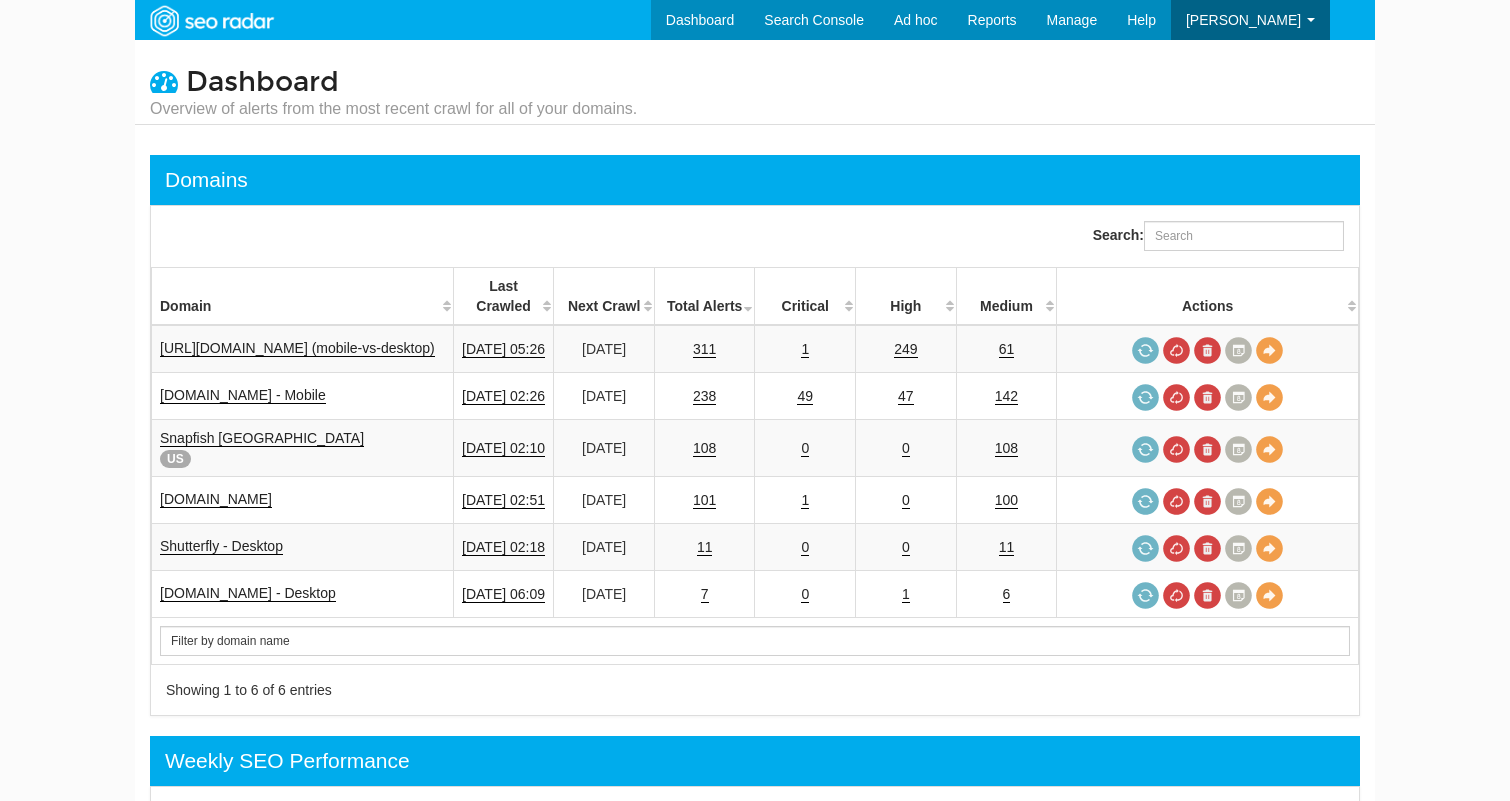 scroll, scrollTop: 0, scrollLeft: 0, axis: both 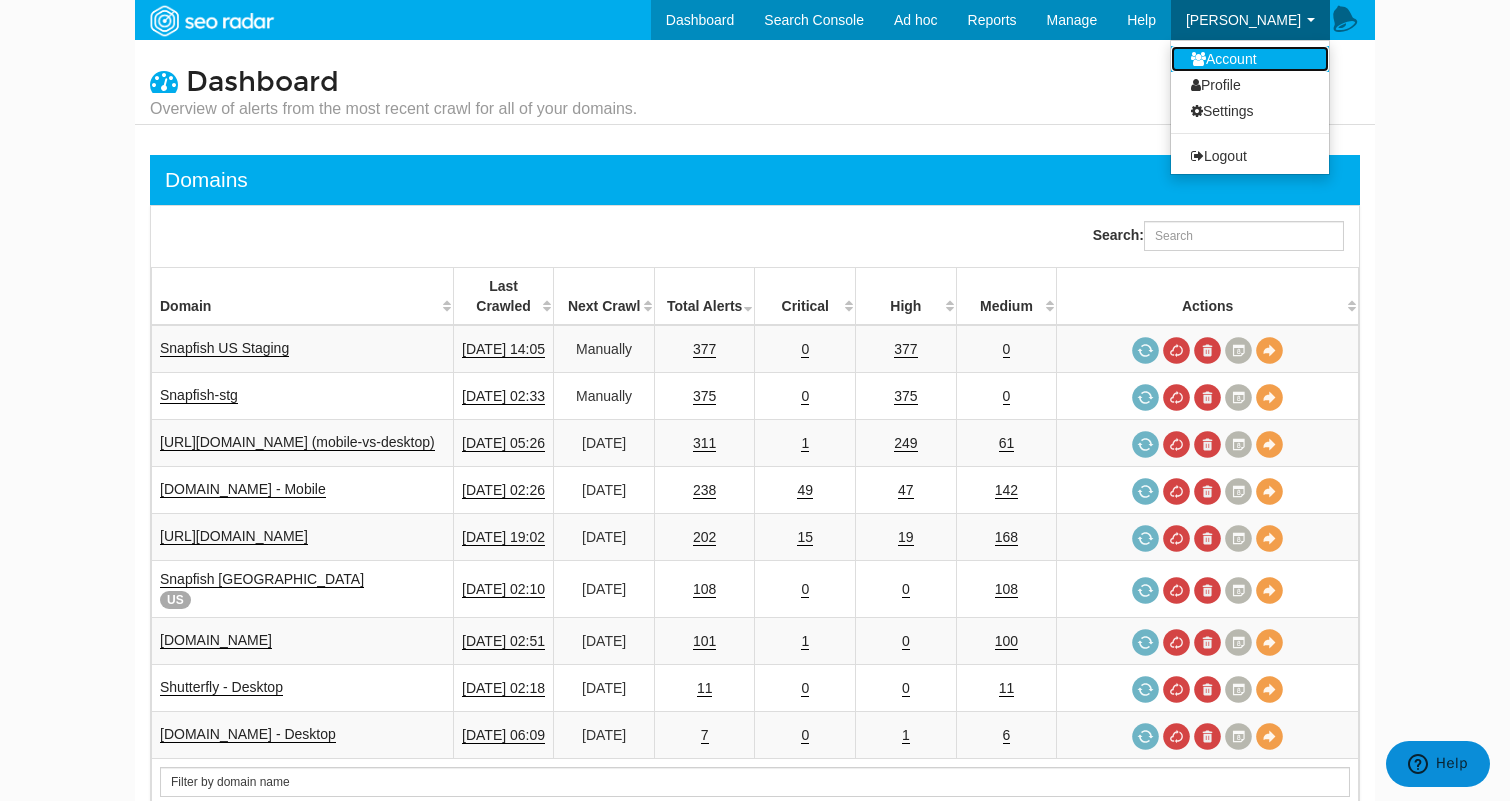 click on "Account" at bounding box center [1250, 59] 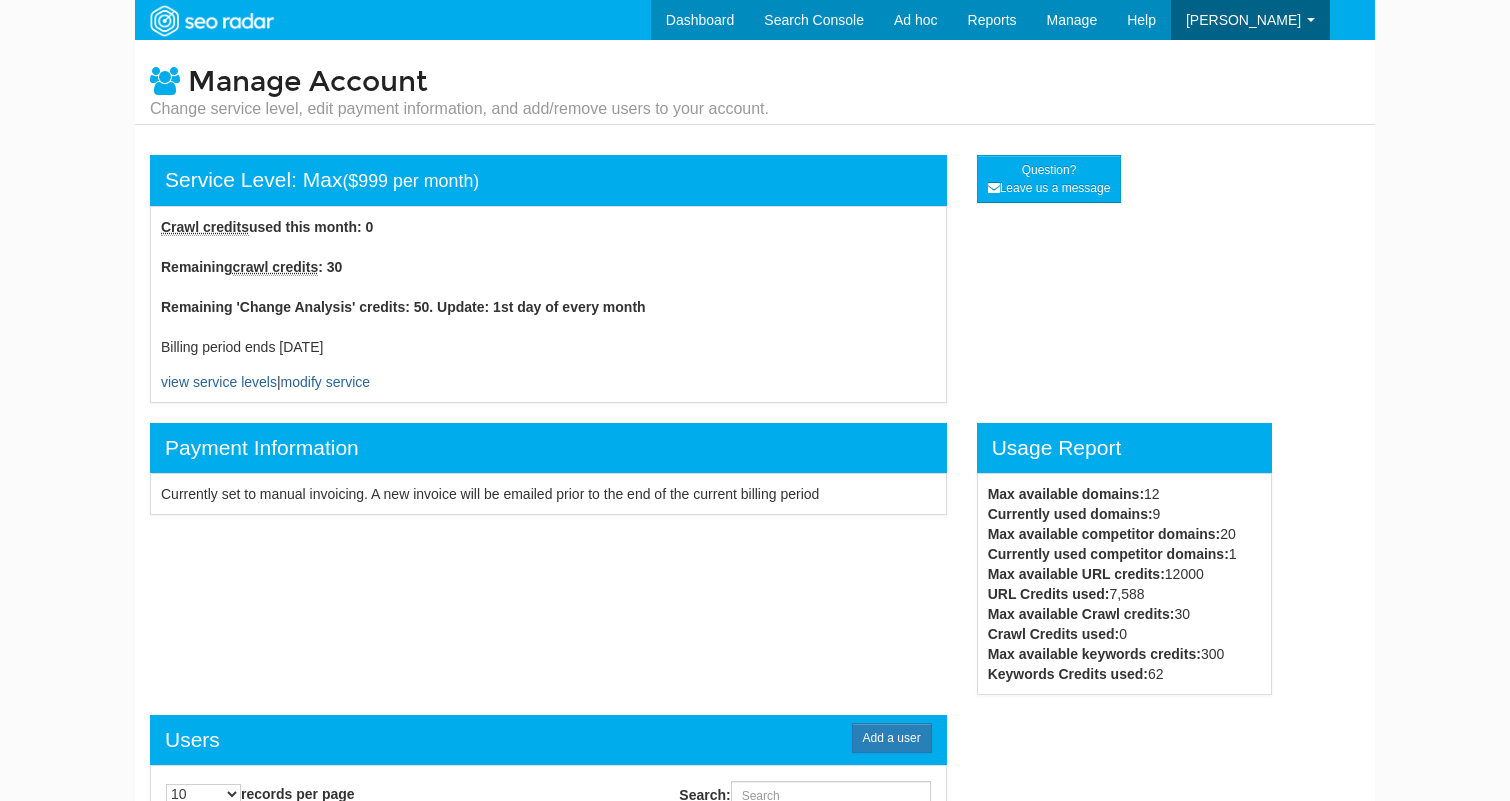 scroll, scrollTop: 0, scrollLeft: 0, axis: both 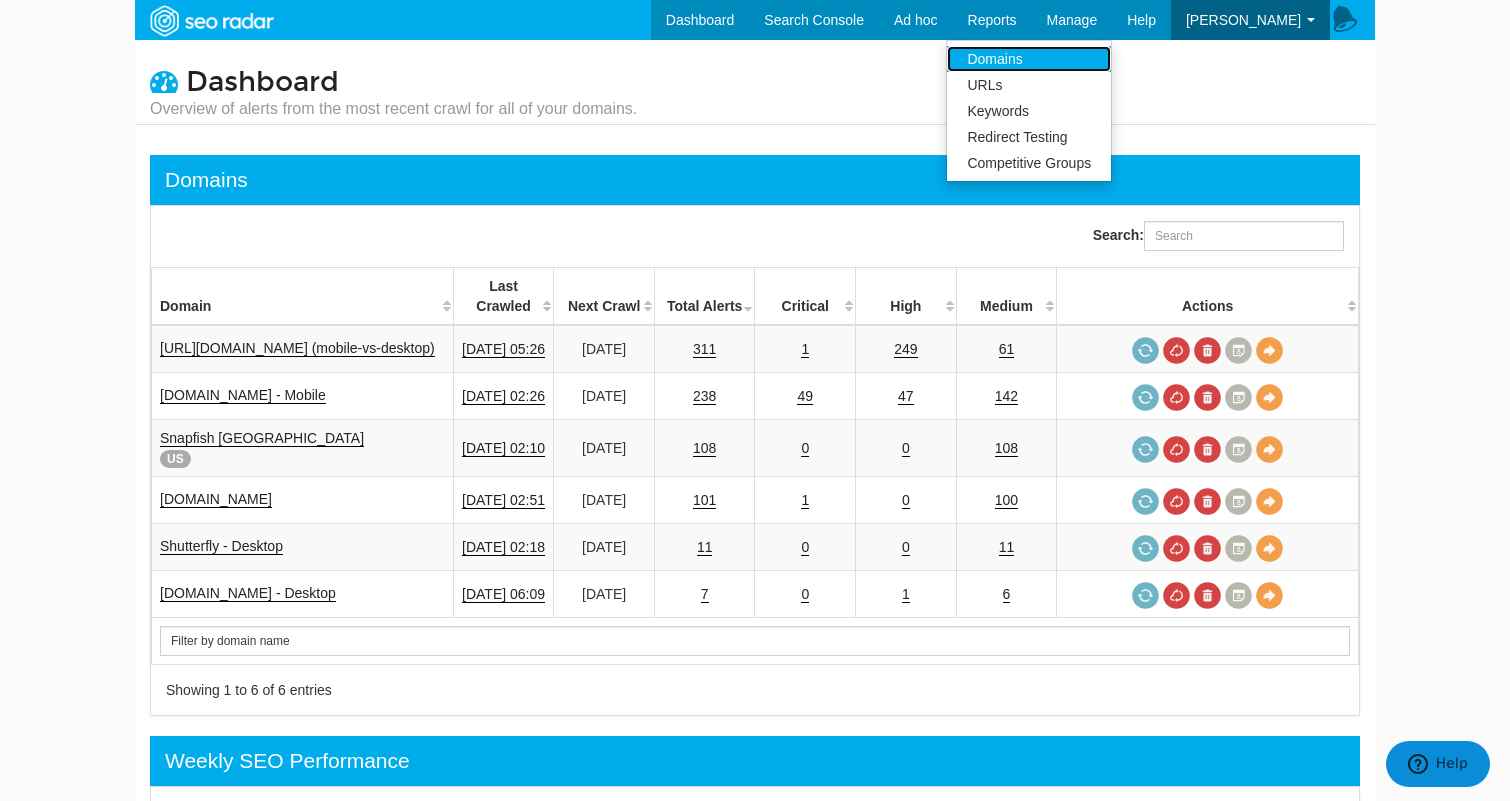 click on "Domains" at bounding box center [1029, 59] 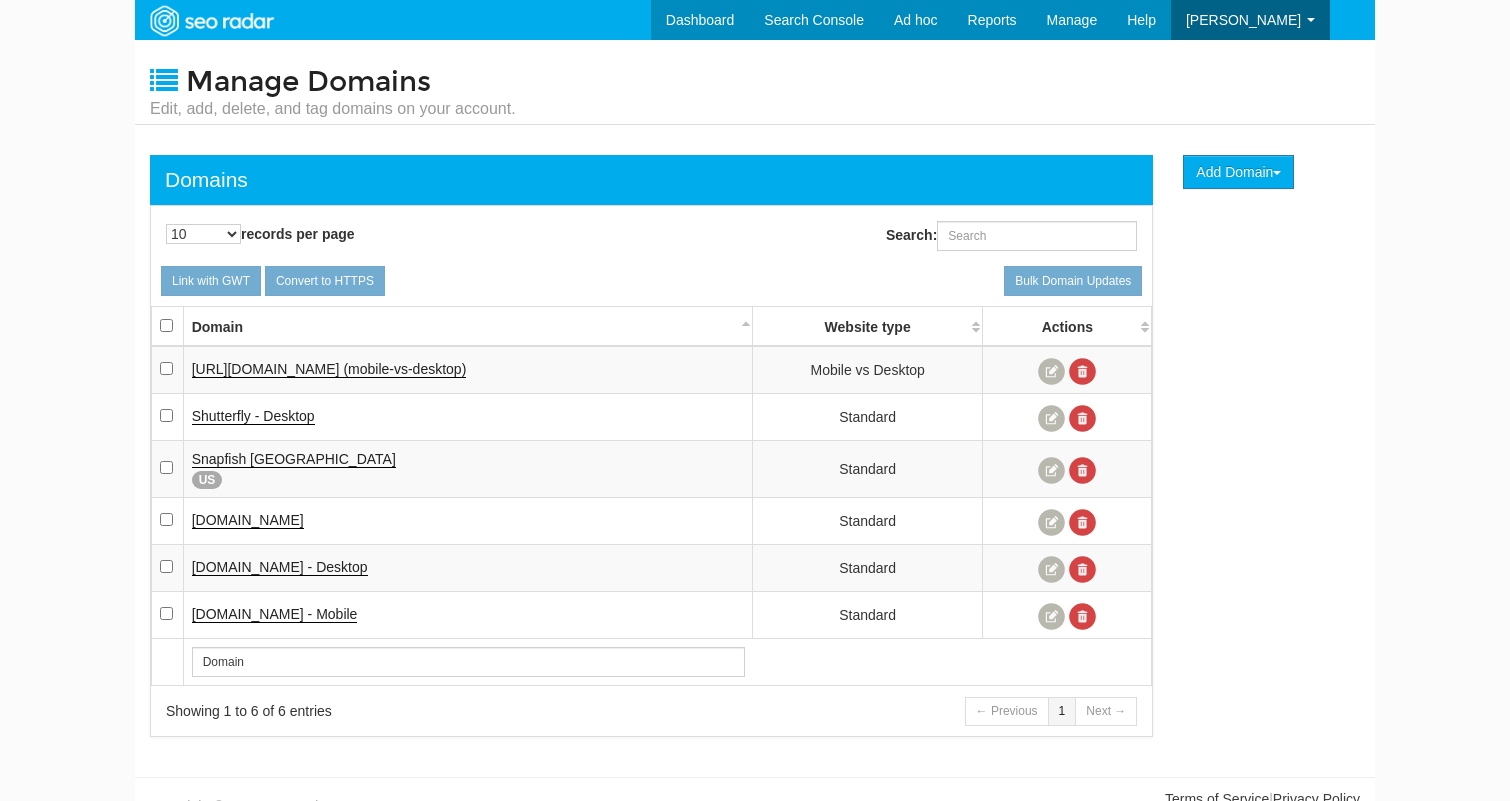 scroll, scrollTop: 0, scrollLeft: 0, axis: both 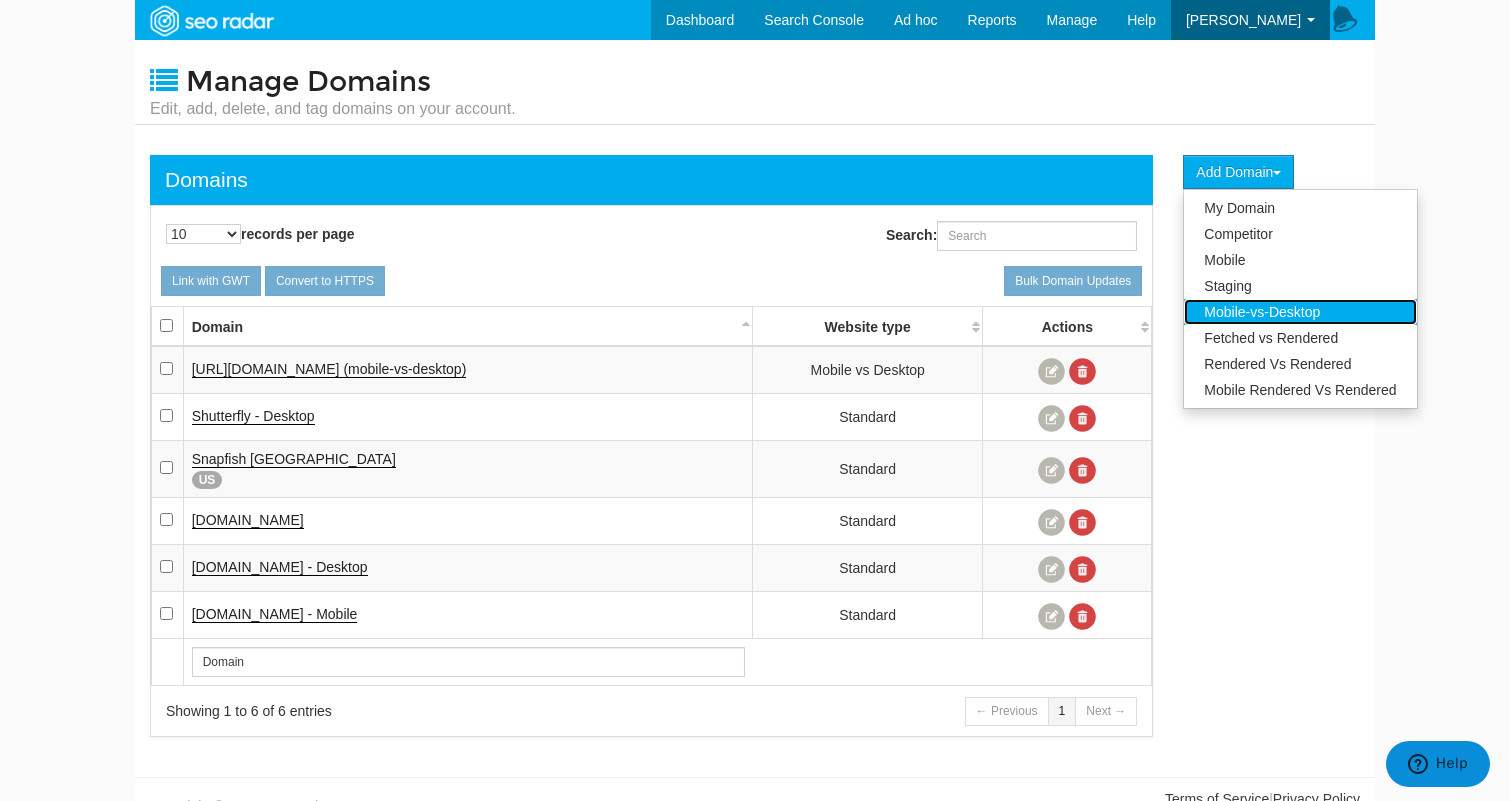 click on "Mobile-vs-Desktop" at bounding box center (1300, 312) 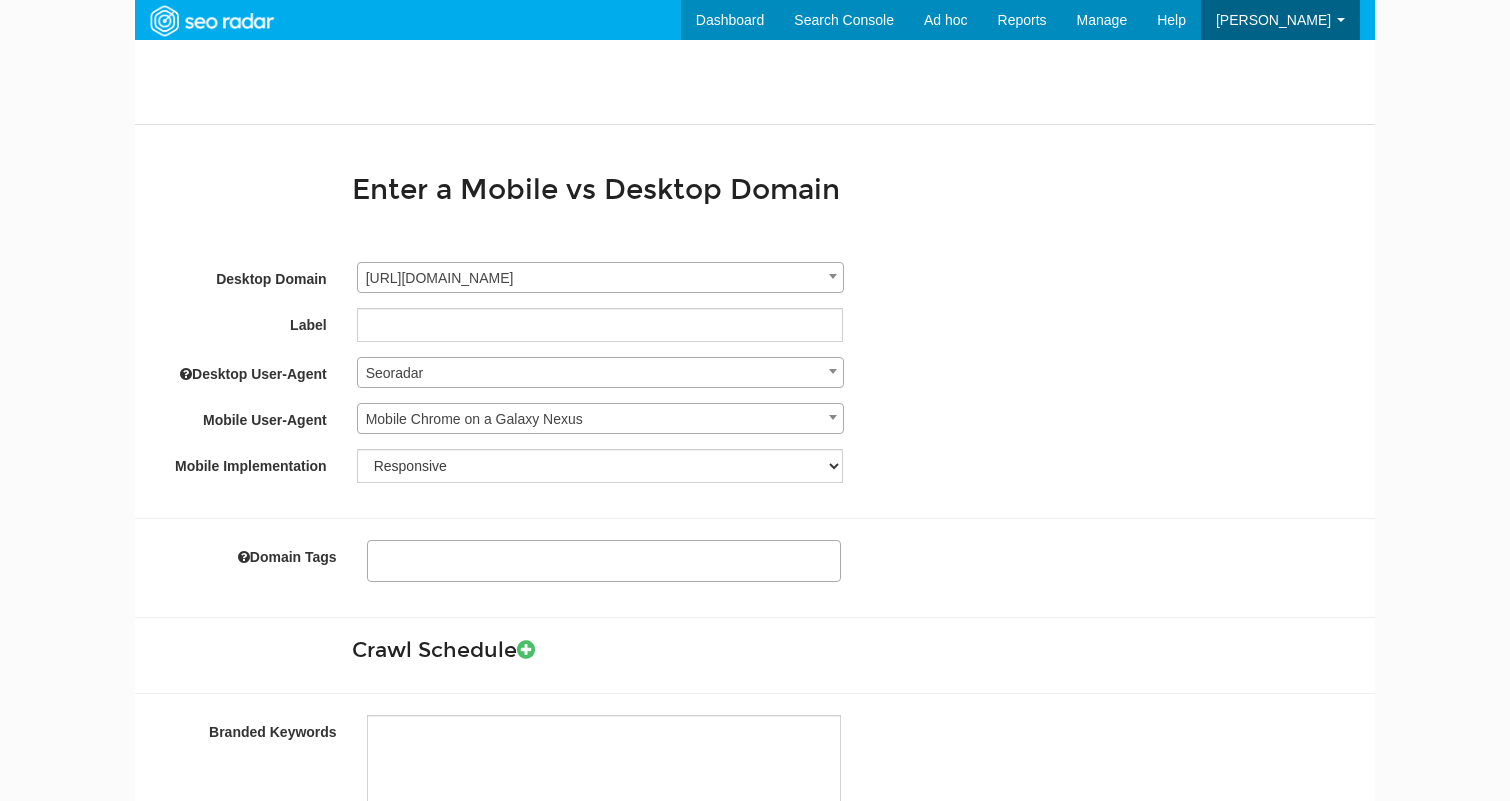 select 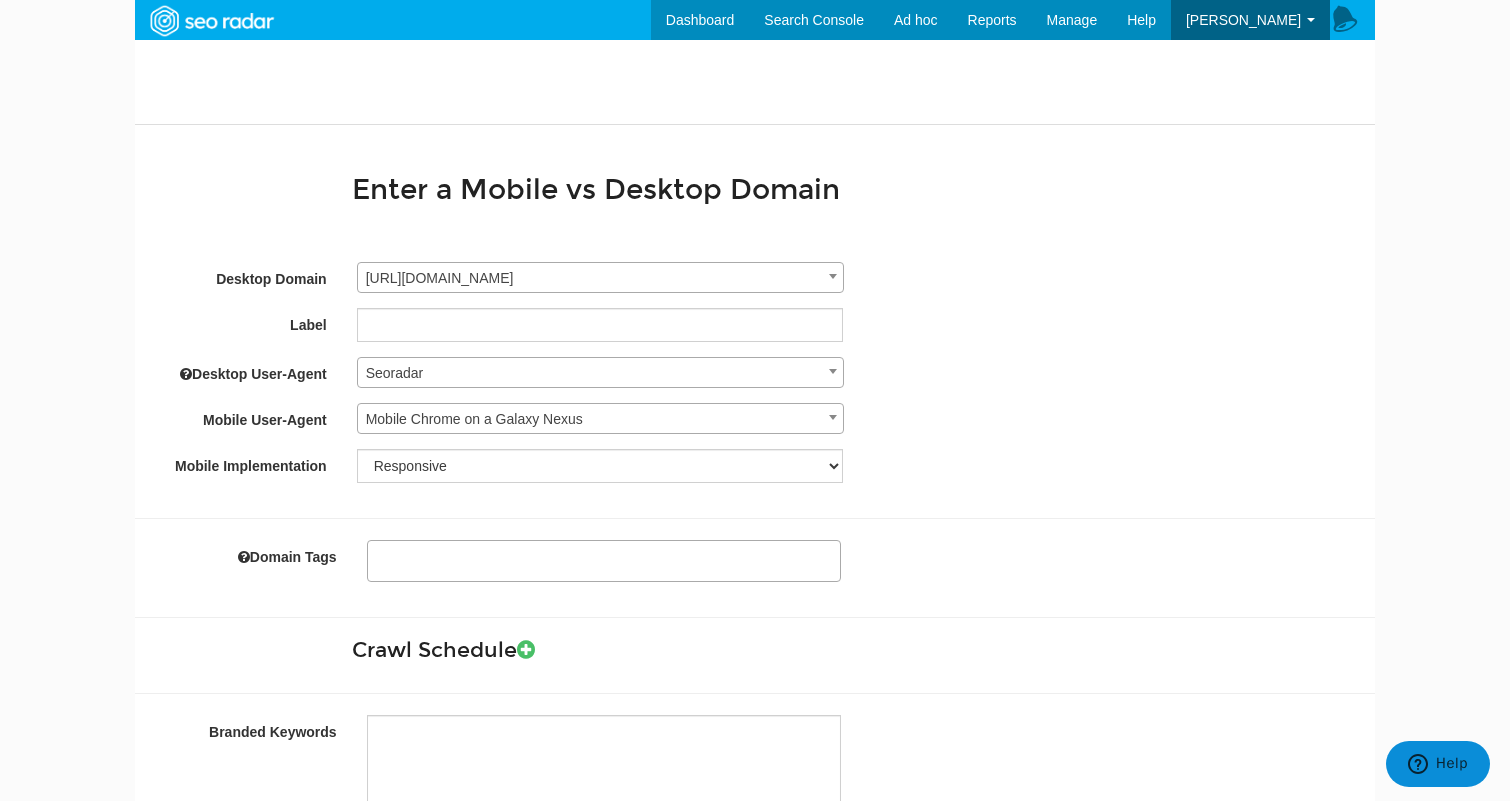 click on "https://www.spoonflower.com/" at bounding box center [600, 278] 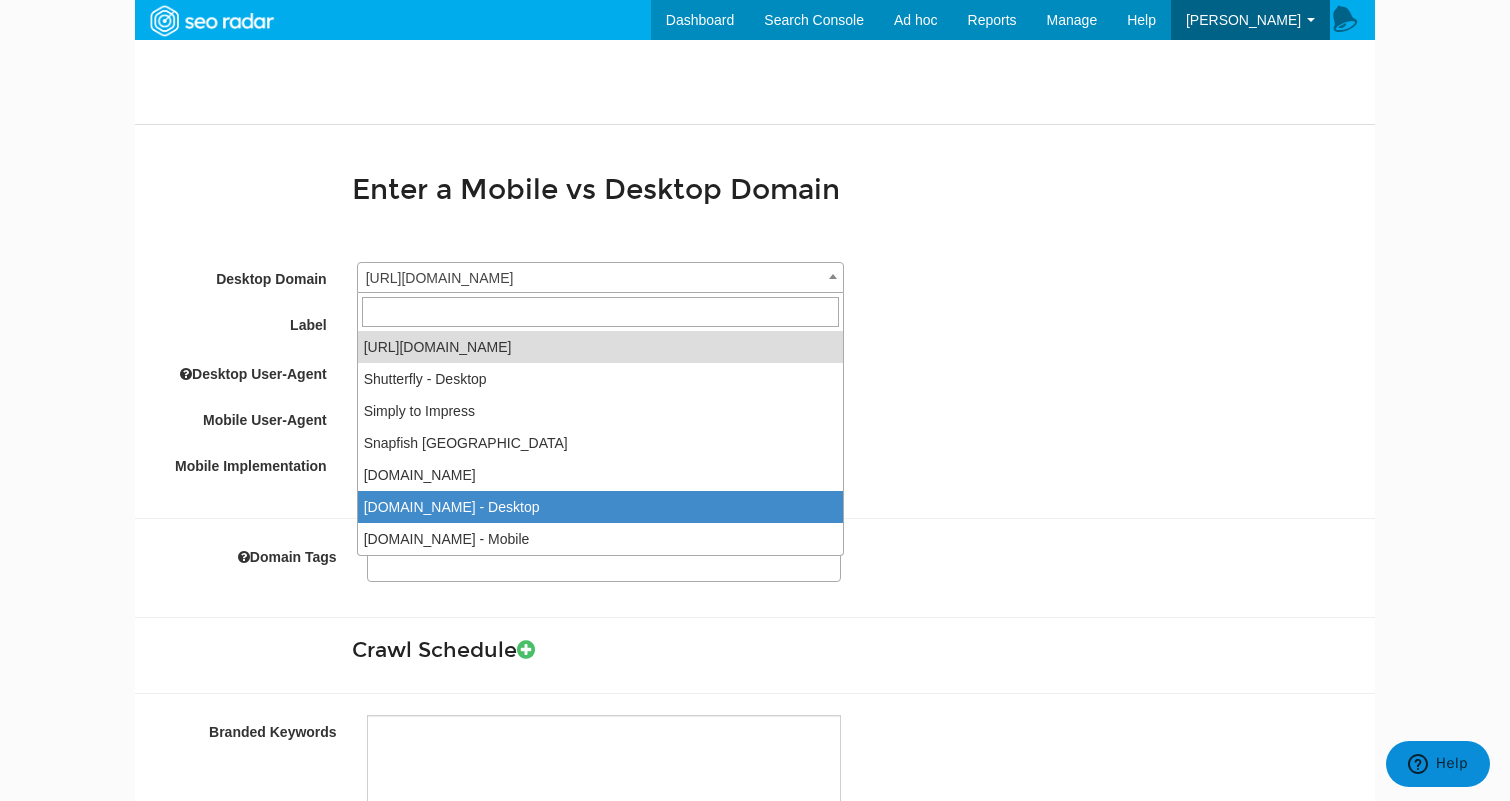 select on "15743" 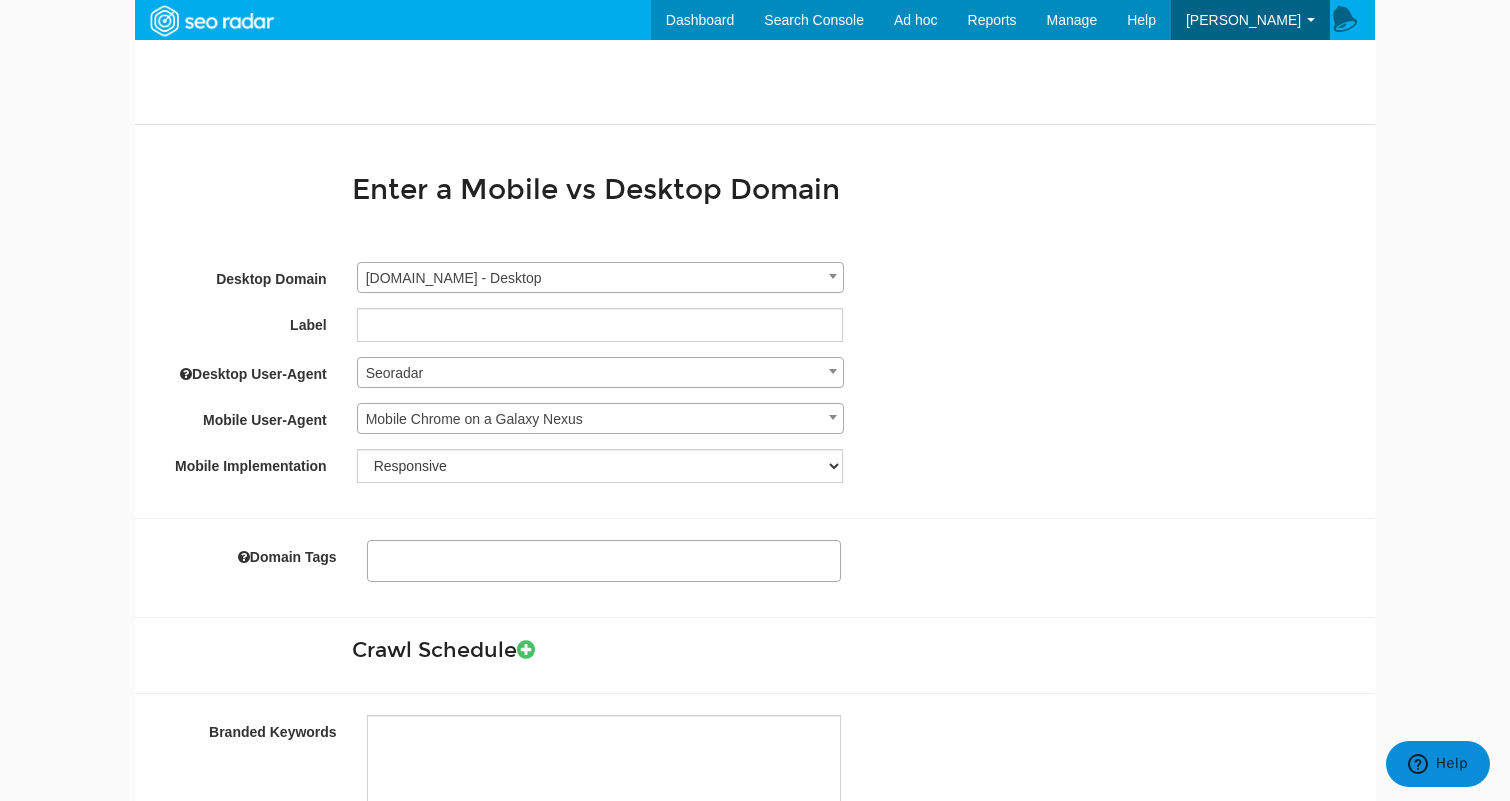 click on "Mobile Chrome on a Galaxy Nexus" at bounding box center [600, 419] 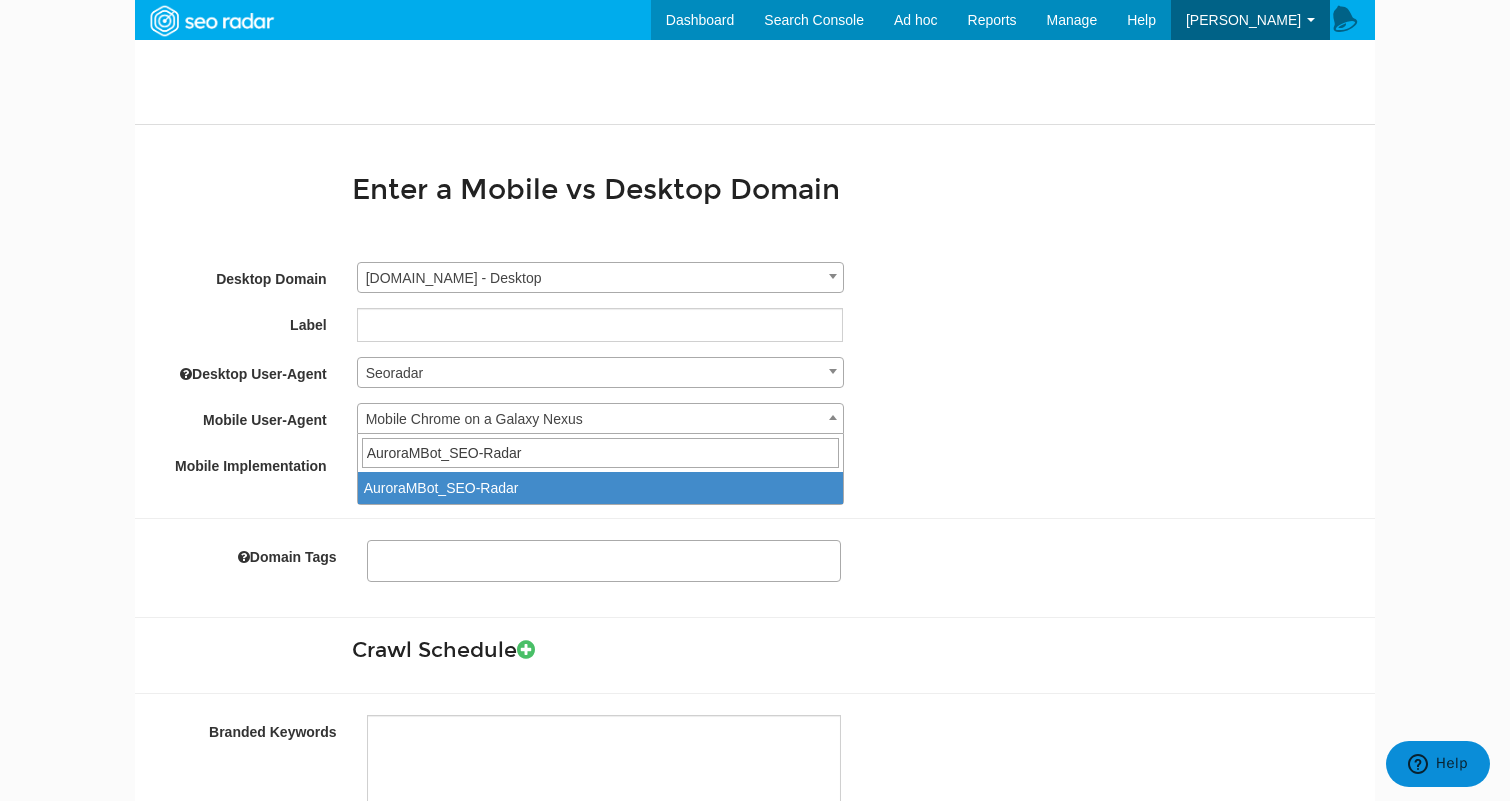 type on "AuroraMBot_SEO-Radar" 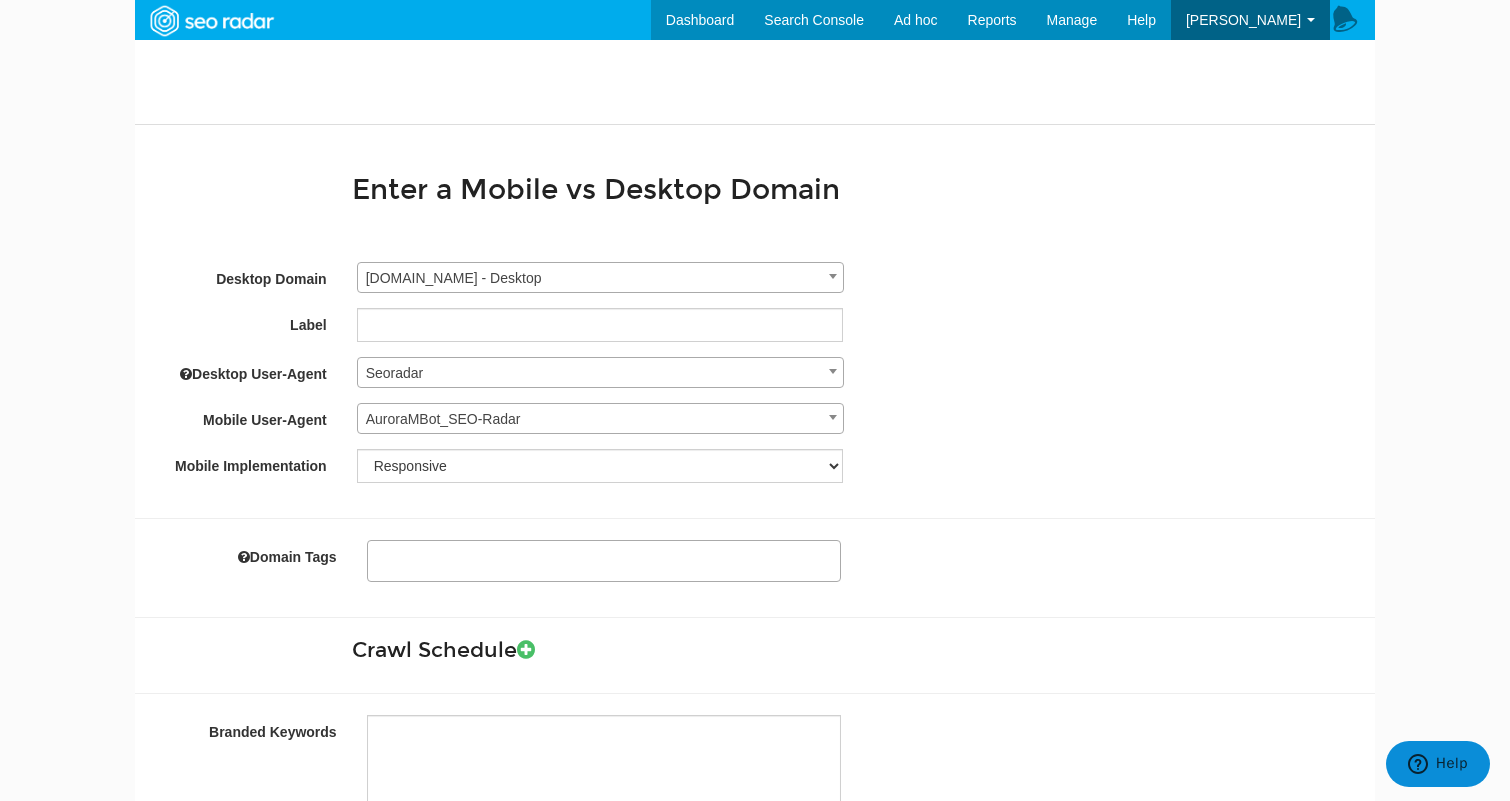 click on "Seoradar" at bounding box center [600, 373] 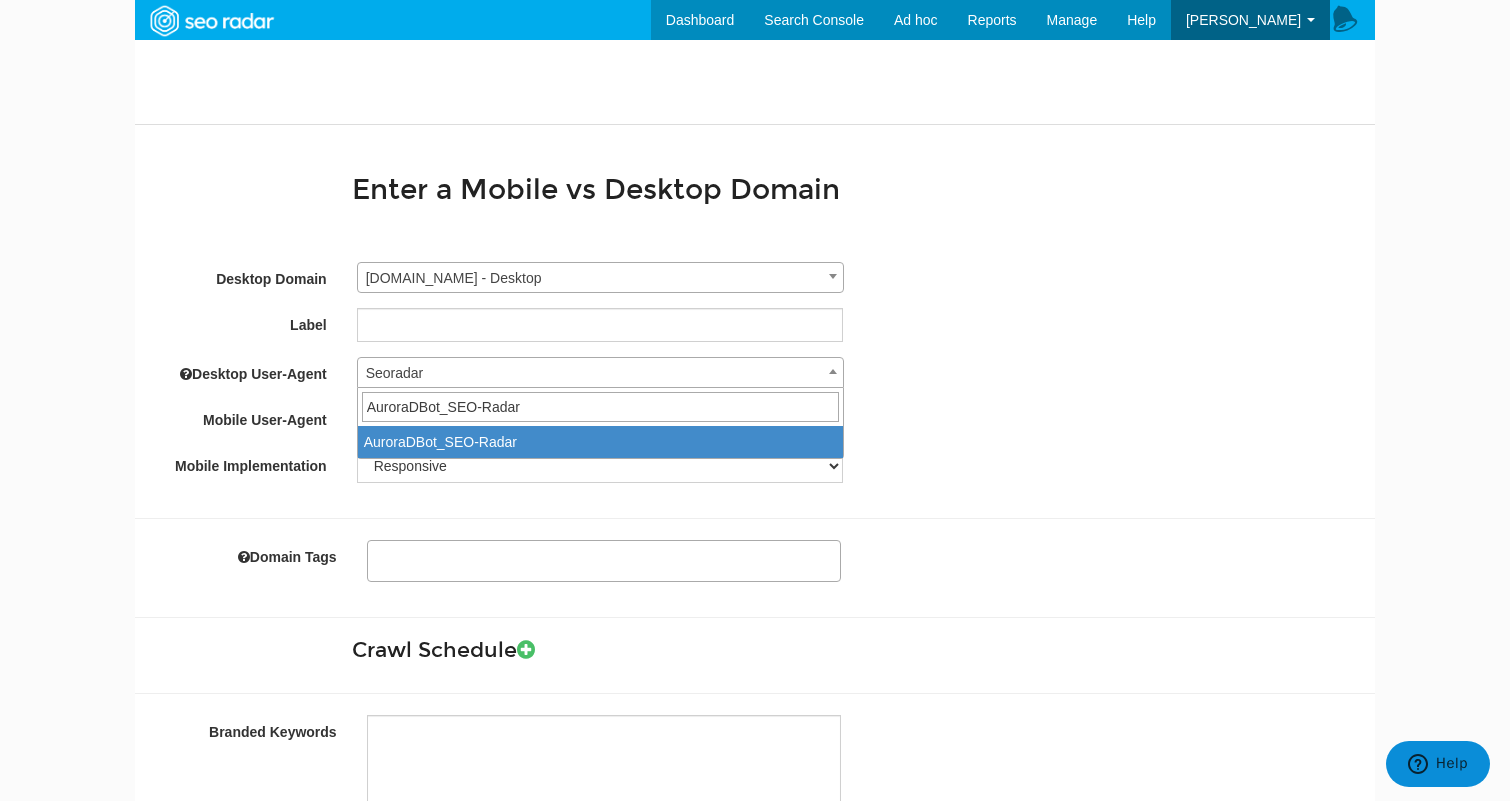 type on "AuroraDBot_SEO-Radar" 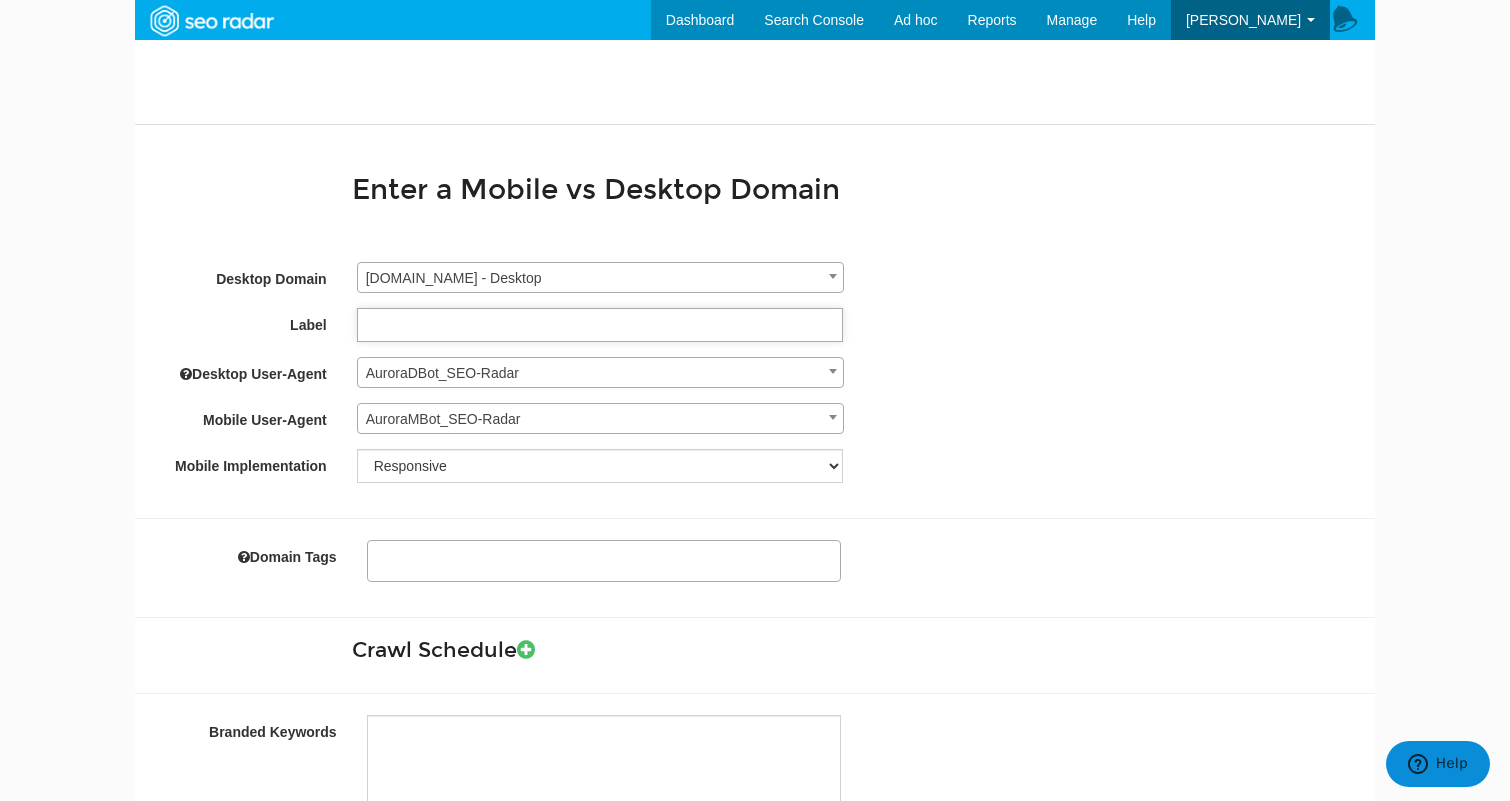 click on "Label" at bounding box center (600, 325) 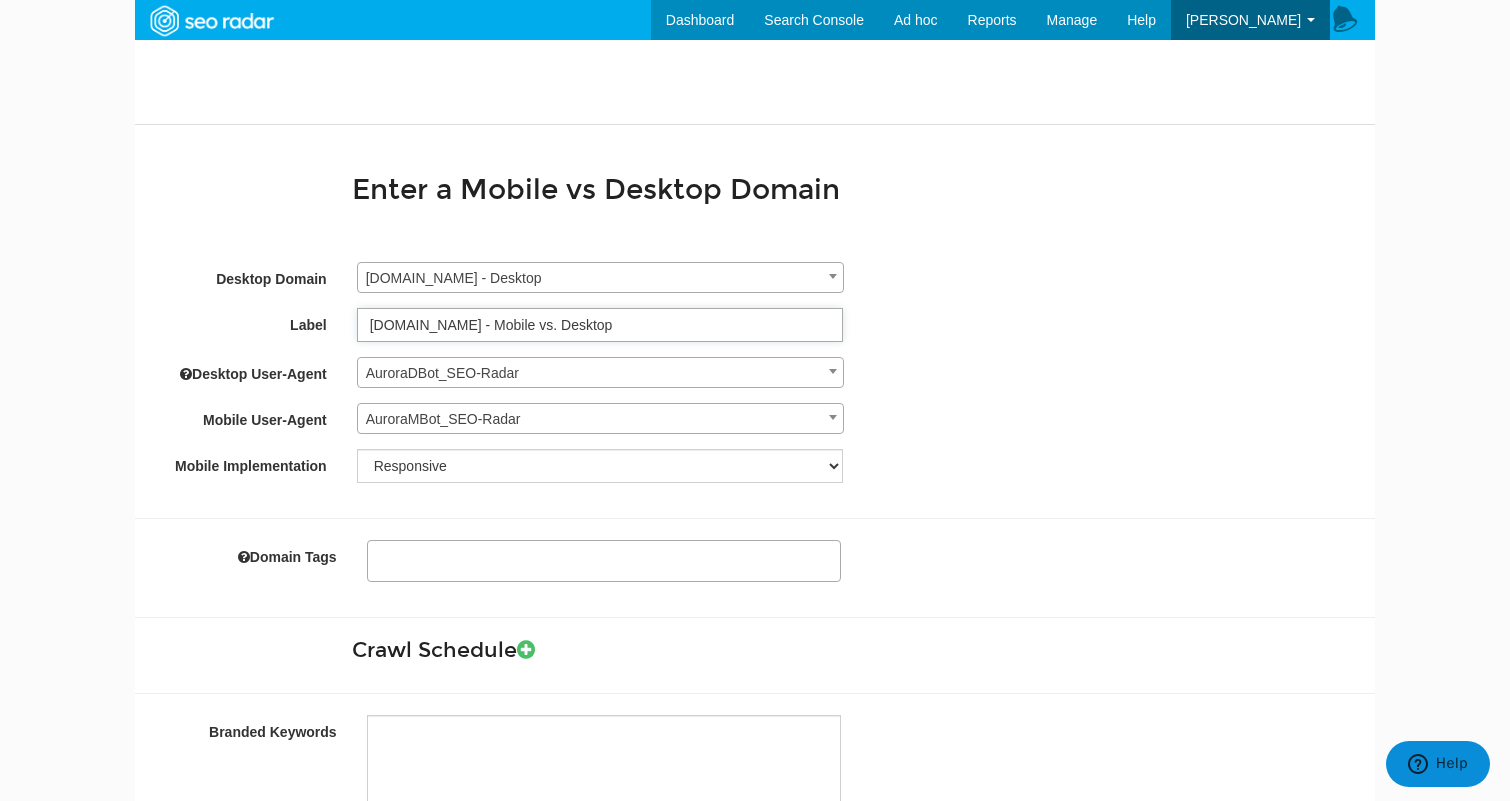 type on "ww3.stage.shutterfly.com - Mobile vs. Desktop" 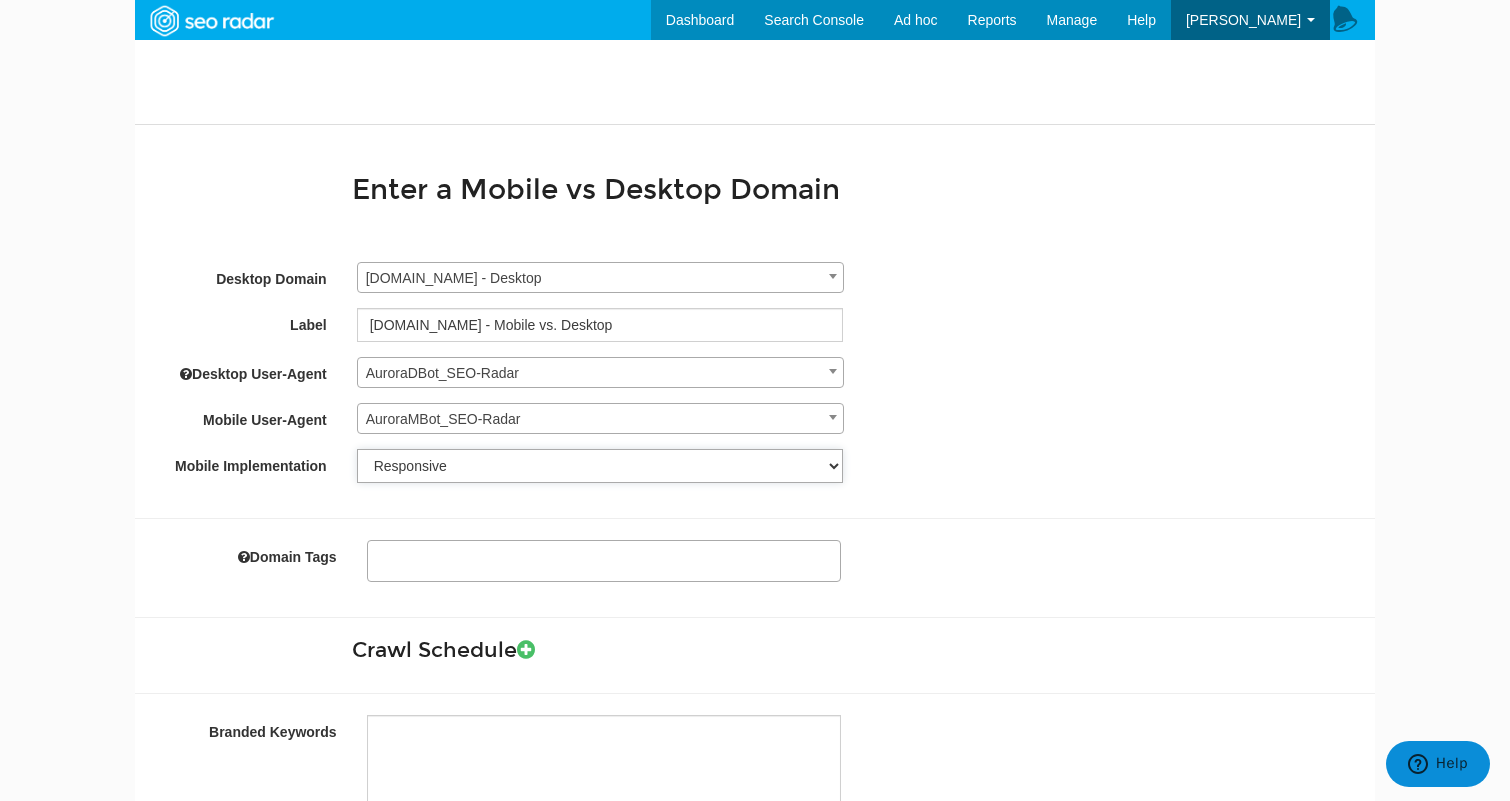 click on "Responsive
Alternate
Adaptive" at bounding box center [600, 466] 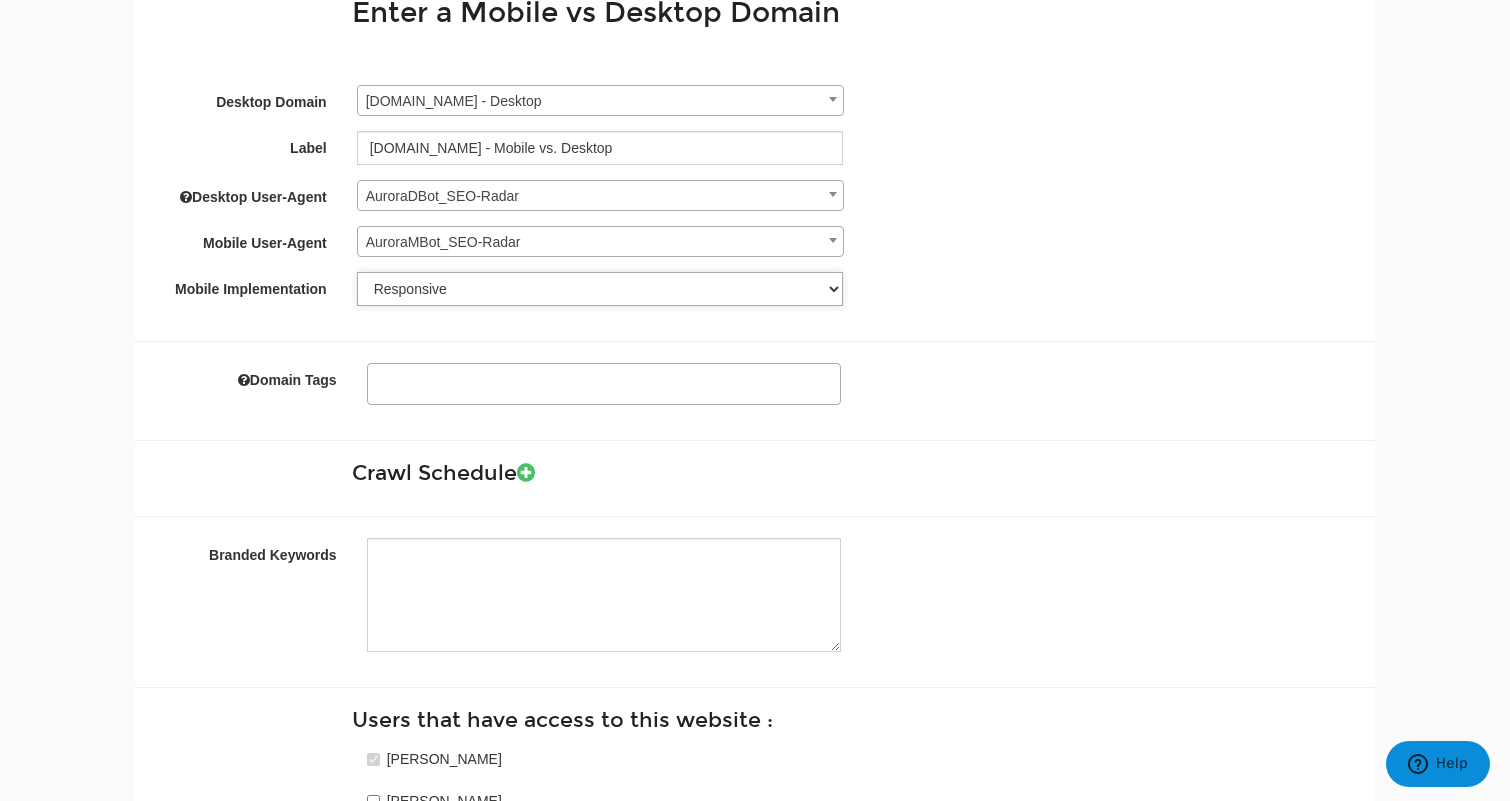 scroll, scrollTop: 200, scrollLeft: 0, axis: vertical 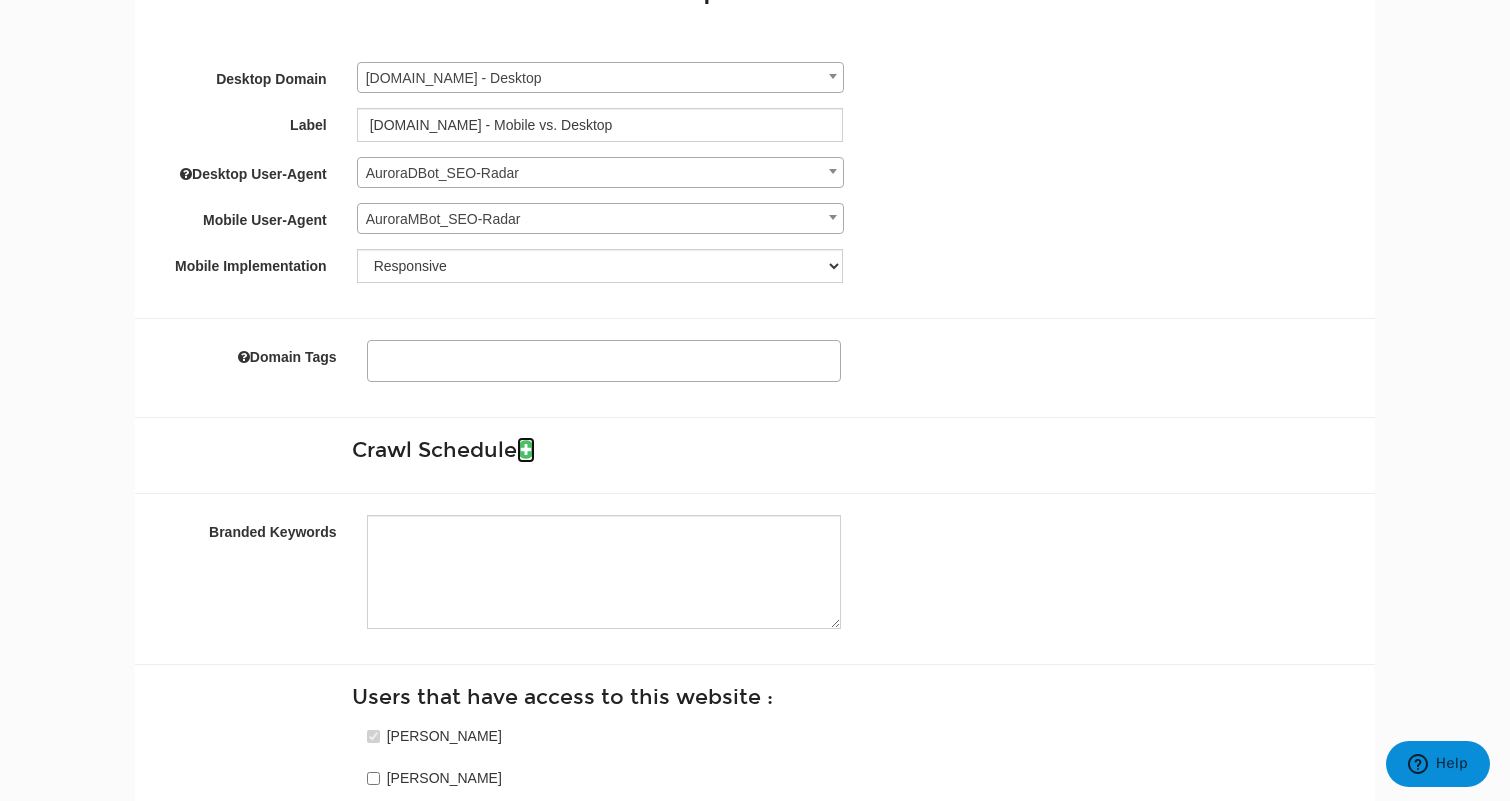 click at bounding box center (526, 449) 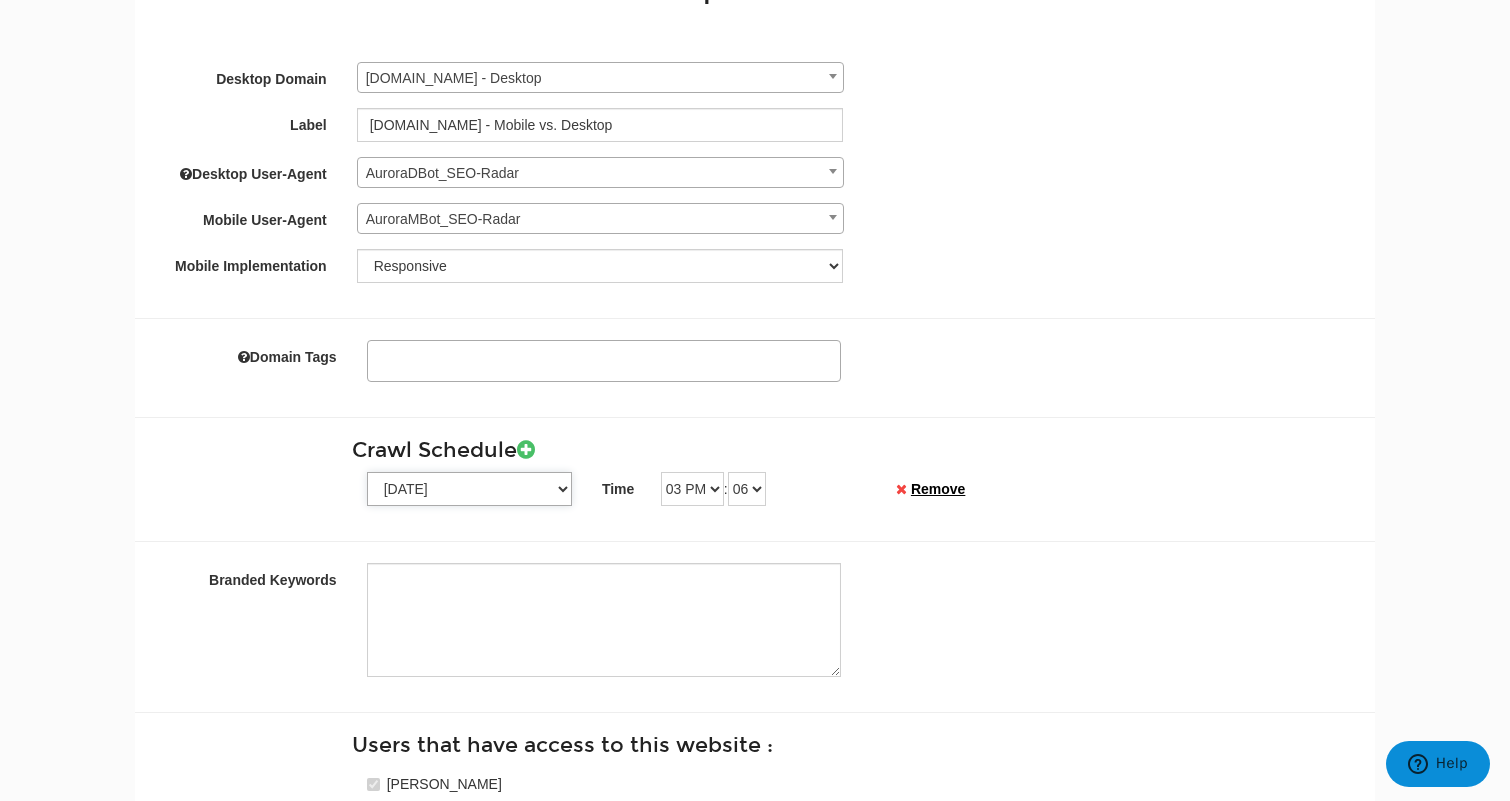 click on "Sunday
Monday
Tuesday
Wednesday
Thursday
Friday
Saturday" at bounding box center [469, 489] 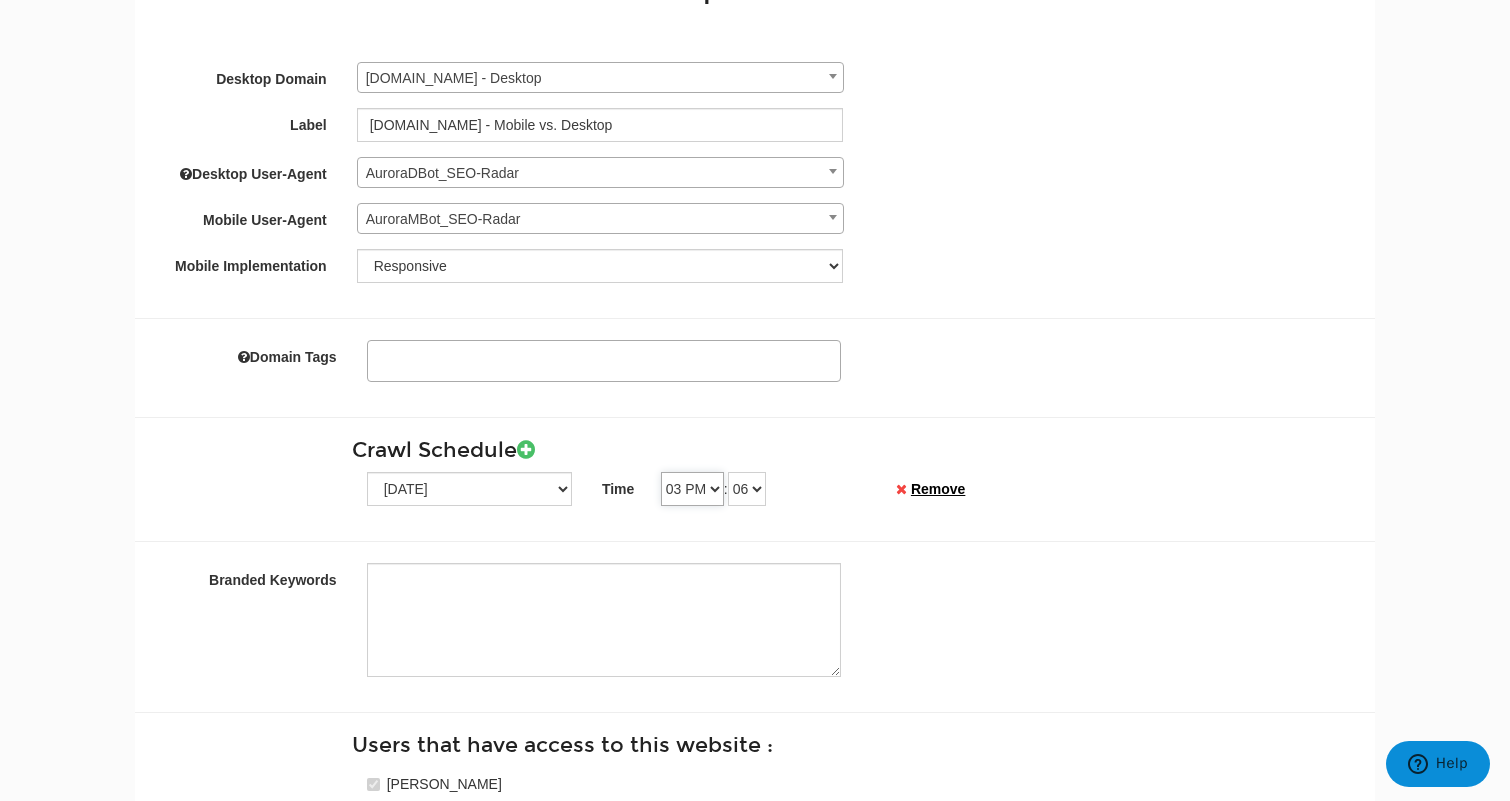 click on "12 AM
01 AM
02 AM
03 AM
04 AM
05 AM
06 AM
07 AM
08 AM
09 AM
10 AM
11 AM
12 PM
01 PM
02 PM
03 PM
04 PM
05 PM
06 PM
07 PM
08 PM
09 PM
10 PM
11 PM" at bounding box center (692, 489) 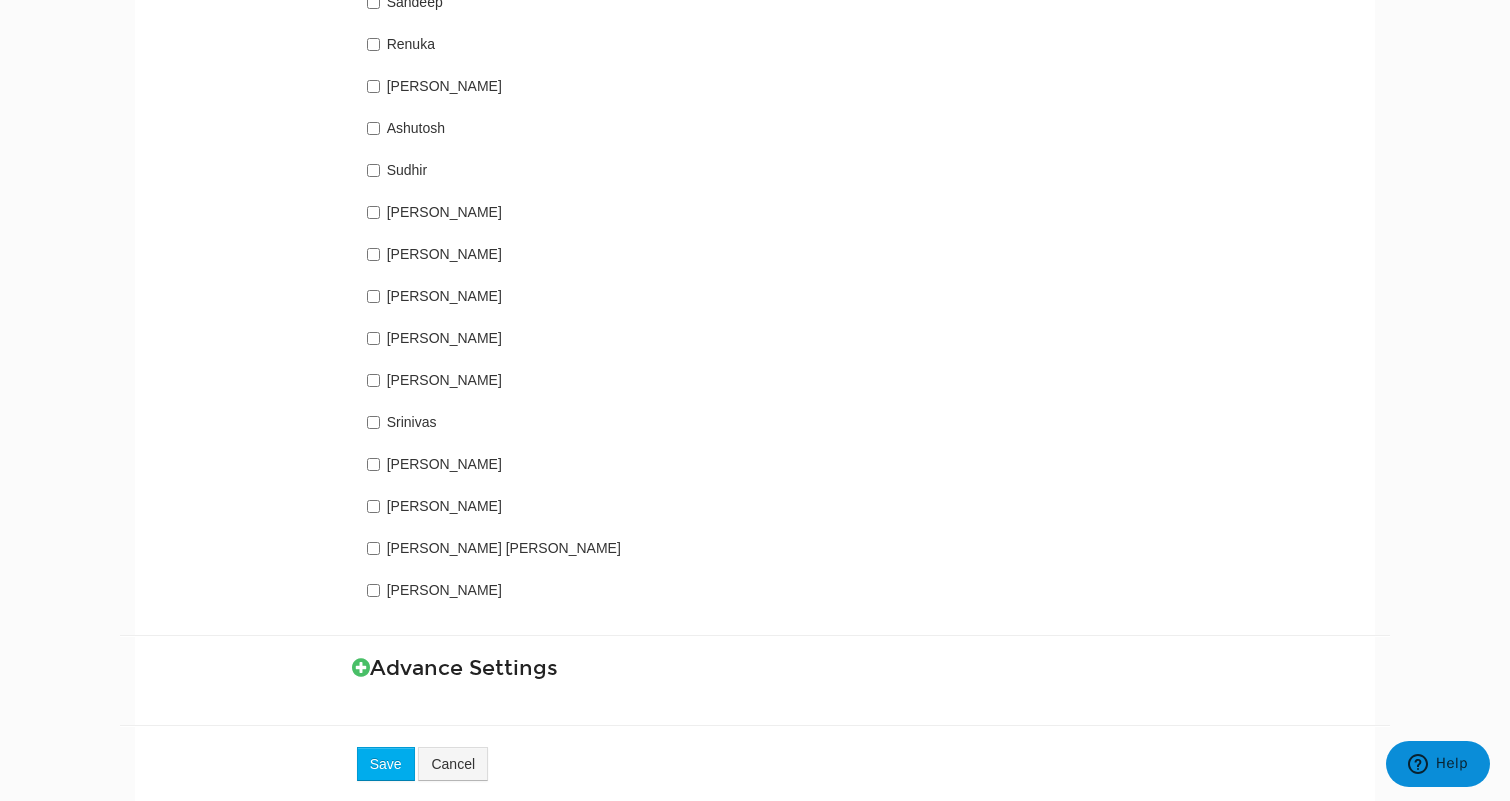 scroll, scrollTop: 1783, scrollLeft: 0, axis: vertical 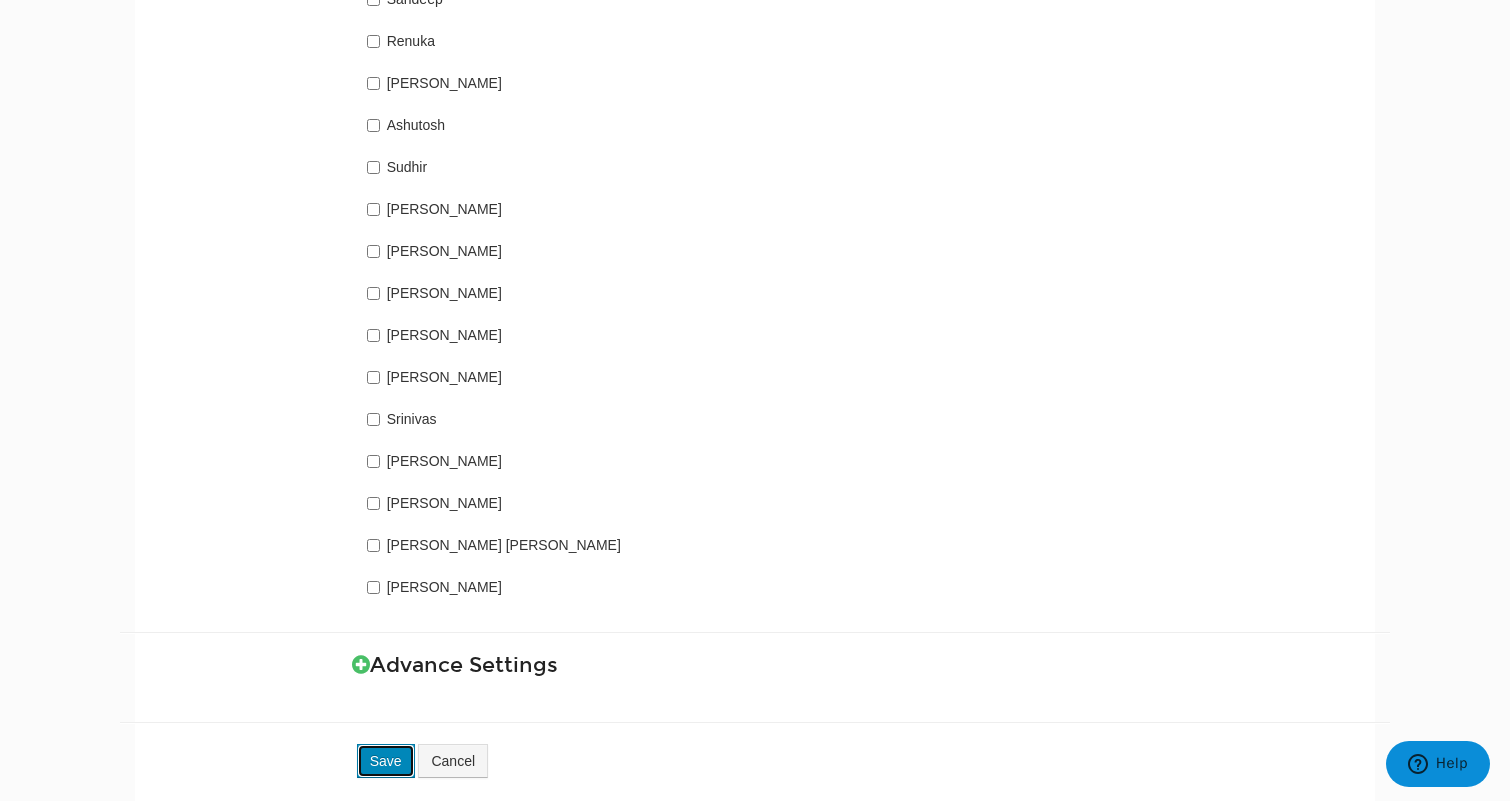 click on "Save" at bounding box center (386, 761) 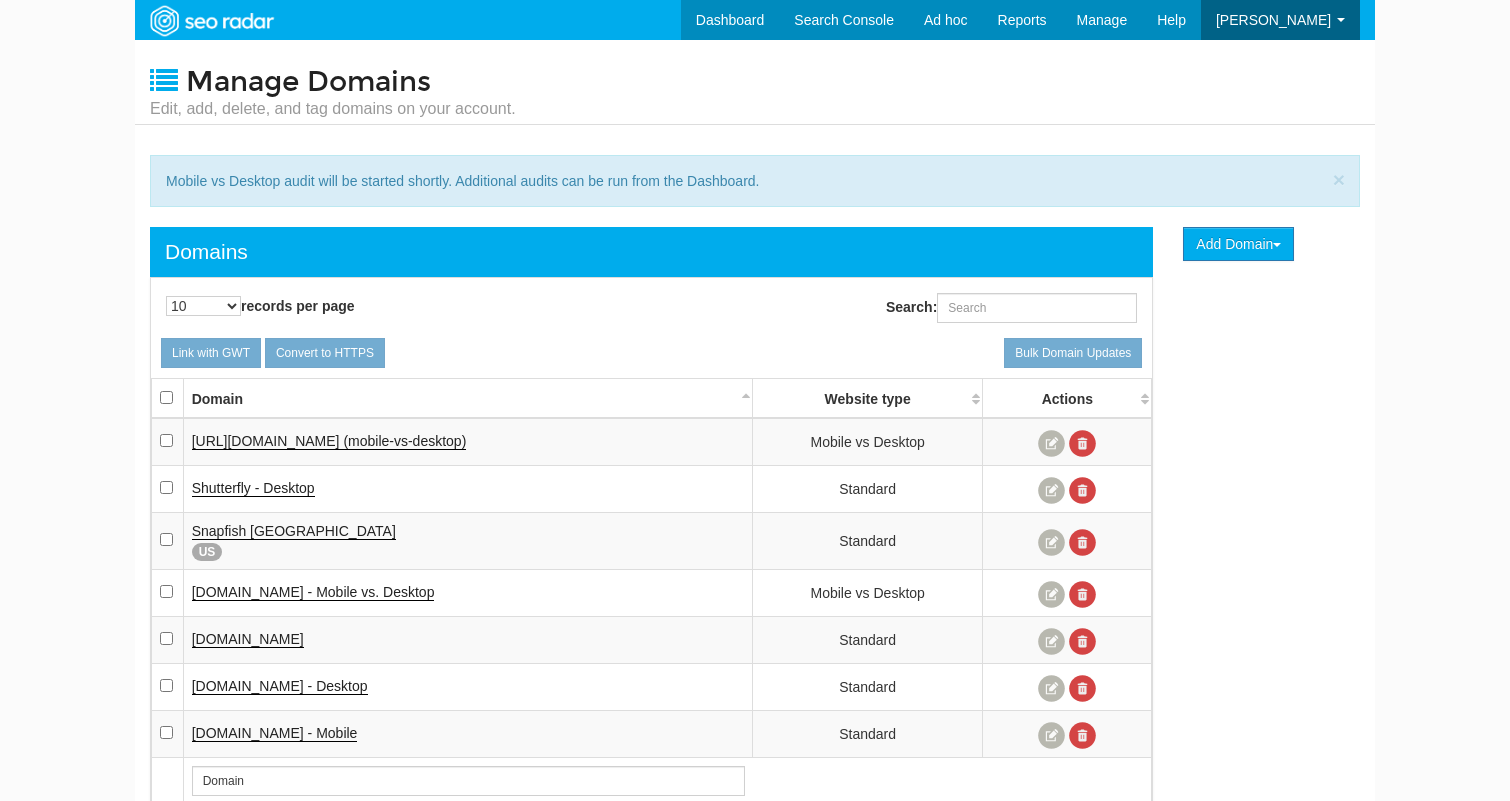 scroll, scrollTop: 0, scrollLeft: 0, axis: both 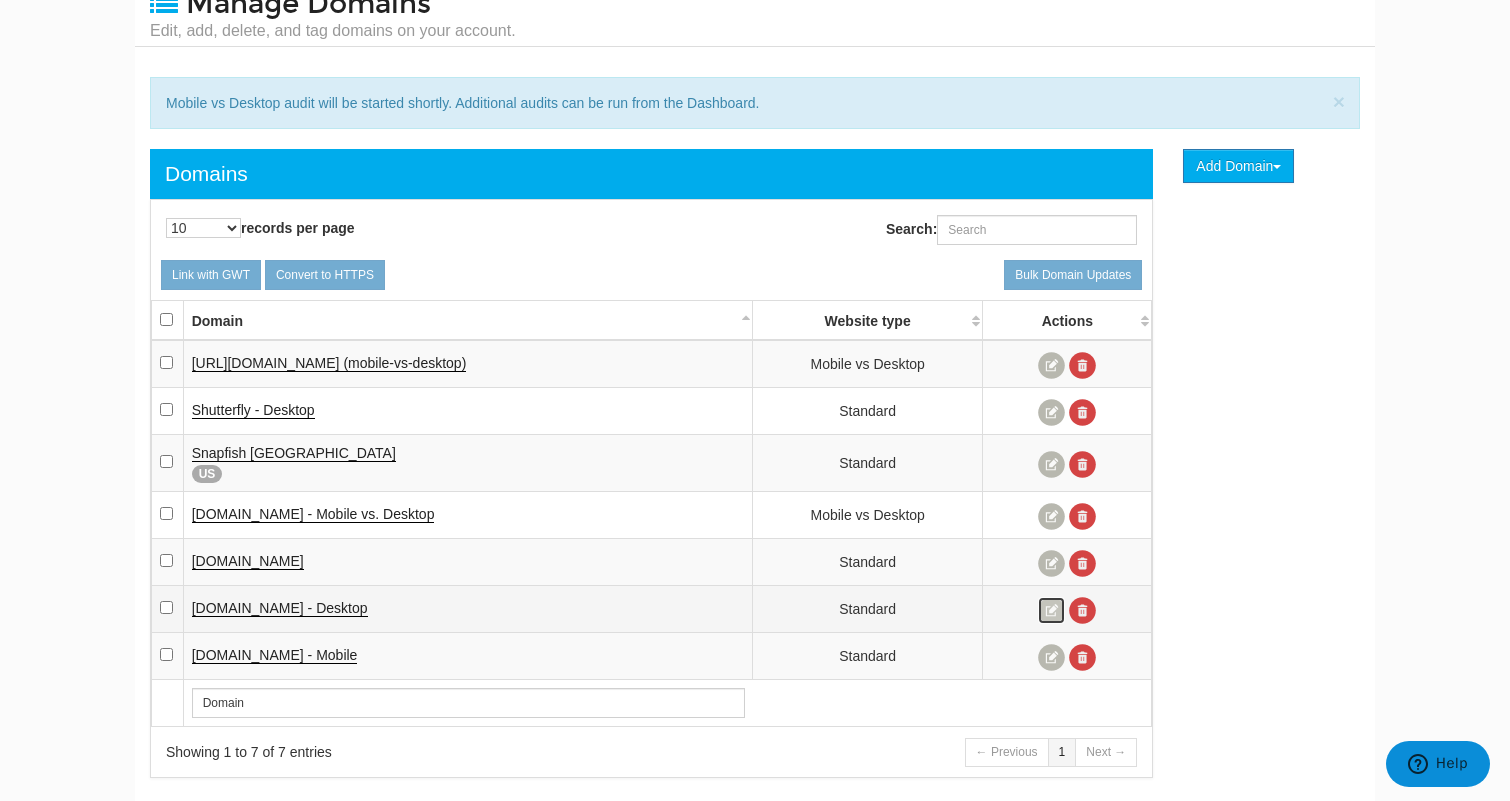 click at bounding box center [1051, 610] 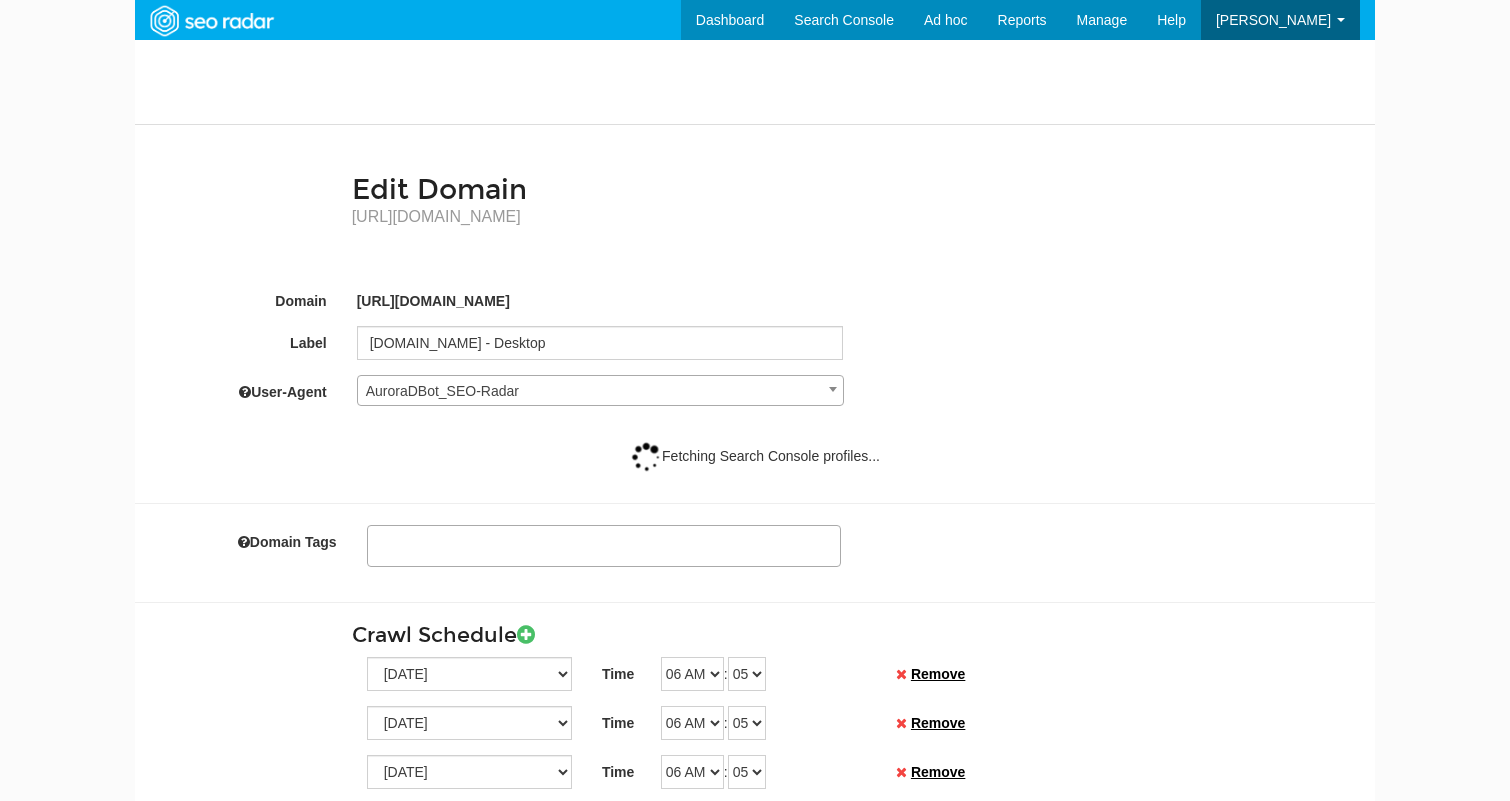 select 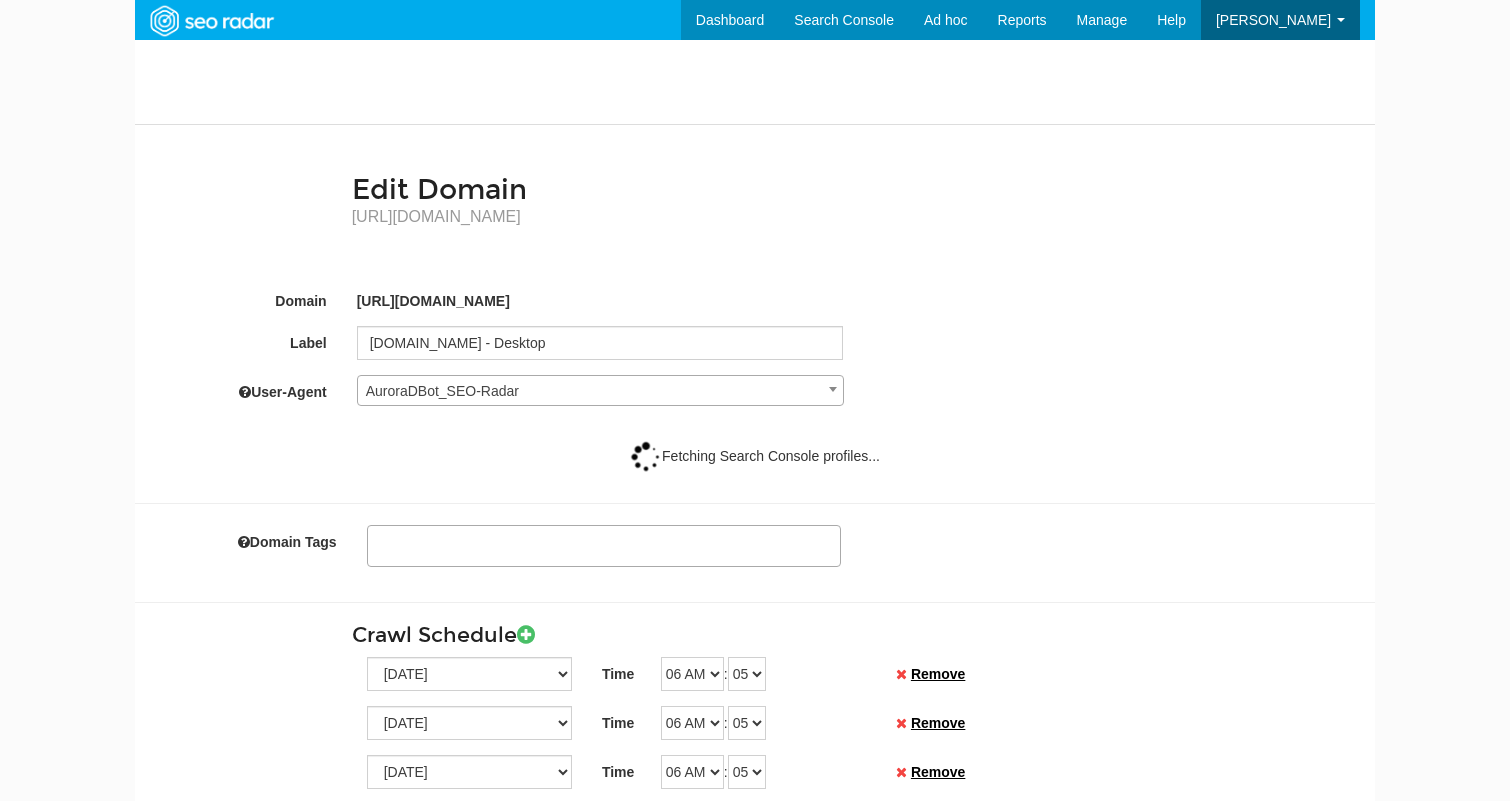 scroll, scrollTop: 80, scrollLeft: 0, axis: vertical 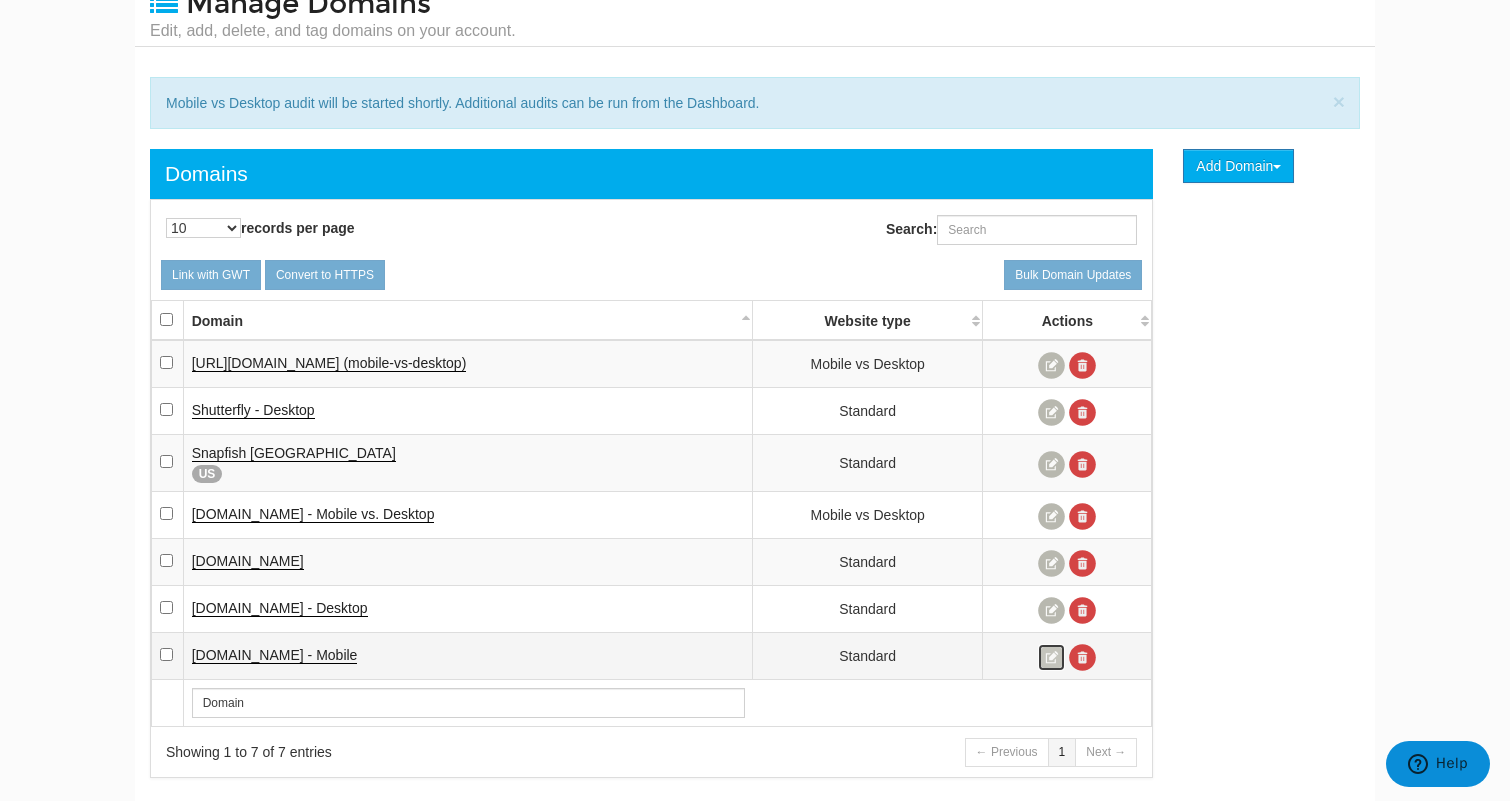 click at bounding box center (1051, 657) 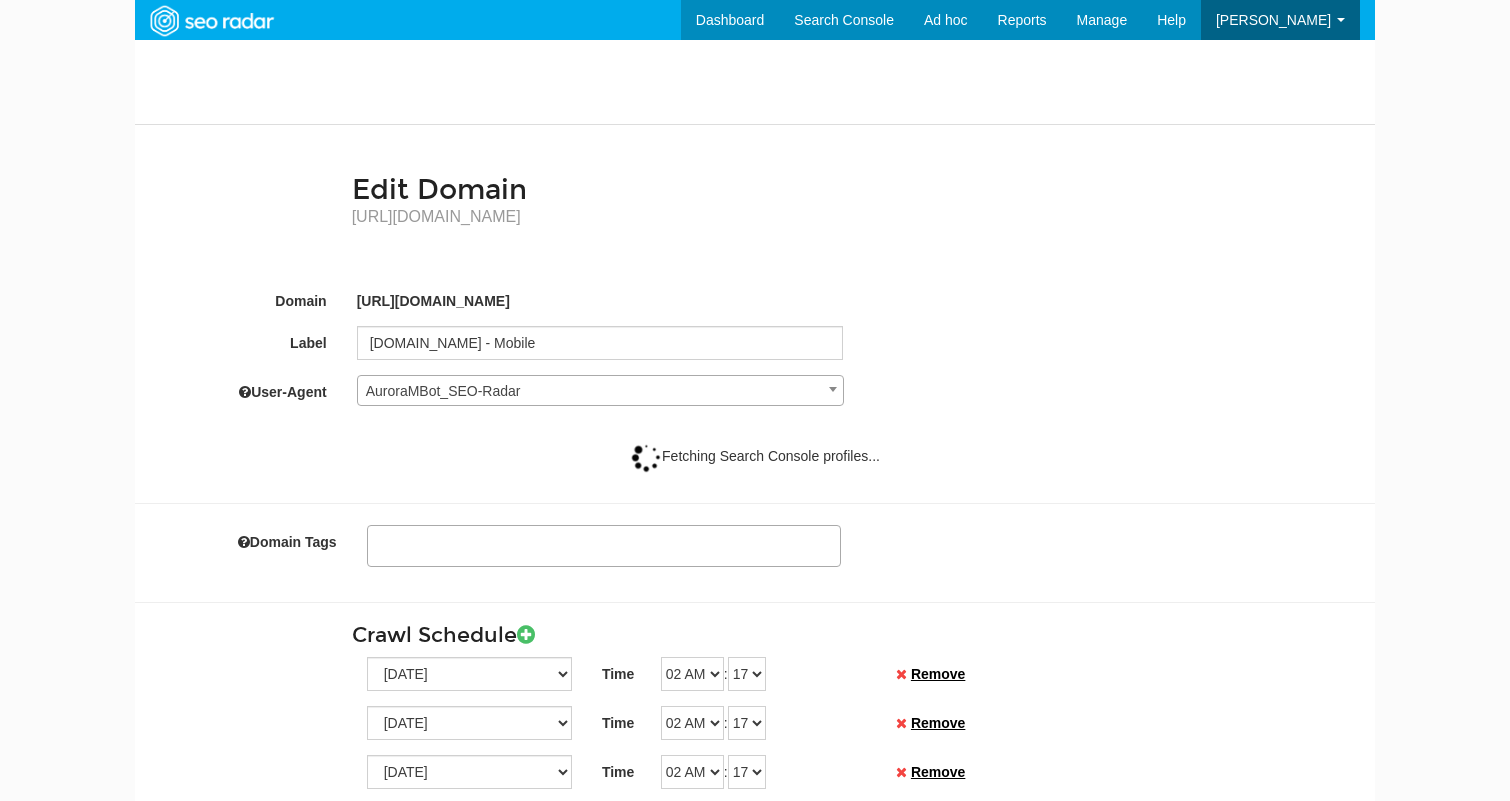 select 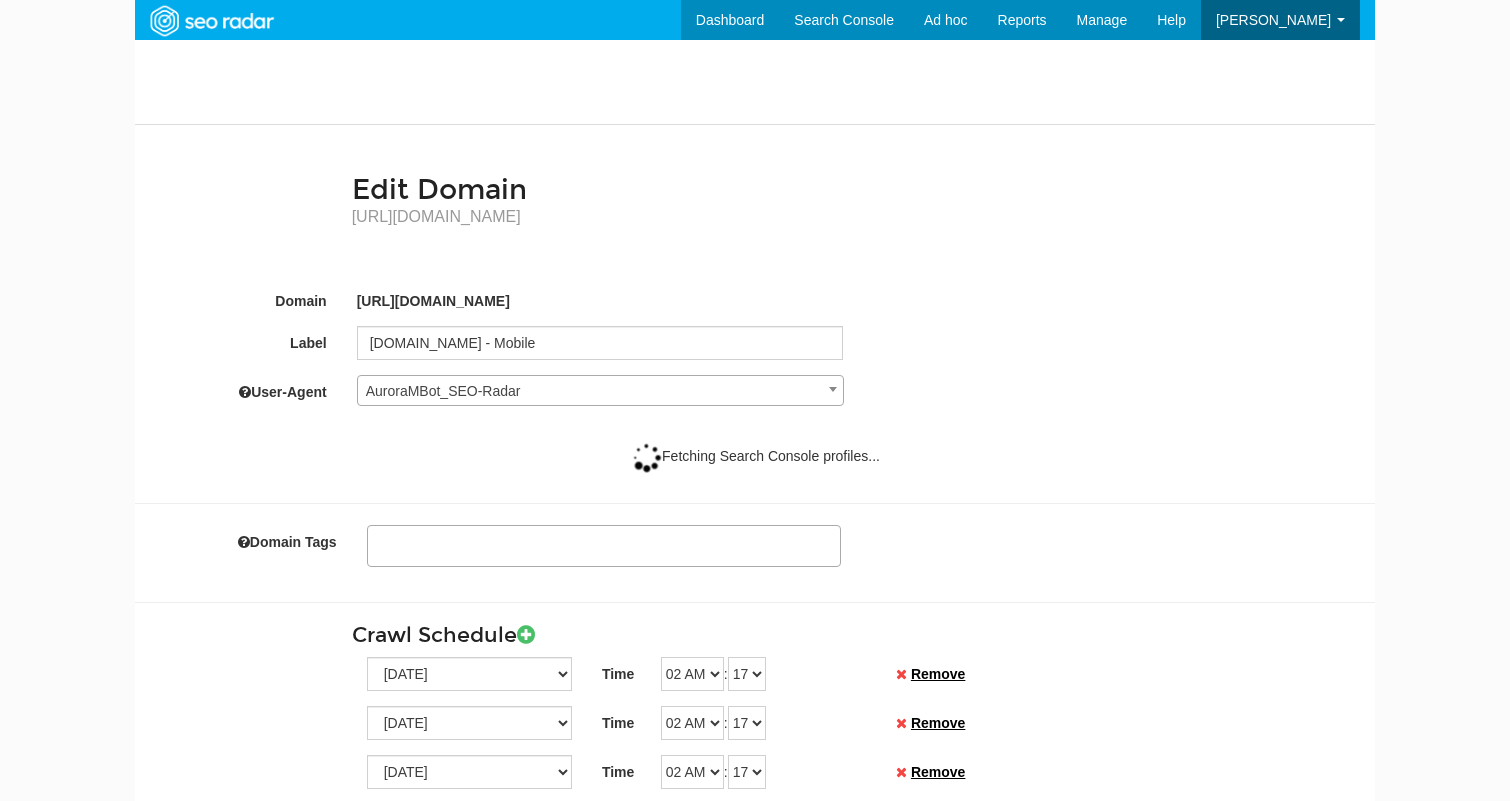 scroll, scrollTop: 0, scrollLeft: 0, axis: both 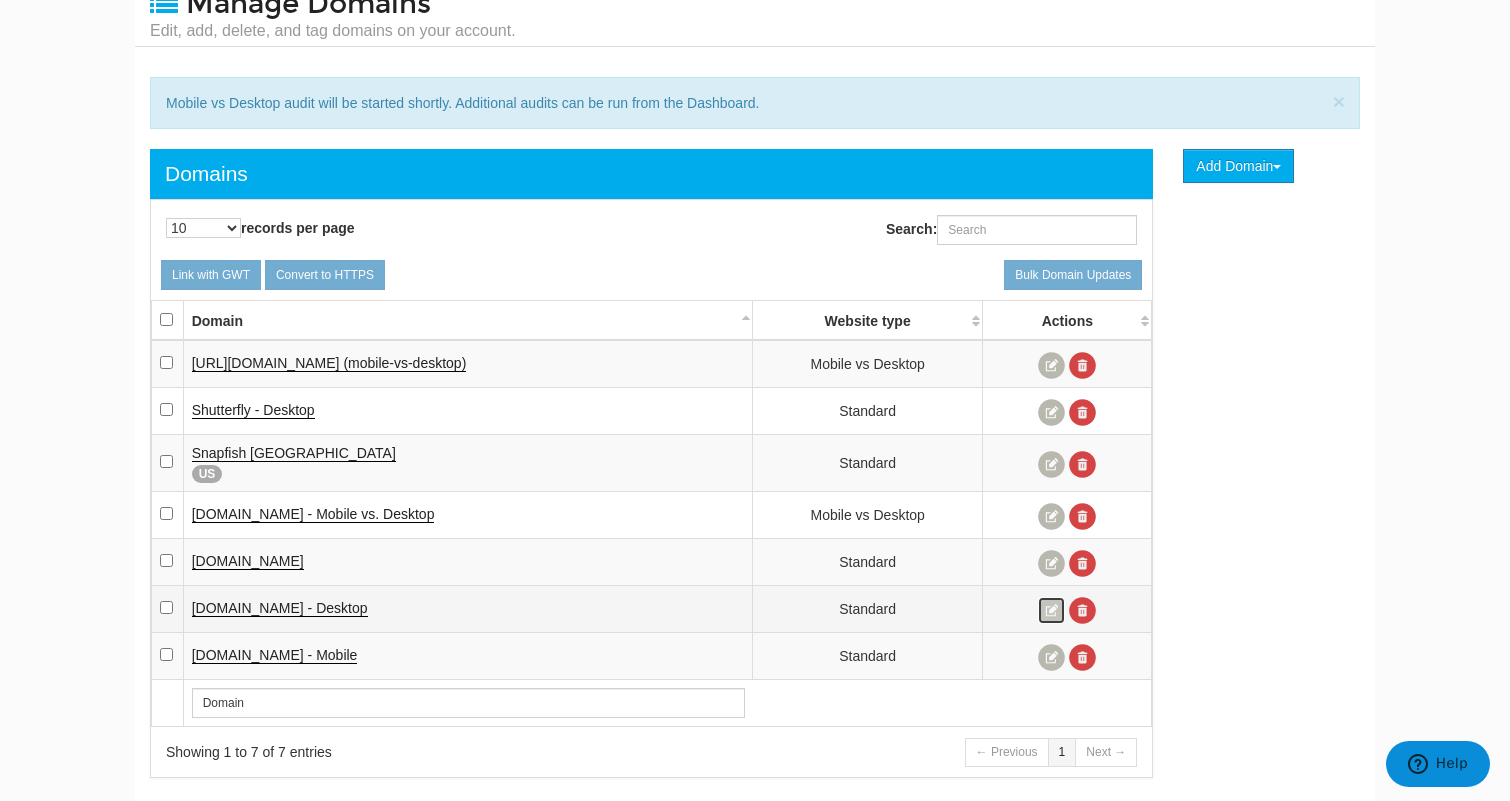 click at bounding box center [1051, 610] 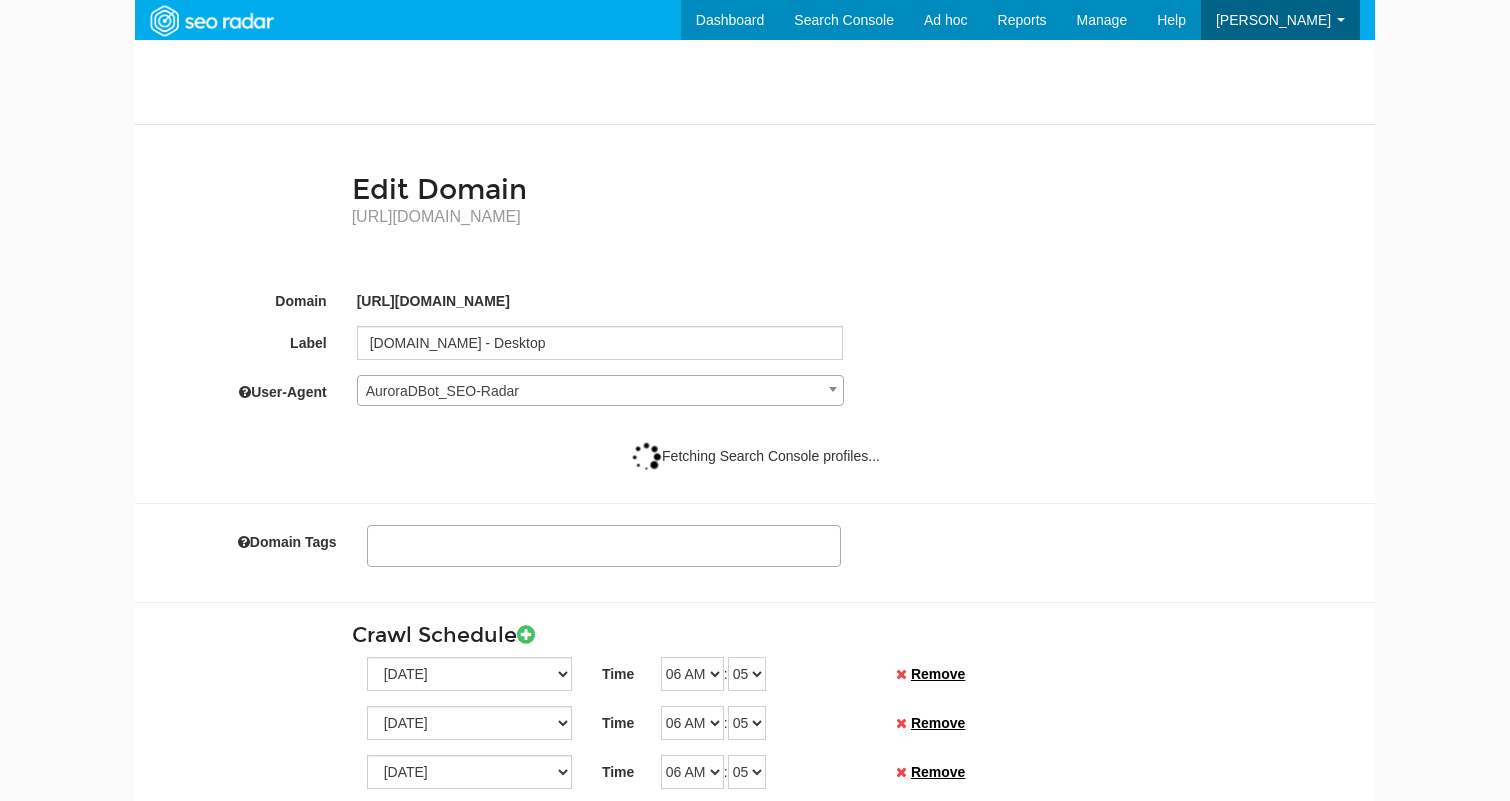 select 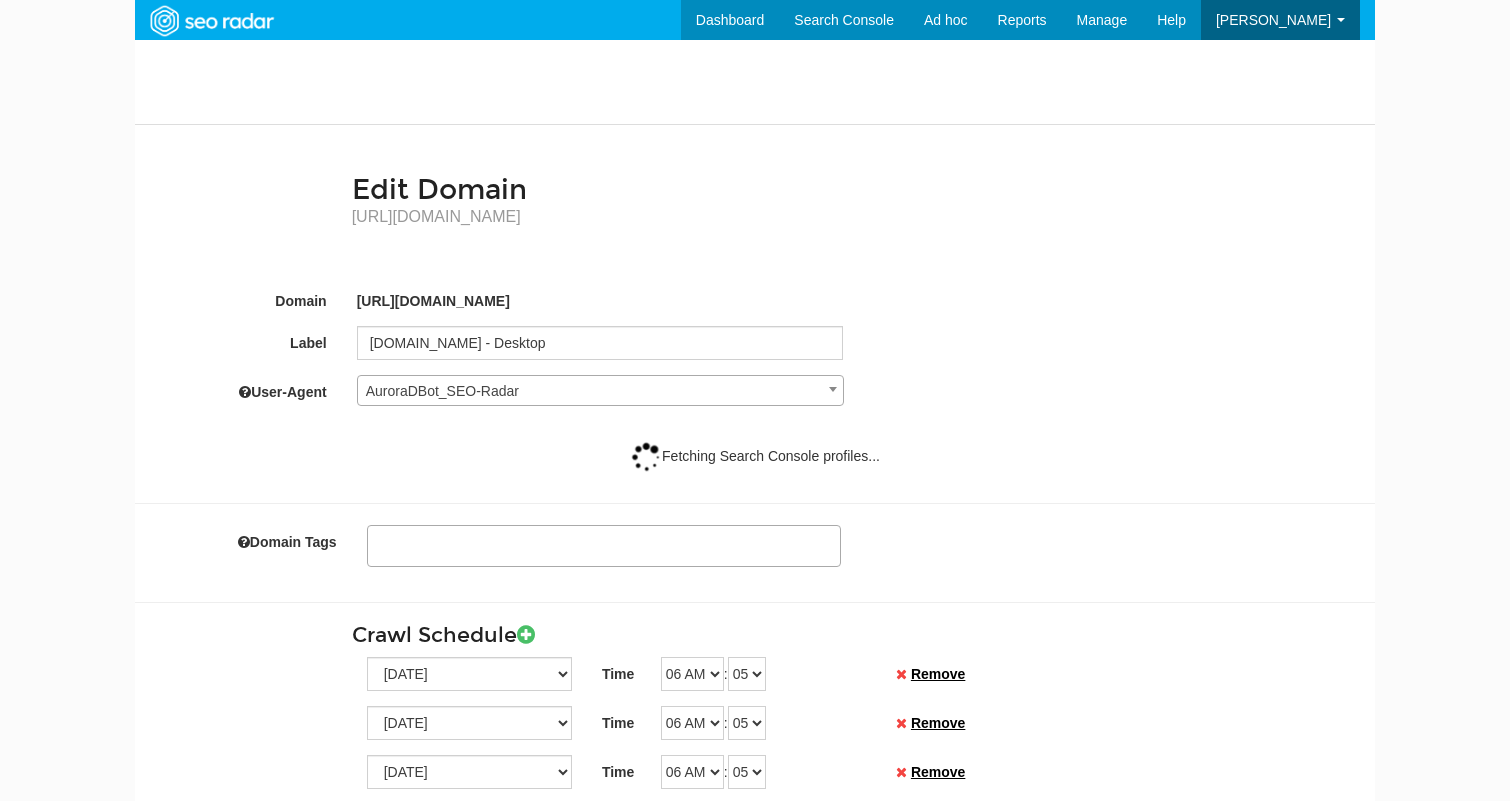 scroll, scrollTop: 0, scrollLeft: 0, axis: both 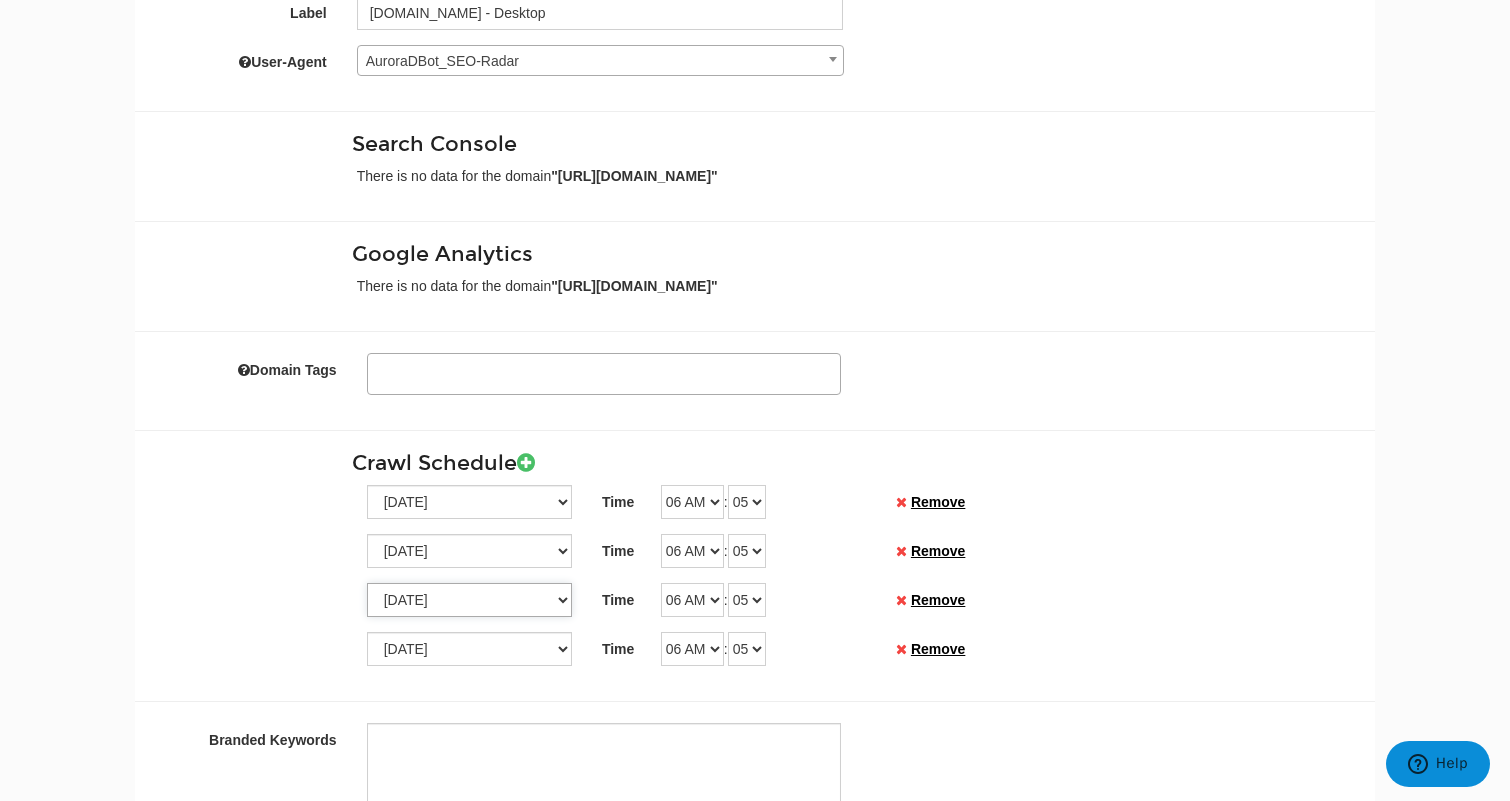 click on "Sunday
Monday
Tuesday
Wednesday
Thursday
Friday
Saturday" at bounding box center (469, 600) 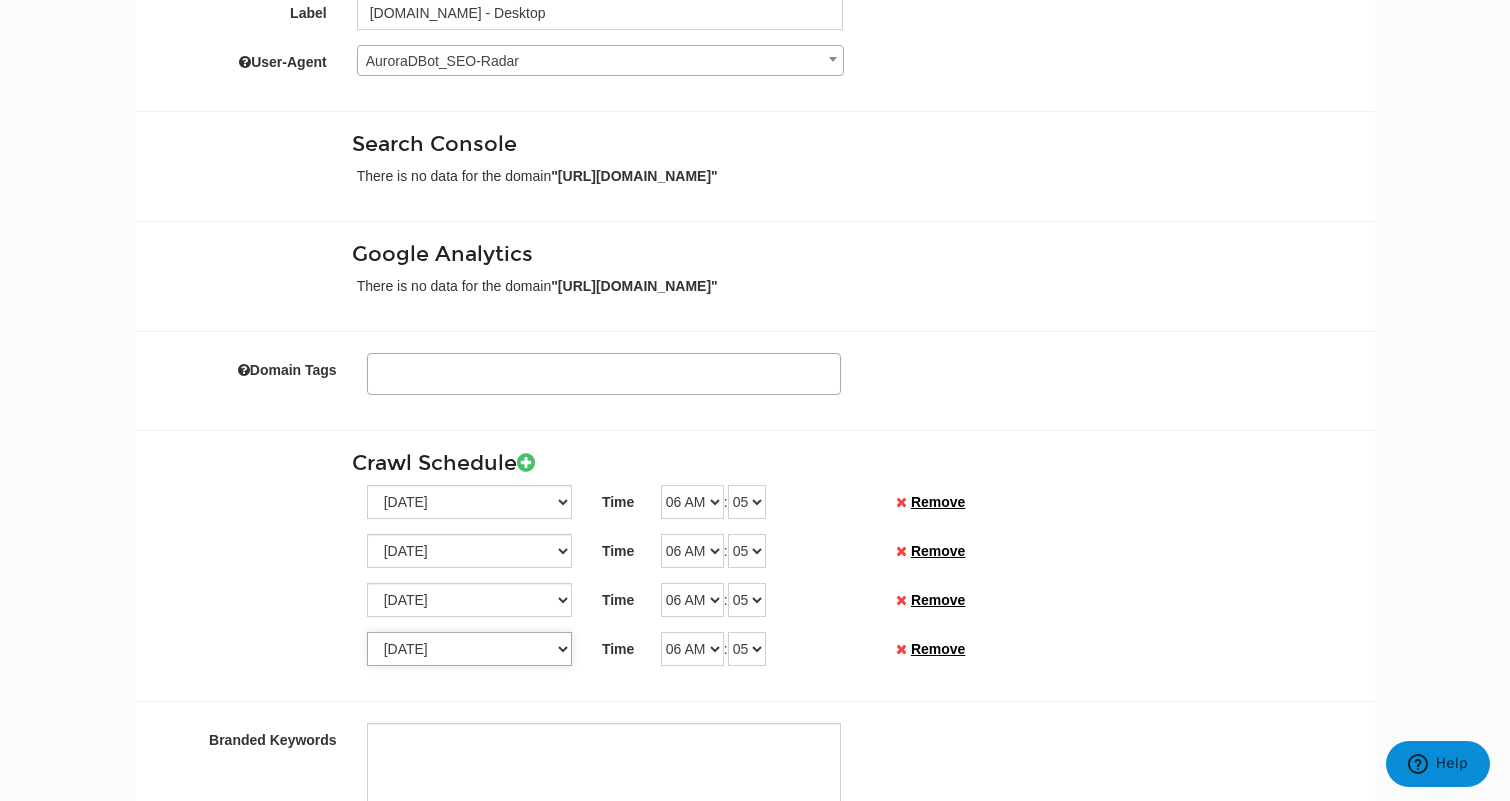 click on "[DATE]
[DATE]
[DATE]
[DATE]
[DATE]
[DATE]
[DATE]" at bounding box center [469, 649] 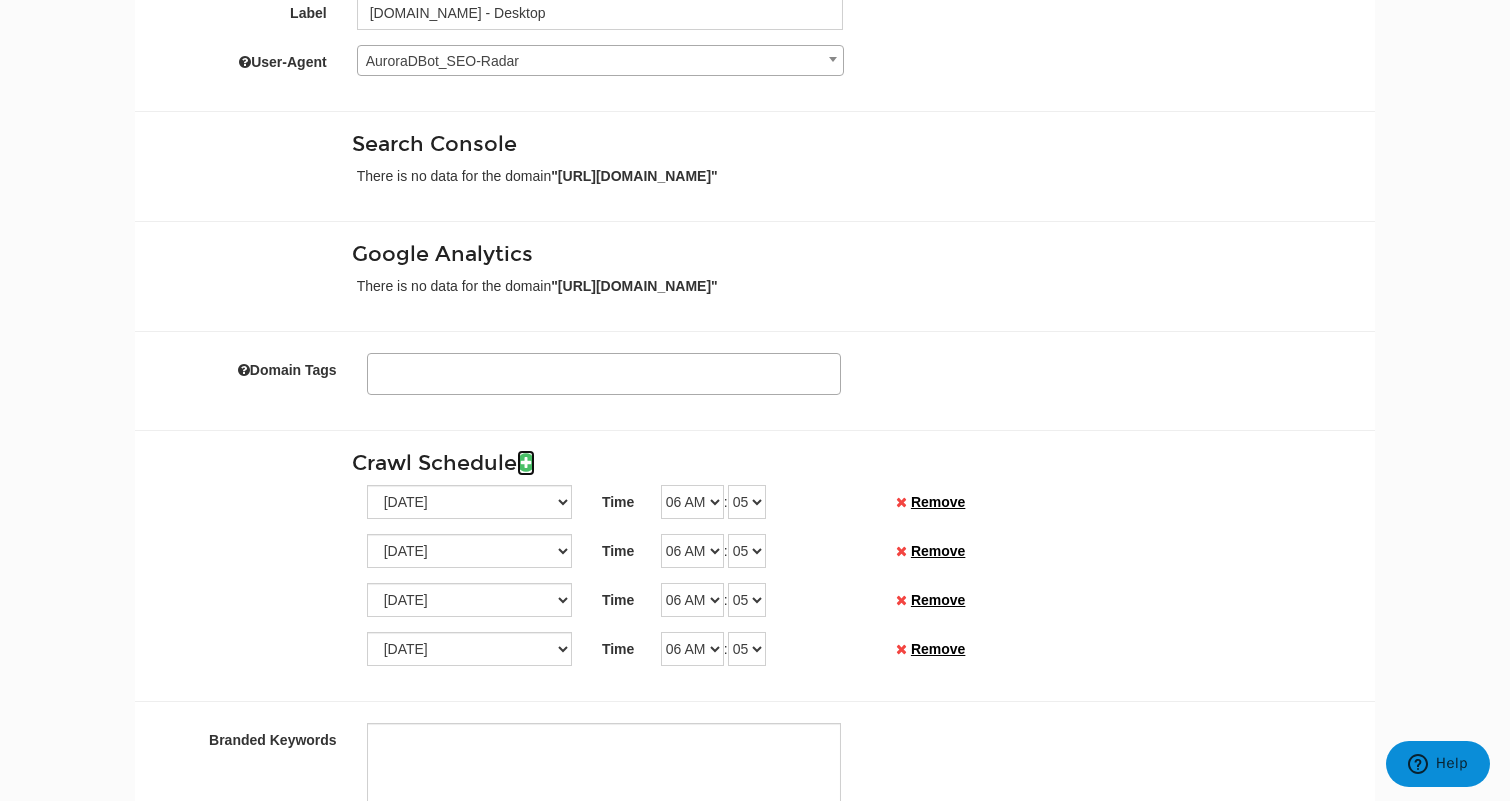 click at bounding box center (526, 462) 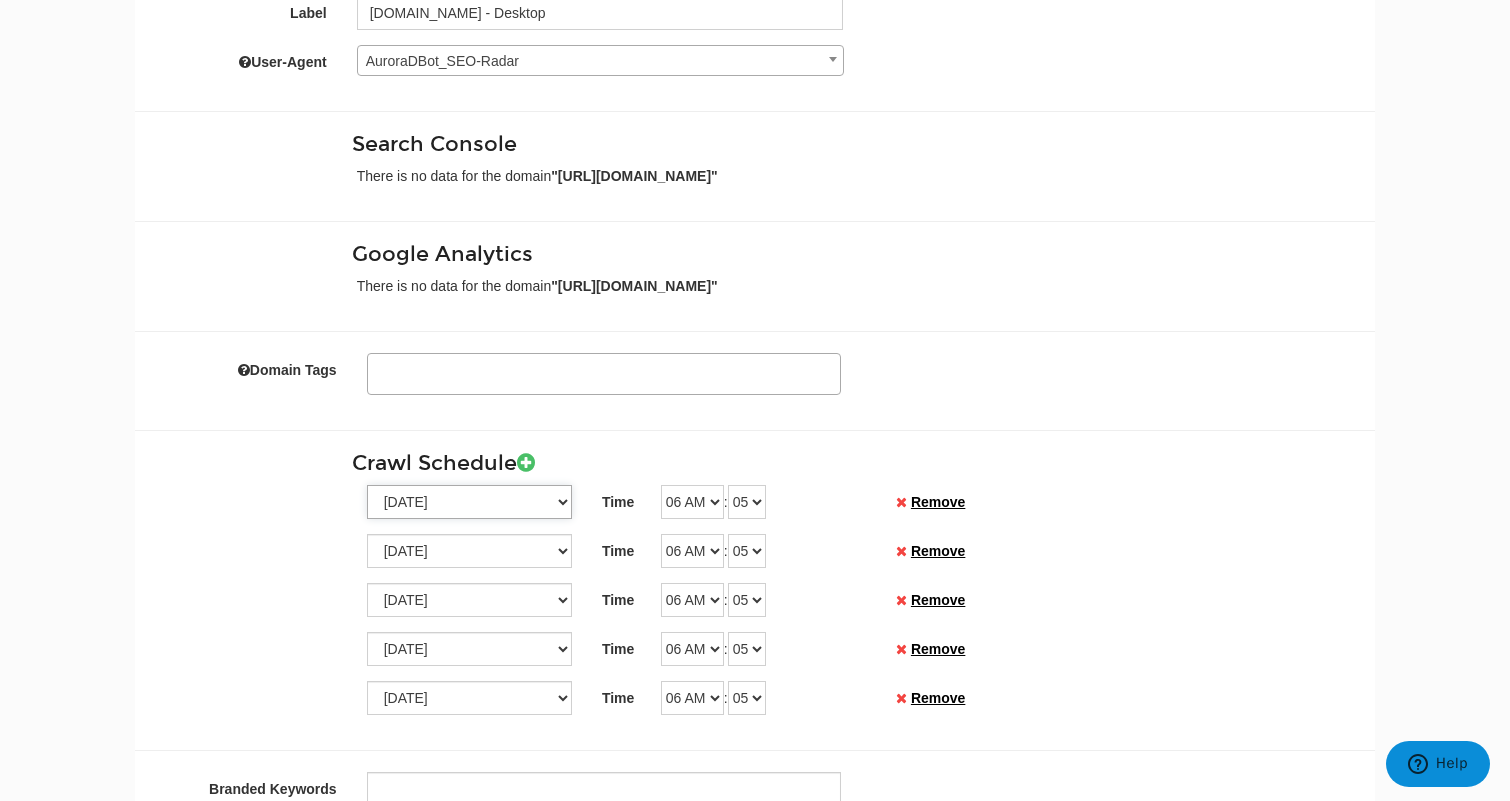 click on "Sunday
Monday
Tuesday
Wednesday
Thursday
Friday
Saturday" at bounding box center [469, 502] 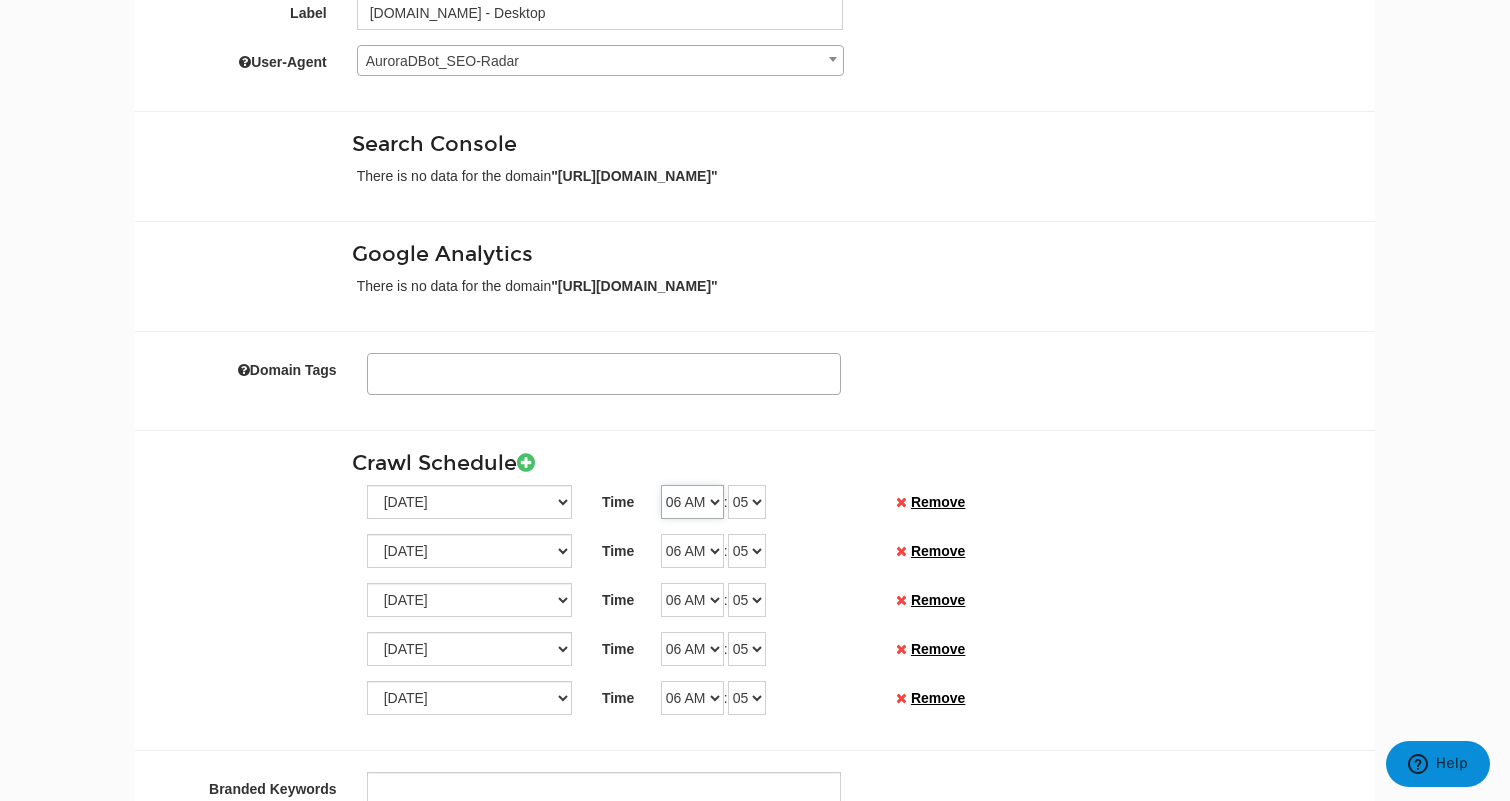 click on "12 AM
01 AM
02 AM
03 AM
04 AM
05 AM
06 AM
07 AM
08 AM
09 AM
10 AM
11 AM
12 PM
01 PM
02 PM
03 PM
04 PM
05 PM
06 PM
07 PM
08 PM
09 PM
10 PM
11 PM" at bounding box center [692, 502] 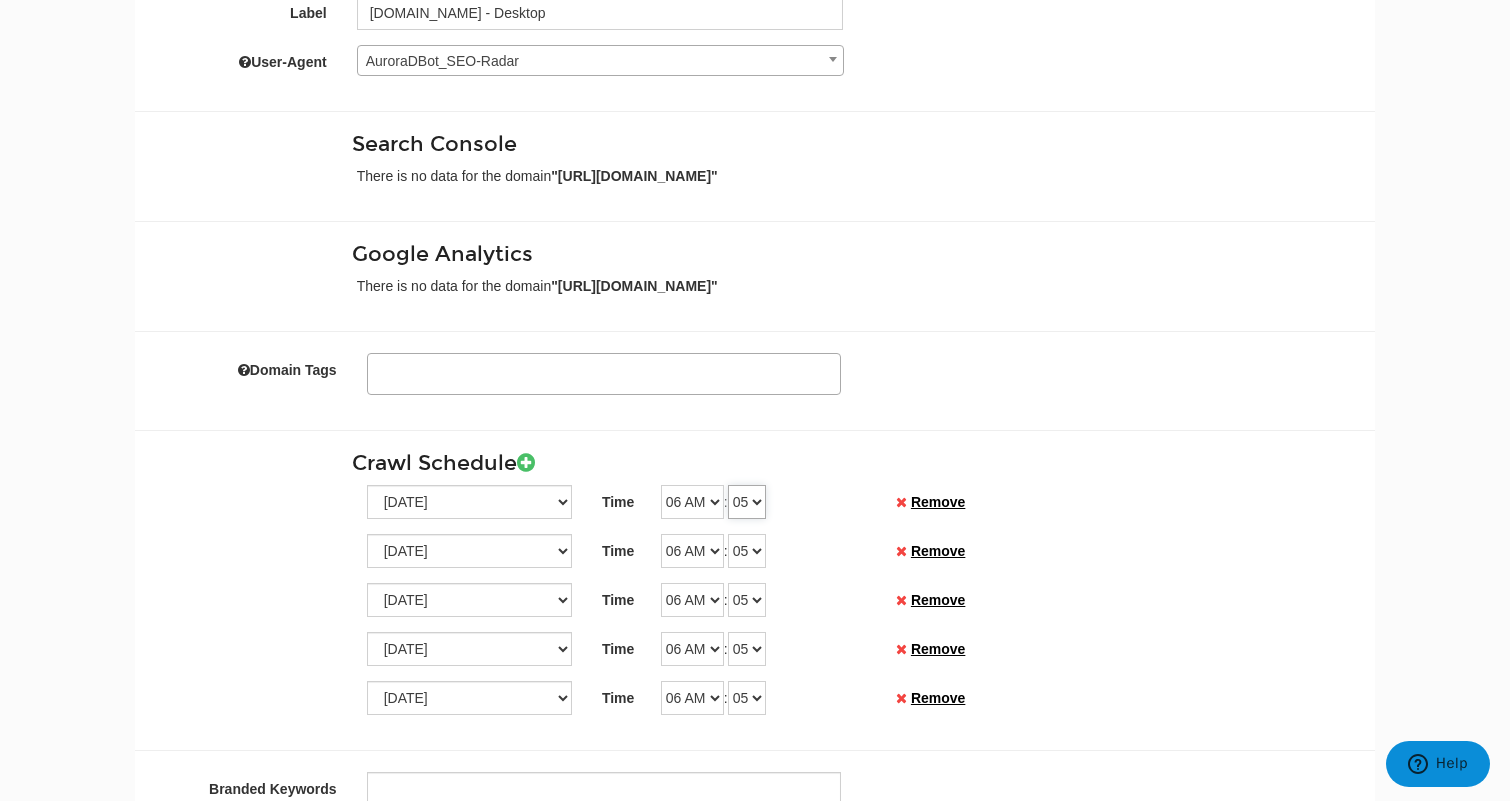 click on "00
01
02
03
04
05
06
07
08
09
10
11
12
13
14
15
16
17
18
19
20
21
22
23
24
25
26
27
28
29
30
31
32
33
34
35
36
37
38
39
40
41
42
43
44
45
46
47
48
49
50
51
52
53
54
55
56
57
58
59" at bounding box center [747, 502] 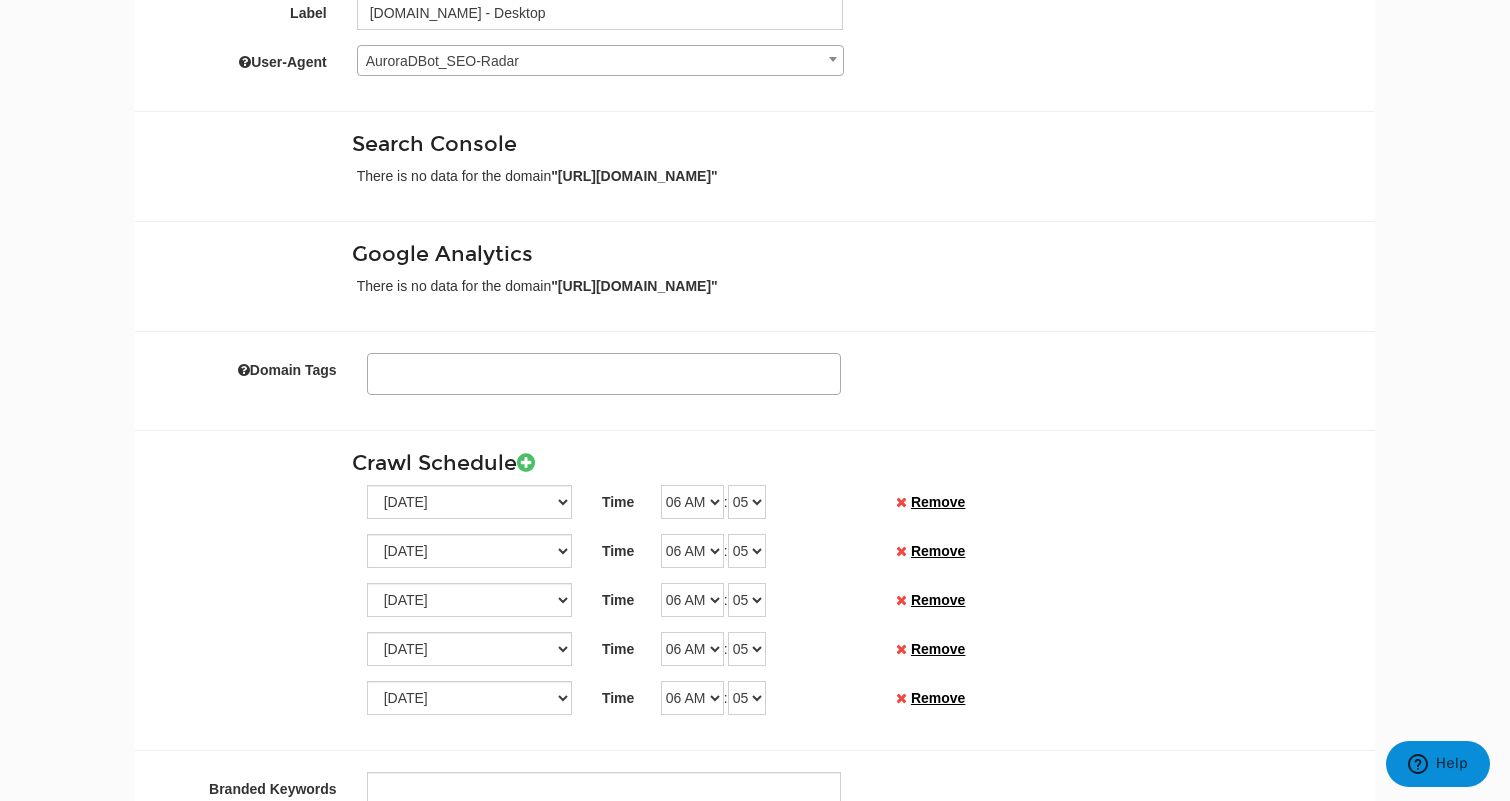 click on "Domain Tags US
UK
AU
CafePress US
IE
NZ
Shutterfly US
PhotoBox UK
PhotoBox IE
Snapfish US Test" at bounding box center (755, 374) 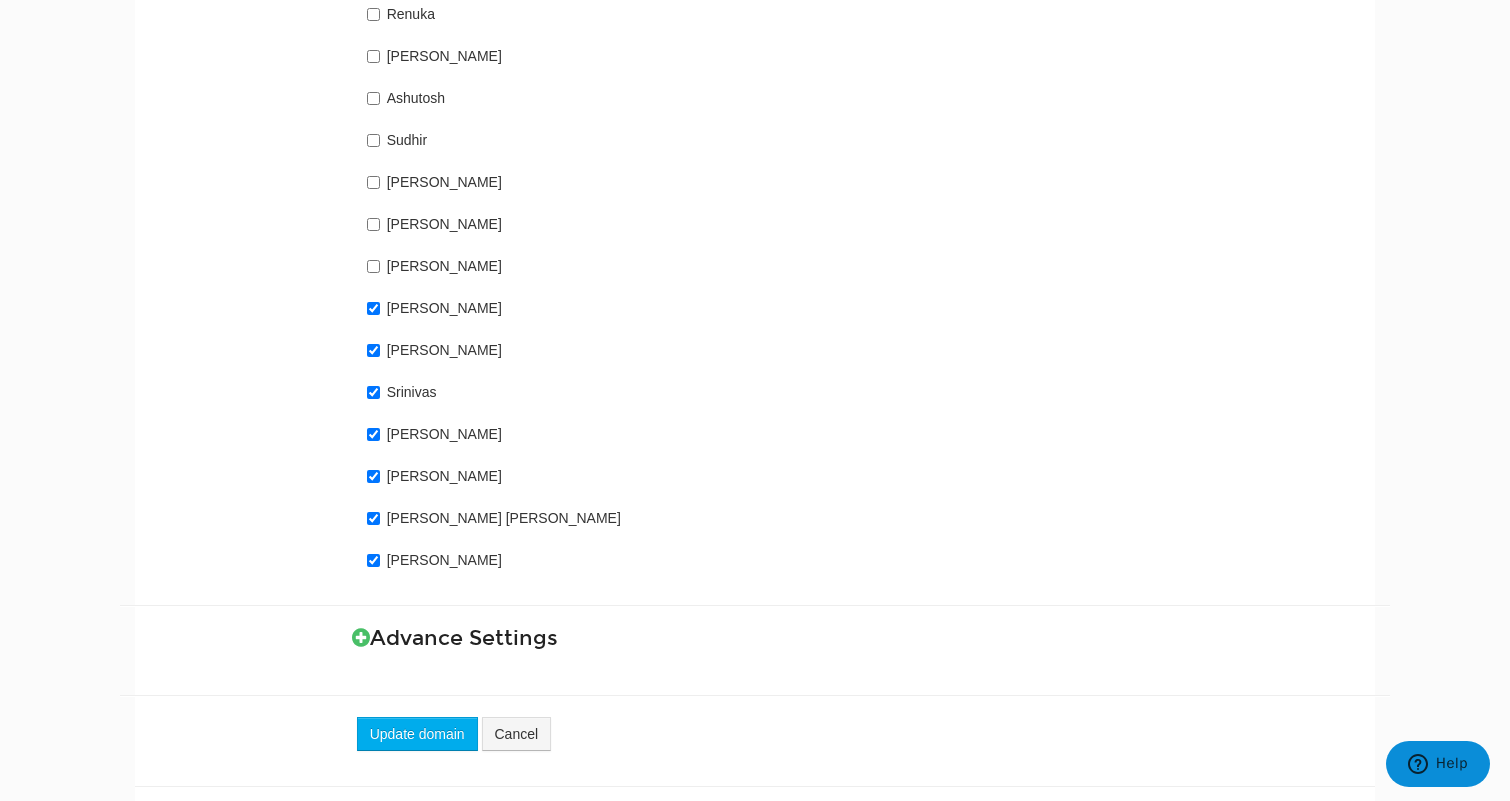scroll, scrollTop: 2181, scrollLeft: 0, axis: vertical 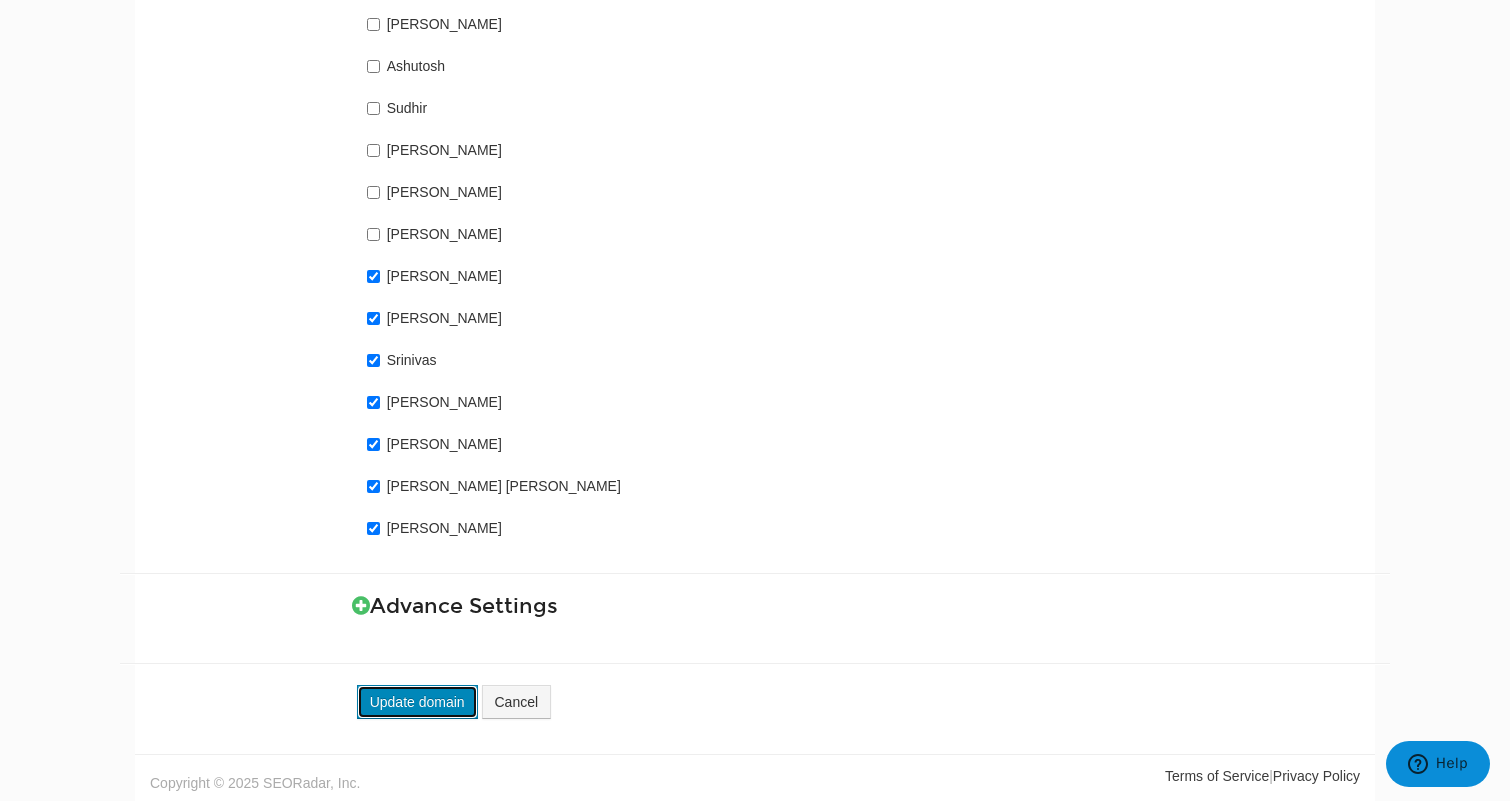 click on "Update domain" at bounding box center [417, 702] 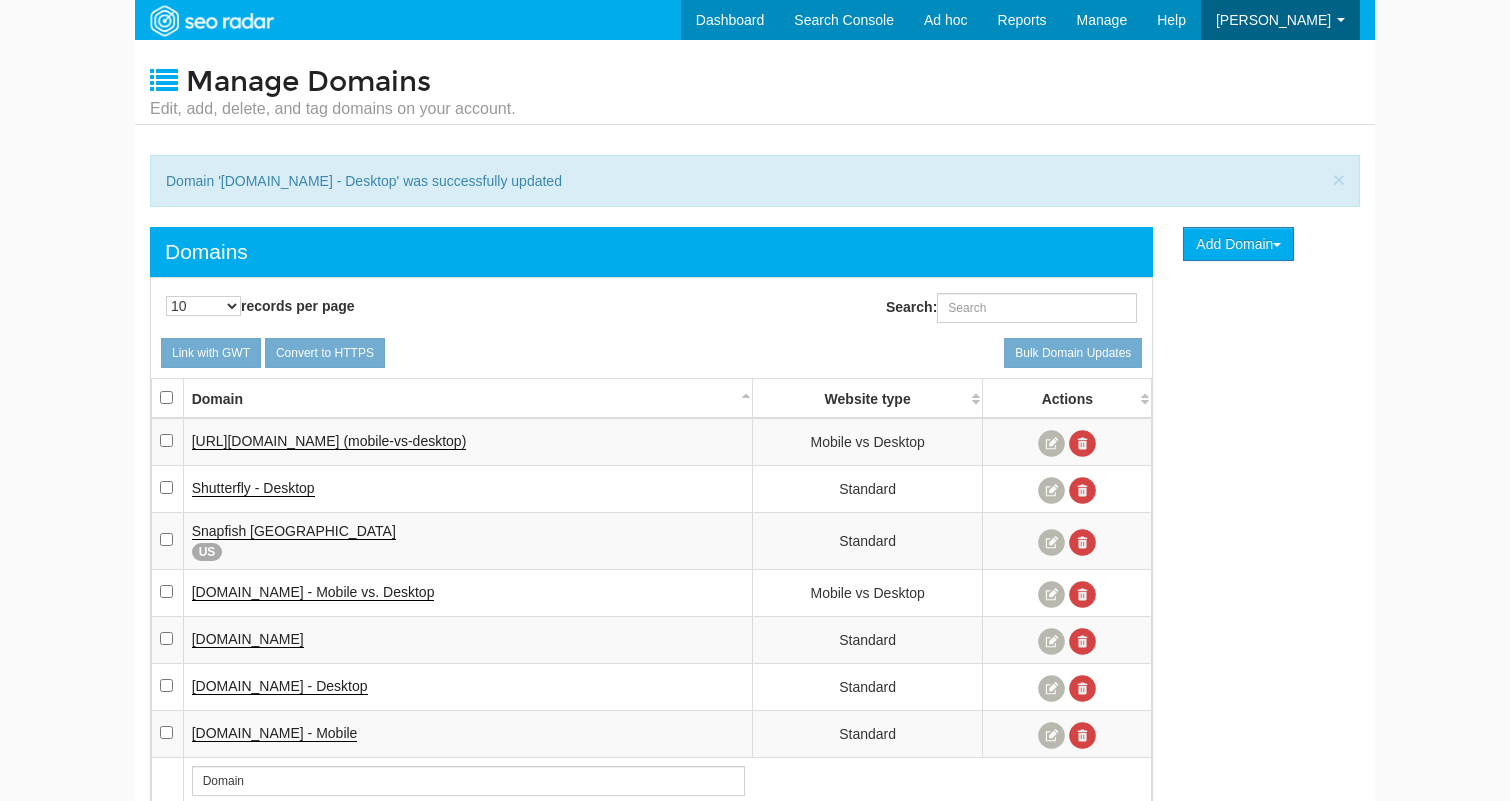 scroll, scrollTop: 0, scrollLeft: 0, axis: both 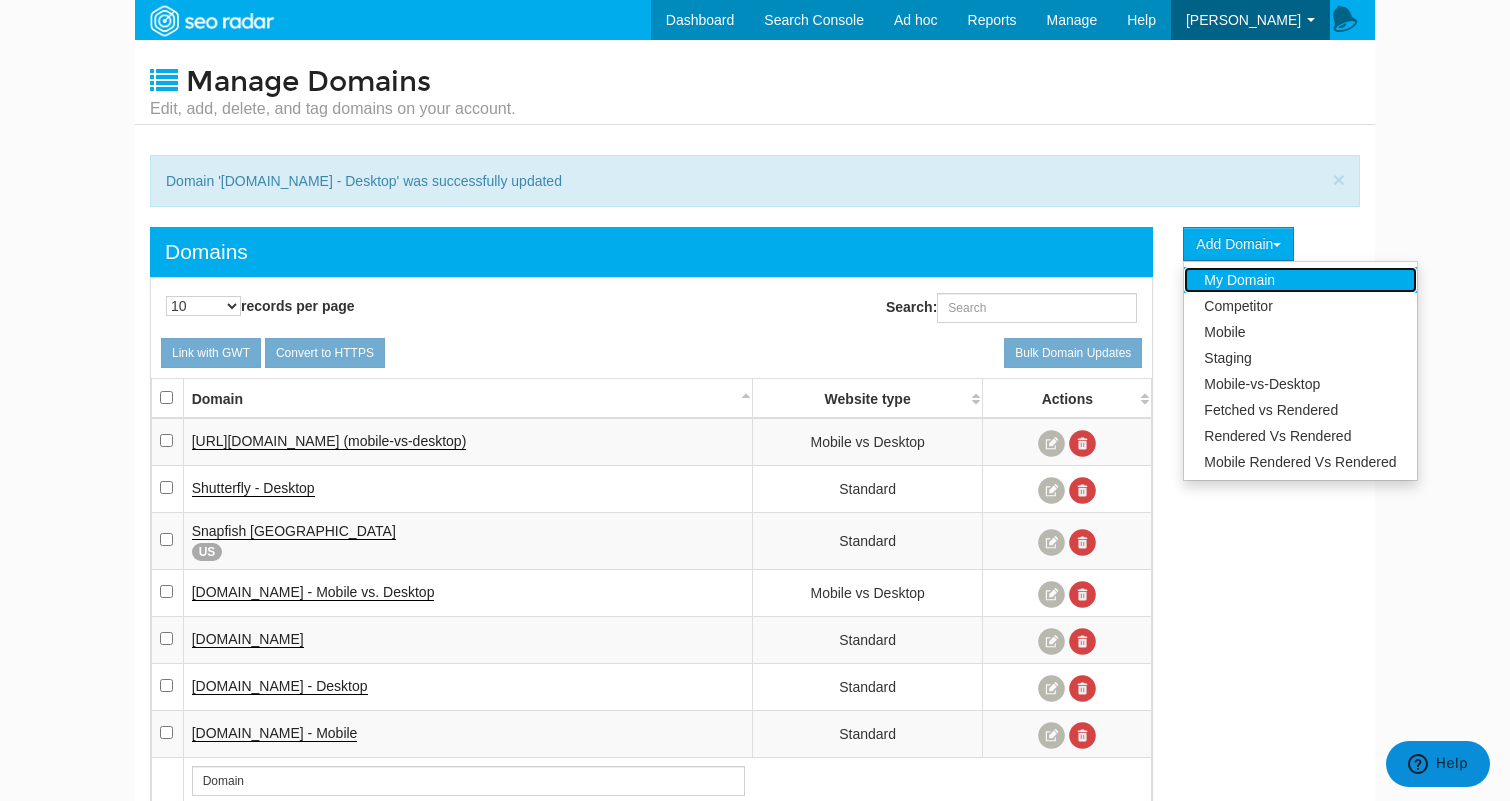 click on "My Domain" at bounding box center [1300, 280] 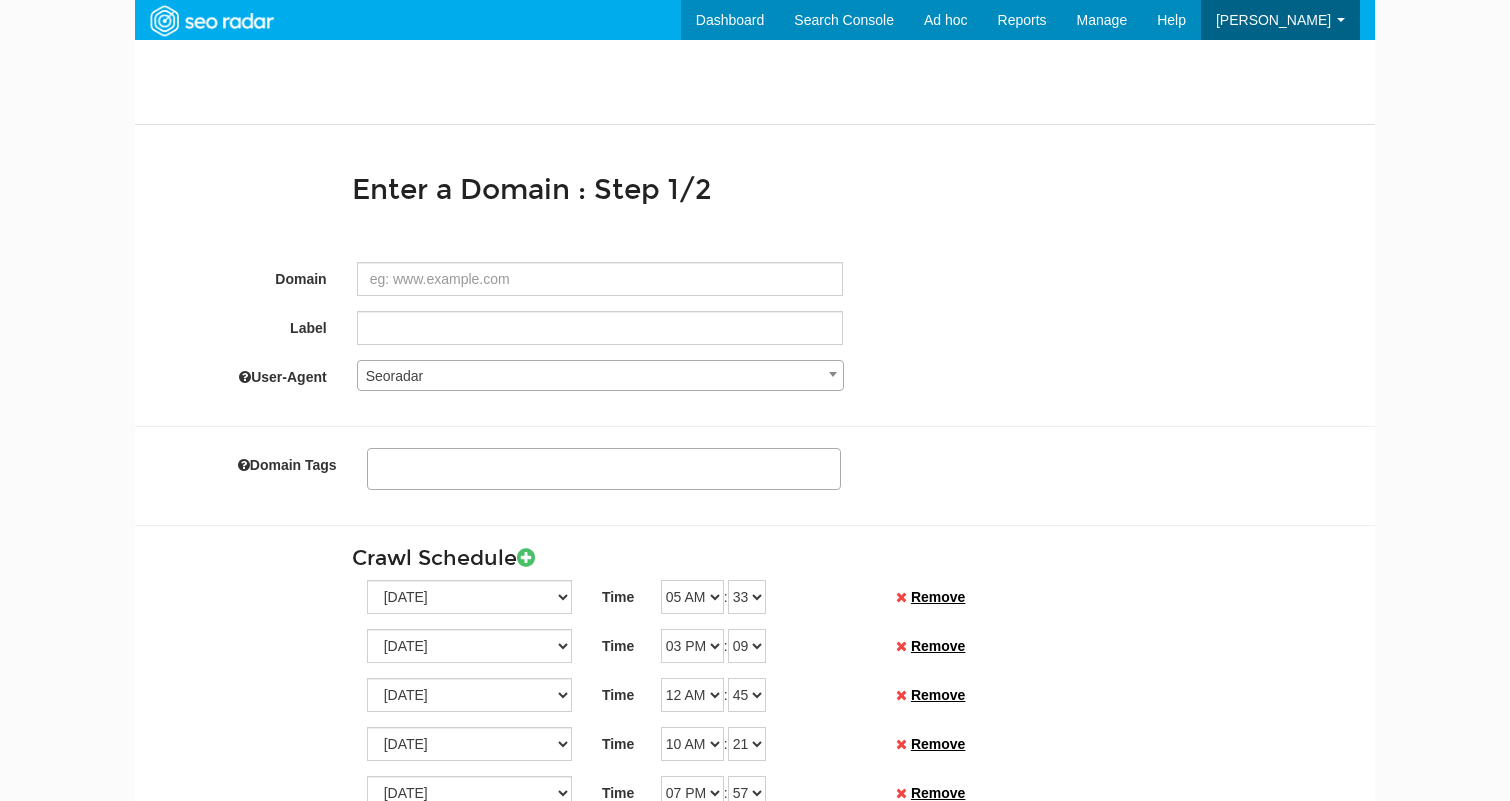 select 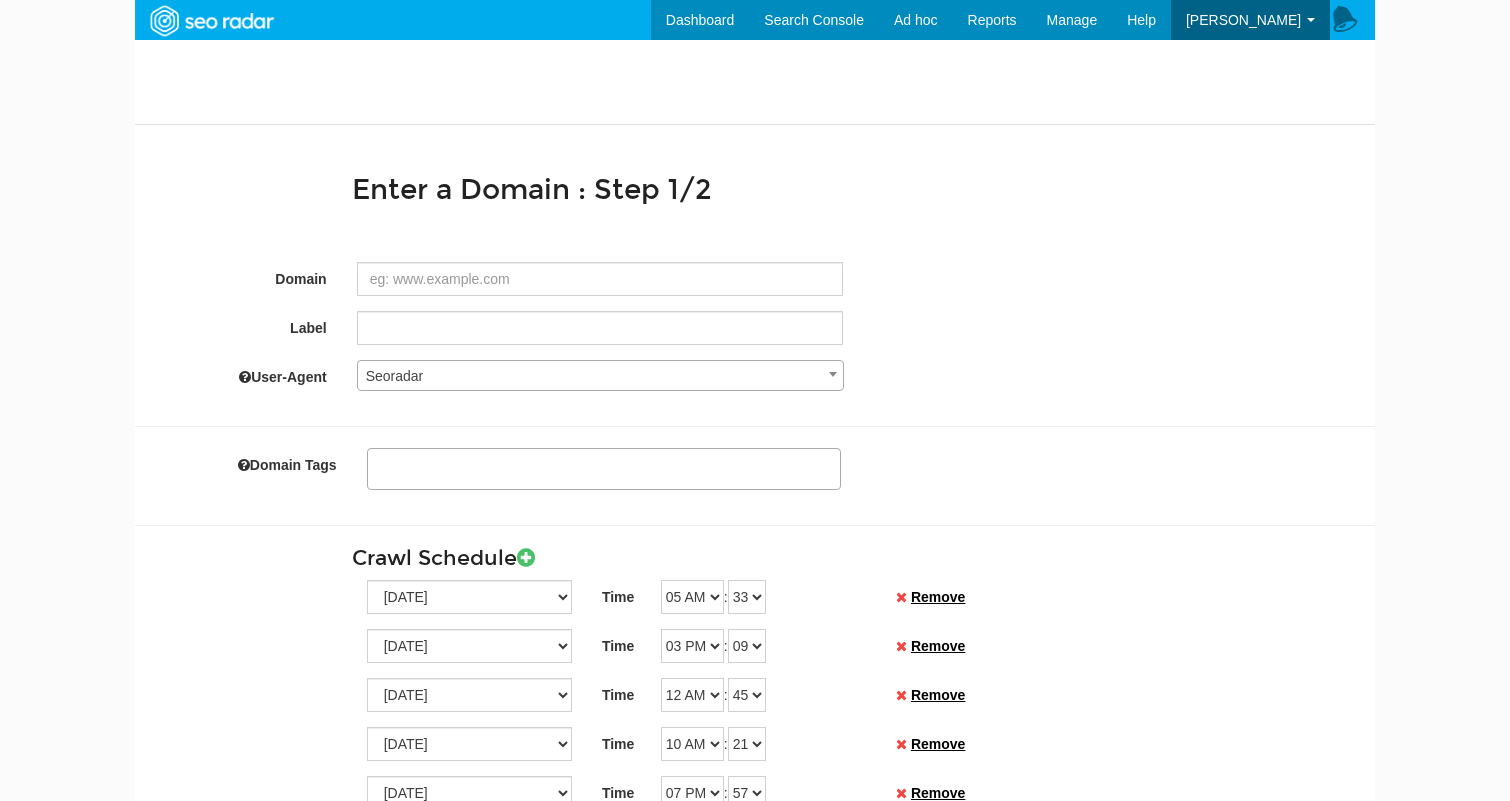 scroll, scrollTop: 0, scrollLeft: 0, axis: both 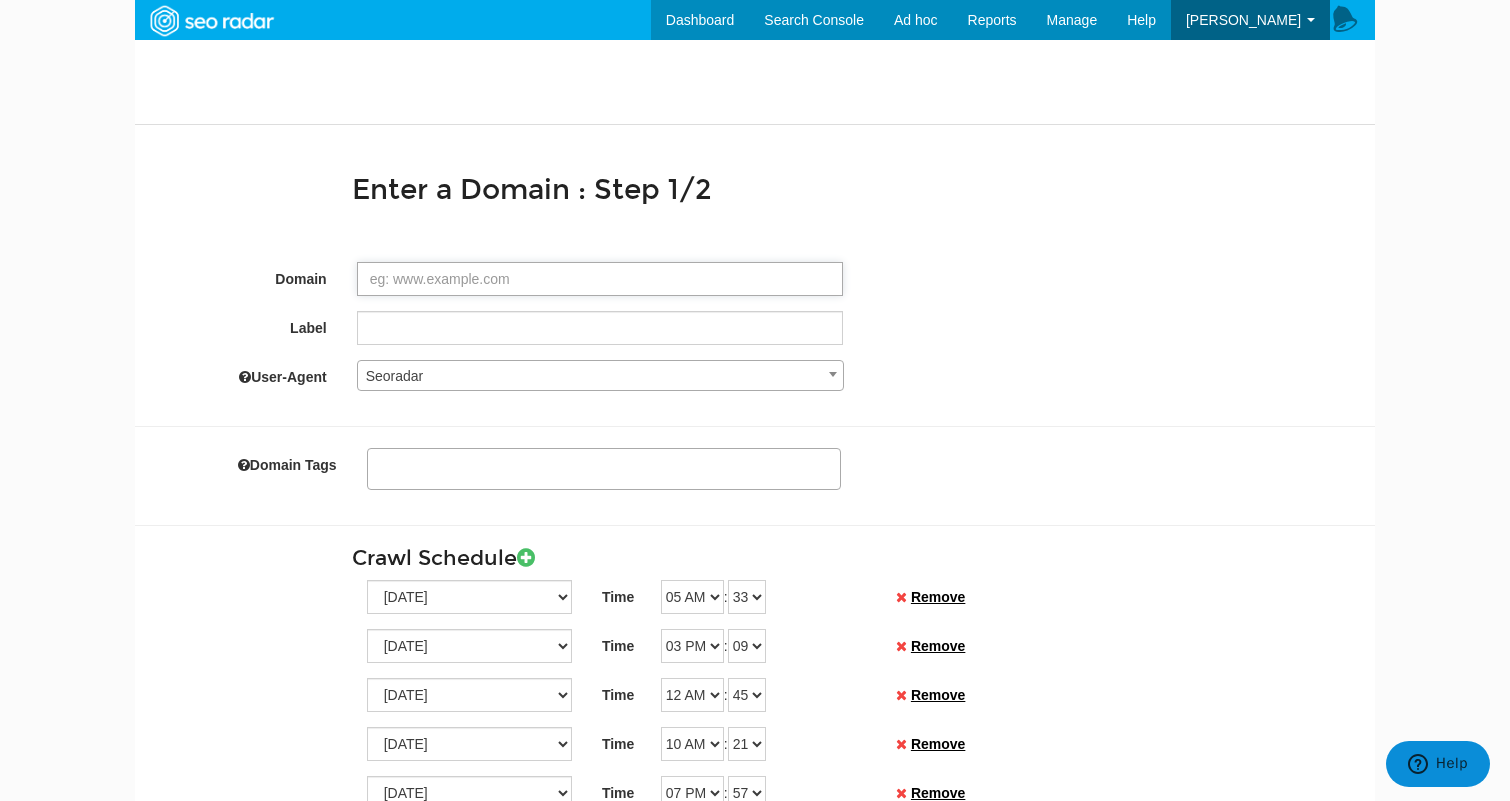 click on "Domain" at bounding box center (600, 279) 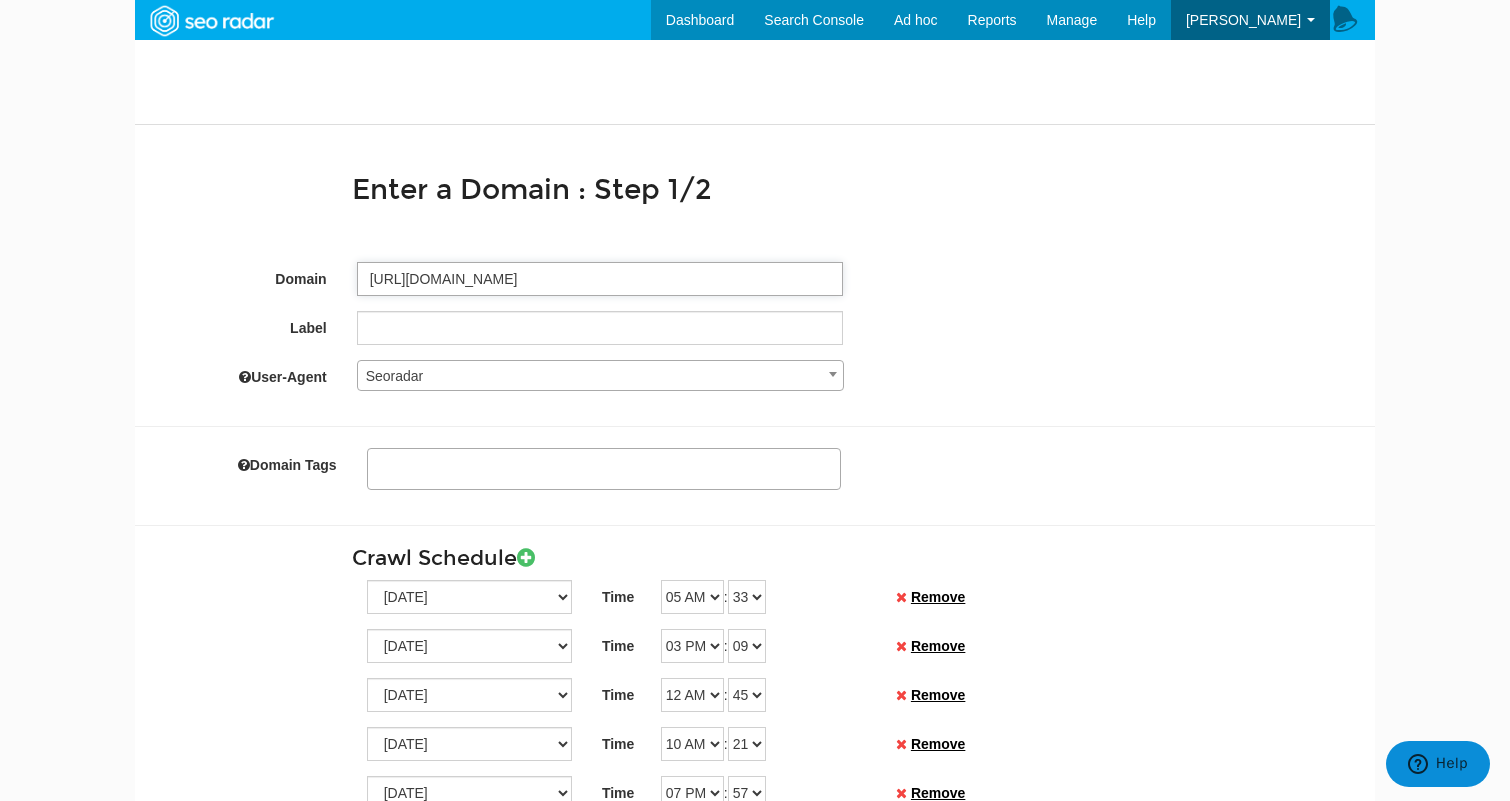 type on "[URL][DOMAIN_NAME]" 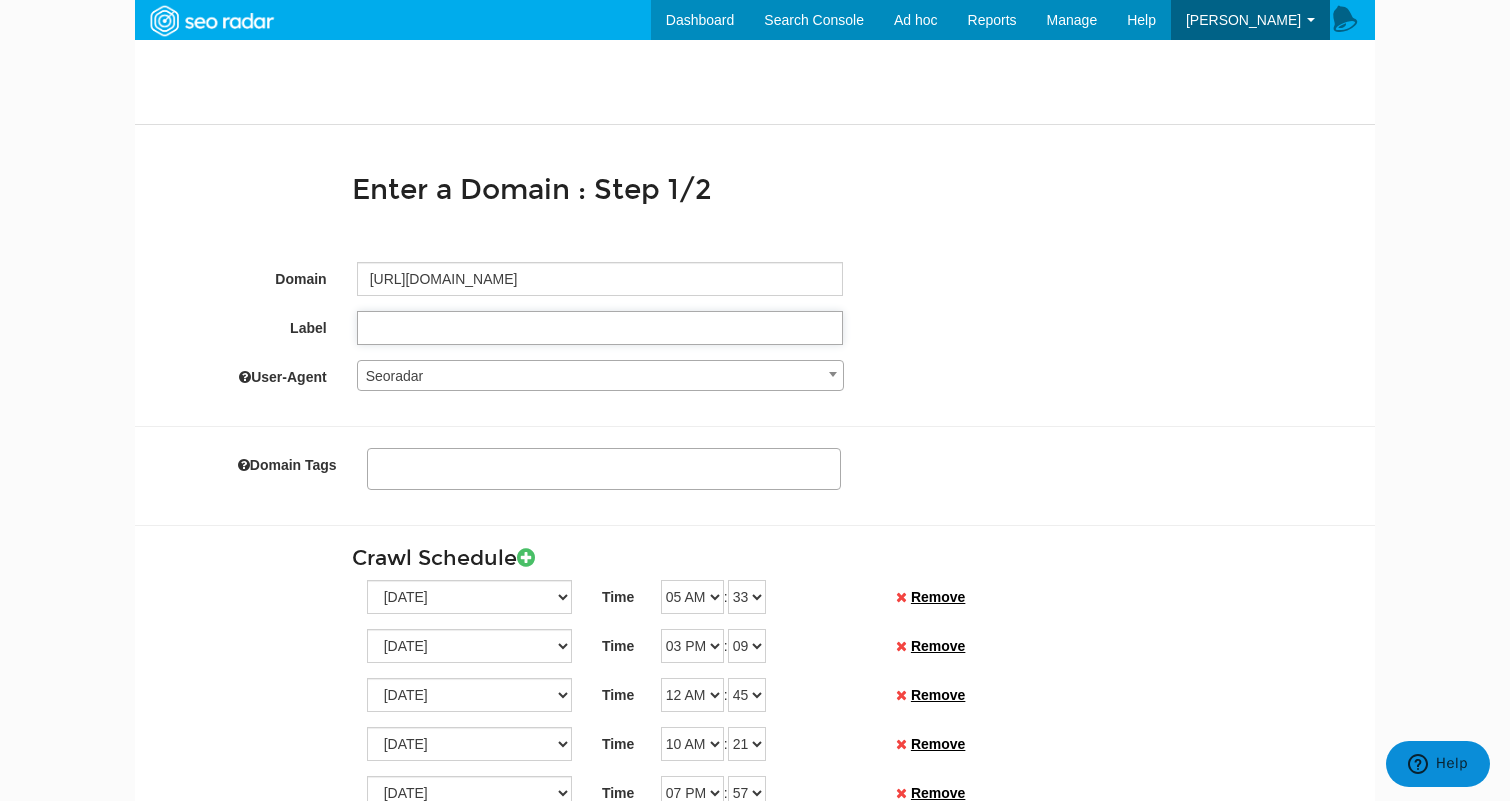 type on "https://www3.shutterfly.com/" 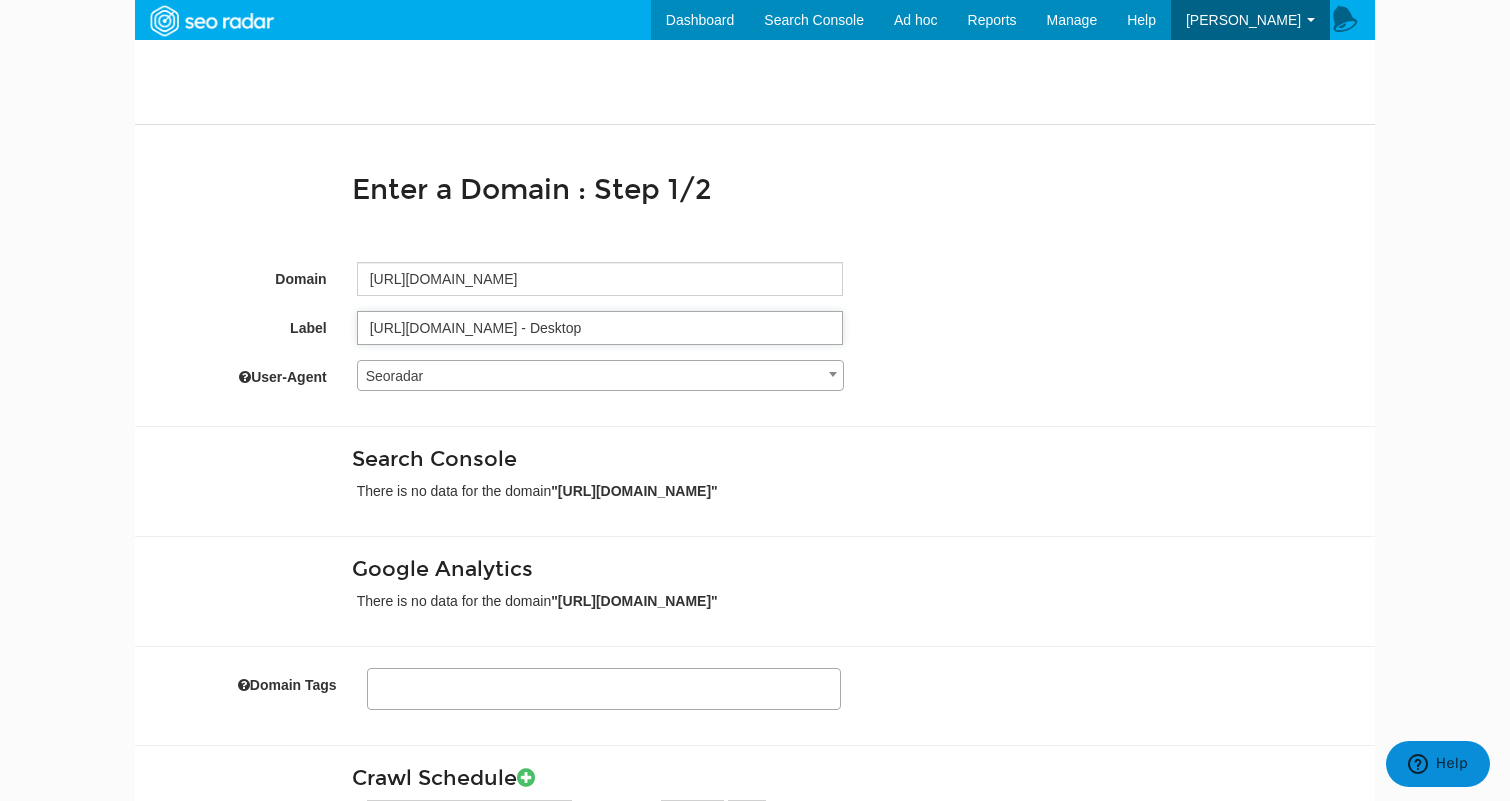 type on "https://www3.shutterfly.com/ - Desktop" 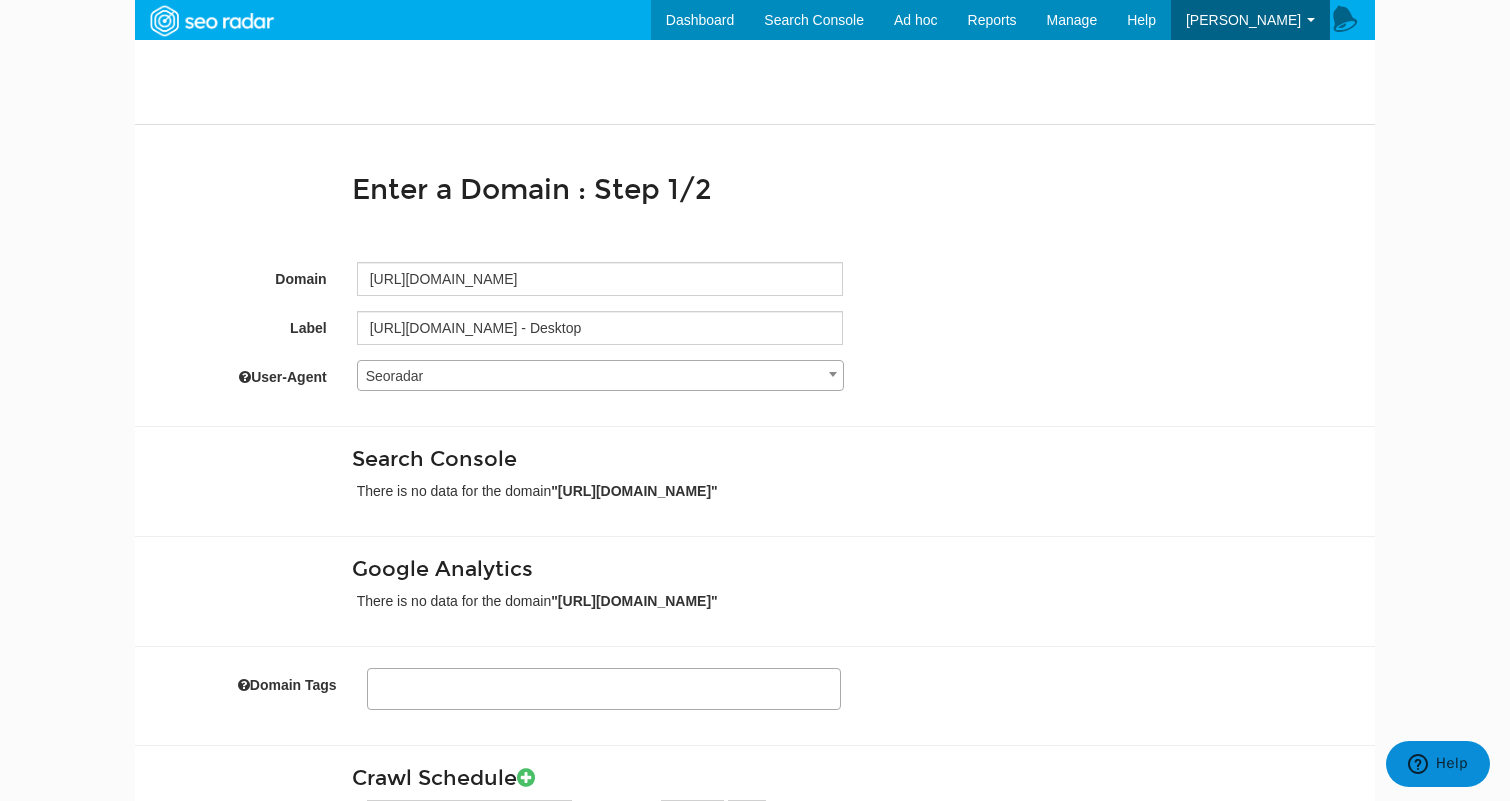 click on "Seoradar" at bounding box center [600, 376] 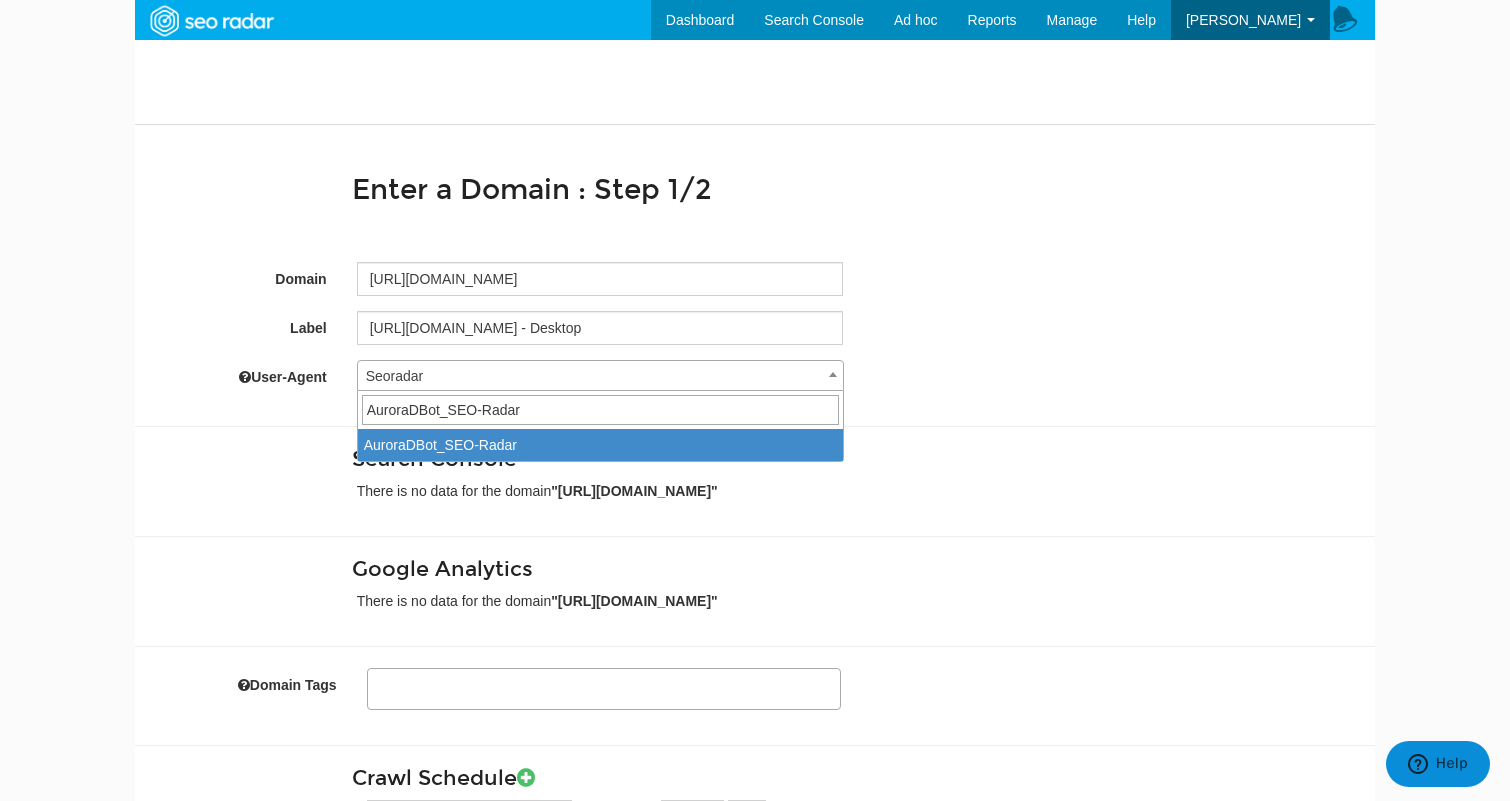 type on "AuroraDBot_SEO-Radar" 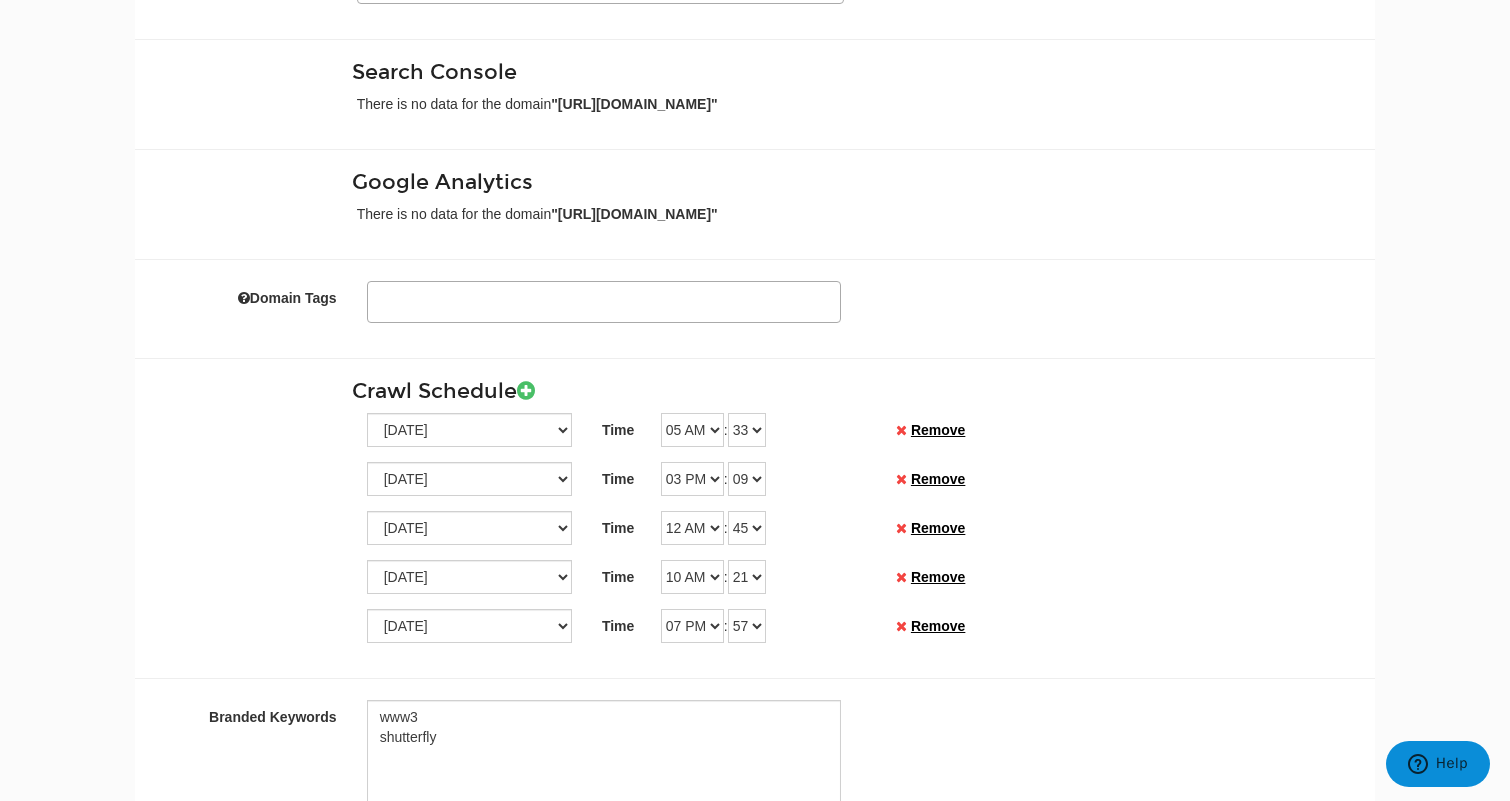 scroll, scrollTop: 398, scrollLeft: 0, axis: vertical 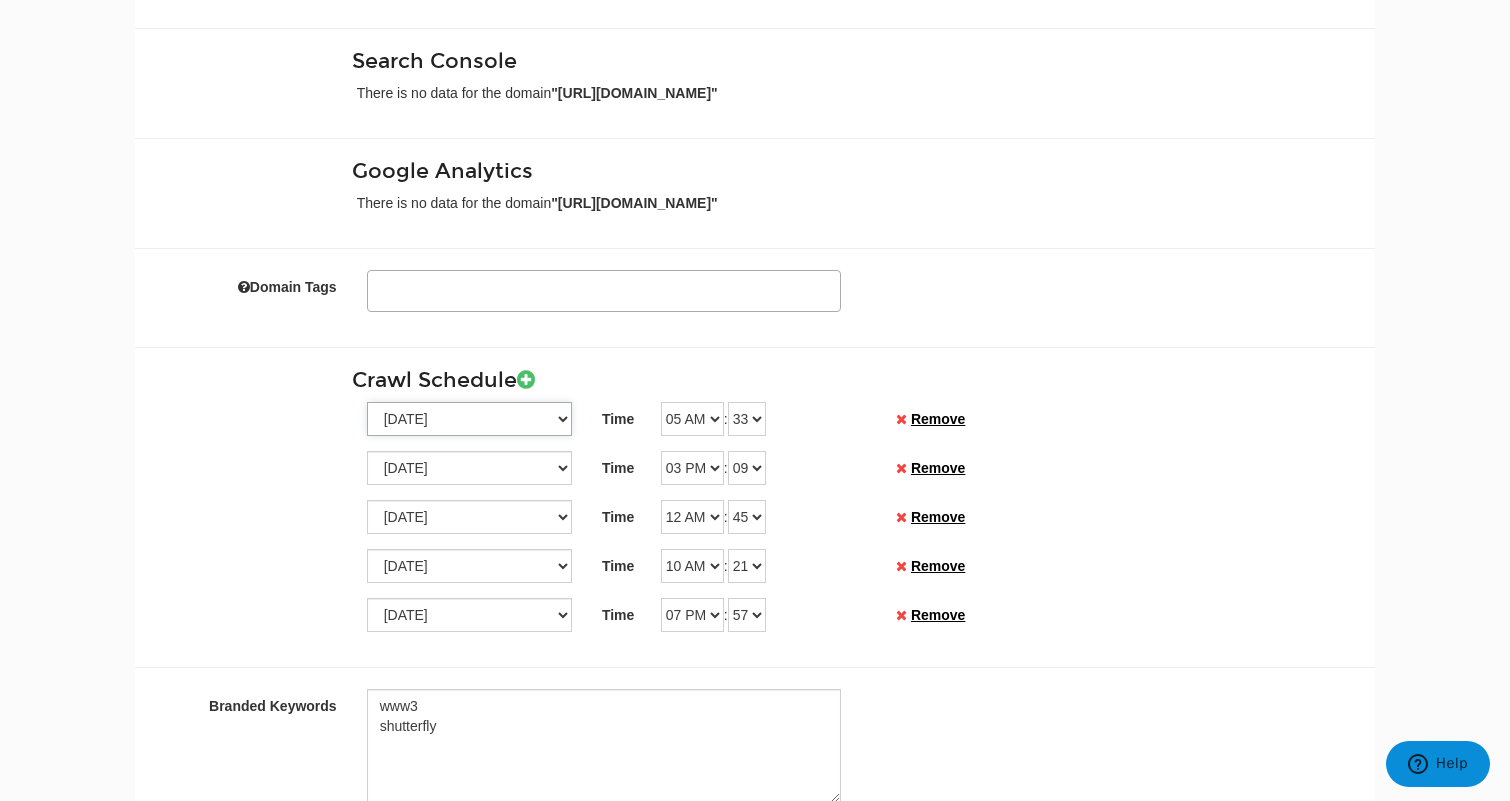 click on "Sunday
Monday
Tuesday
Wednesday
Thursday
Friday
Saturday" at bounding box center (469, 419) 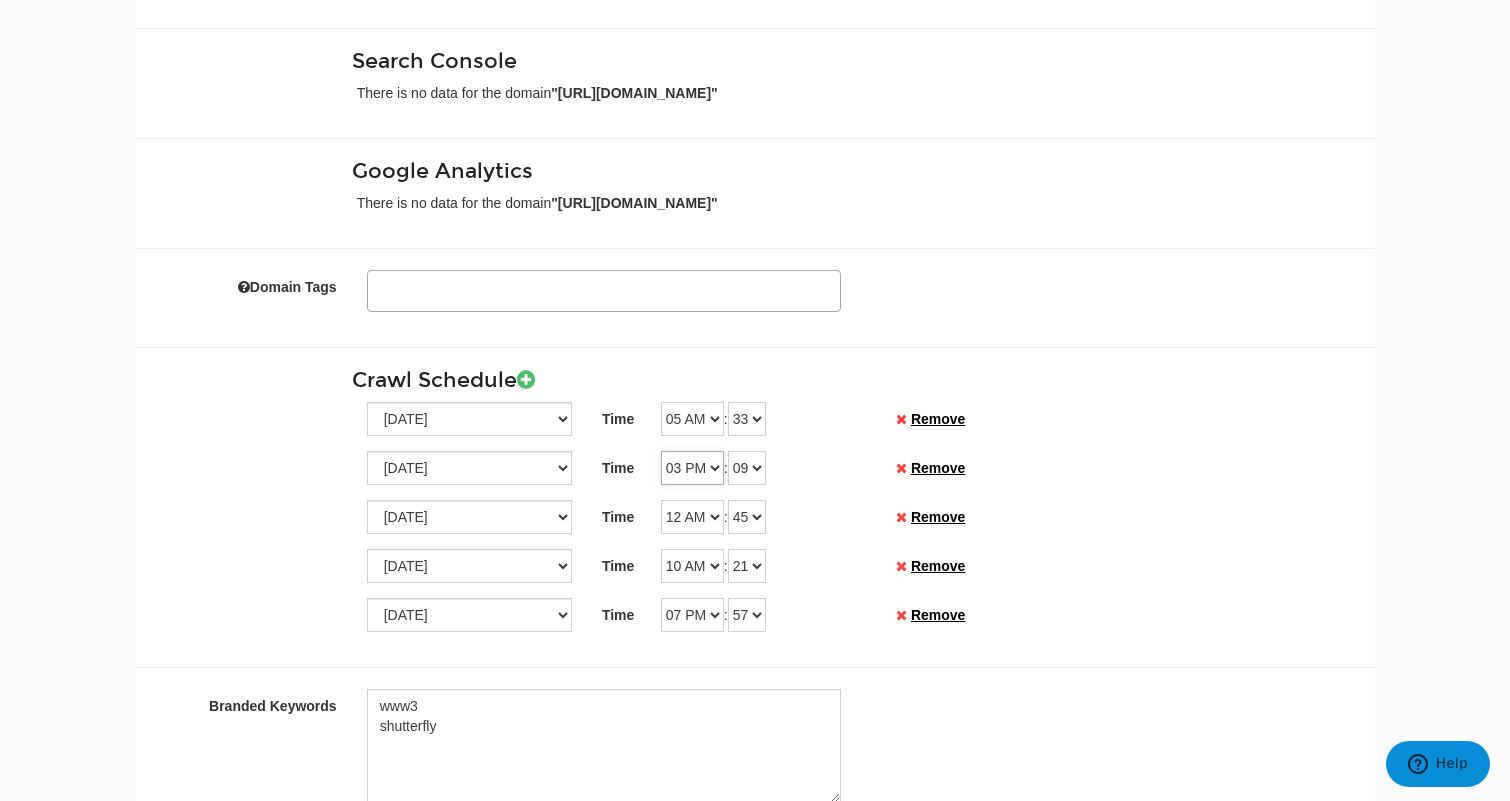 click on "12 AM
01 AM
02 AM
03 AM
04 AM
05 AM
06 AM
07 AM
08 AM
09 AM
10 AM
11 AM
12 PM
01 PM
02 PM
03 PM
04 PM
05 PM
06 PM
07 PM
08 PM
09 PM
10 PM
11 PM" at bounding box center [692, 468] 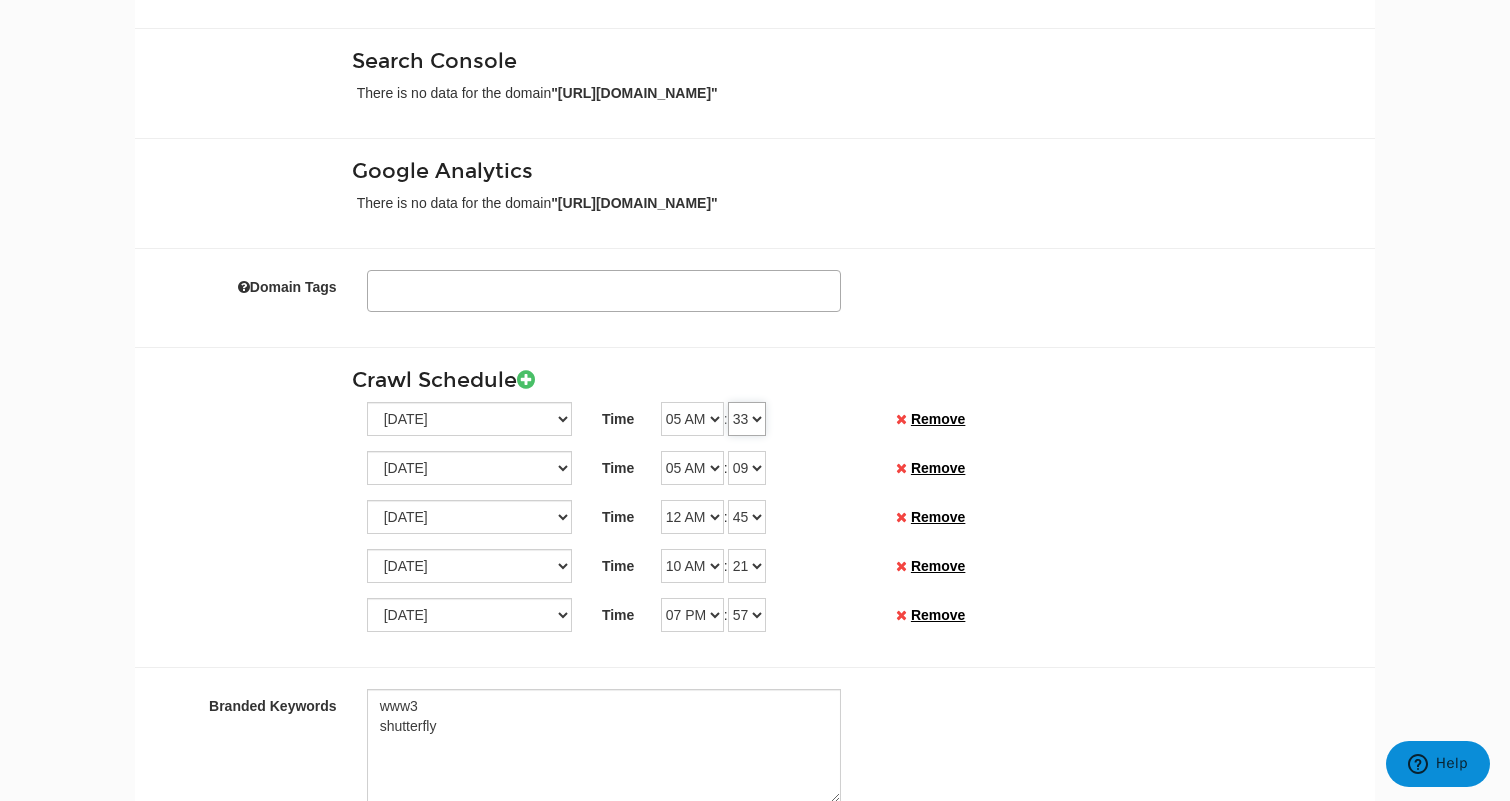 click on "00
01
02
03
04
05
06
07
08
09
10
11
12
13
14
15
16
17
18
19
20
21
22
23
24
25
26
27
28
29
30
31
32
33
34
35
36
37
38
39
40
41
42
43
44
45
46
47
48
49
50
51
52
53
54
55
56
57
58
59" at bounding box center (747, 419) 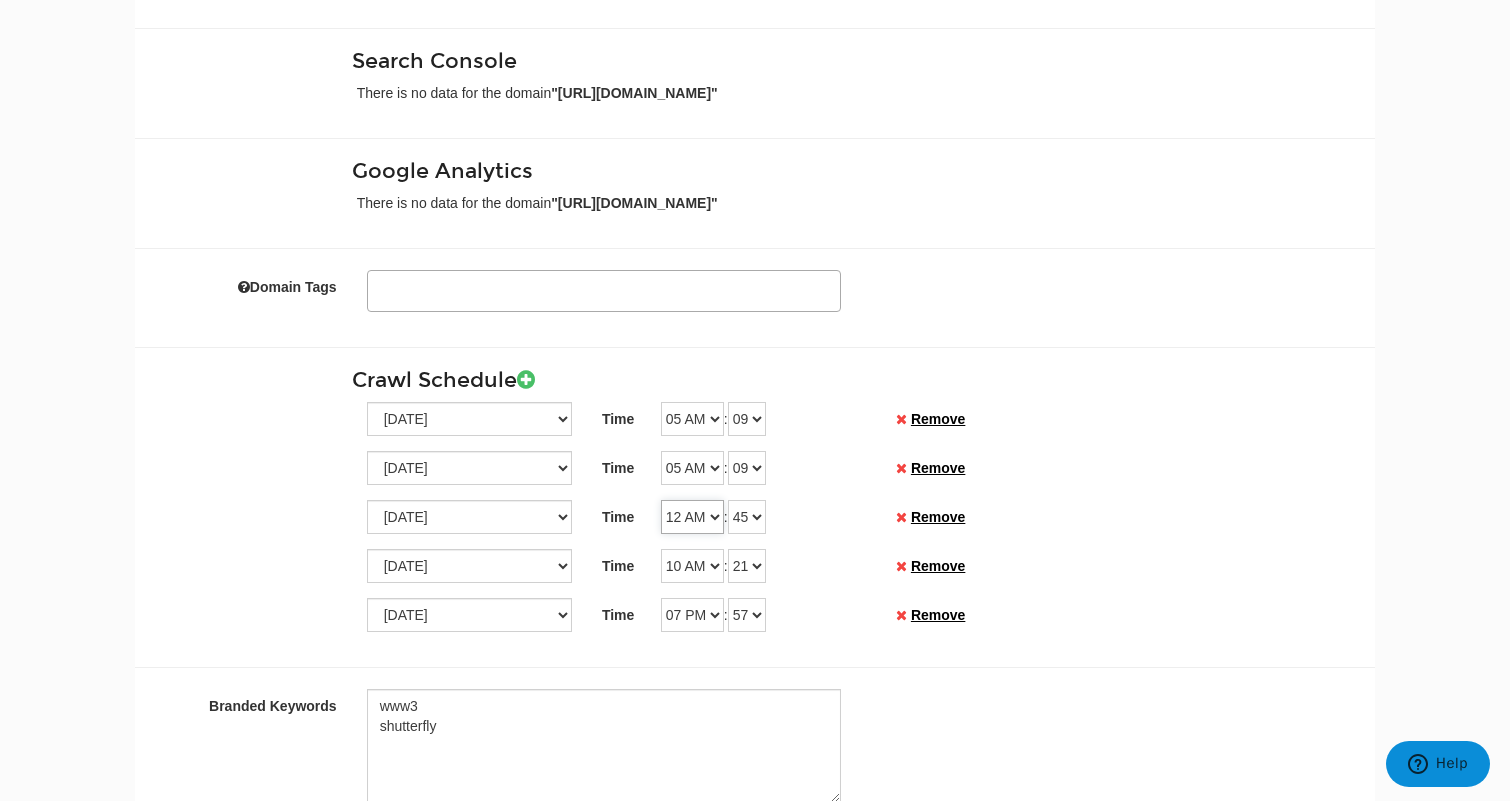click on "12 AM
01 AM
02 AM
03 AM
04 AM
05 AM
06 AM
07 AM
08 AM
09 AM
10 AM
11 AM
12 PM
01 PM
02 PM
03 PM
04 PM
05 PM
06 PM
07 PM
08 PM
09 PM
10 PM
11 PM" at bounding box center (692, 517) 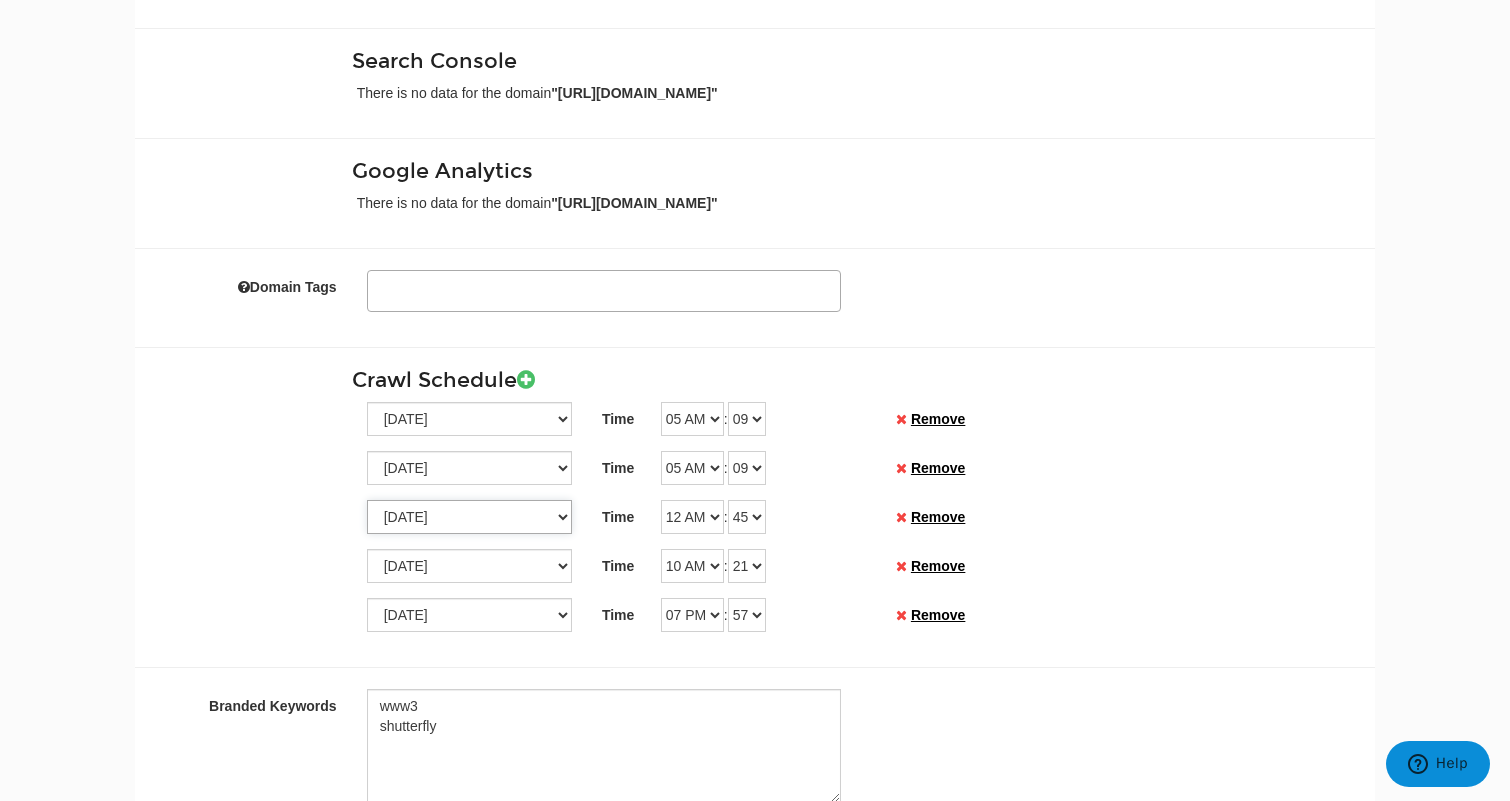 click on "Sunday
Monday
Tuesday
Wednesday
Thursday
Friday
Saturday" at bounding box center (469, 517) 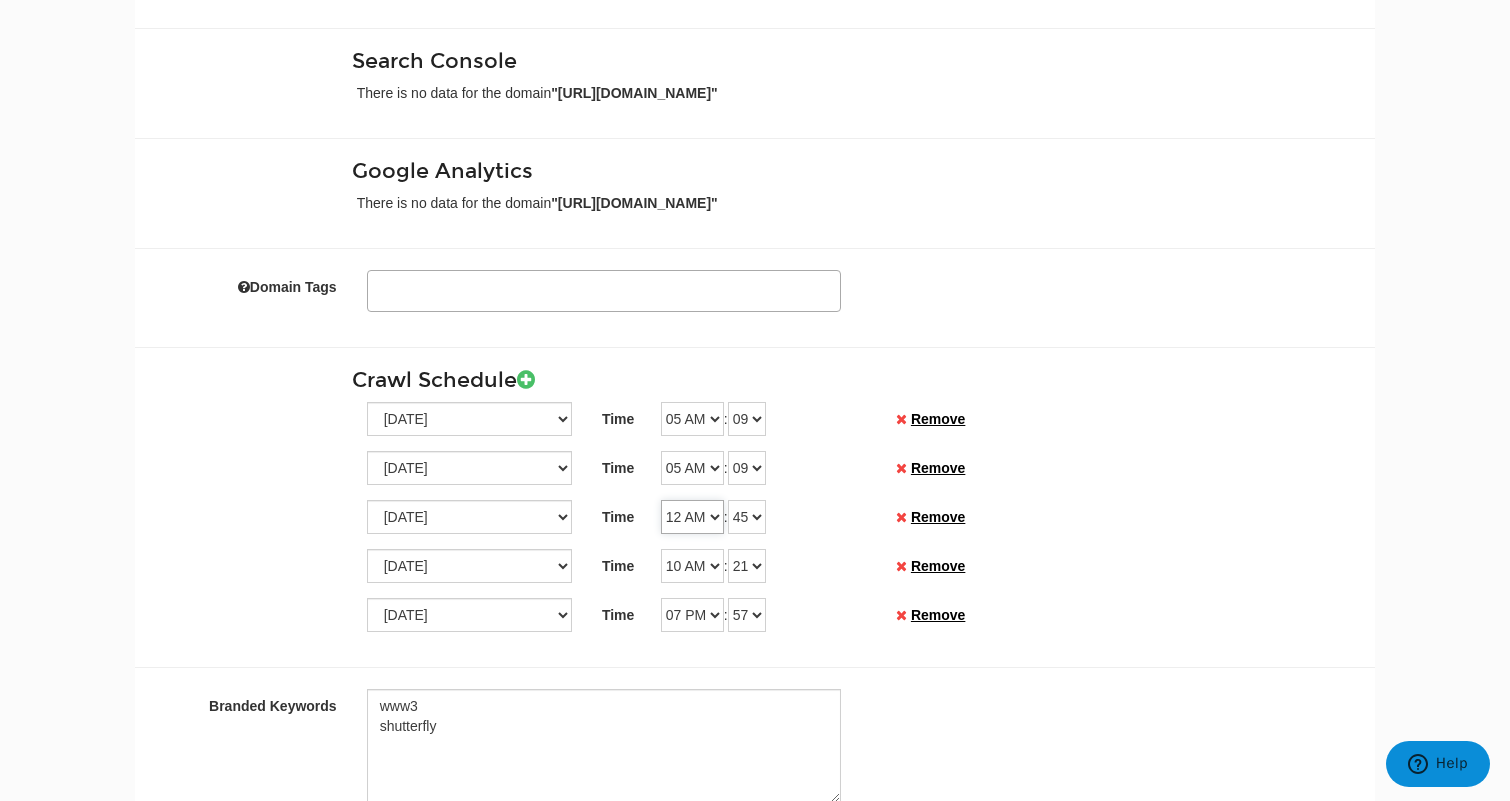 click on "12 AM
01 AM
02 AM
03 AM
04 AM
05 AM
06 AM
07 AM
08 AM
09 AM
10 AM
11 AM
12 PM
01 PM
02 PM
03 PM
04 PM
05 PM
06 PM
07 PM
08 PM
09 PM
10 PM
11 PM" at bounding box center (692, 517) 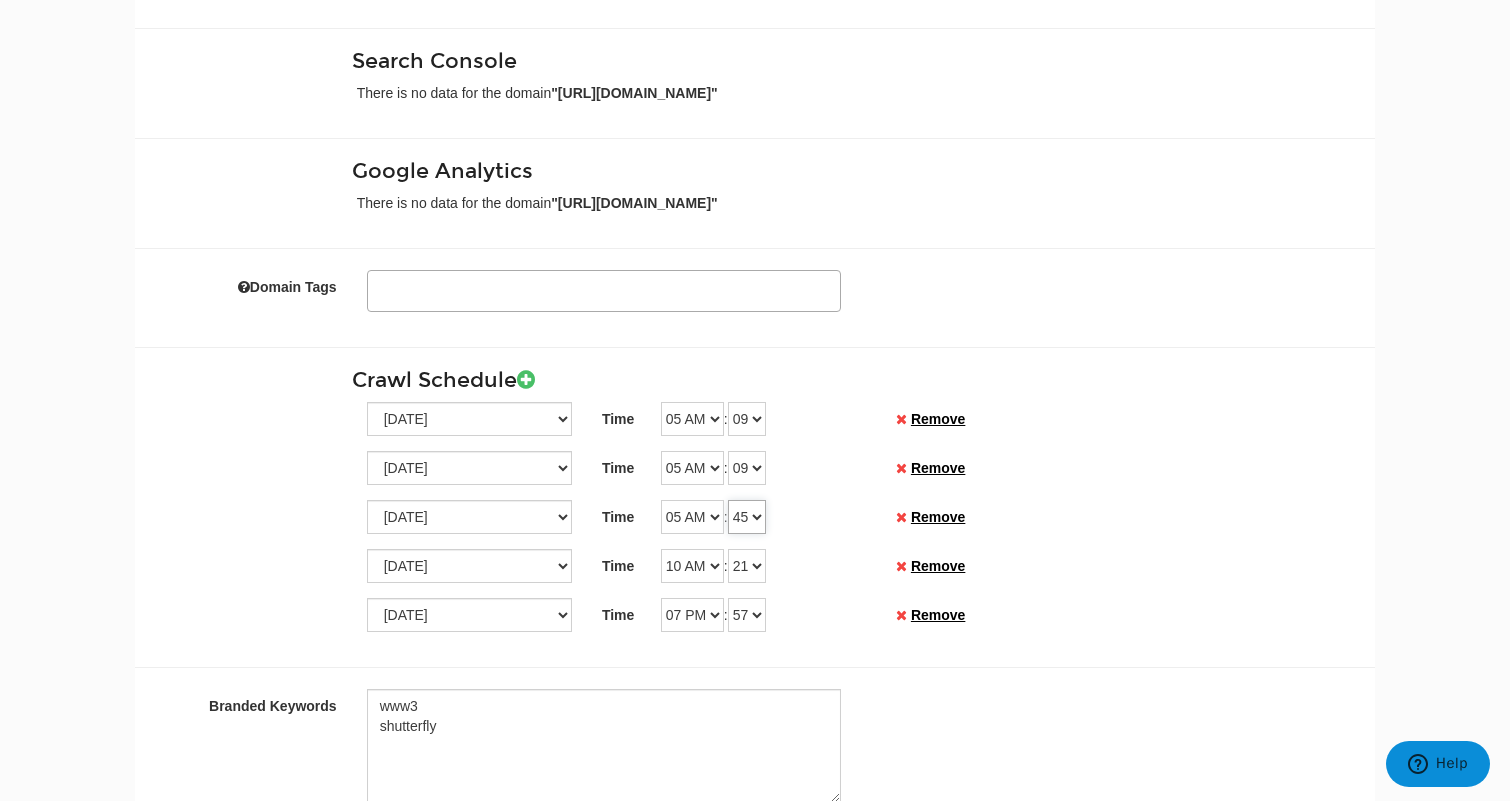 click on "00
01
02
03
04
05
06
07
08
09
10
11
12
13
14
15
16
17
18
19
20
21
22
23
24
25
26
27
28
29
30
31
32
33
34
35
36
37
38
39
40
41
42
43
44
45
46
47
48
49
50
51
52
53
54
55
56
57
58
59" at bounding box center [747, 517] 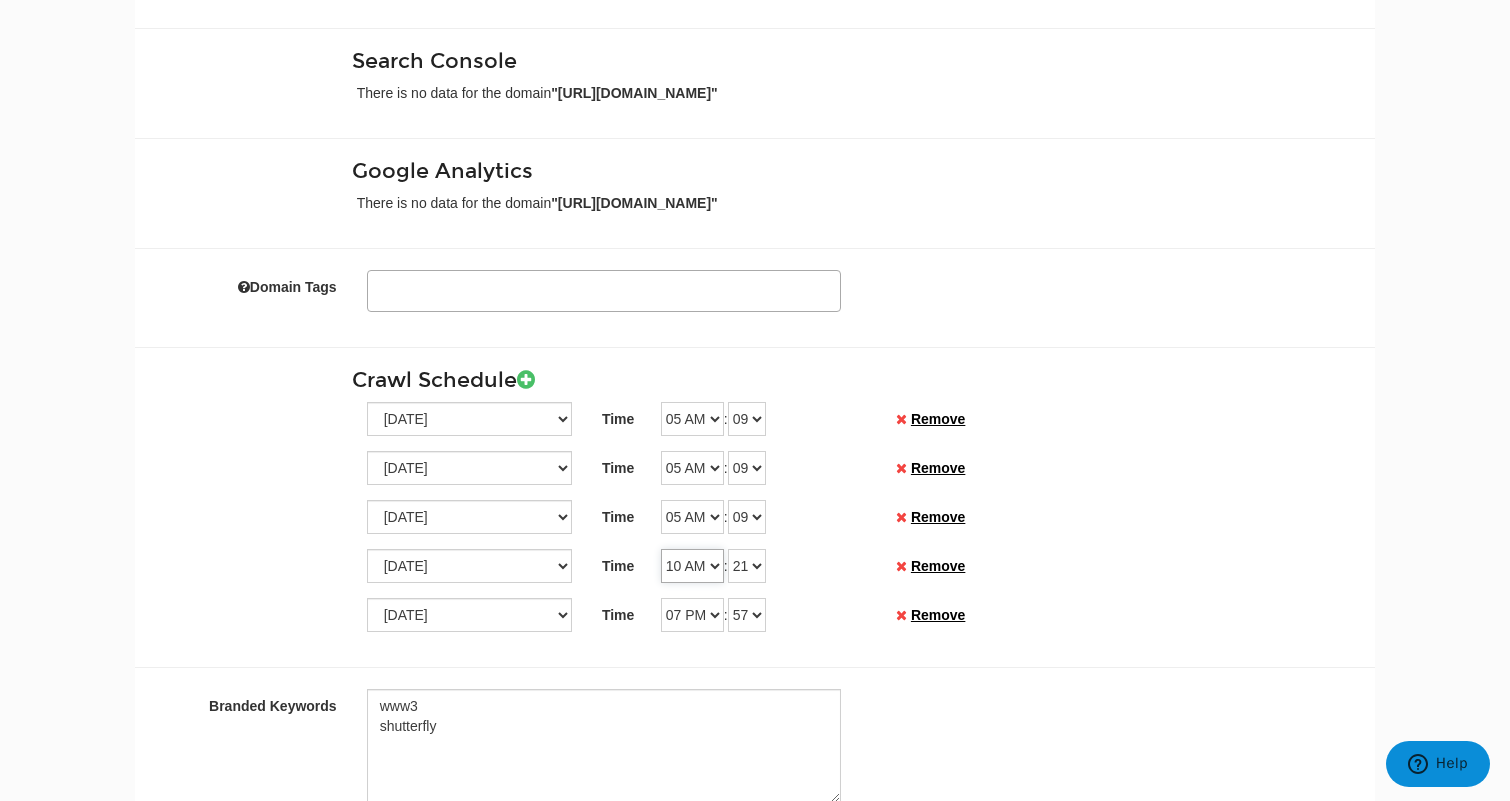 click on "12 AM
01 AM
02 AM
03 AM
04 AM
05 AM
06 AM
07 AM
08 AM
09 AM
10 AM
11 AM
12 PM
01 PM
02 PM
03 PM
04 PM
05 PM
06 PM
07 PM
08 PM
09 PM
10 PM
11 PM" at bounding box center (692, 566) 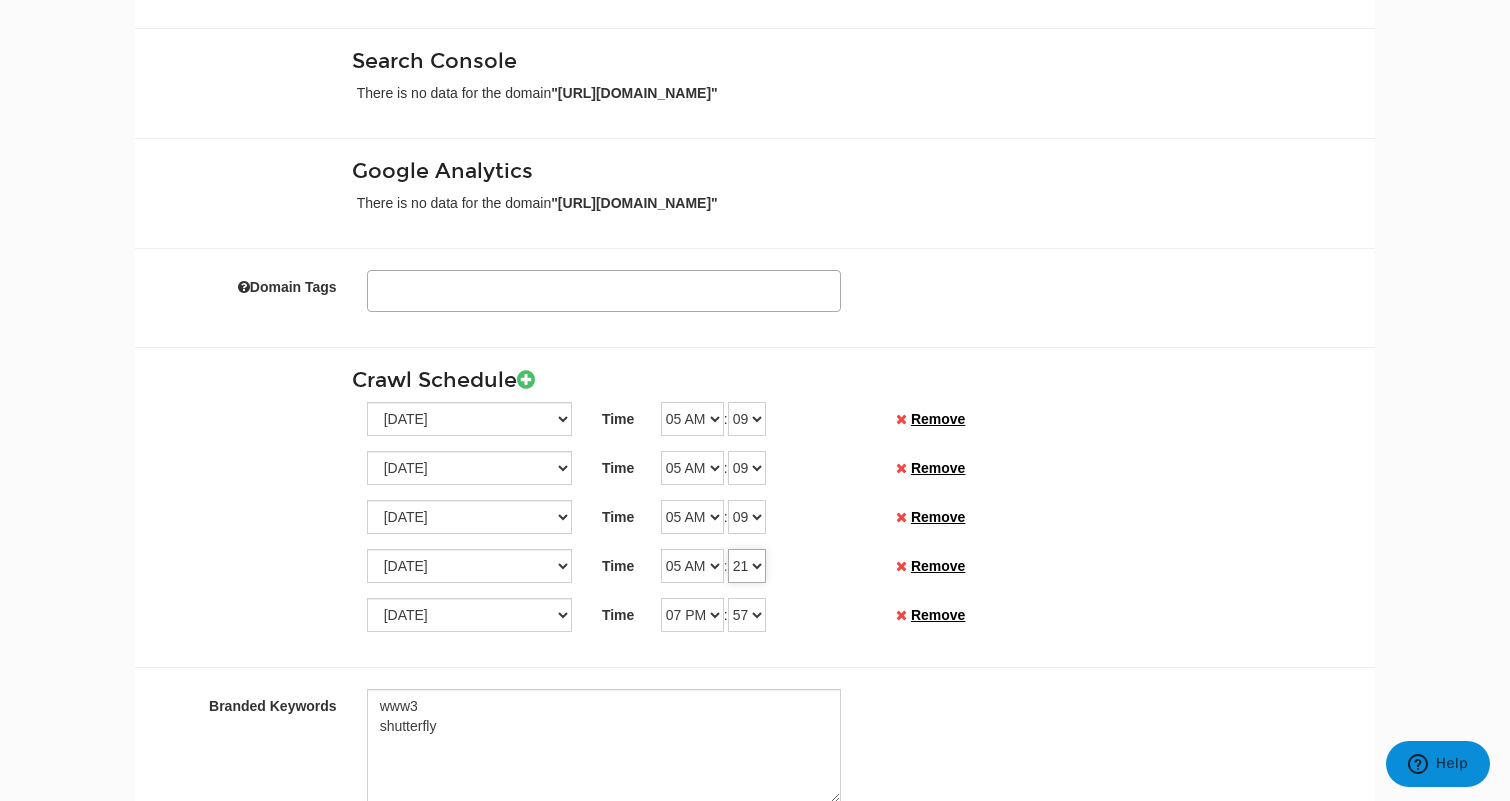 click on "00
01
02
03
04
05
06
07
08
09
10
11
12
13
14
15
16
17
18
19
20
21
22
23
24
25
26
27
28
29
30
31
32
33
34
35
36
37
38
39
40
41
42
43
44
45
46
47
48
49
50
51
52
53
54
55
56
57
58
59" at bounding box center (747, 566) 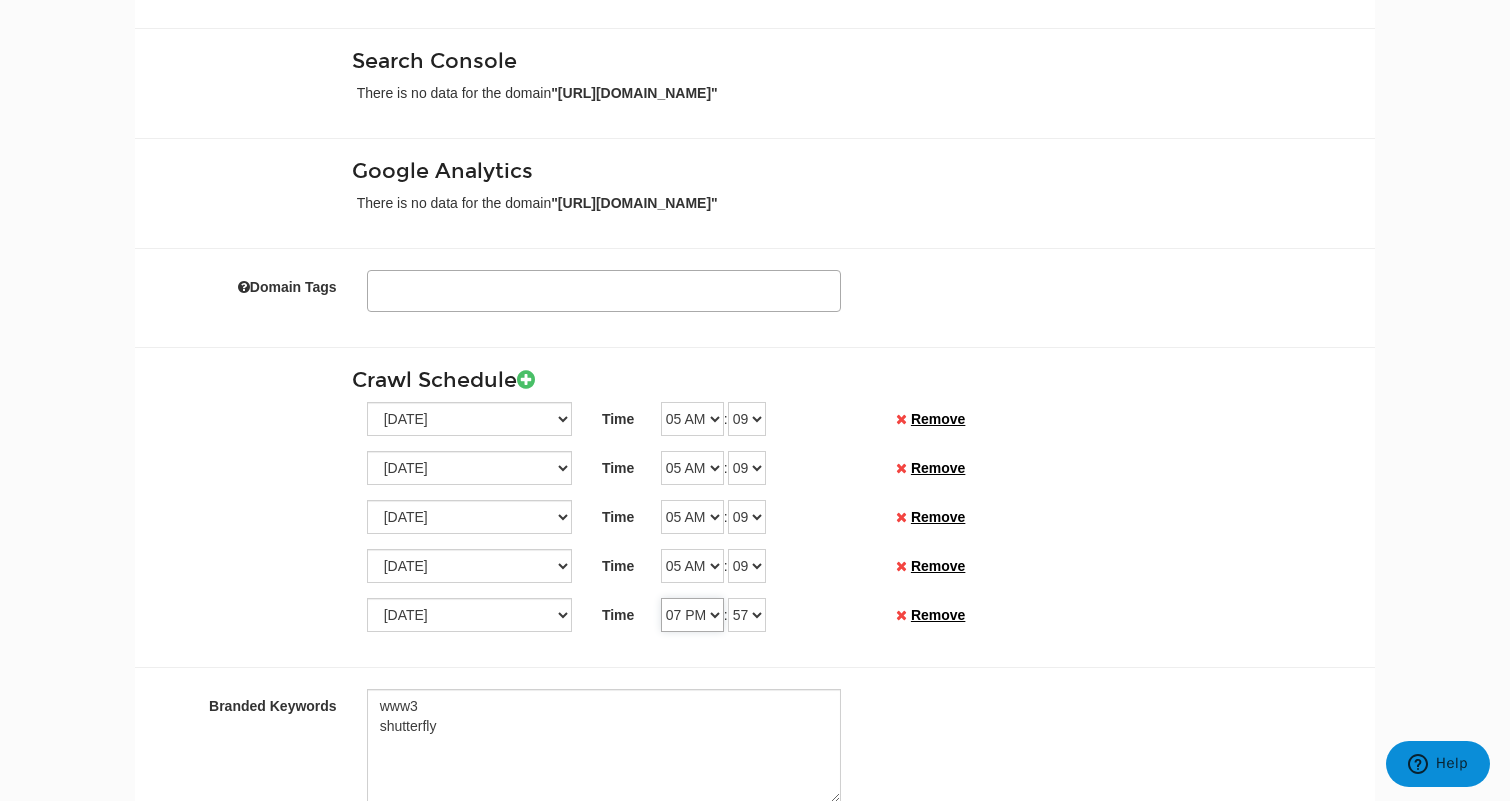 click on "12 AM
01 AM
02 AM
03 AM
04 AM
05 AM
06 AM
07 AM
08 AM
09 AM
10 AM
11 AM
12 PM
01 PM
02 PM
03 PM
04 PM
05 PM
06 PM
07 PM
08 PM
09 PM
10 PM
11 PM" at bounding box center [692, 615] 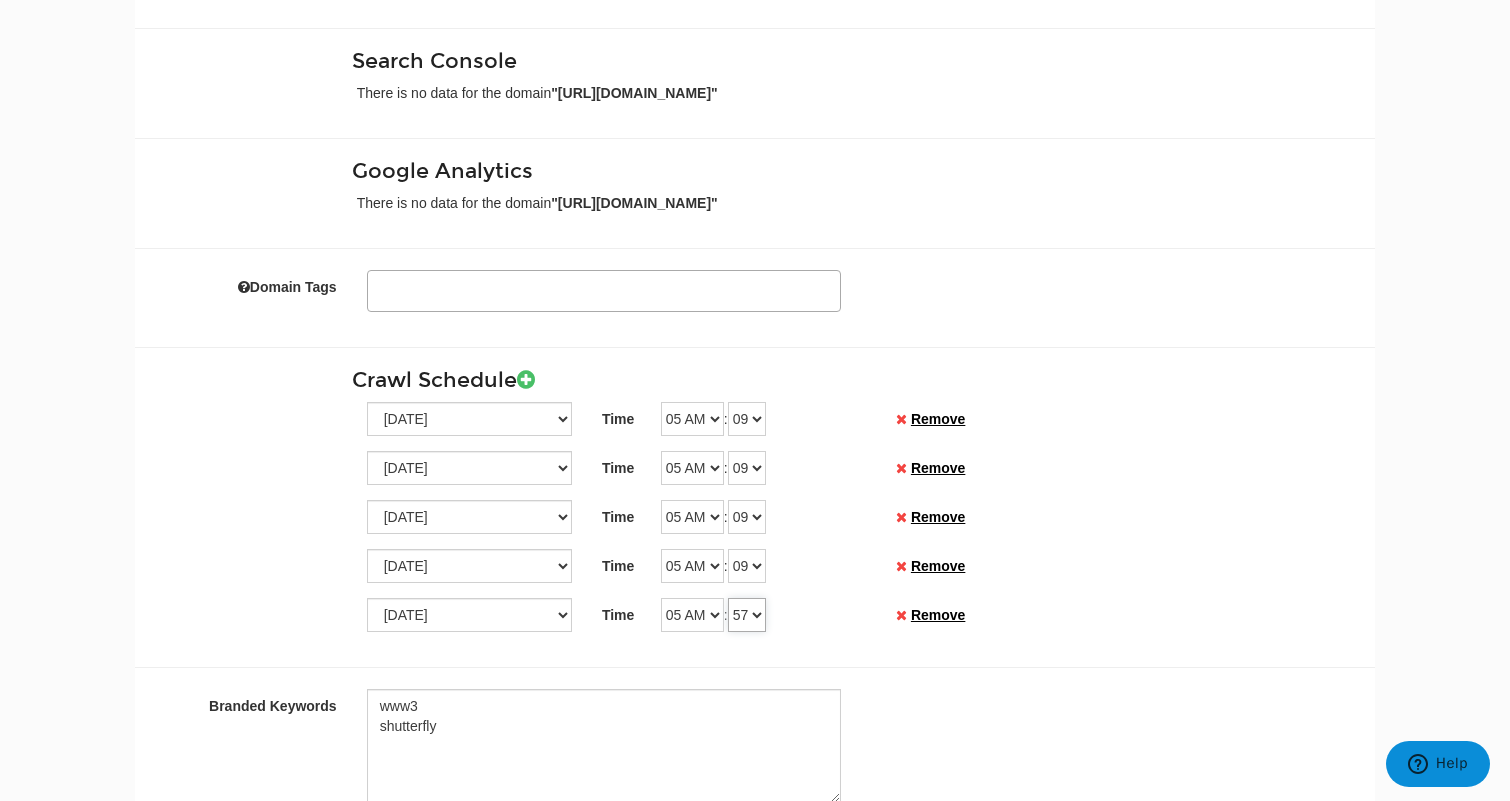 click on "00
01
02
03
04
05
06
07
08
09
10
11
12
13
14
15
16
17
18
19
20
21
22
23
24
25
26
27
28
29
30
31
32
33
34
35
36
37
38
39
40
41
42
43
44
45
46
47
48
49
50
51
52
53
54
55
56
57
58
59" at bounding box center [747, 615] 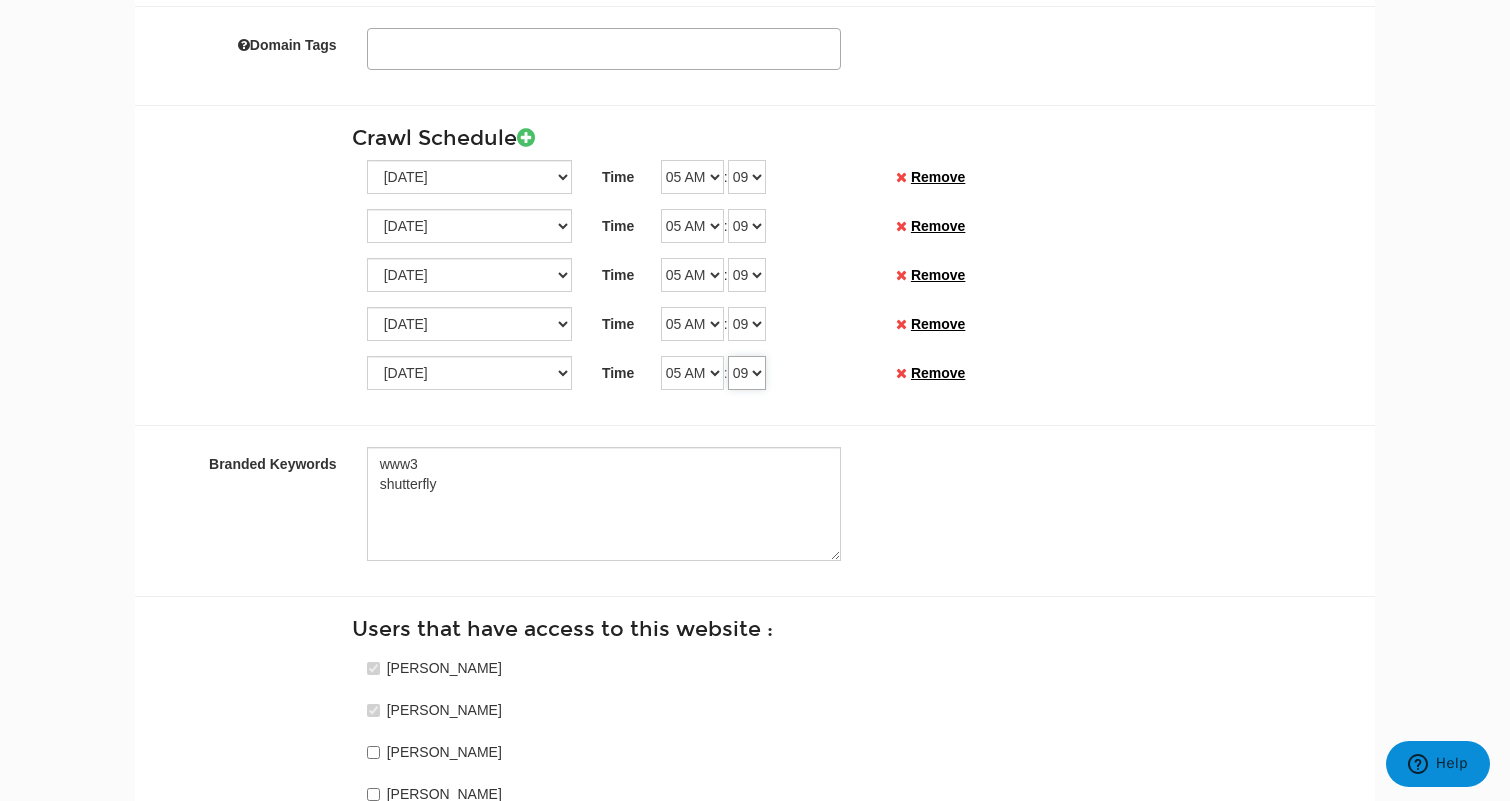 scroll, scrollTop: 682, scrollLeft: 0, axis: vertical 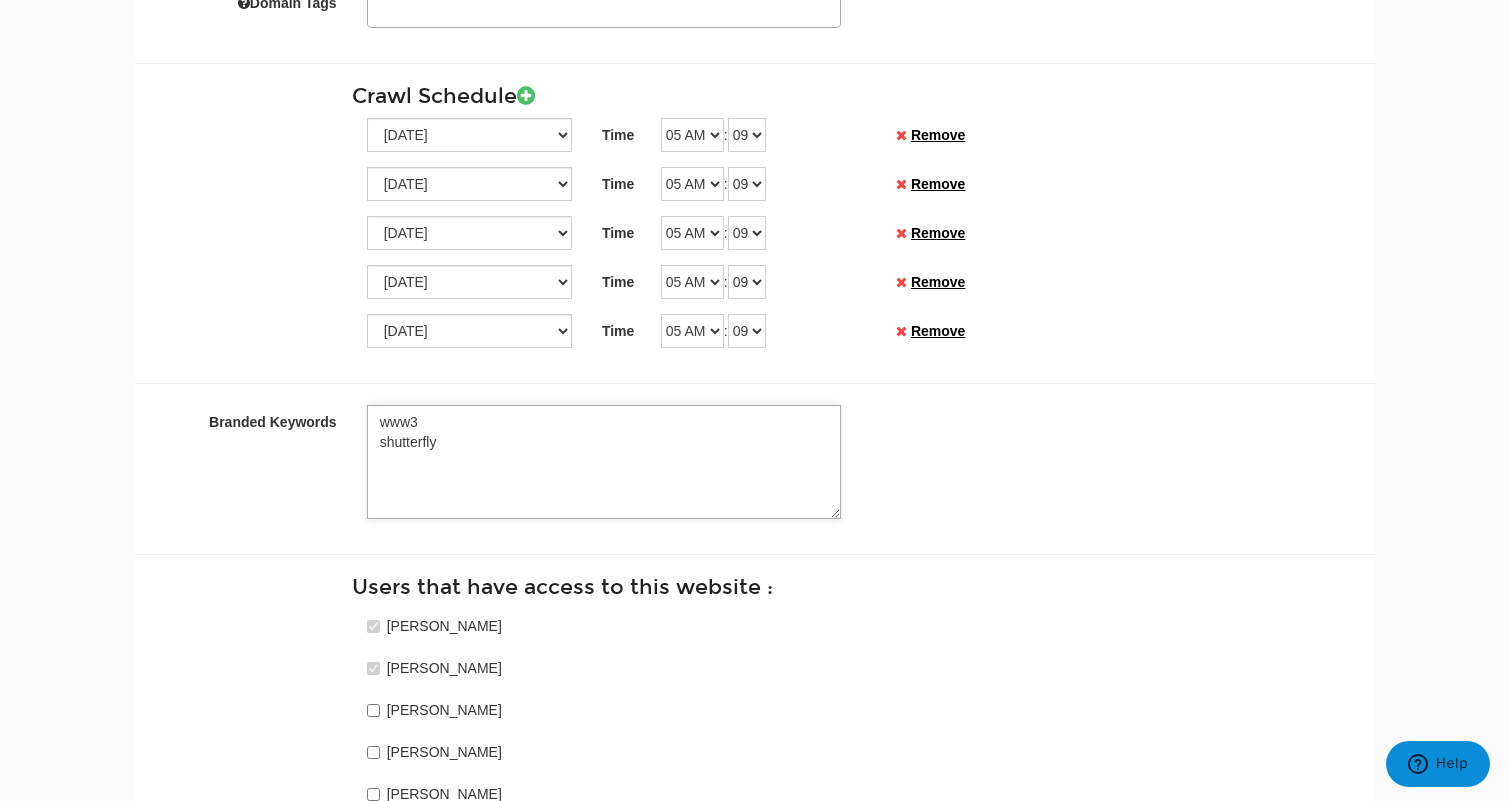 drag, startPoint x: 425, startPoint y: 418, endPoint x: 296, endPoint y: 418, distance: 129 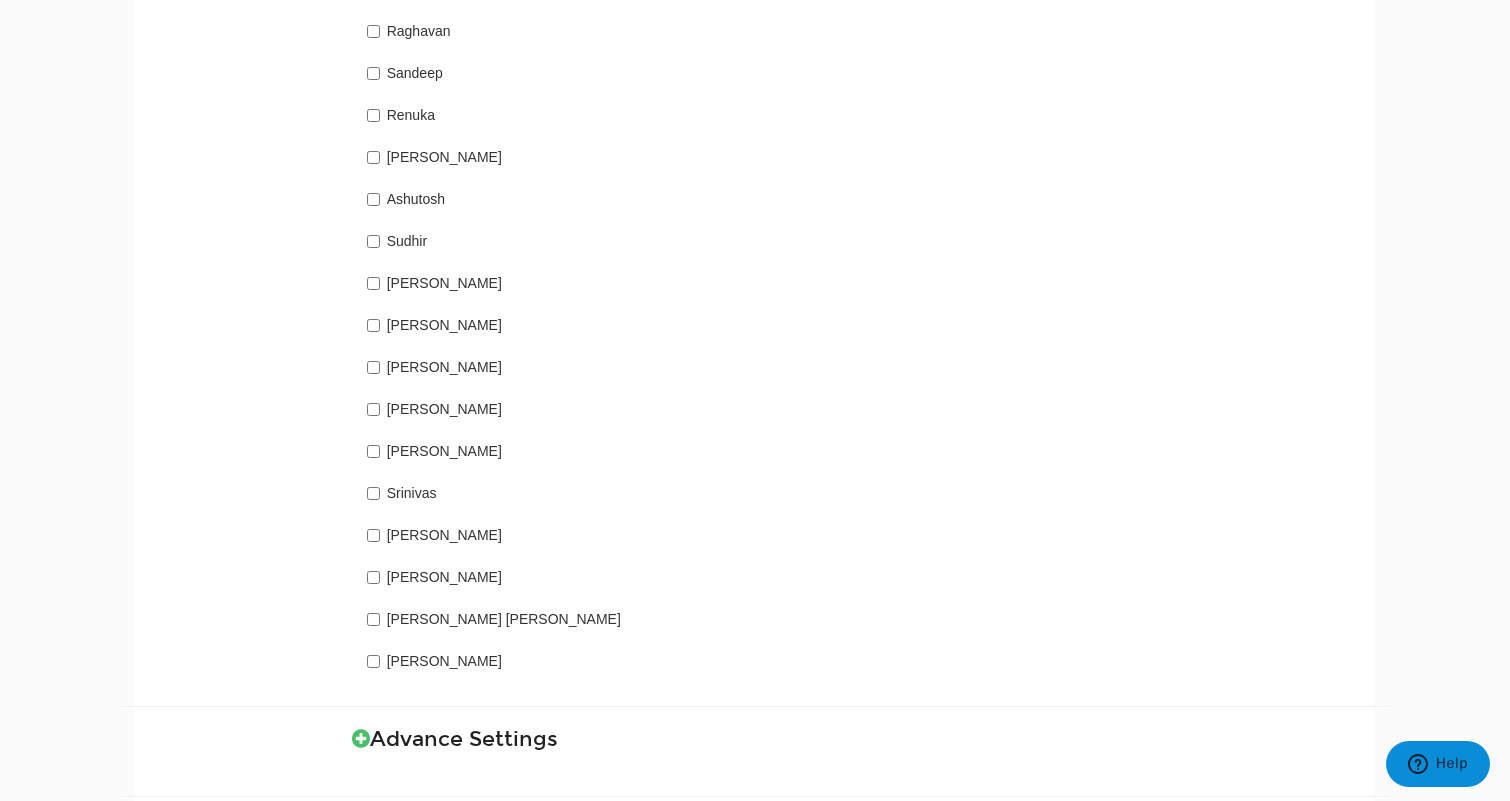 scroll, scrollTop: 2168, scrollLeft: 0, axis: vertical 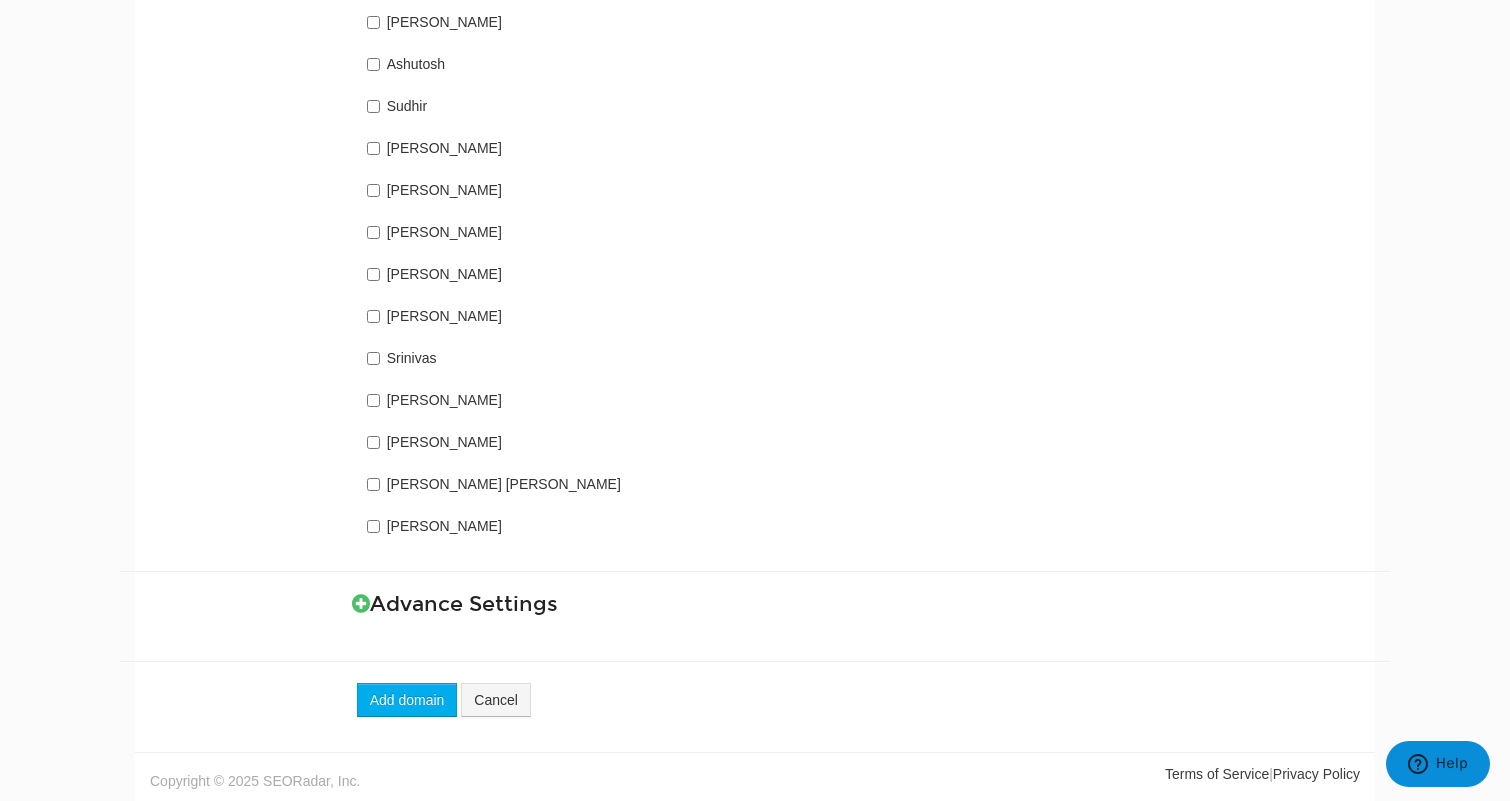 type 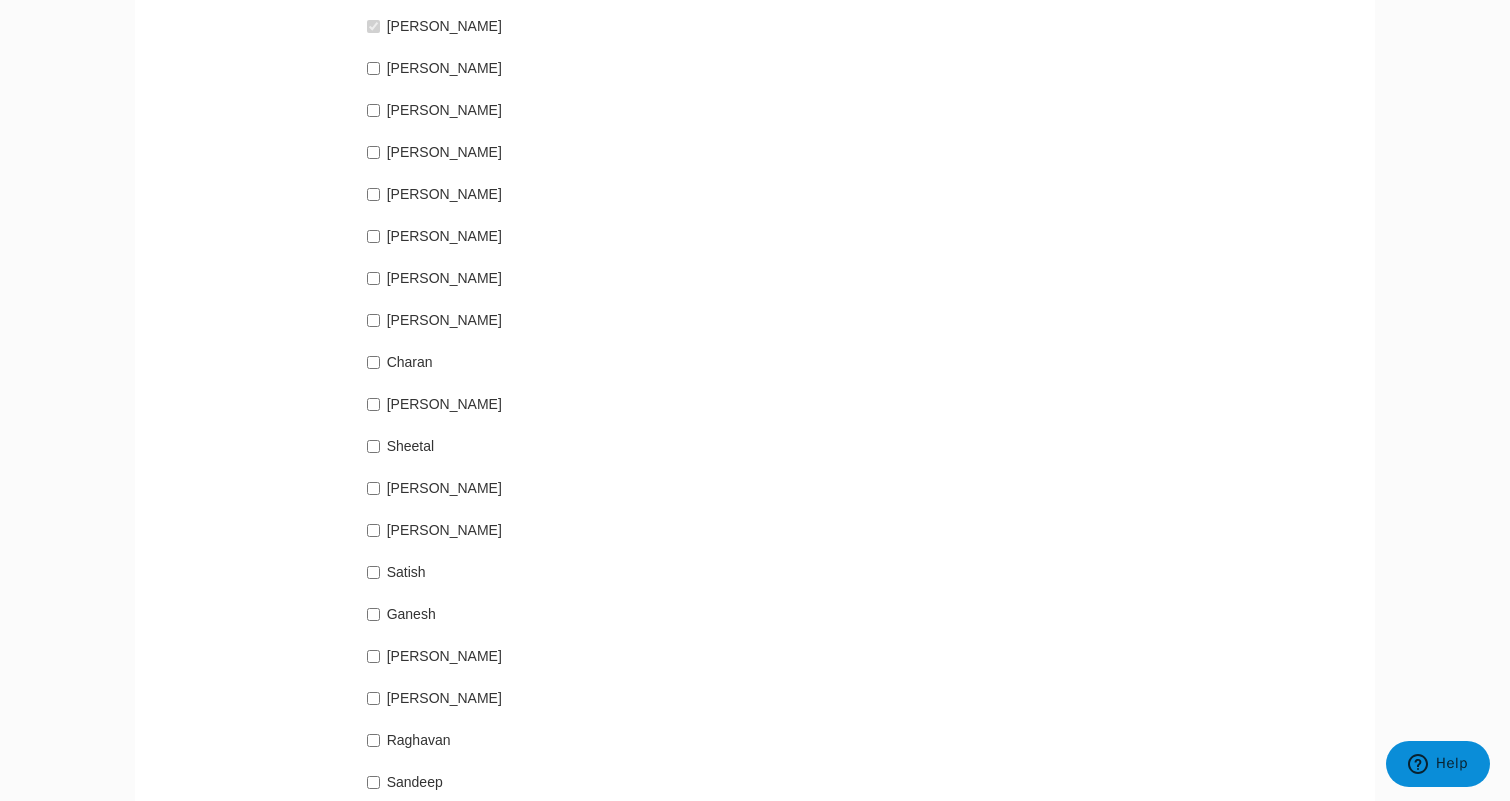 scroll, scrollTop: 1313, scrollLeft: 0, axis: vertical 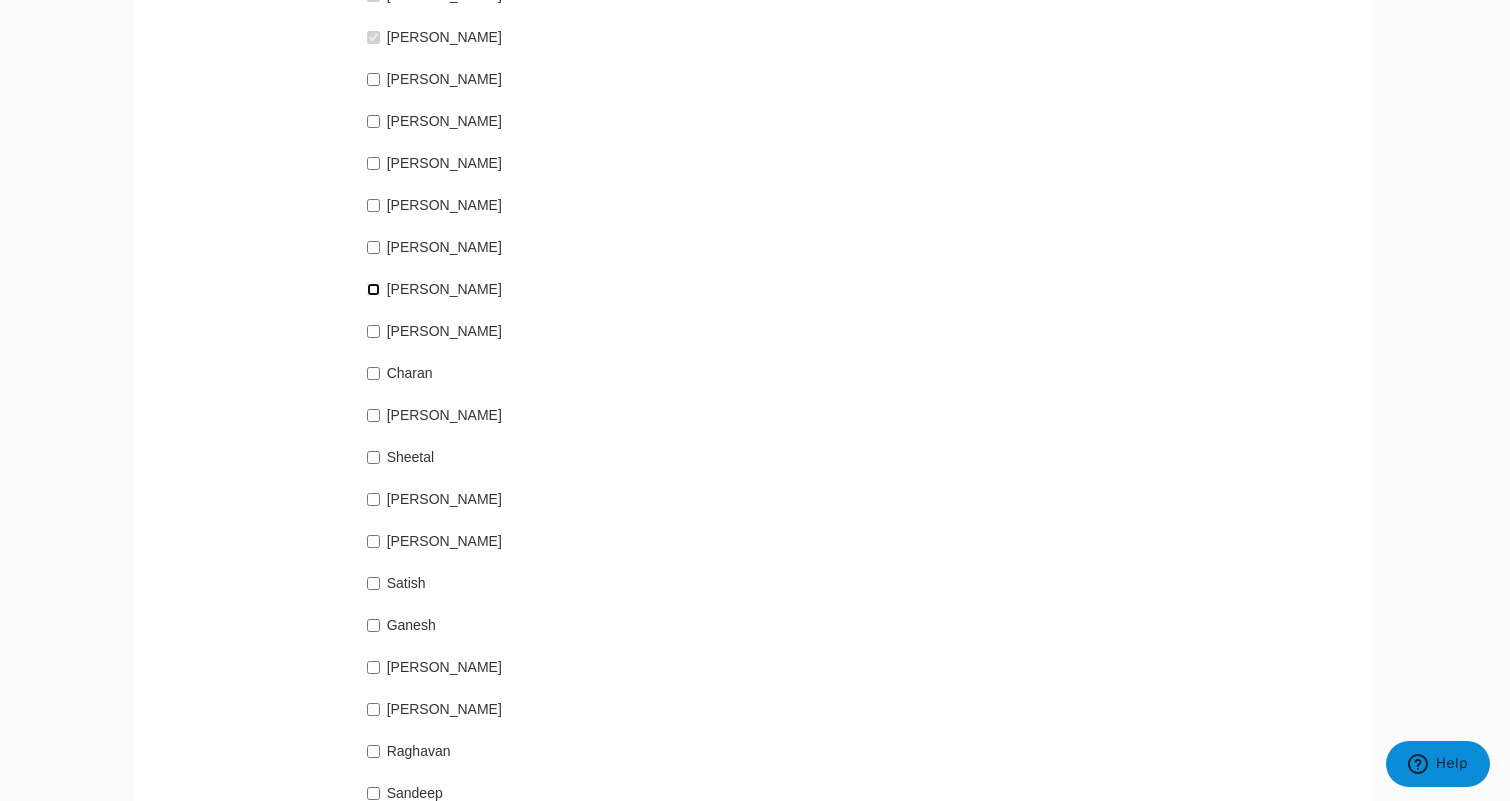 click on "[PERSON_NAME]" at bounding box center (373, 289) 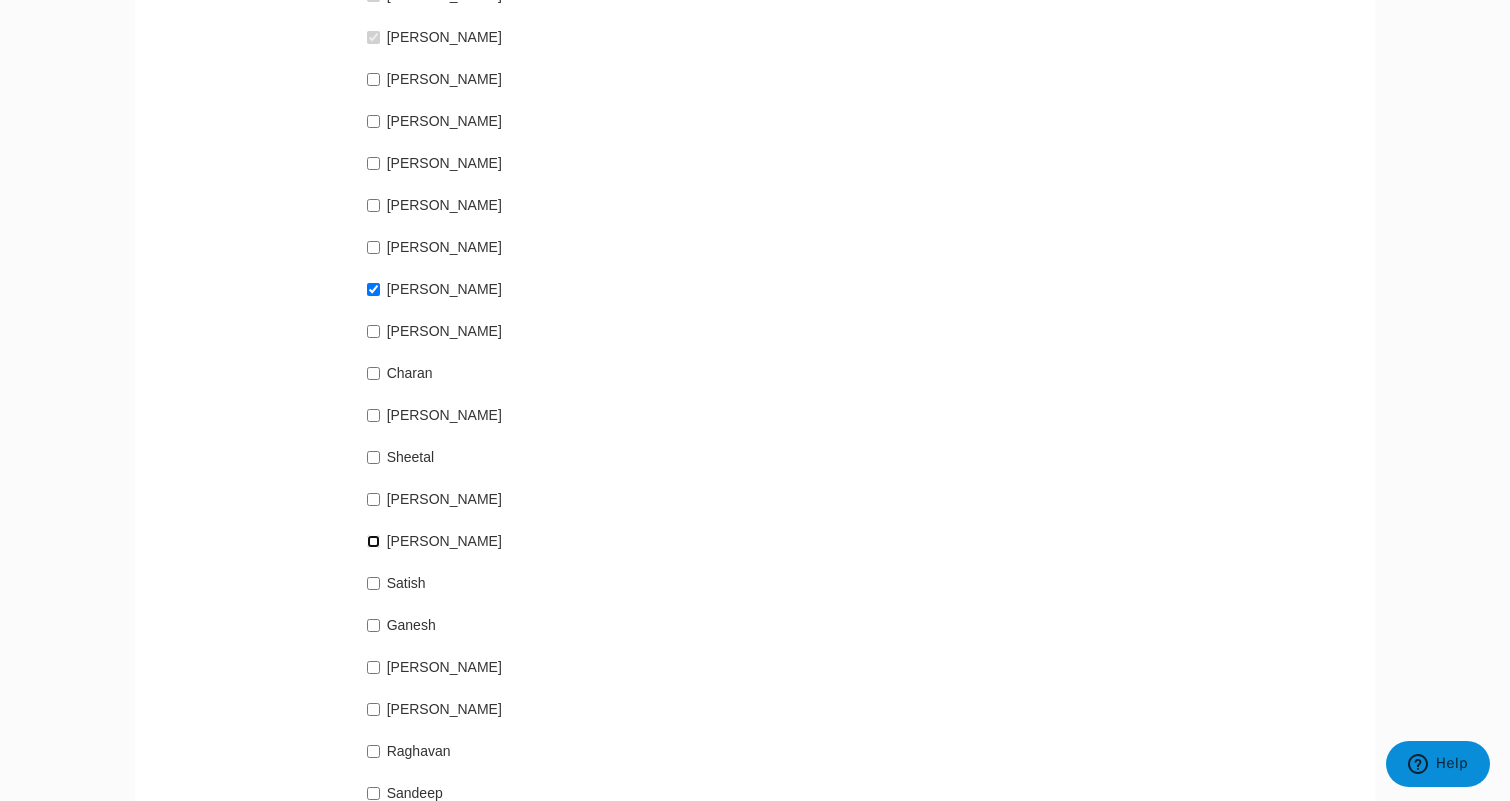 click on "Vijay" at bounding box center [373, 541] 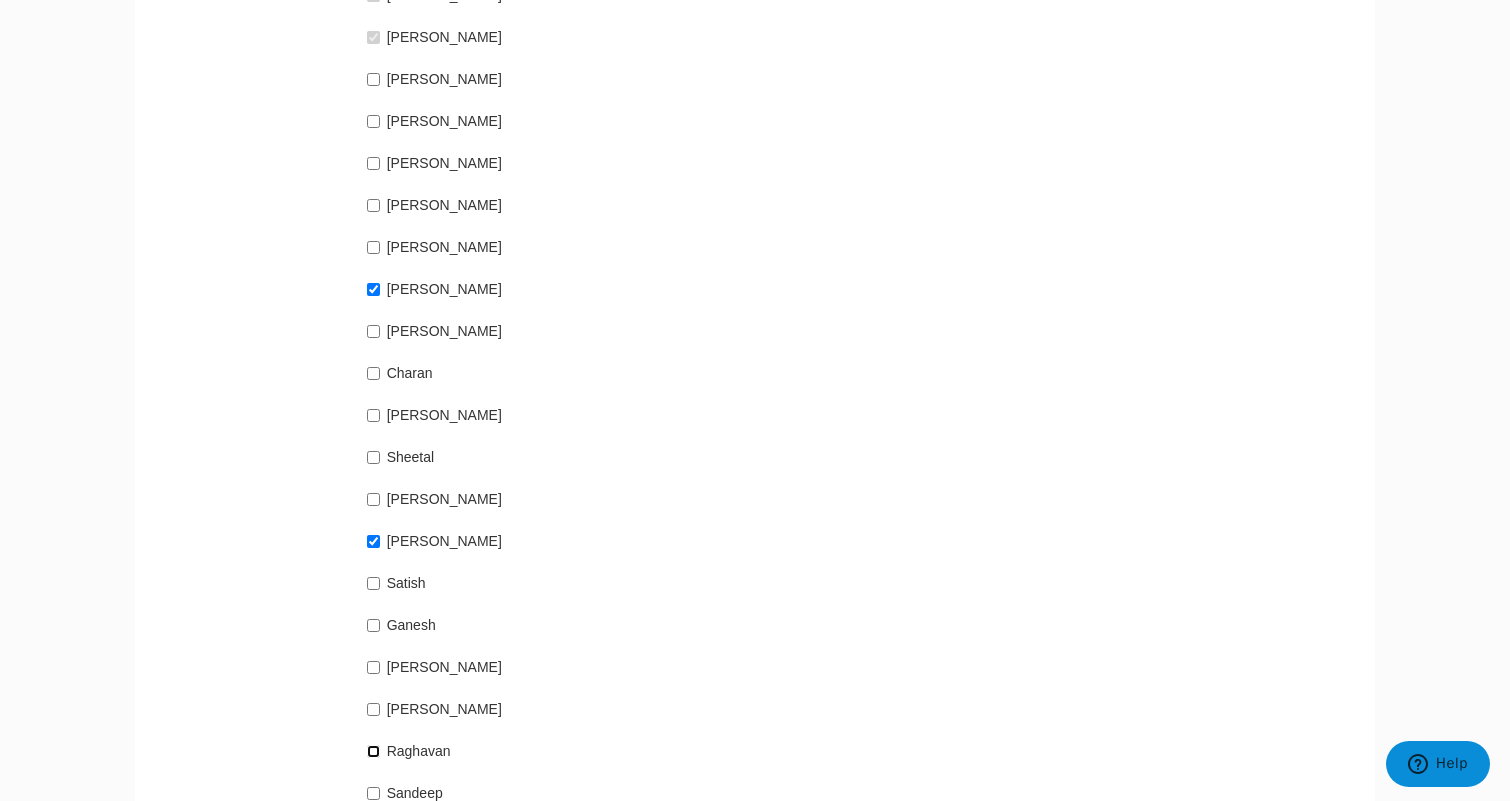 click on "Raghavan" at bounding box center [373, 751] 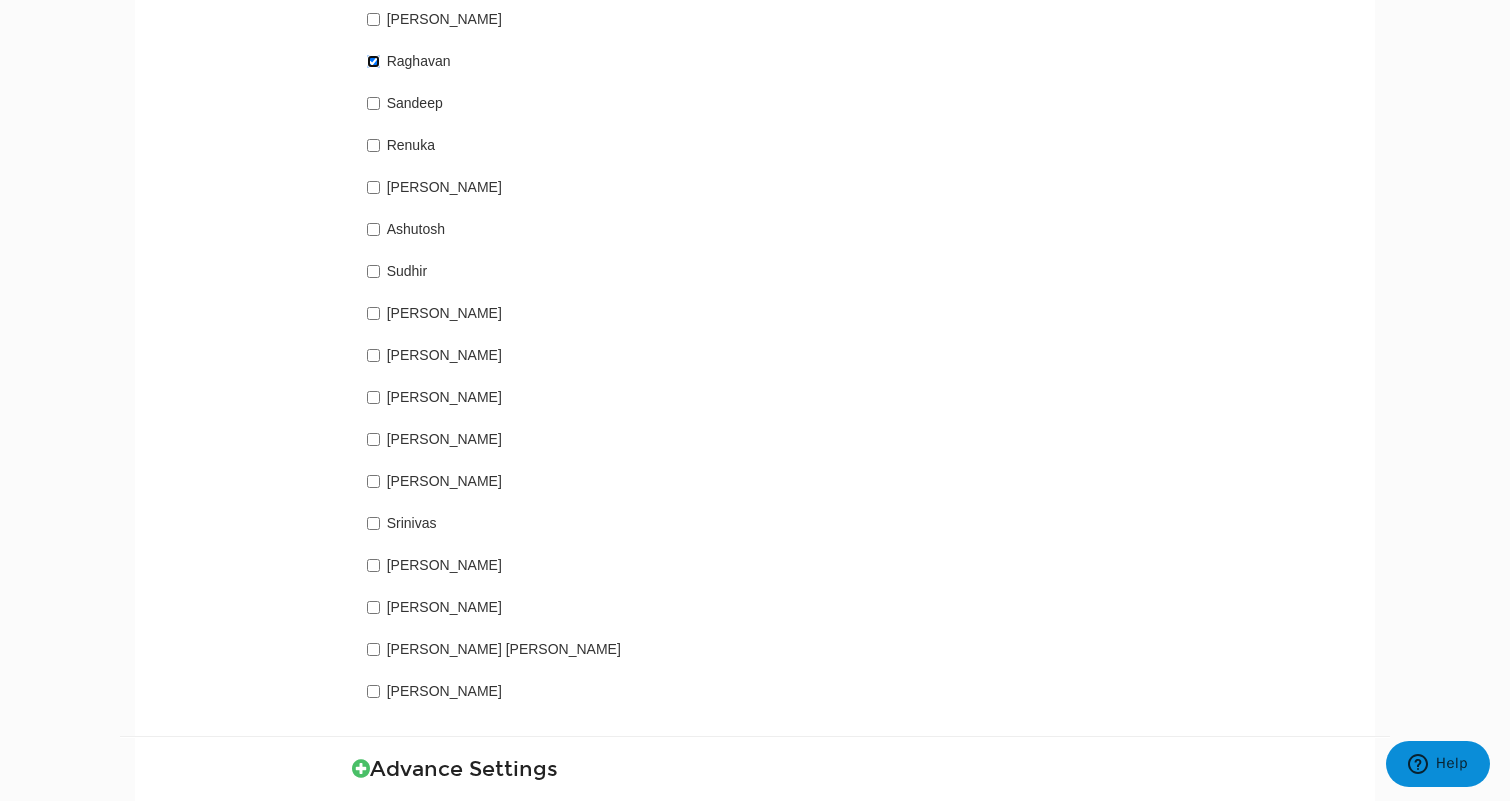 scroll, scrollTop: 2012, scrollLeft: 0, axis: vertical 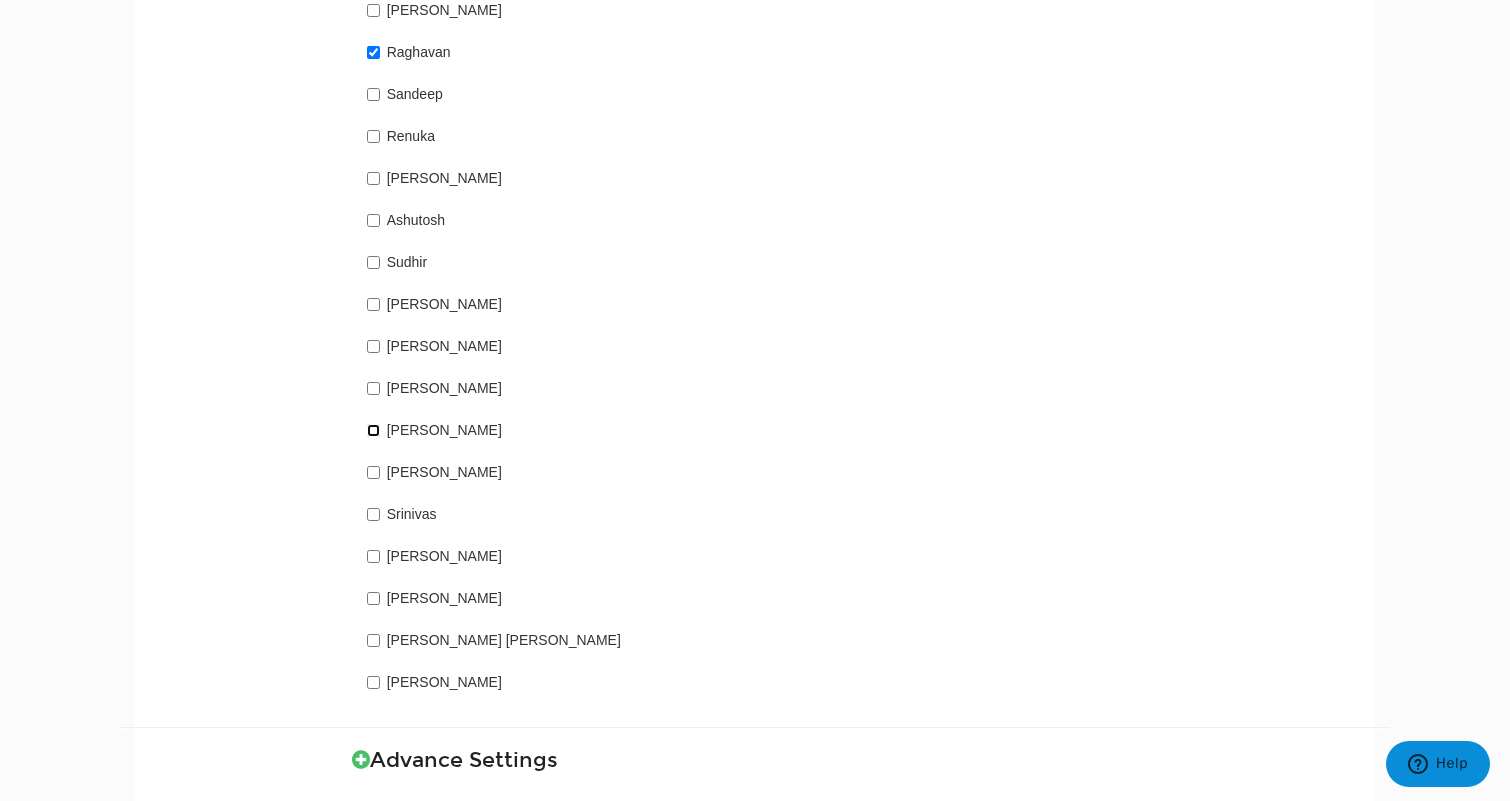 click on "Karthikeyan" at bounding box center (373, 430) 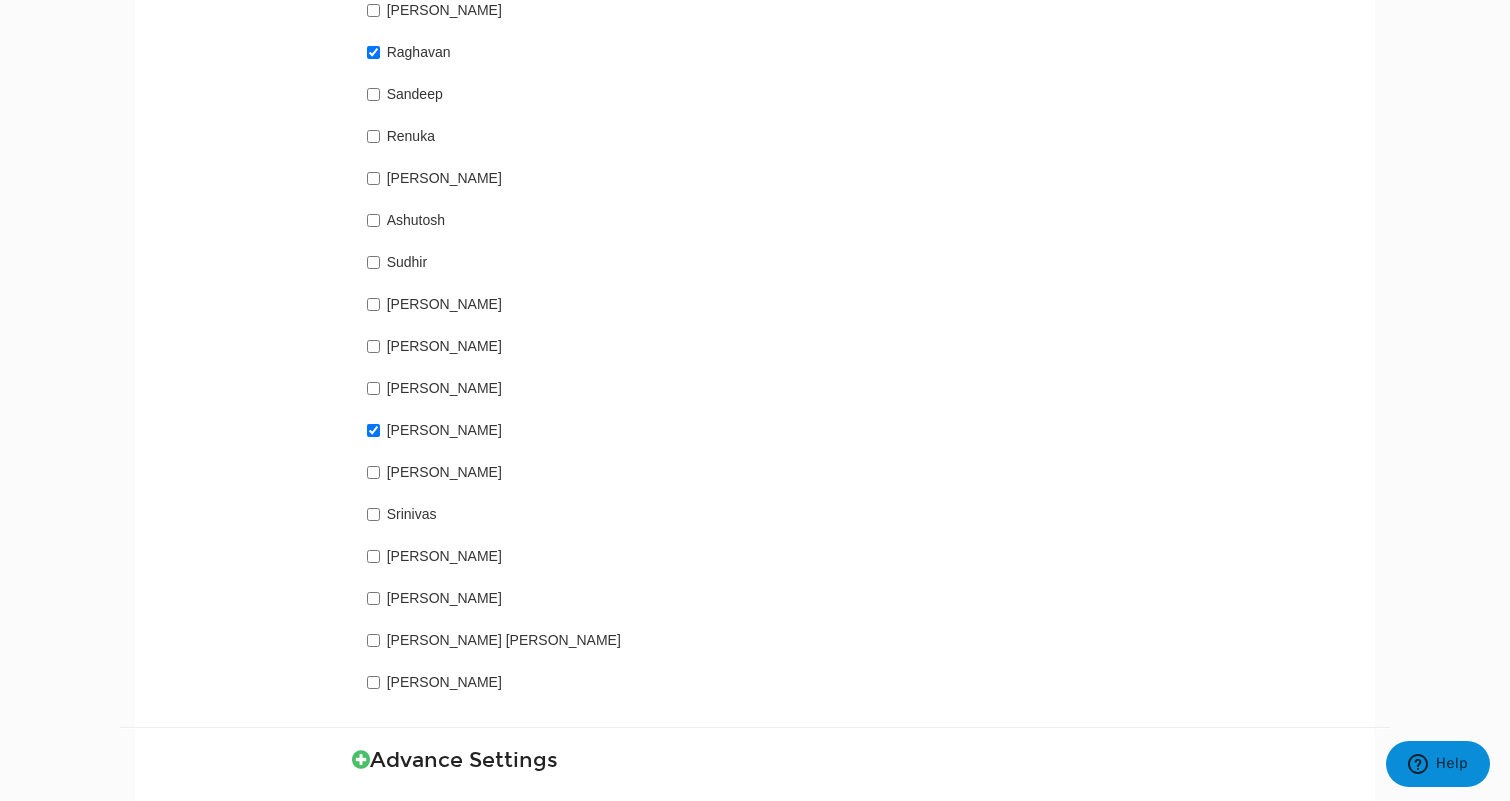 click on "Patrick" at bounding box center [604, 468] 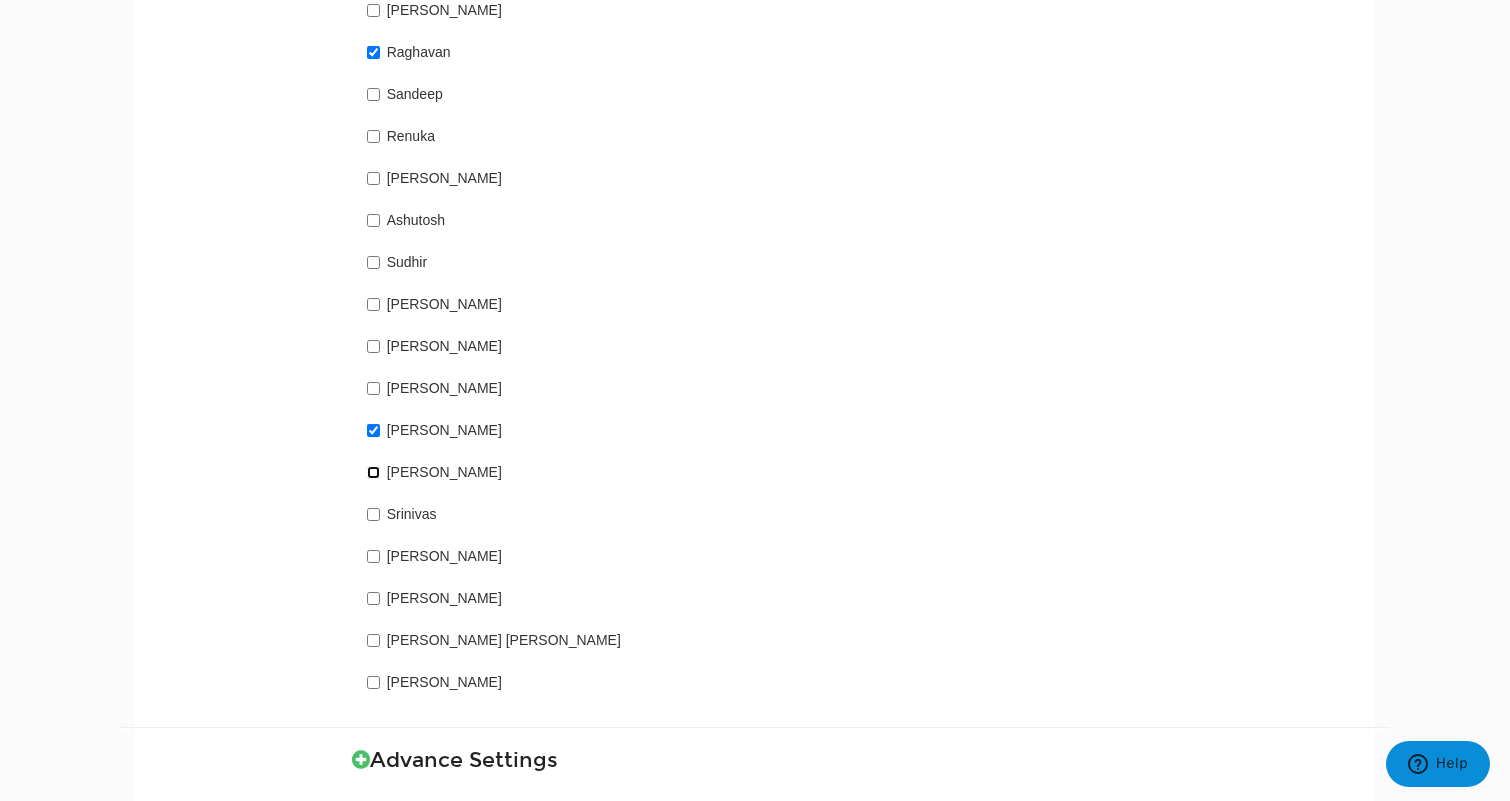 click on "Patrick" at bounding box center [373, 472] 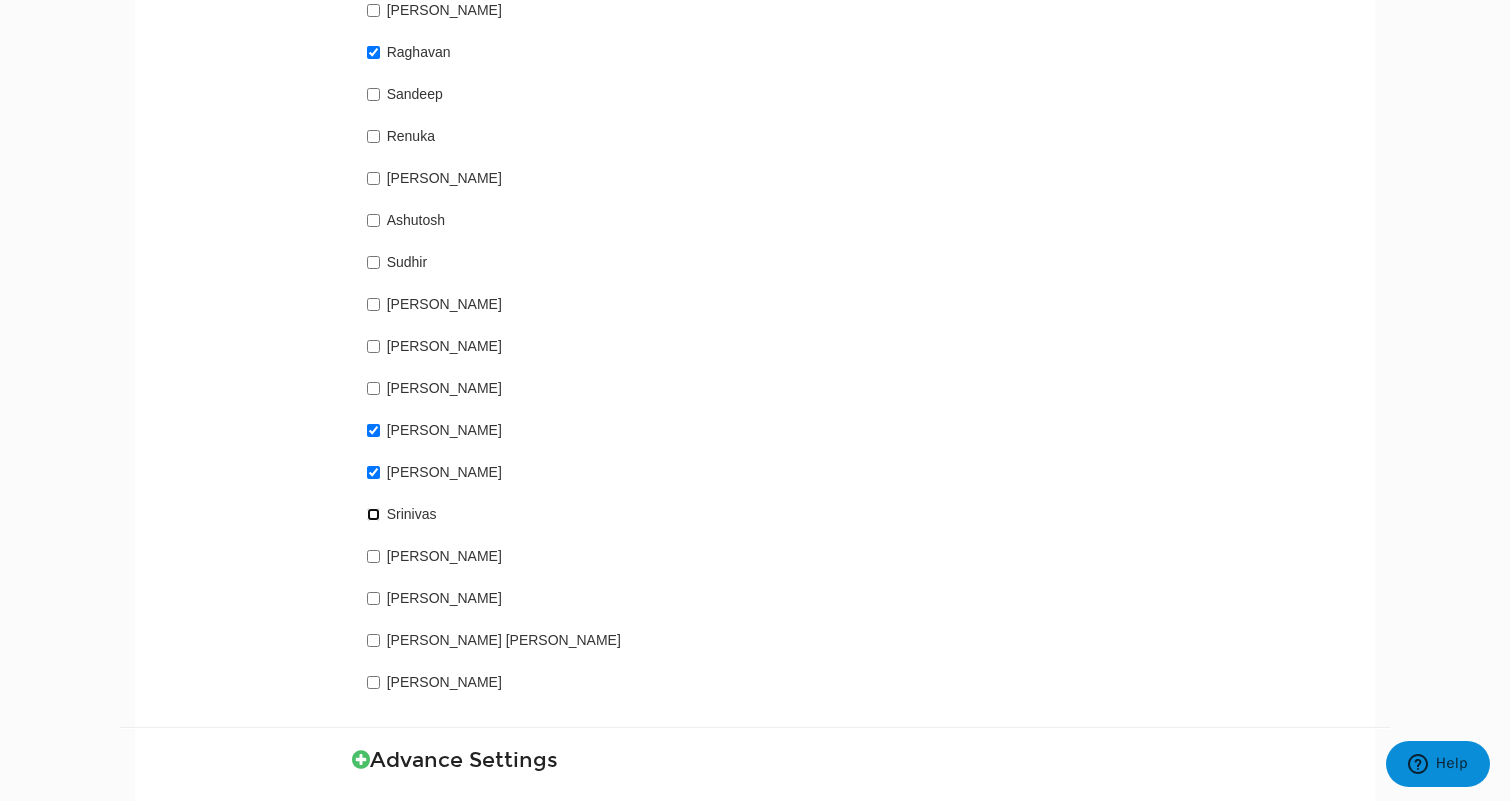 click on "Srinivas" at bounding box center [373, 514] 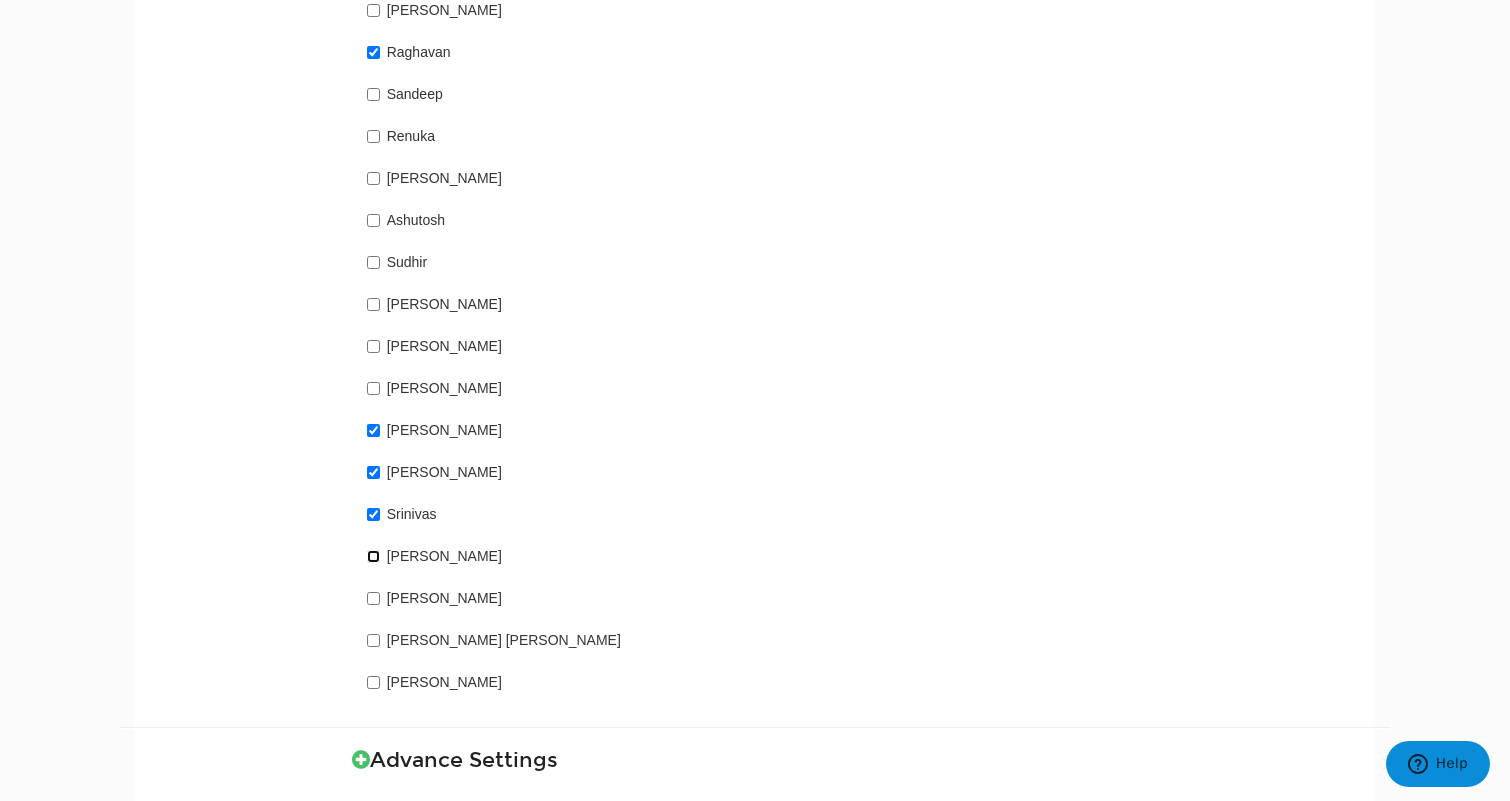 click on "Vivek Chandrasekhar" at bounding box center [373, 556] 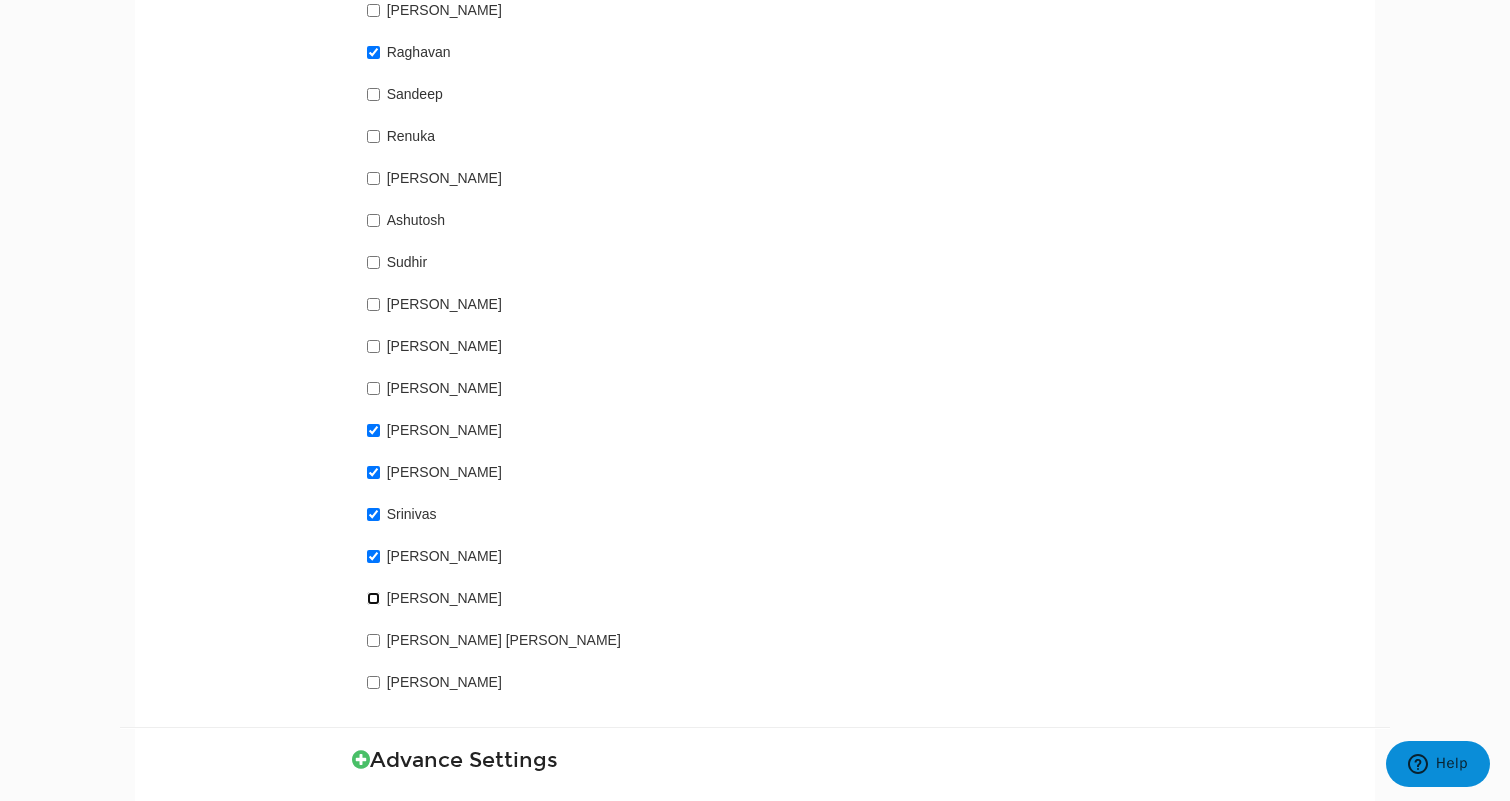 click on "Emily Dawson" at bounding box center (373, 598) 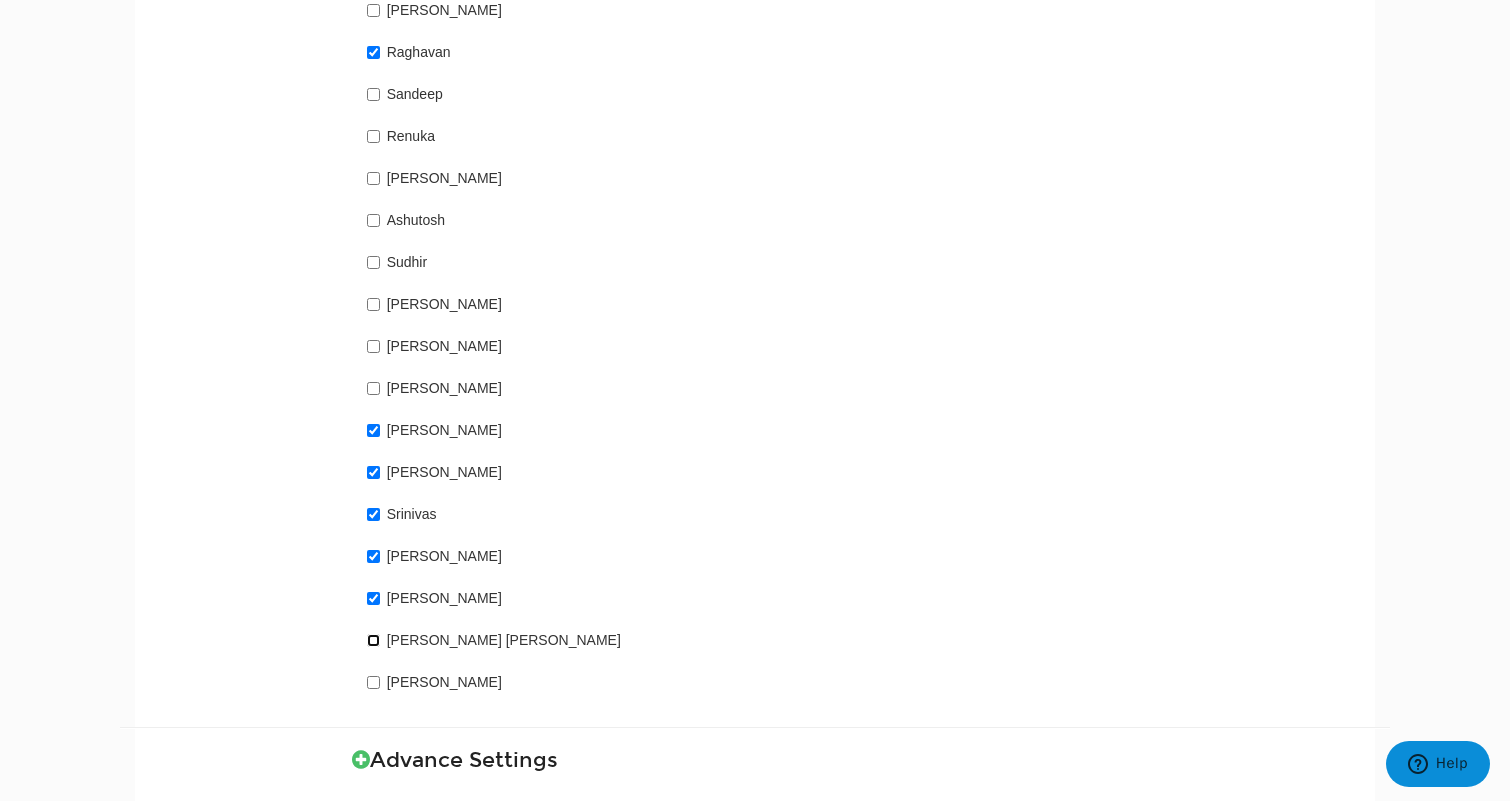 click on "Ramakrishnagoud Nomula" at bounding box center [373, 640] 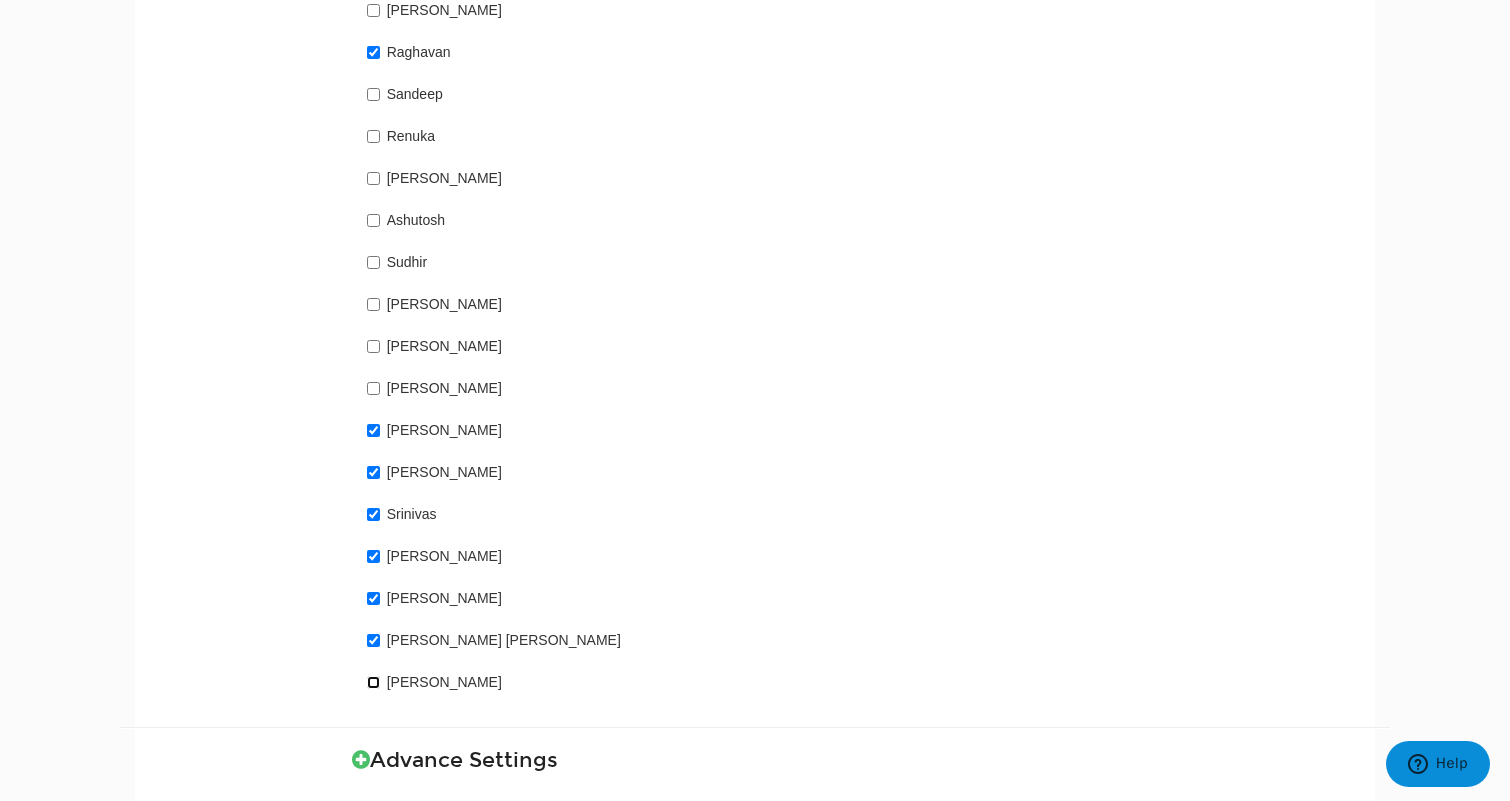 click on "Chitti Karri" at bounding box center (373, 682) 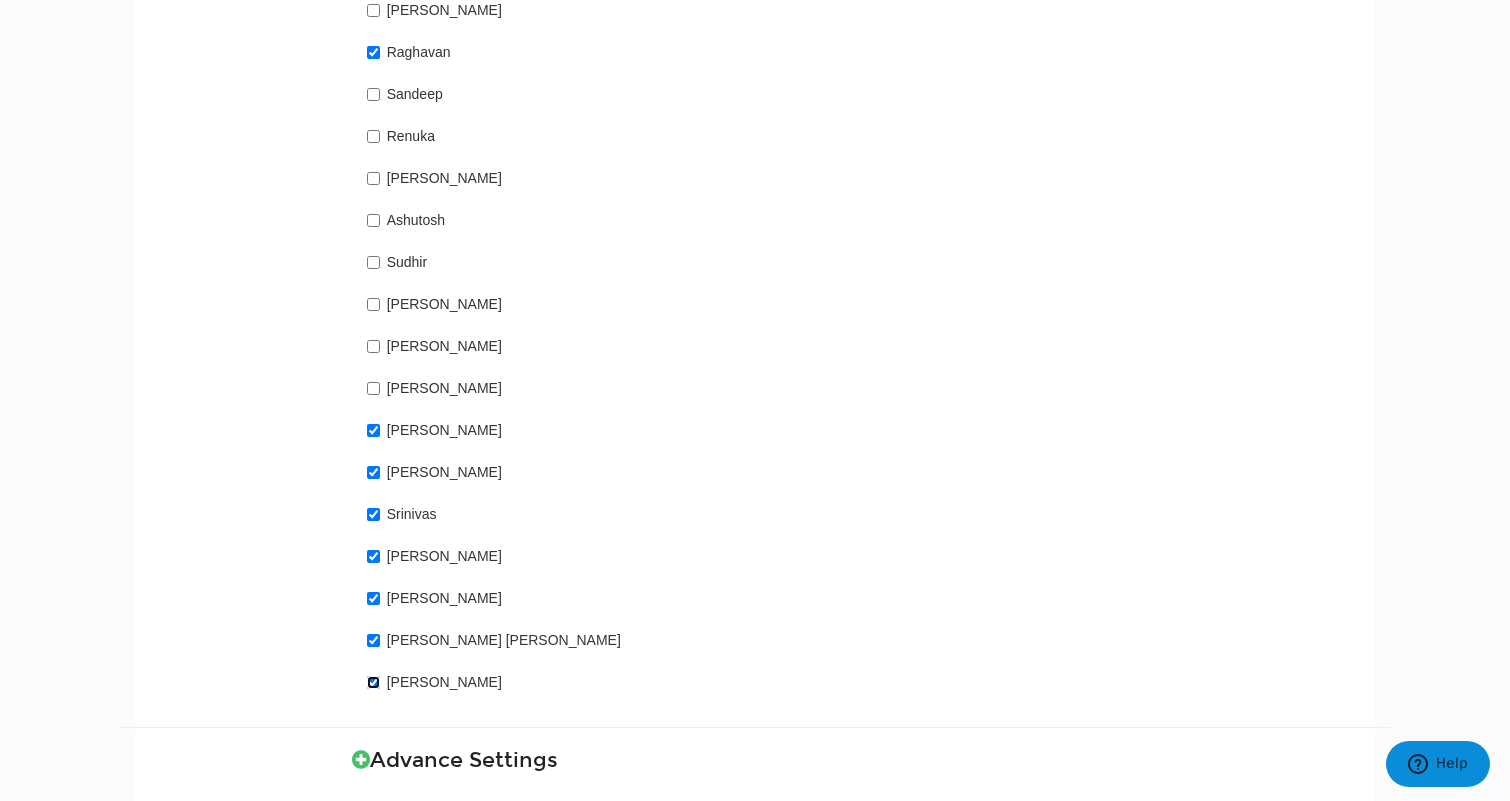 scroll, scrollTop: 2168, scrollLeft: 0, axis: vertical 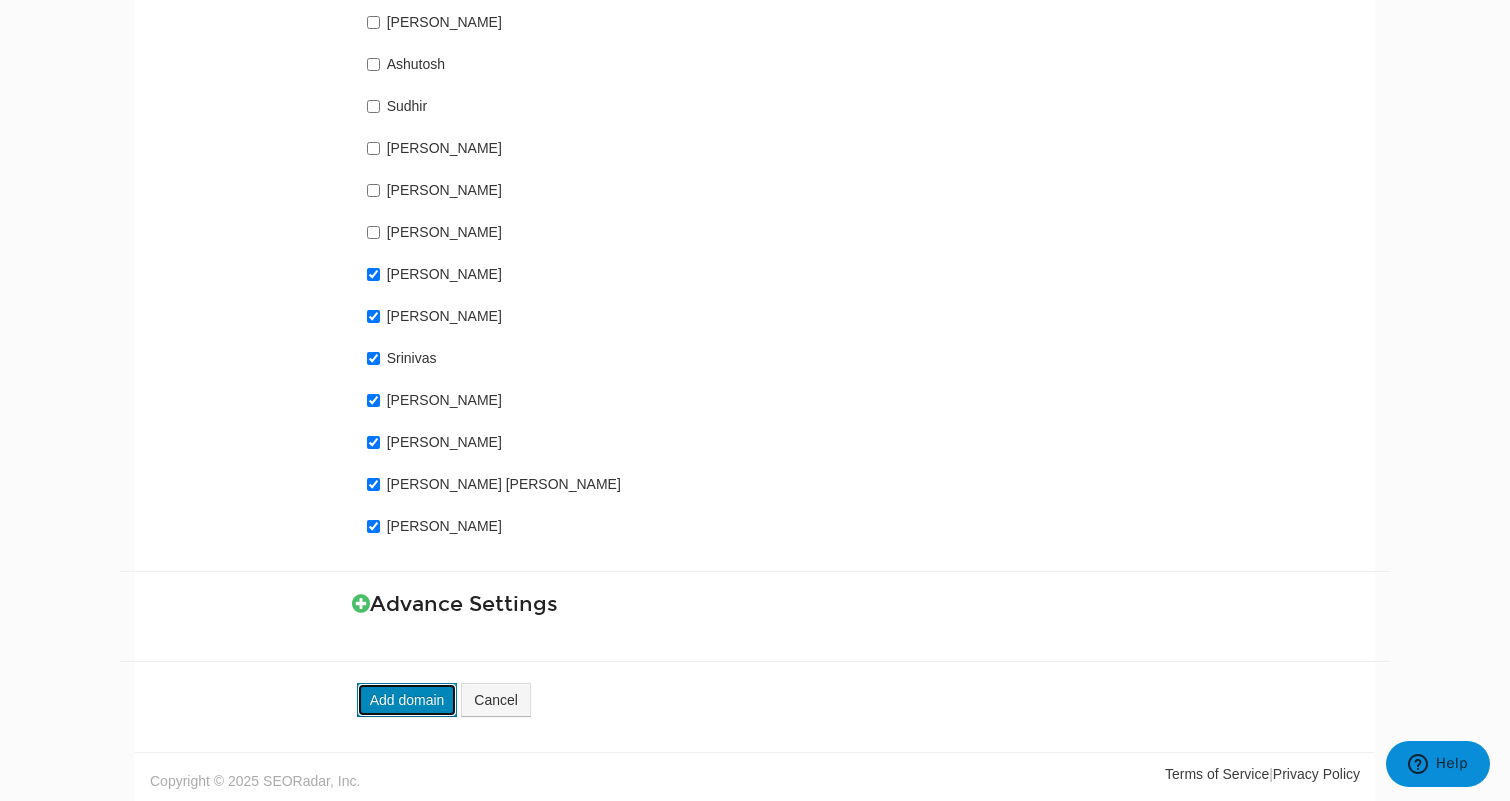 click on "Add domain" at bounding box center [407, 700] 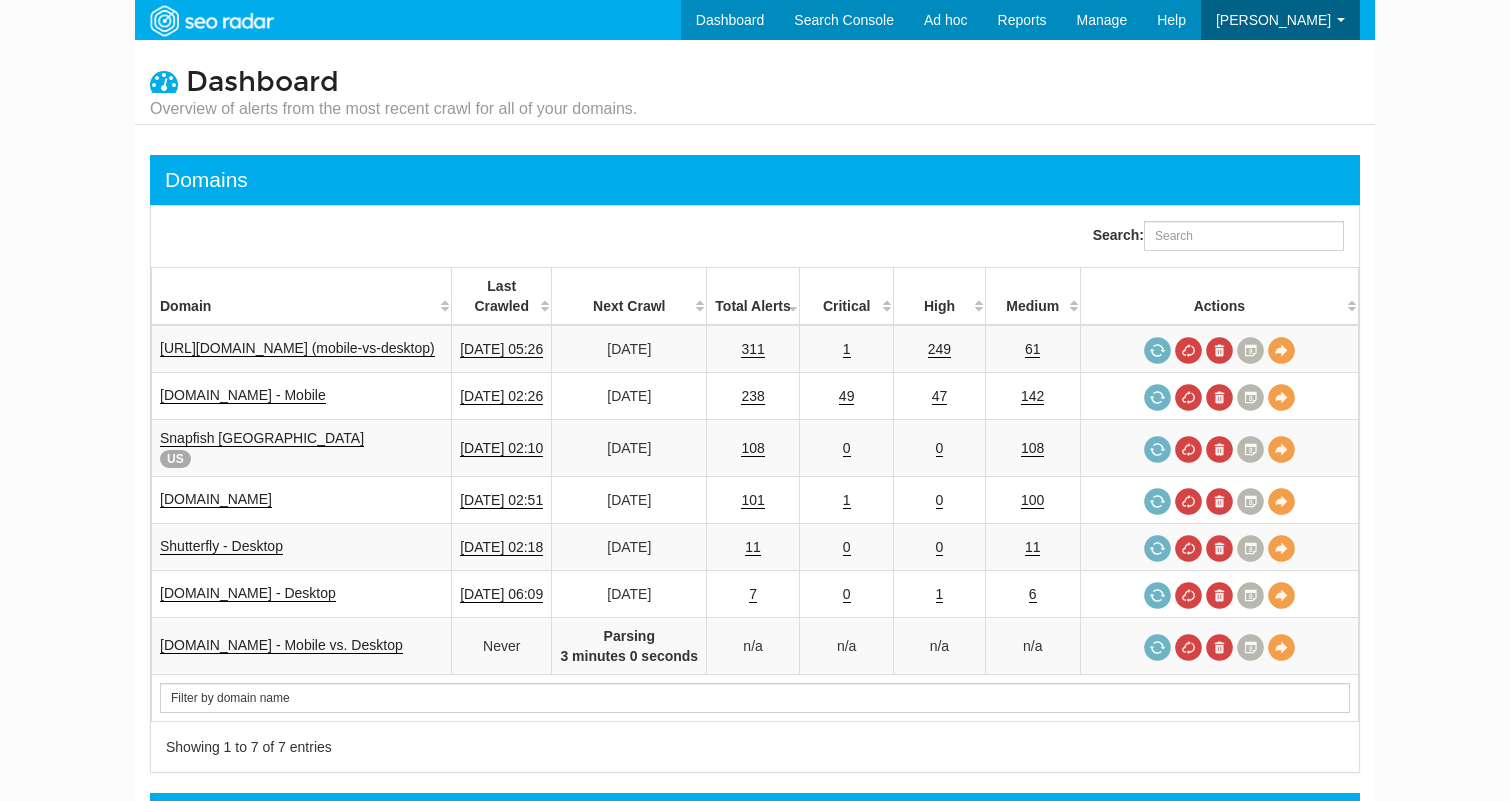scroll, scrollTop: 0, scrollLeft: 0, axis: both 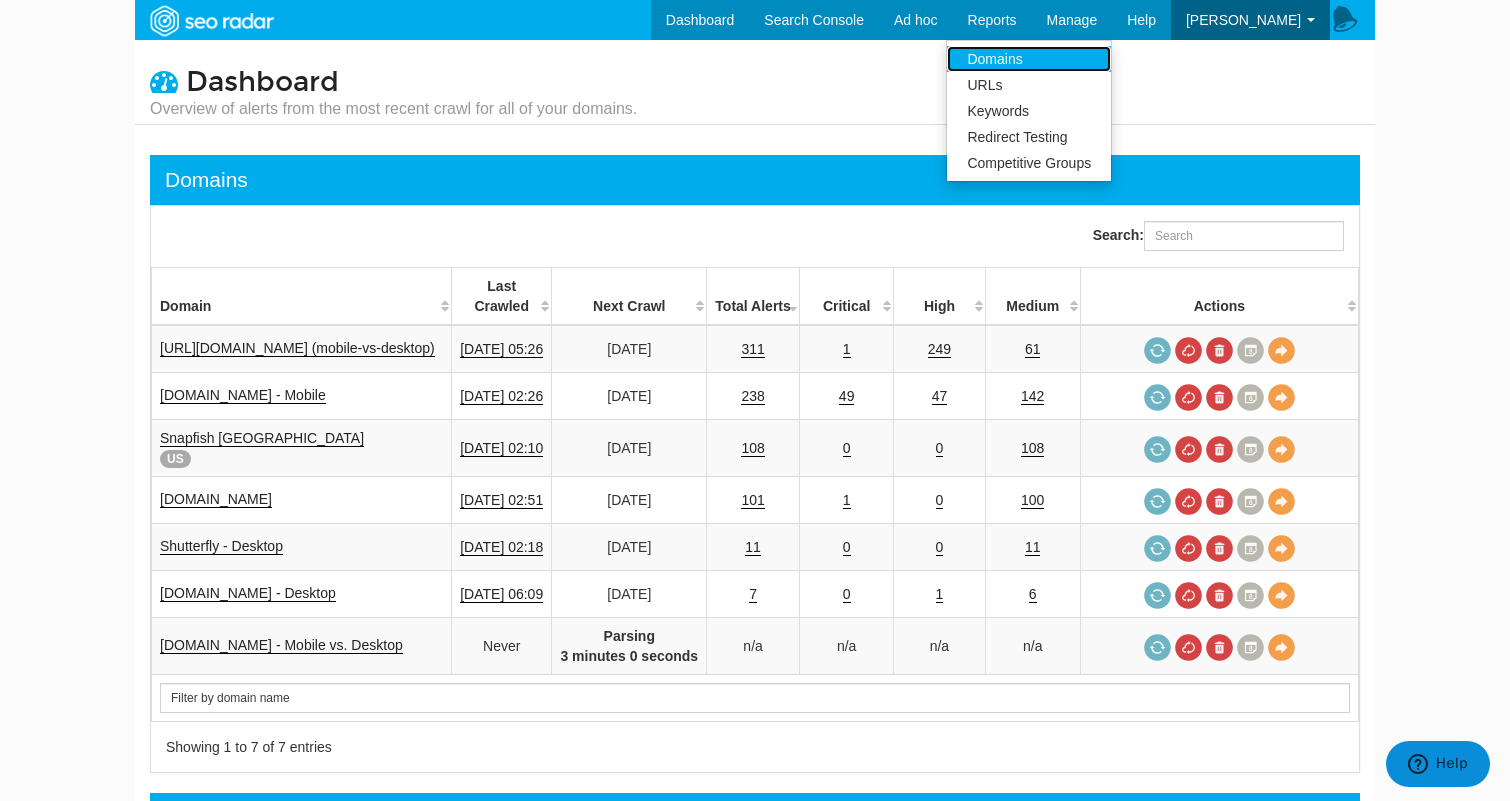 click on "Domains" at bounding box center [1029, 59] 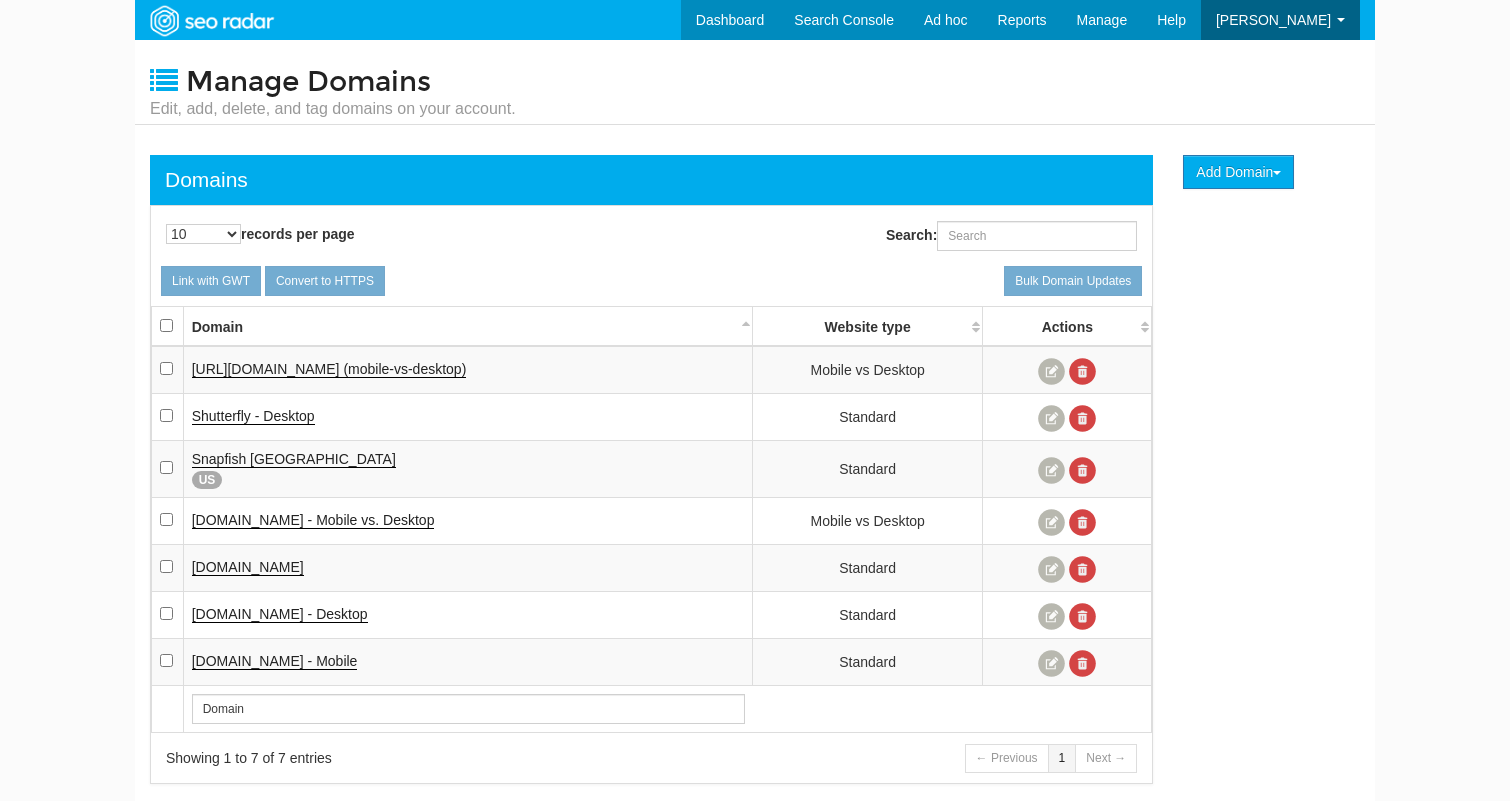 scroll, scrollTop: 0, scrollLeft: 0, axis: both 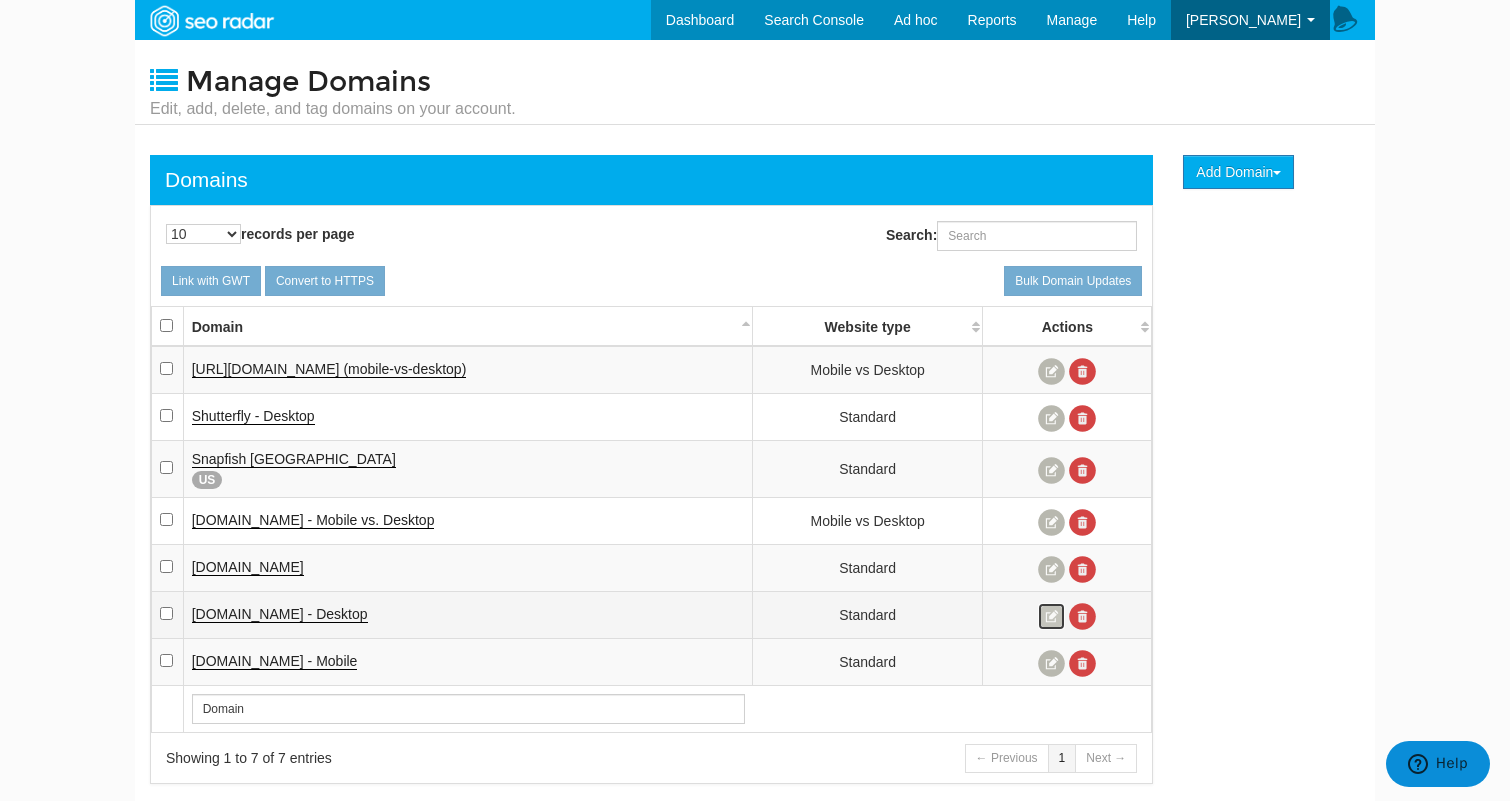 click at bounding box center (1051, 616) 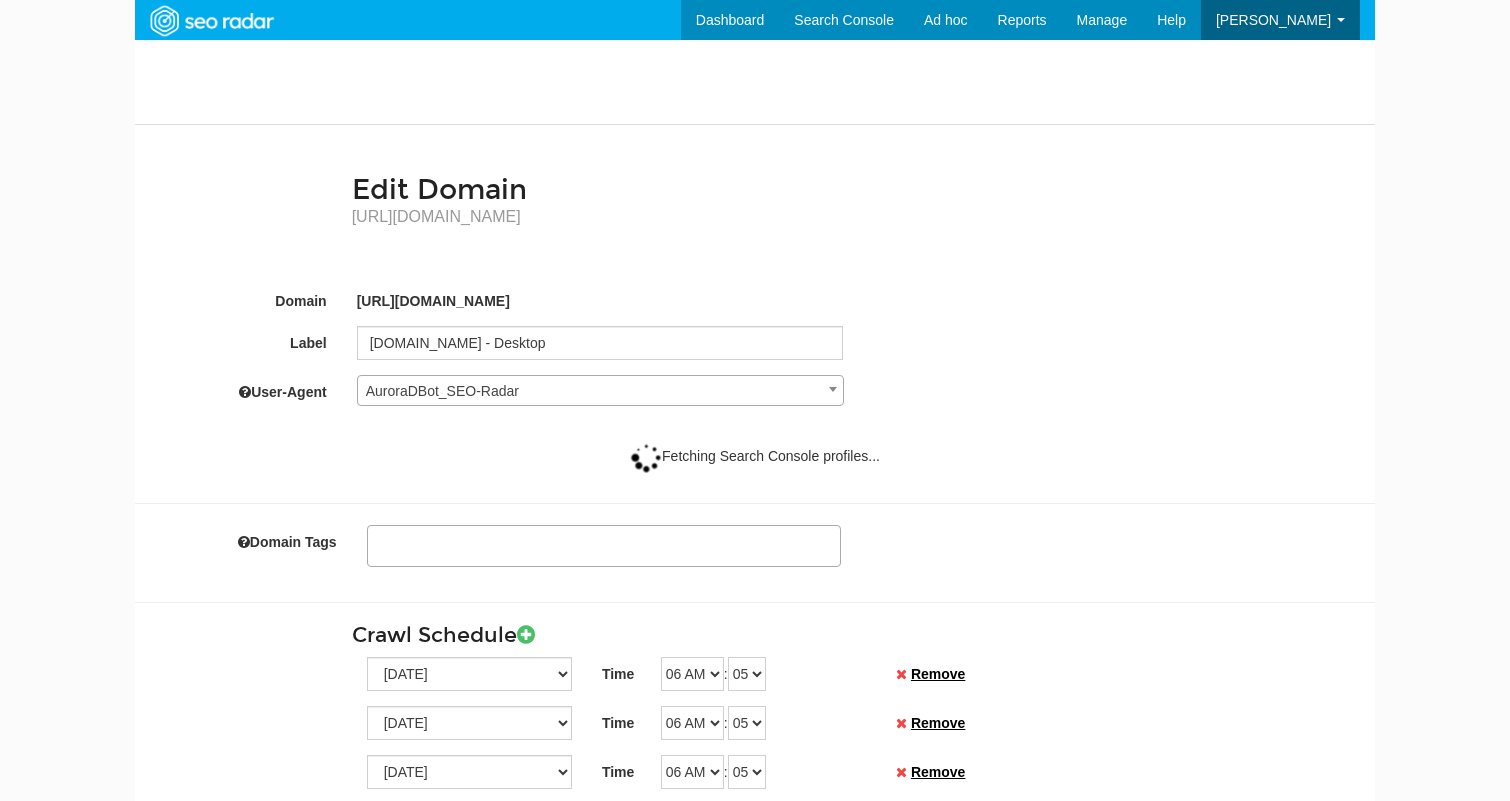 select 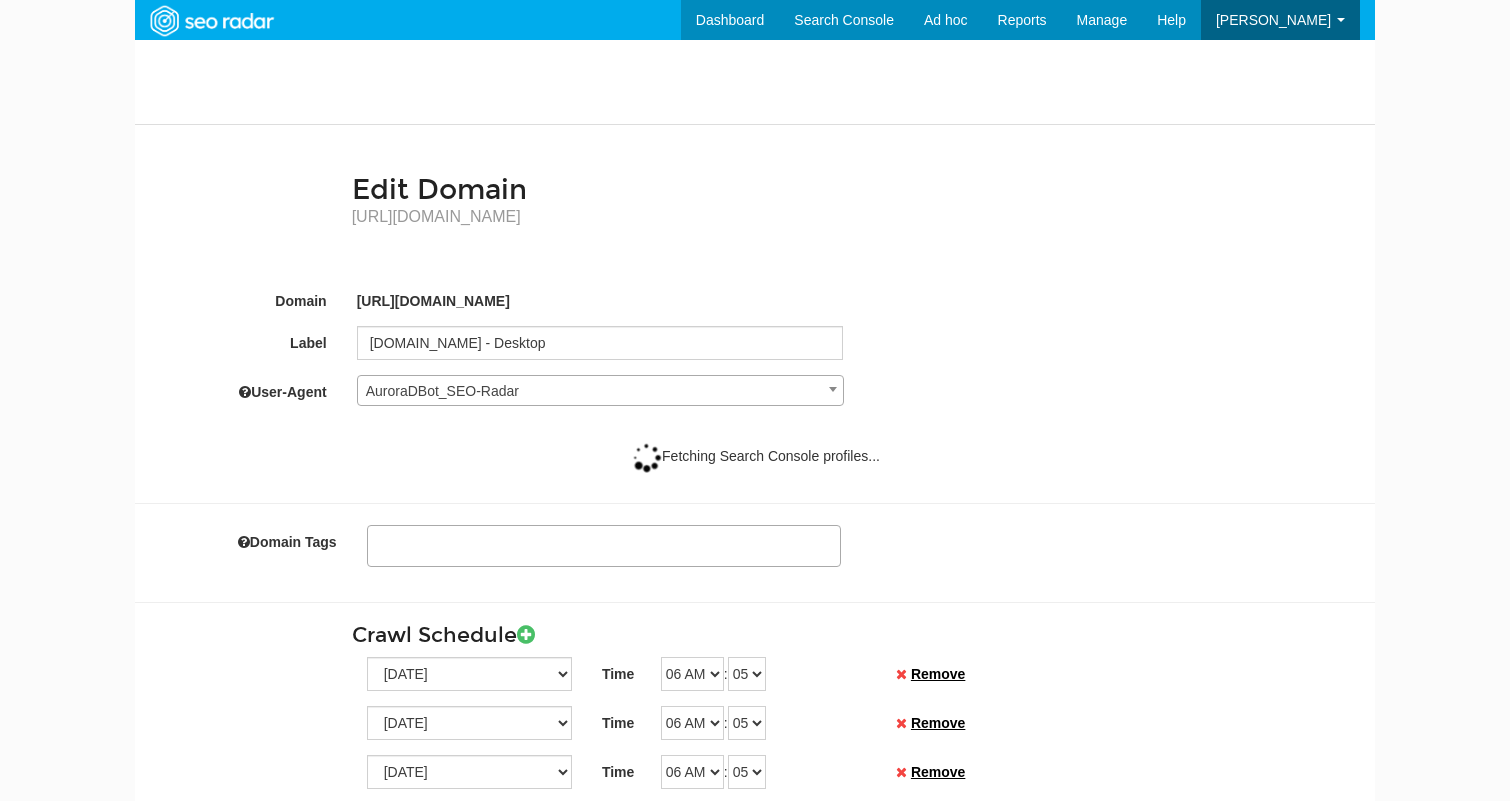 scroll, scrollTop: 0, scrollLeft: 0, axis: both 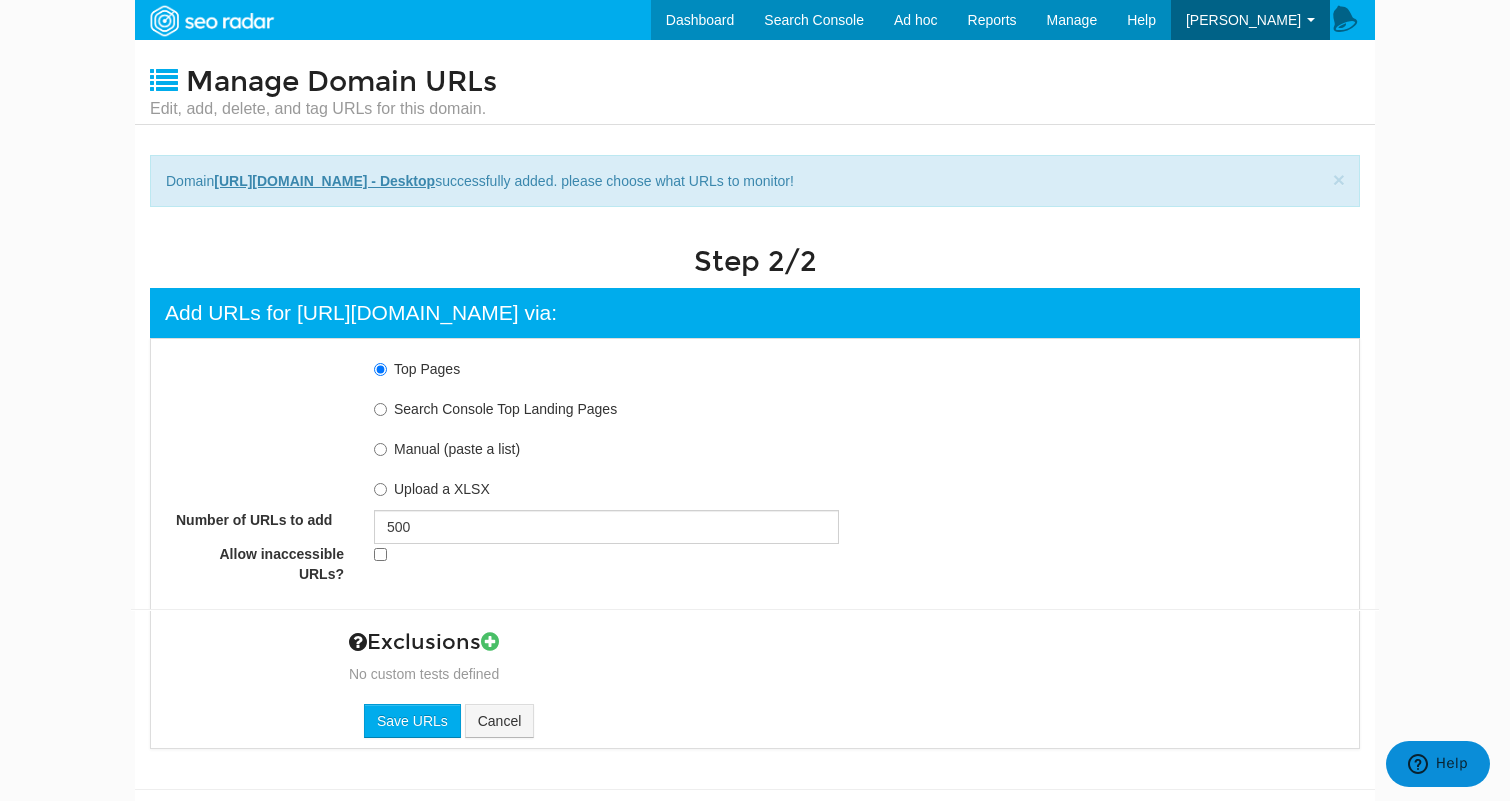click on "Manual (paste a list)" at bounding box center [457, 449] 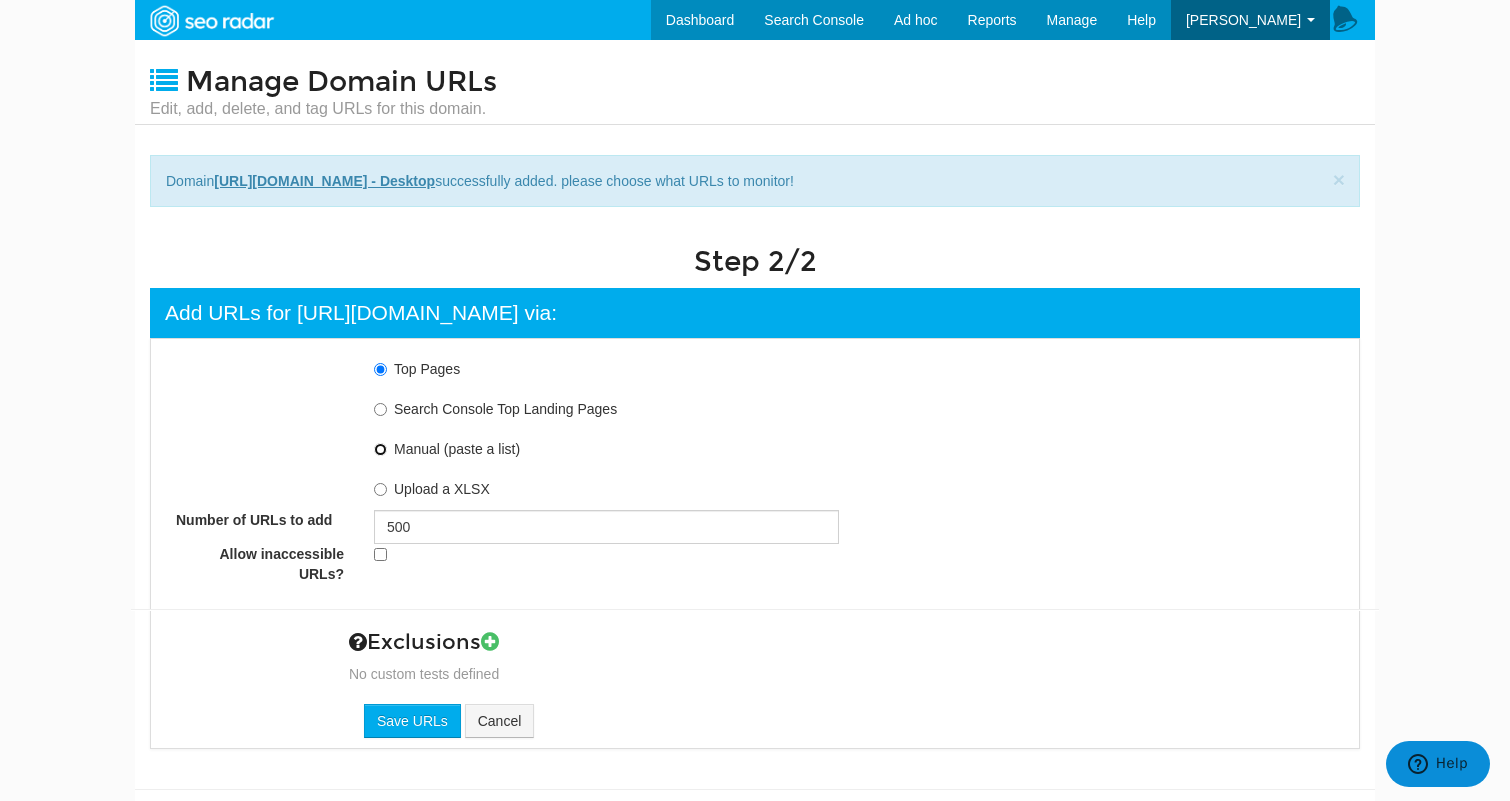 radio on "true" 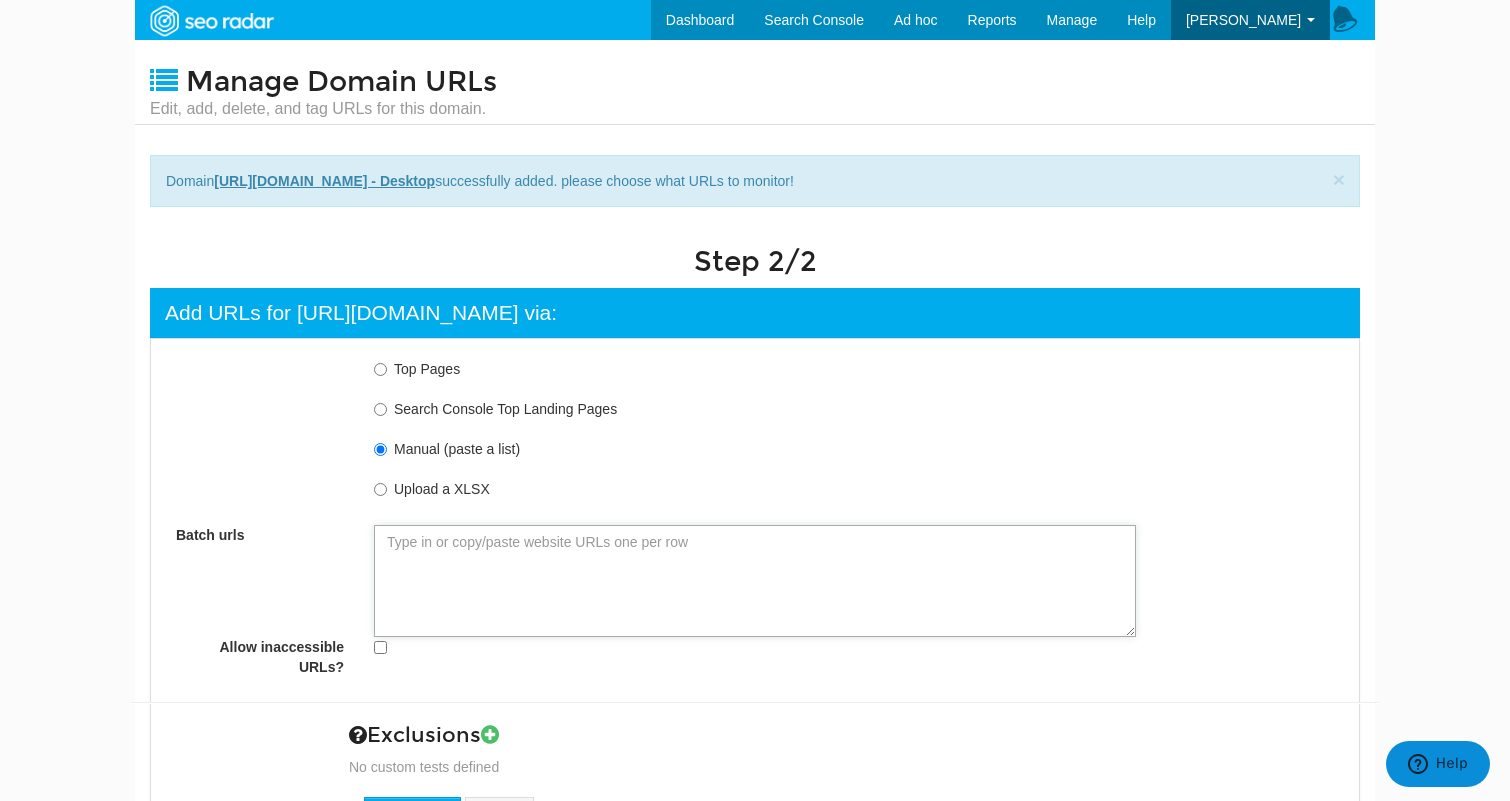 click on "Batch urls" at bounding box center [755, 581] 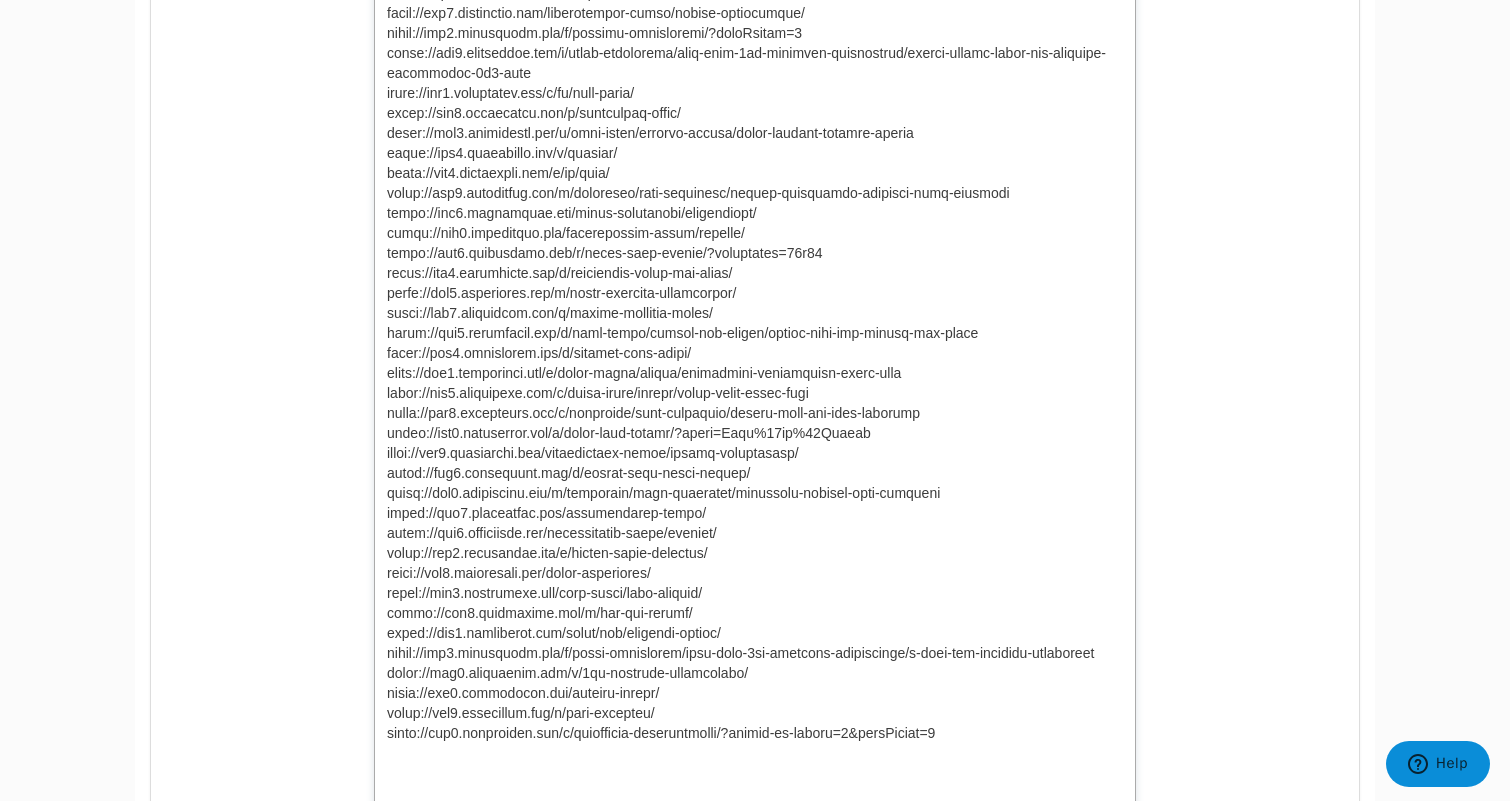 scroll, scrollTop: 3636, scrollLeft: 0, axis: vertical 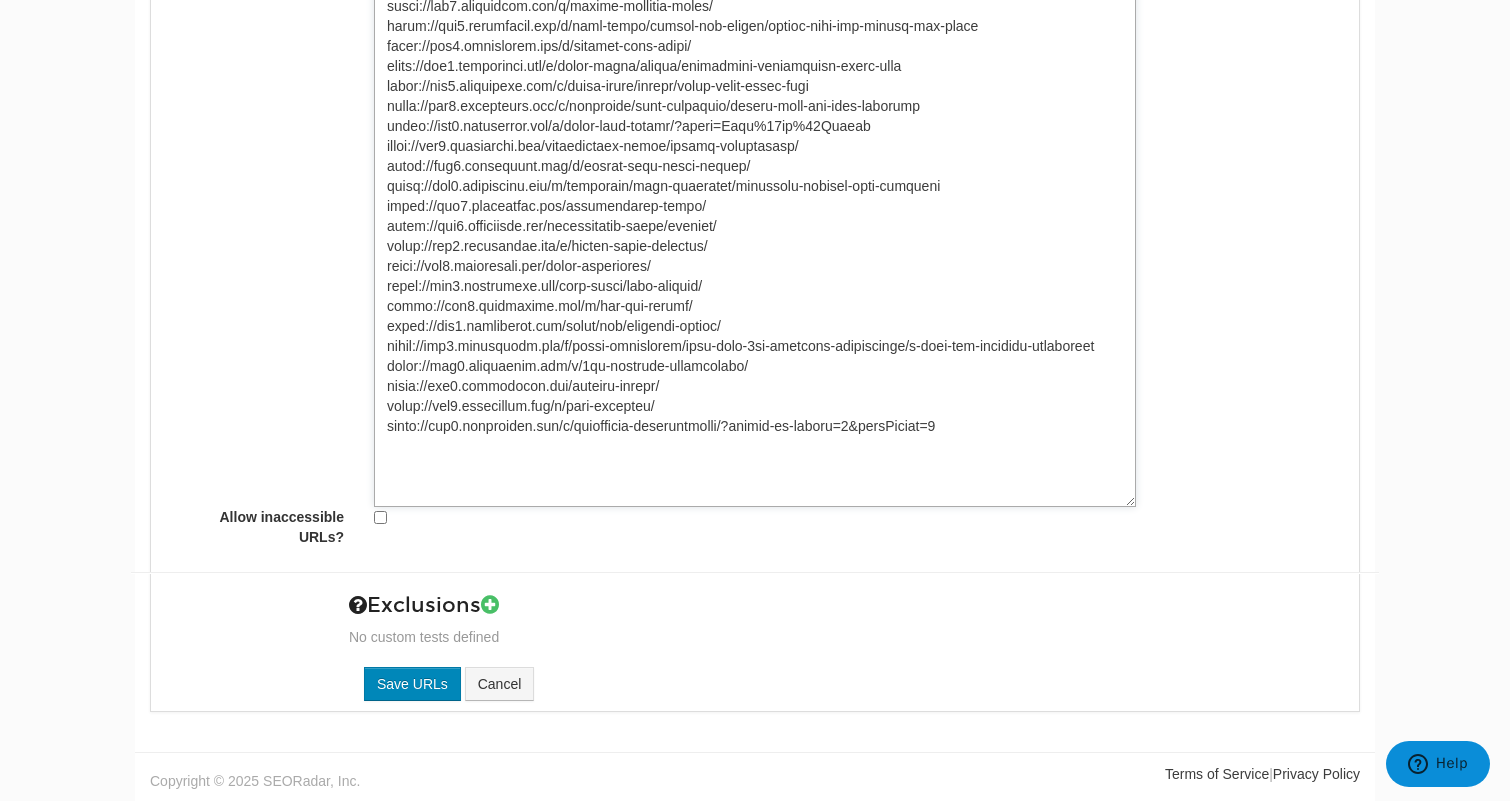 type on "https://www3.shutterfly.com/t/rsvp-cards/
https://www3.shutterfly.com/kids/toys-games/
https://www3.shutterfly.com/p/cards-stationery/address-labels/monogram-expression-address-label
https://www3.shutterfly.com/wedding/
https://www3.shutterfly.com/addressing/
https://www3.shutterfly.com/cards-stationery/announcements/
https://www3.shutterfly.com/t/save-the-date/
https://www3.shutterfly.com/t/collage-poster-prints/
https://www3.shutterfly.com/ideas/i-love-you-quotes/
https://www3.shutterfly.com/t/napkins/
https://www3.shutterfly.com/t/journals/
https://www3.shutterfly.com/
https://www3.shutterfly.com/a/pt/address-labels/
https://www3.shutterfly.com/home-decor/
https://www3.shutterfly.com/t/tabletop-frames/
https://www3.shutterfly.com/p/photo-books/styles/everyday-rustic-photo-book
https://www3.shutterfly.com/t/glass-prints/
https://www3.shutterfly.com/t/fleece-photo-blankets/?default-number-of-photos=5+&material-name=Sherpa&pageNumber=2
https://www3.shutterfly.com/t/custom-iphone-cases/
https://www3.shutter..." 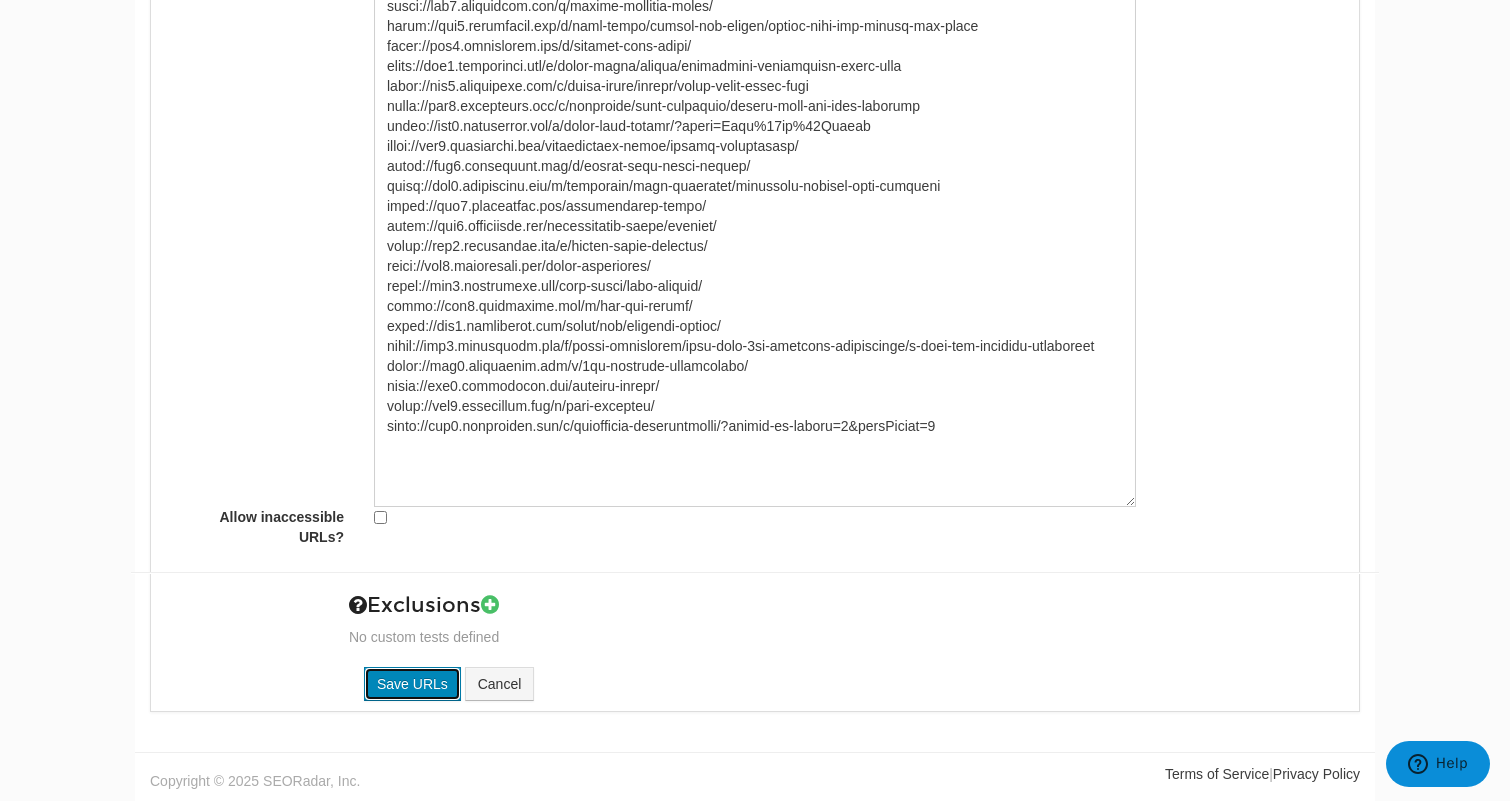 click on "Save  URLs" at bounding box center [412, 684] 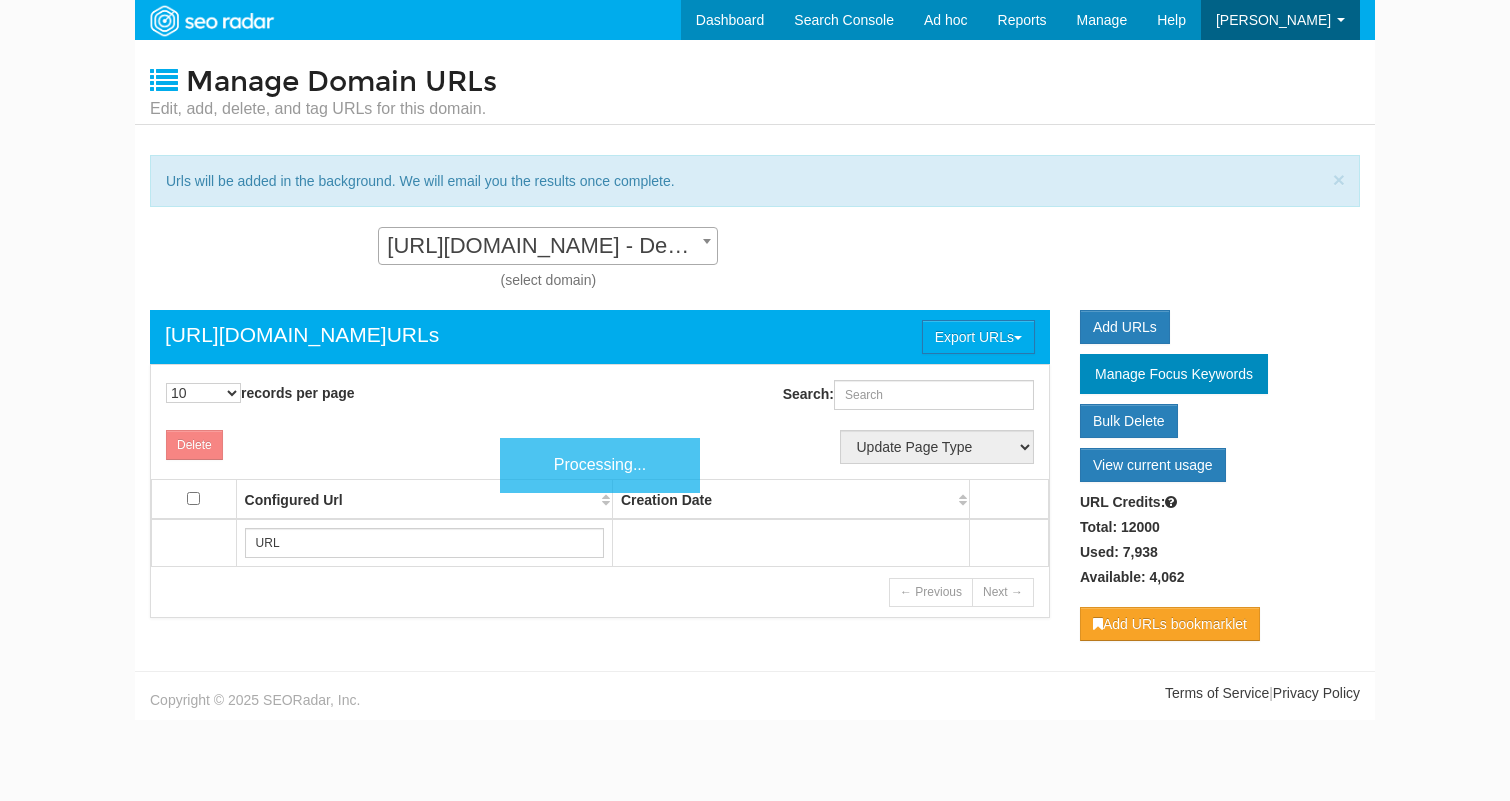 scroll, scrollTop: 0, scrollLeft: 0, axis: both 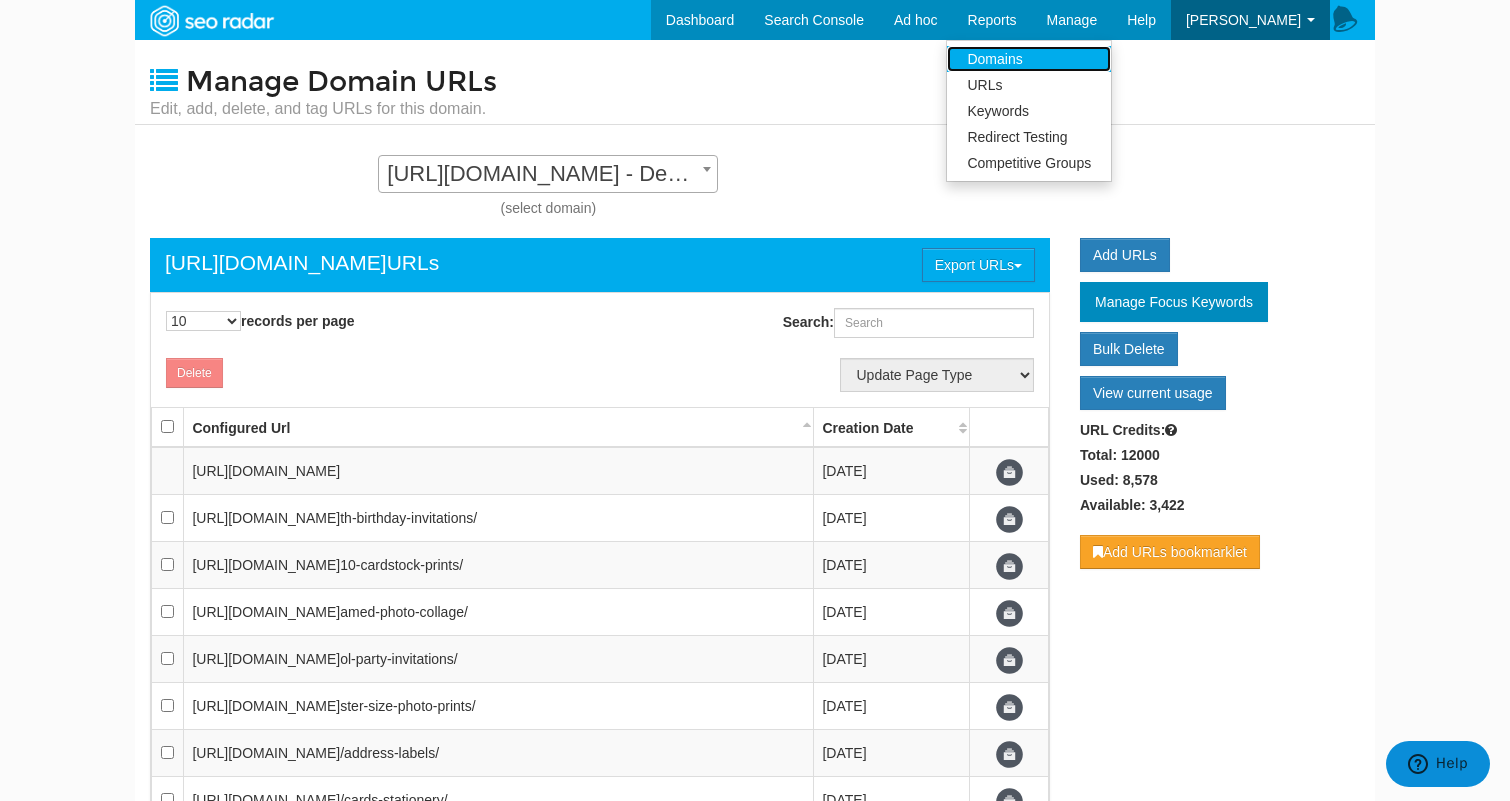 click on "Domains" at bounding box center [1029, 59] 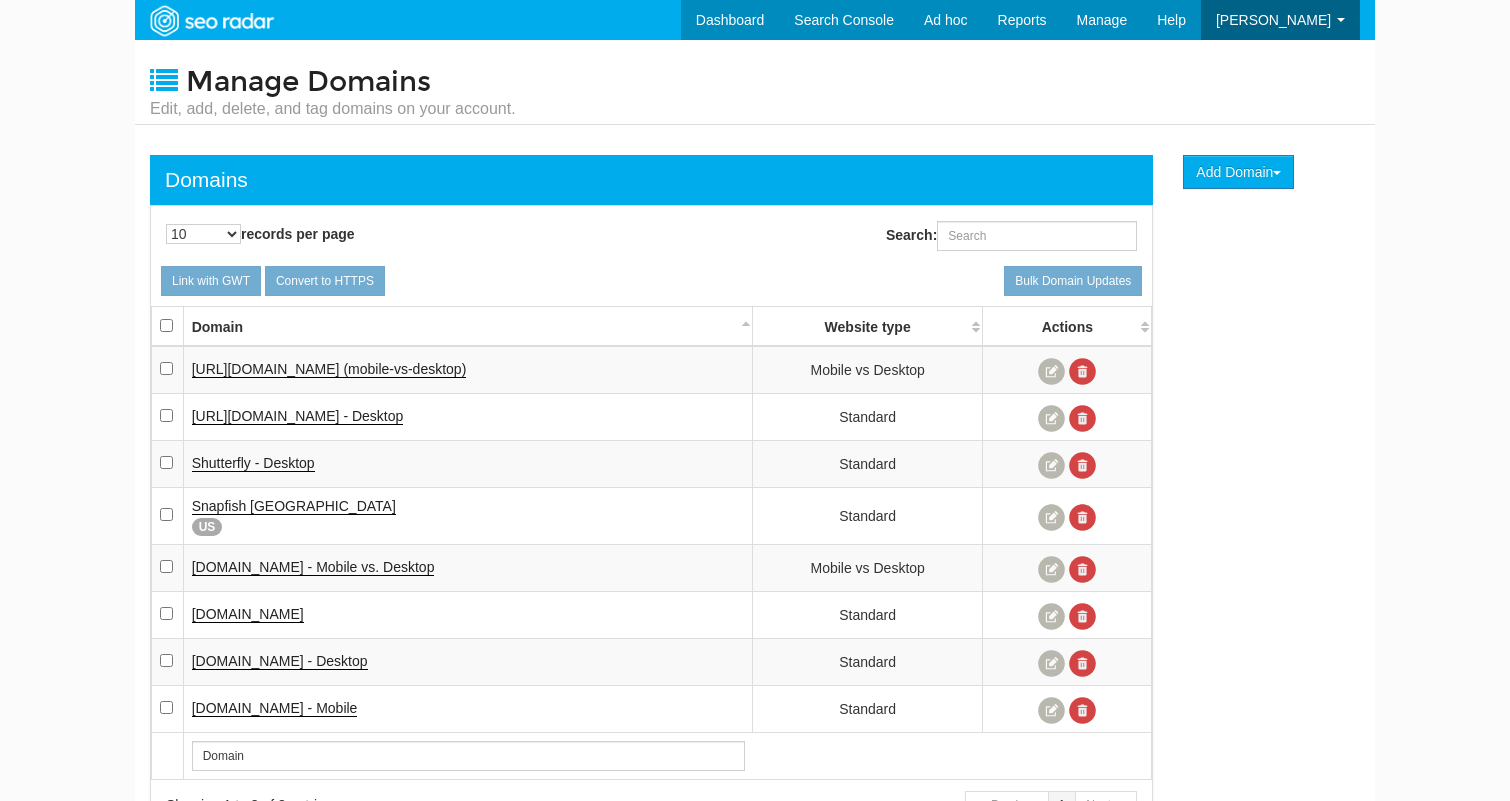 scroll, scrollTop: 0, scrollLeft: 0, axis: both 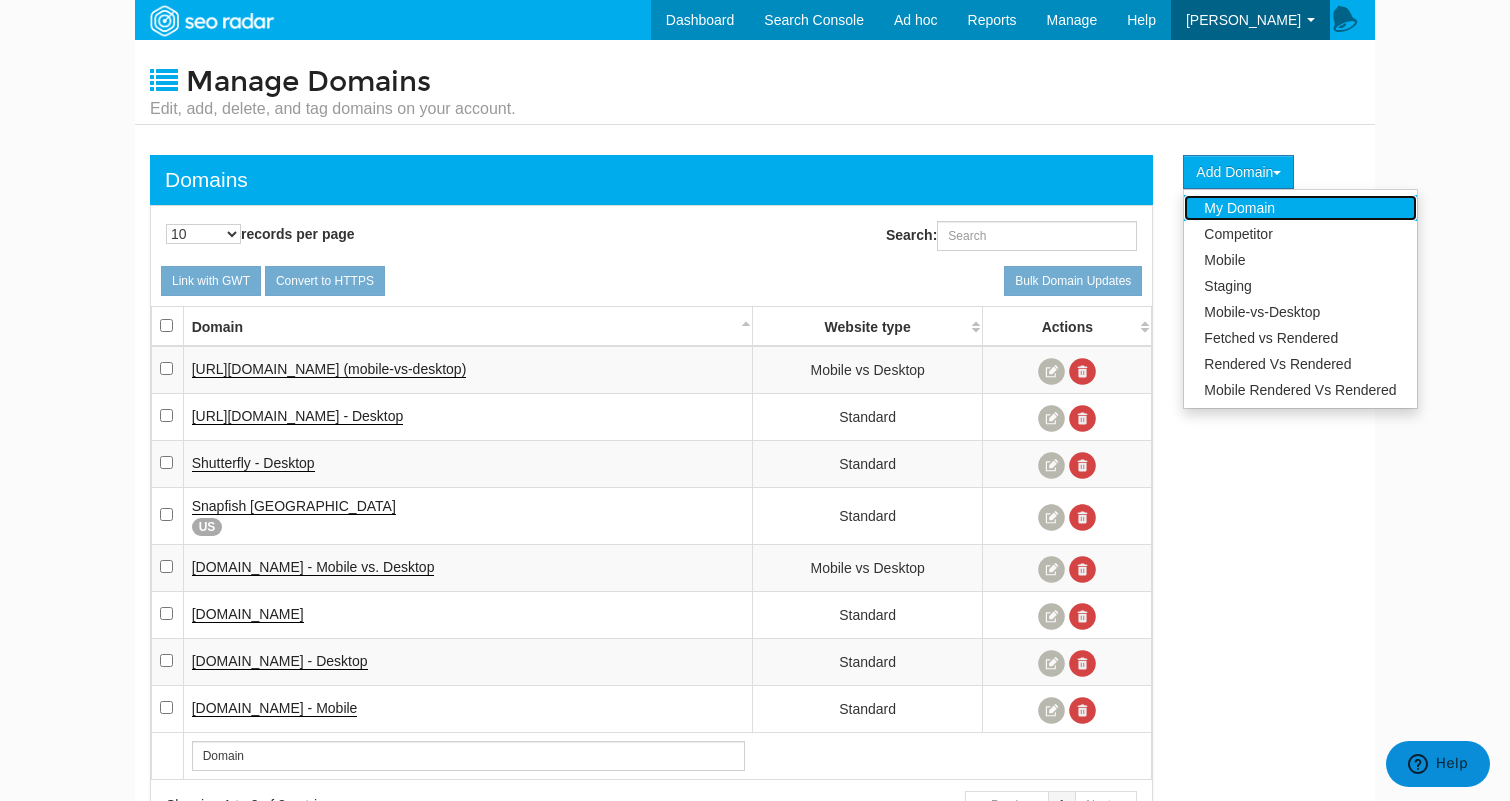 click on "My Domain" at bounding box center (1300, 208) 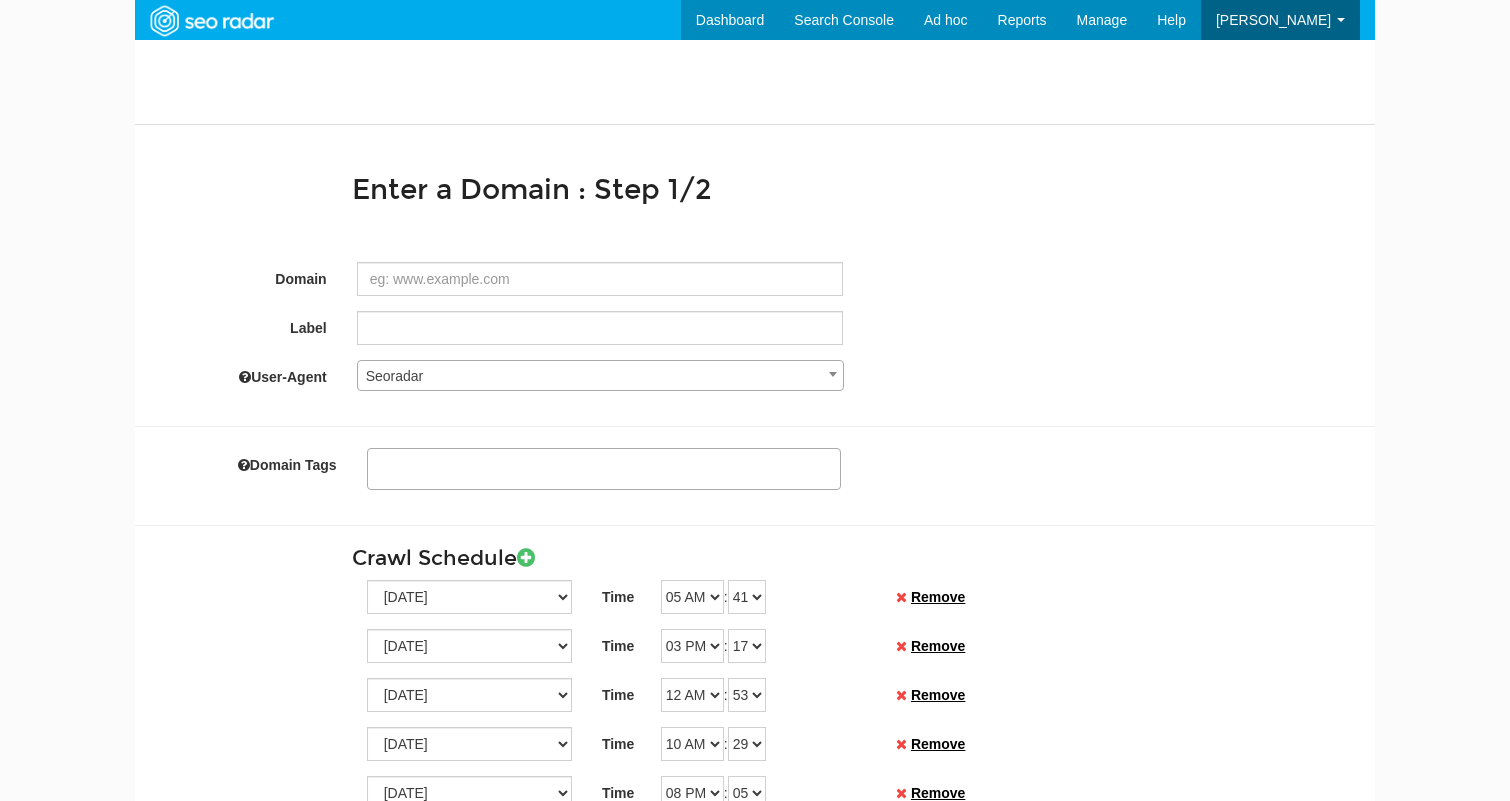 select 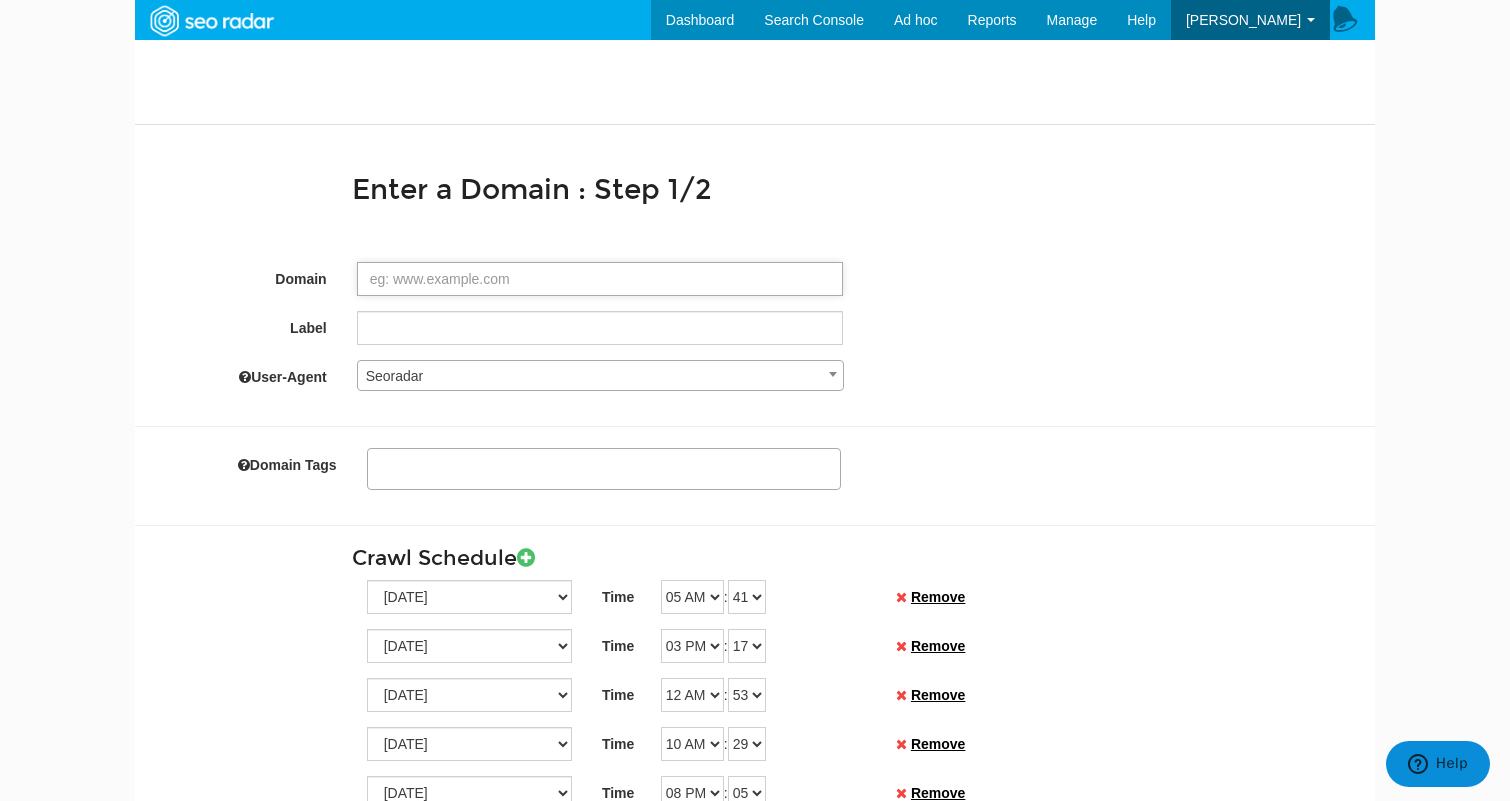 click on "Domain" at bounding box center [600, 279] 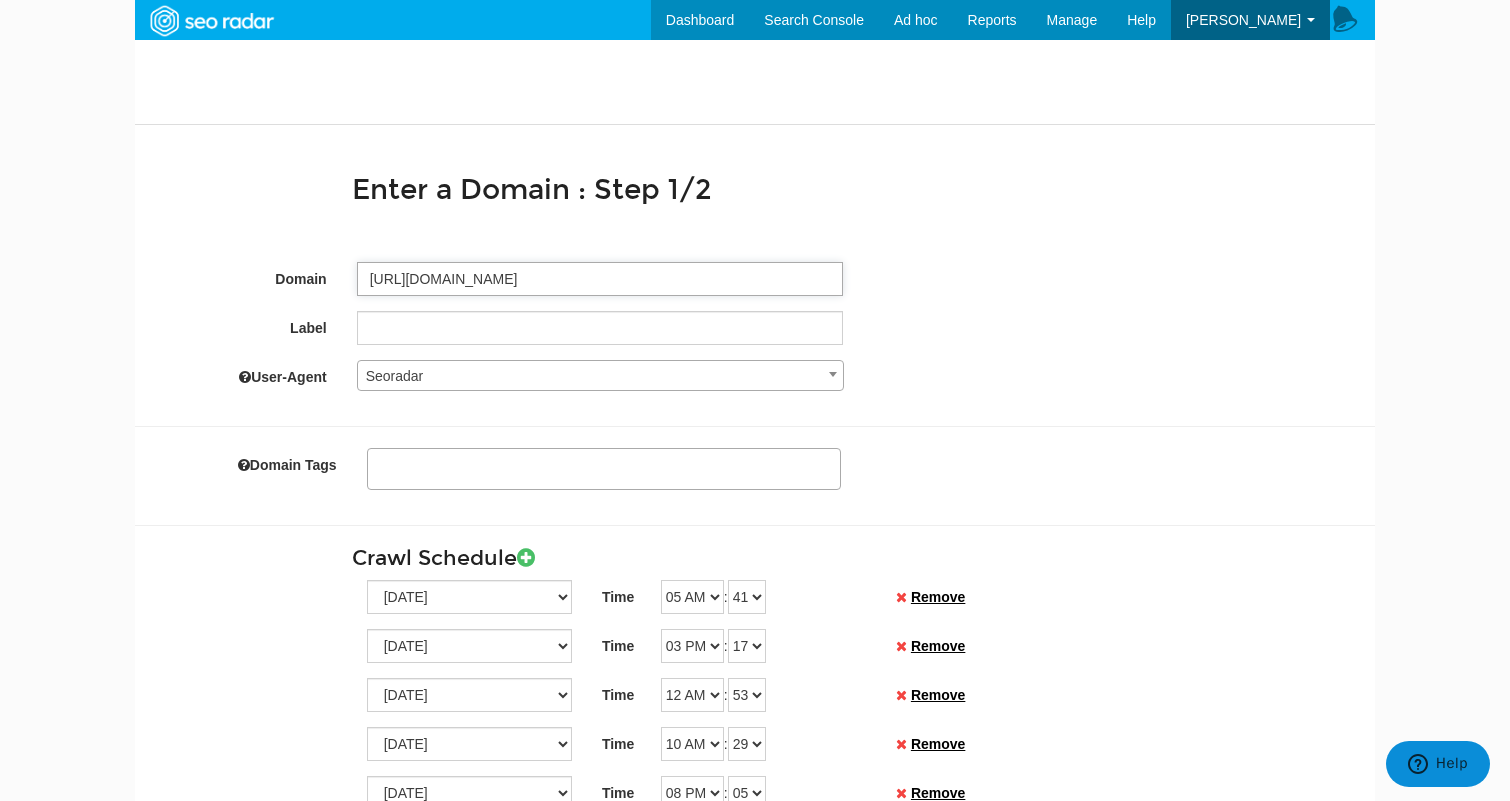 type on "https://www3.shutterfly.com/" 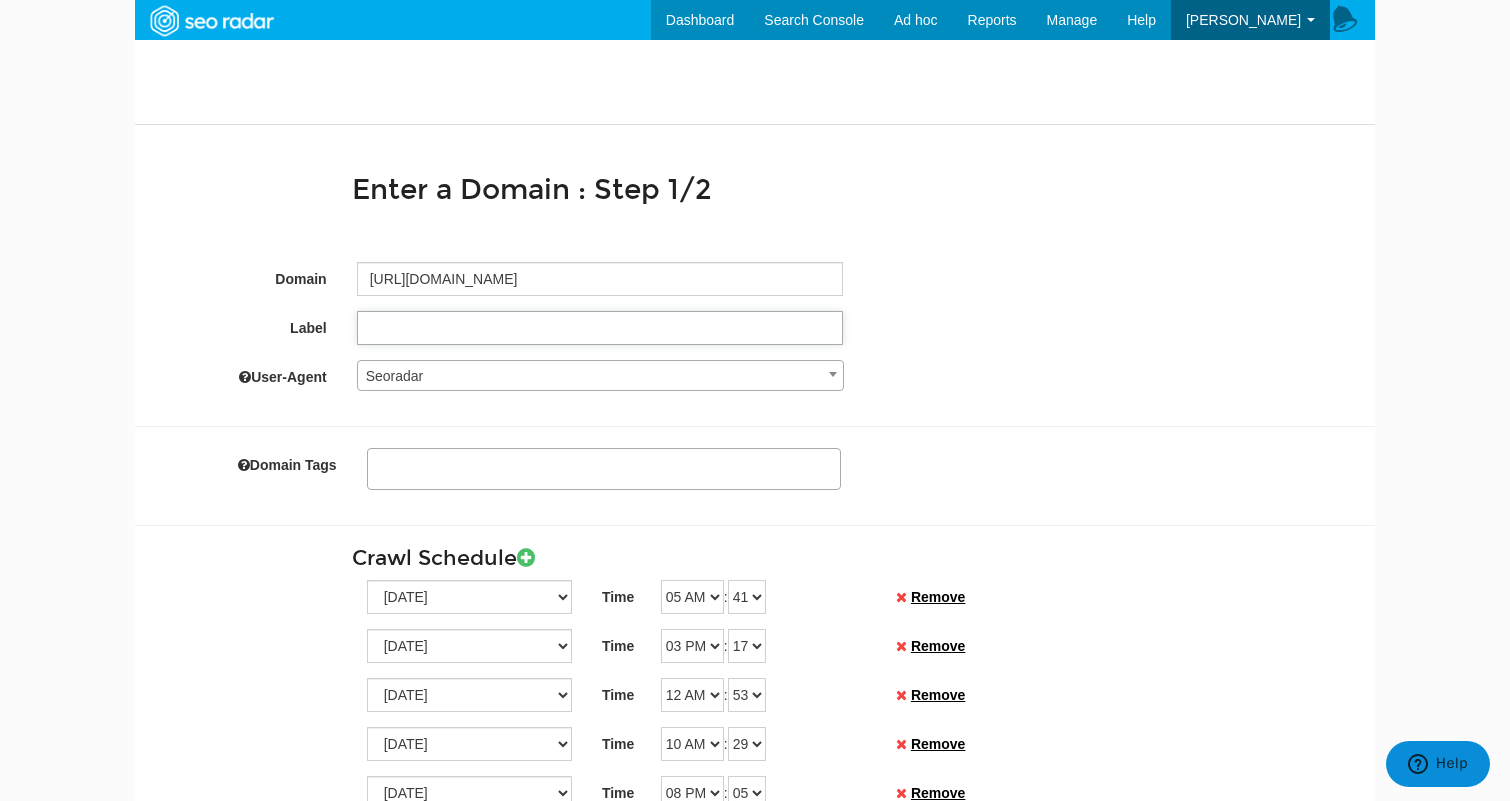 type on "https://www3.shutterfly.com/" 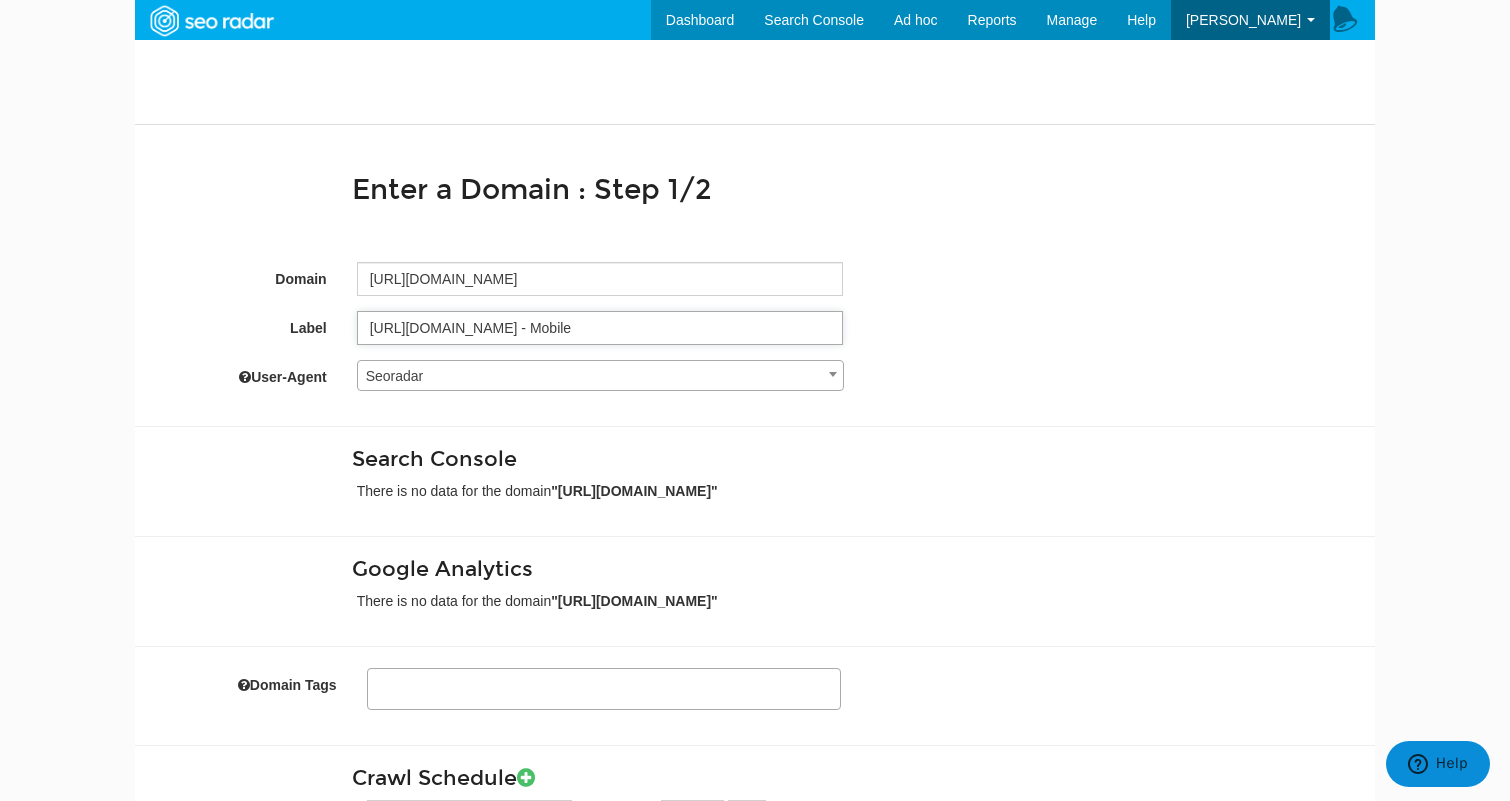 type on "https://www3.shutterfly.com/ - Mobile" 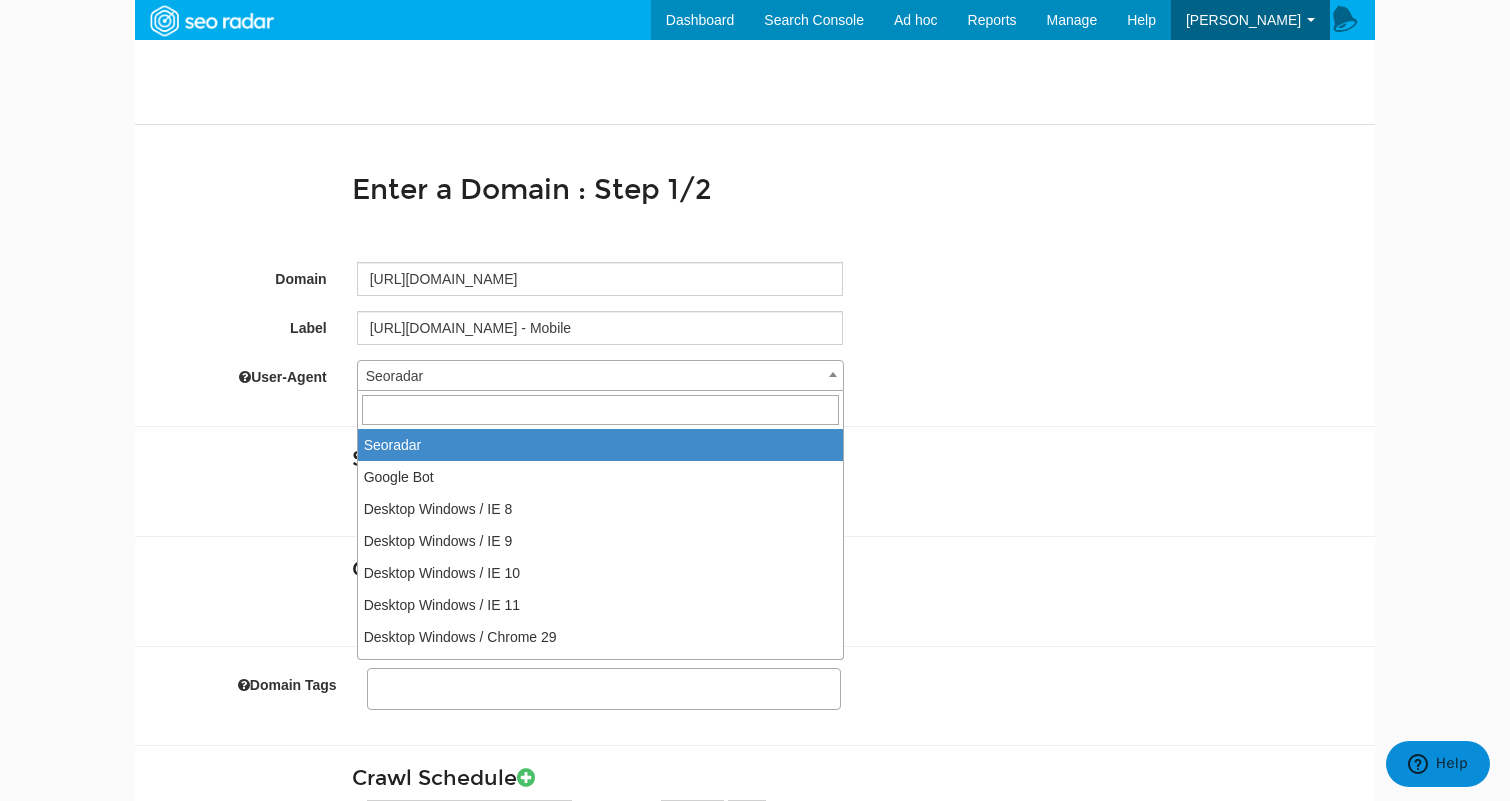 click on "Seoradar" at bounding box center [600, 376] 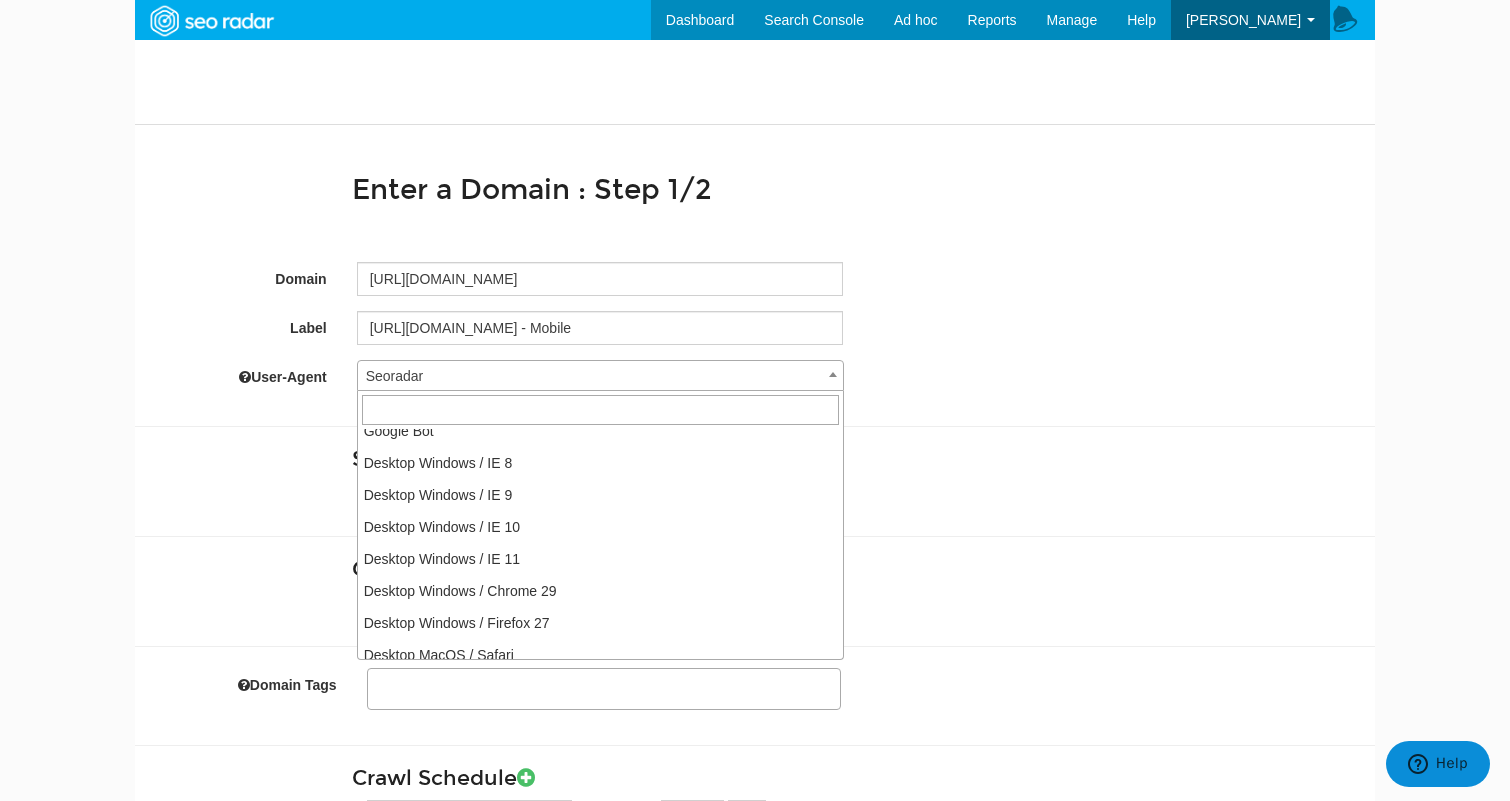 scroll, scrollTop: 0, scrollLeft: 0, axis: both 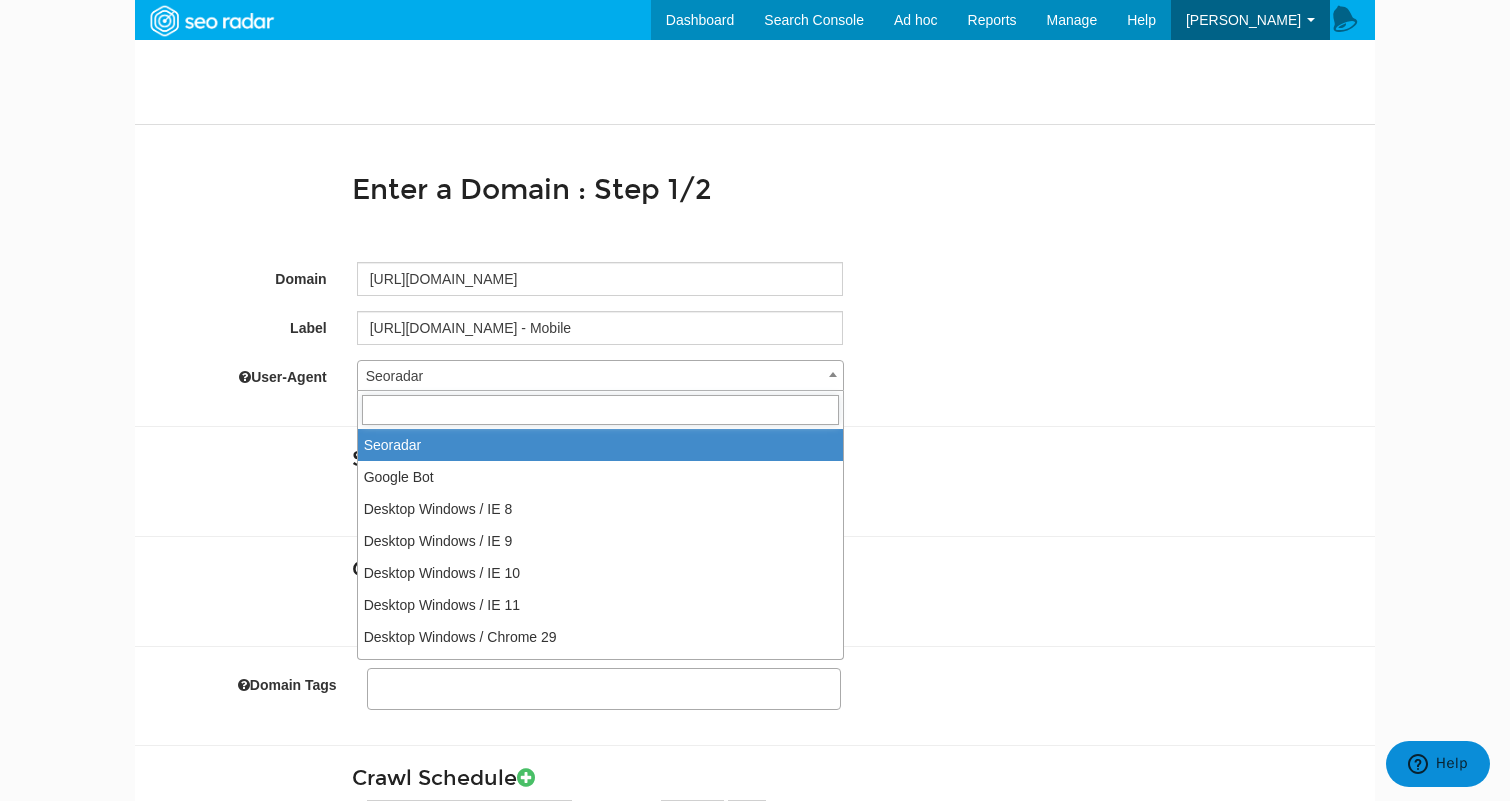 click at bounding box center (600, 410) 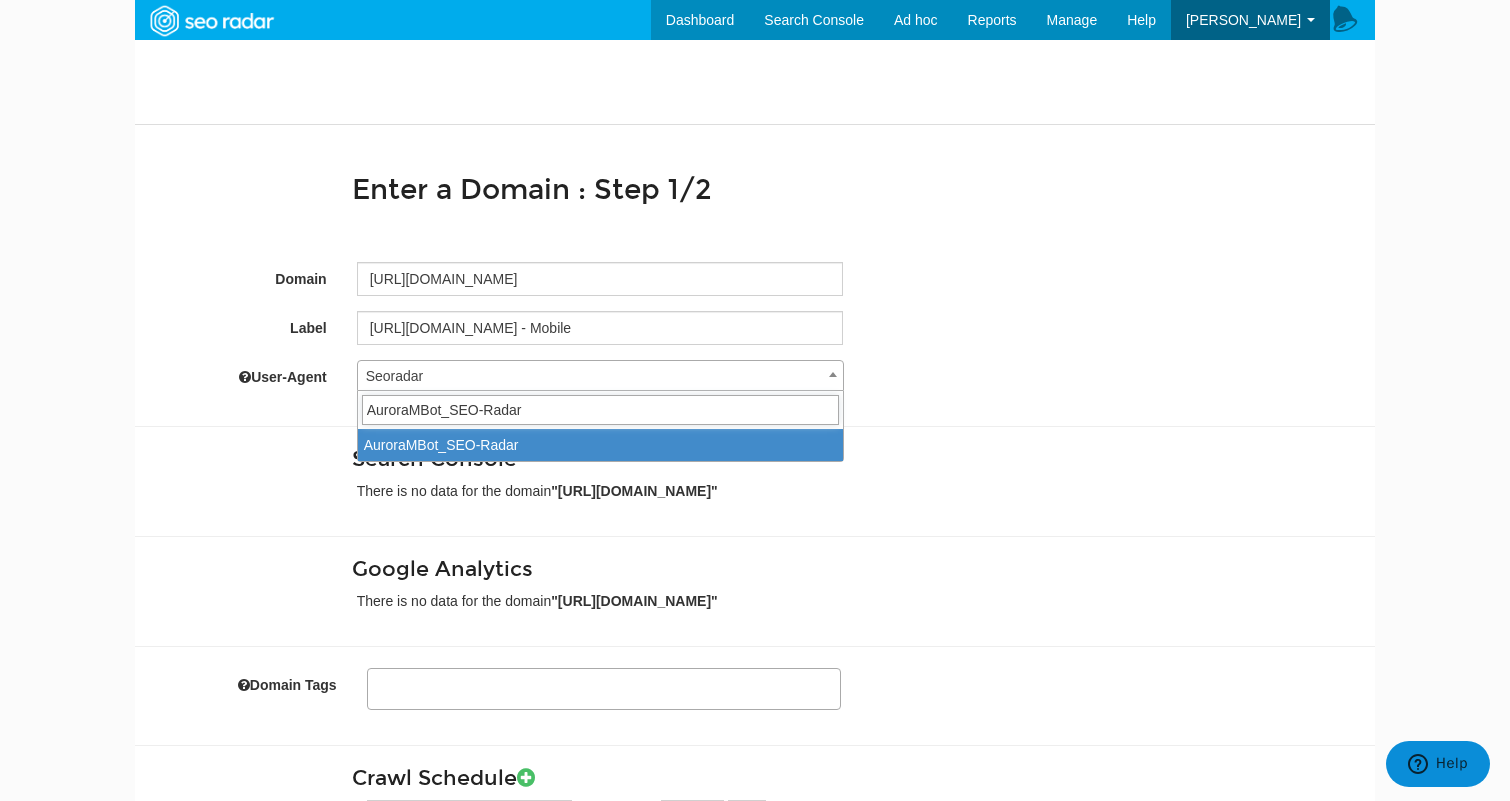 type on "AuroraMBot_SEO-Radar" 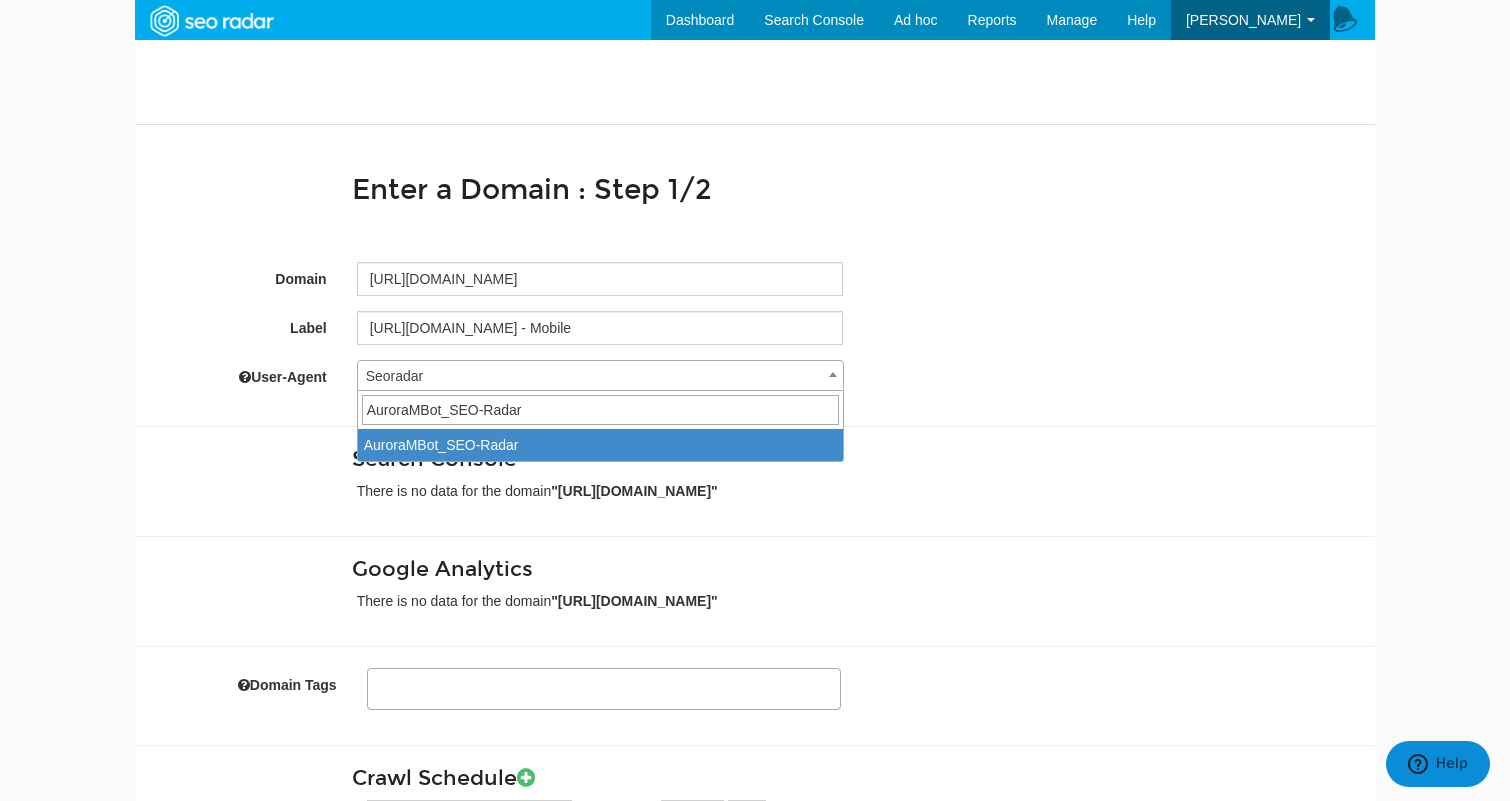 select on "AuroraMBot_SEO-Radar" 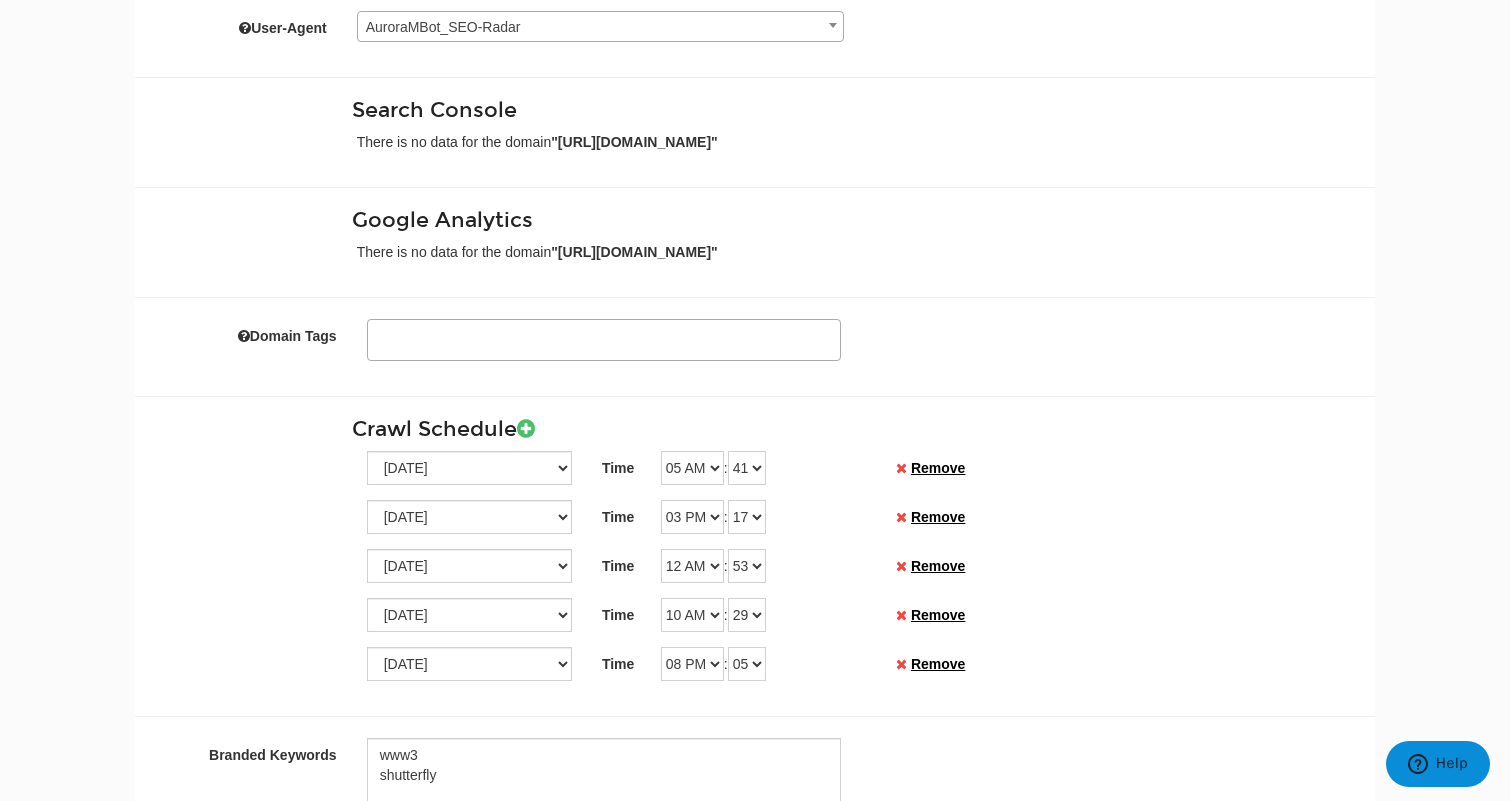 scroll, scrollTop: 377, scrollLeft: 0, axis: vertical 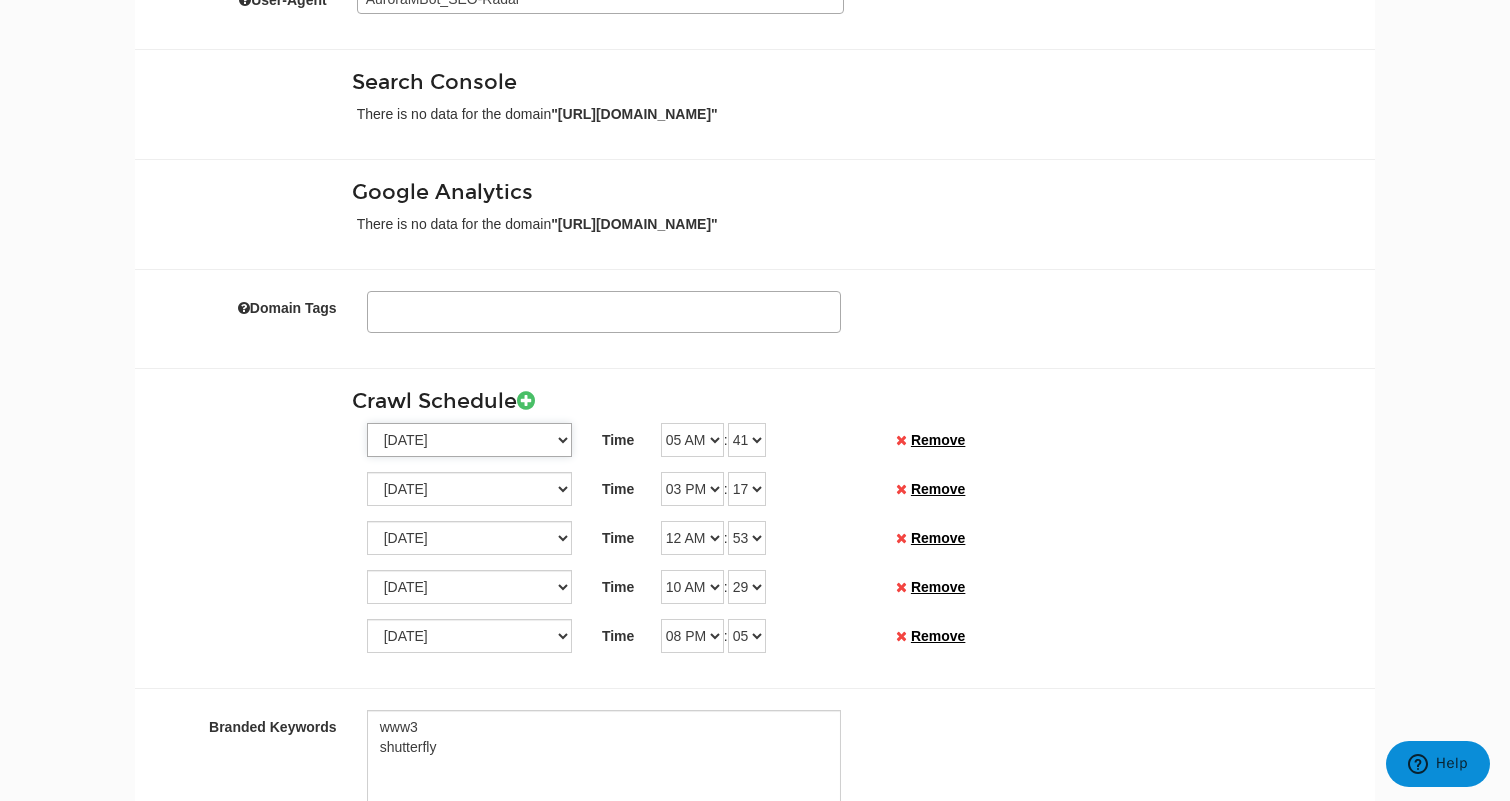 click on "Sunday
Monday
Tuesday
Wednesday
Thursday
Friday
Saturday" at bounding box center [469, 440] 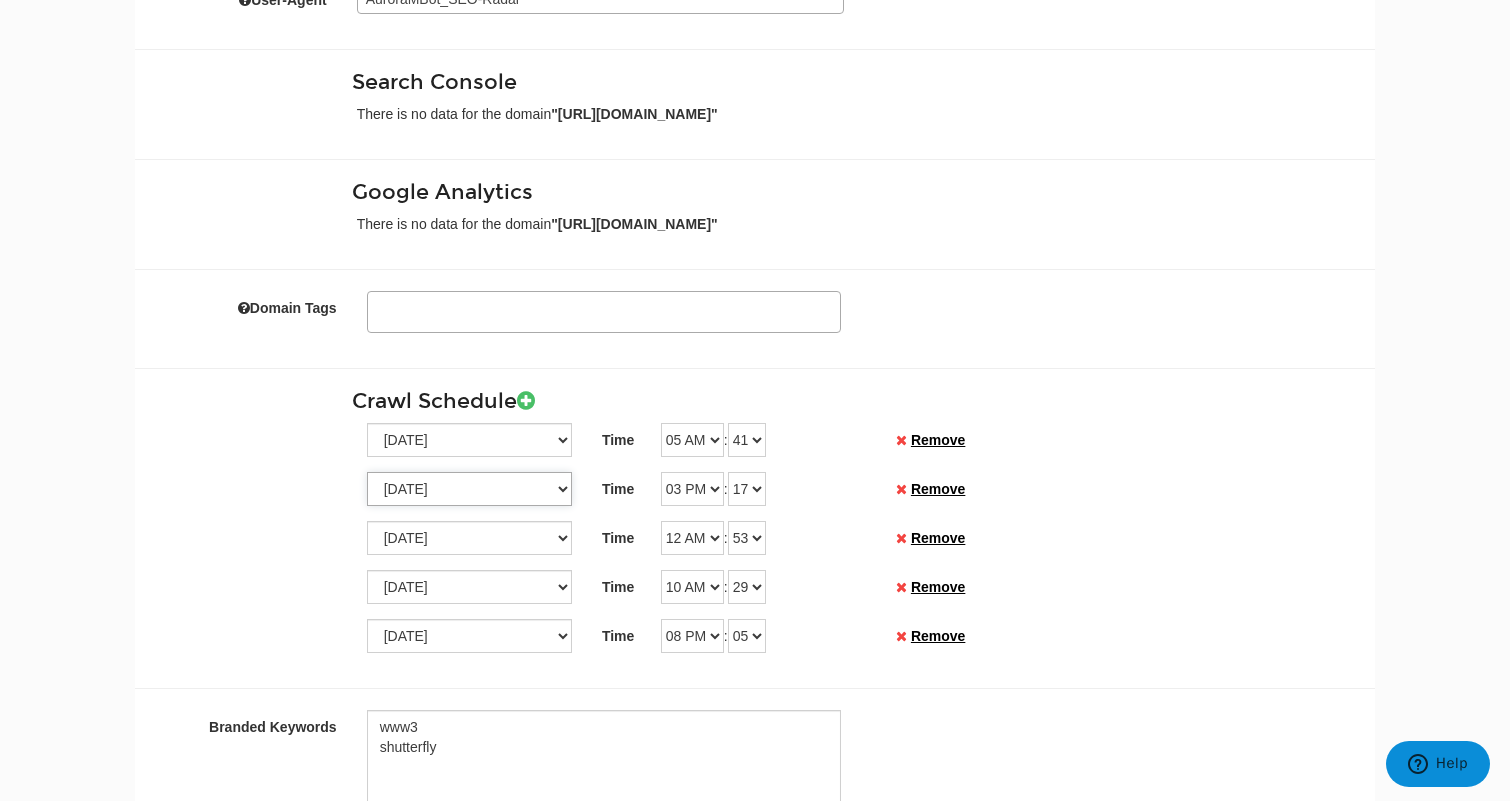 click on "Sunday
Monday
Tuesday
Wednesday
Thursday
Friday
Saturday" at bounding box center (469, 489) 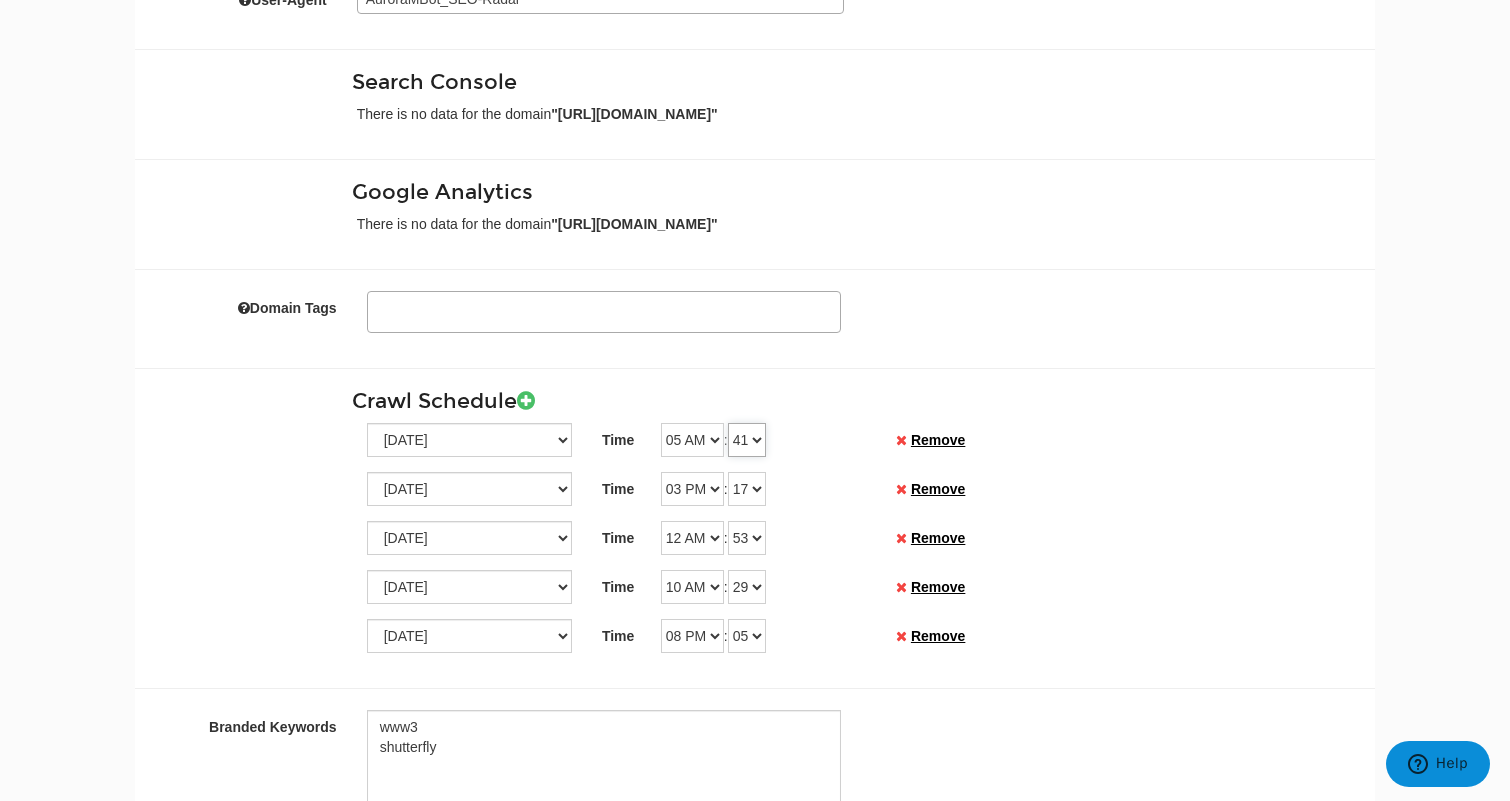 click on "00
01
02
03
04
05
06
07
08
09
10
11
12
13
14
15
16
17
18
19
20
21
22
23
24
25
26
27
28
29
30
31
32
33
34
35
36
37
38
39
40
41
42
43
44
45
46
47
48
49
50
51
52
53
54
55
56
57
58
59" at bounding box center [747, 440] 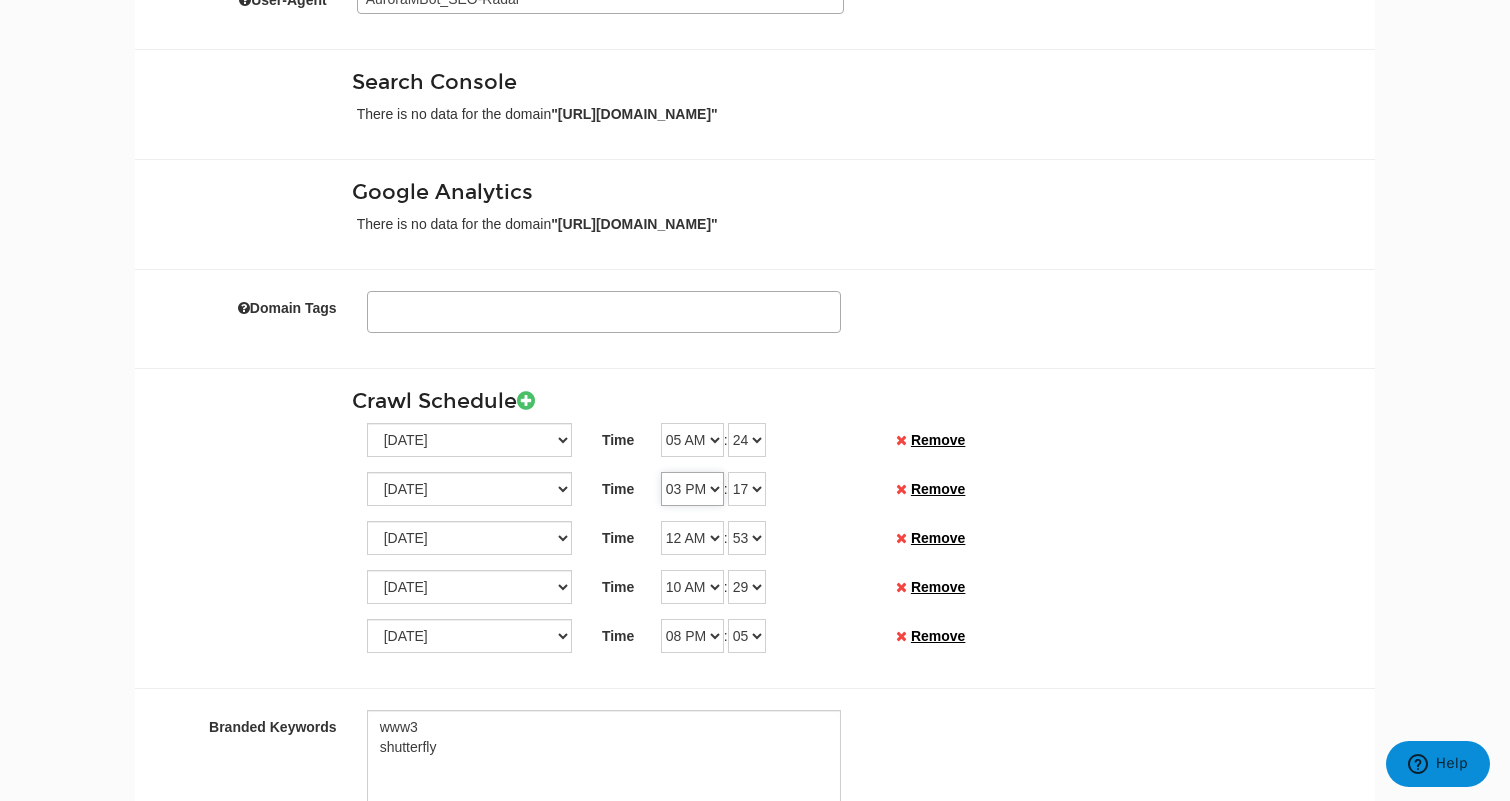 click on "12 AM
01 AM
02 AM
03 AM
04 AM
05 AM
06 AM
07 AM
08 AM
09 AM
10 AM
11 AM
12 PM
01 PM
02 PM
03 PM
04 PM
05 PM
06 PM
07 PM
08 PM
09 PM
10 PM
11 PM" at bounding box center (692, 489) 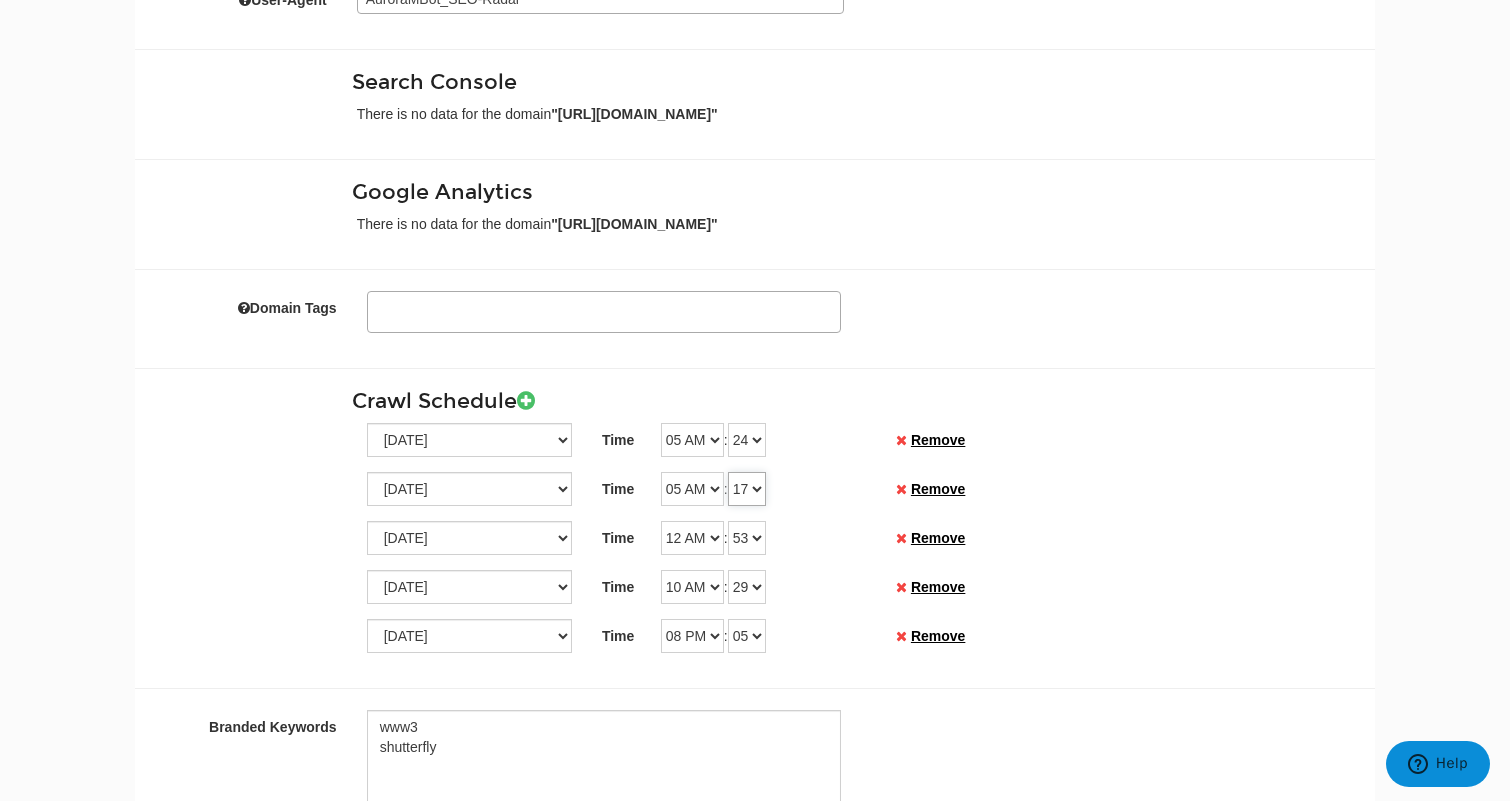 click on "00
01
02
03
04
05
06
07
08
09
10
11
12
13
14
15
16
17
18
19
20
21
22
23
24
25
26
27
28
29
30
31
32
33
34
35
36
37
38
39
40
41
42
43
44
45
46
47
48
49
50
51
52
53
54
55
56
57
58
59" at bounding box center (747, 489) 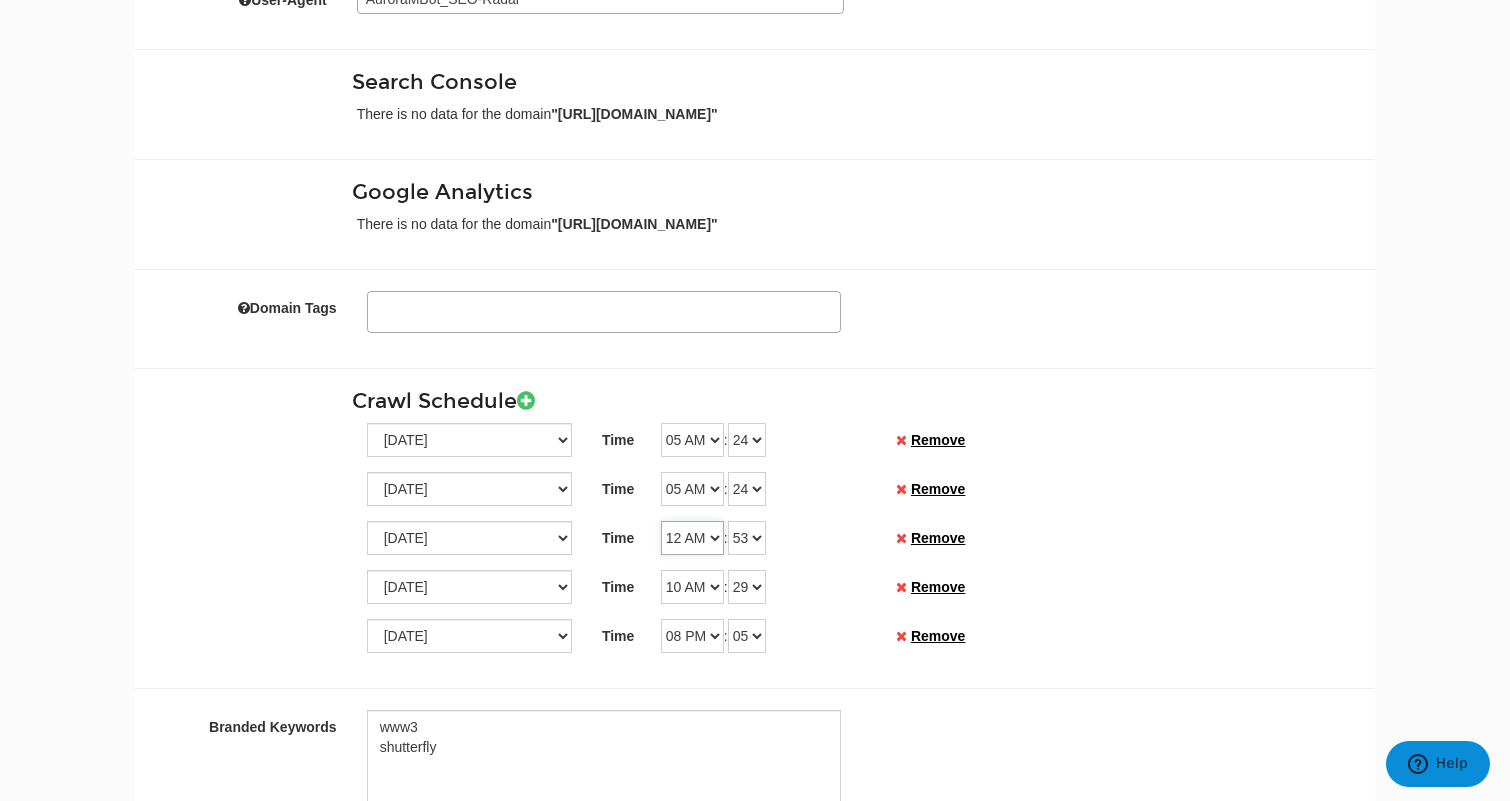 click on "12 AM
01 AM
02 AM
03 AM
04 AM
05 AM
06 AM
07 AM
08 AM
09 AM
10 AM
11 AM
12 PM
01 PM
02 PM
03 PM
04 PM
05 PM
06 PM
07 PM
08 PM
09 PM
10 PM
11 PM" at bounding box center [692, 538] 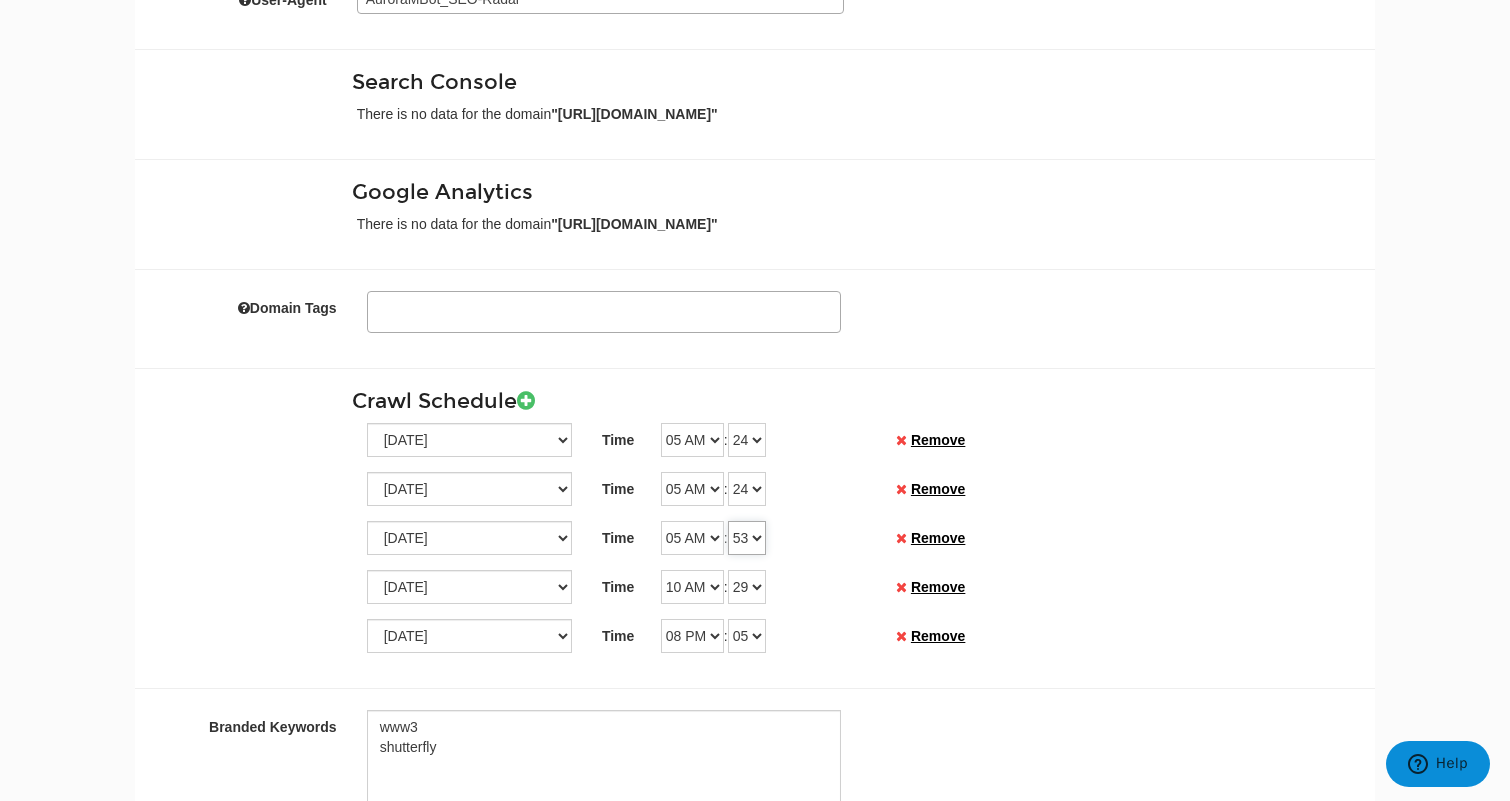 click on "00
01
02
03
04
05
06
07
08
09
10
11
12
13
14
15
16
17
18
19
20
21
22
23
24
25
26
27
28
29
30
31
32
33
34
35
36
37
38
39
40
41
42
43
44
45
46
47
48
49
50
51
52
53
54
55
56
57
58
59" at bounding box center (747, 538) 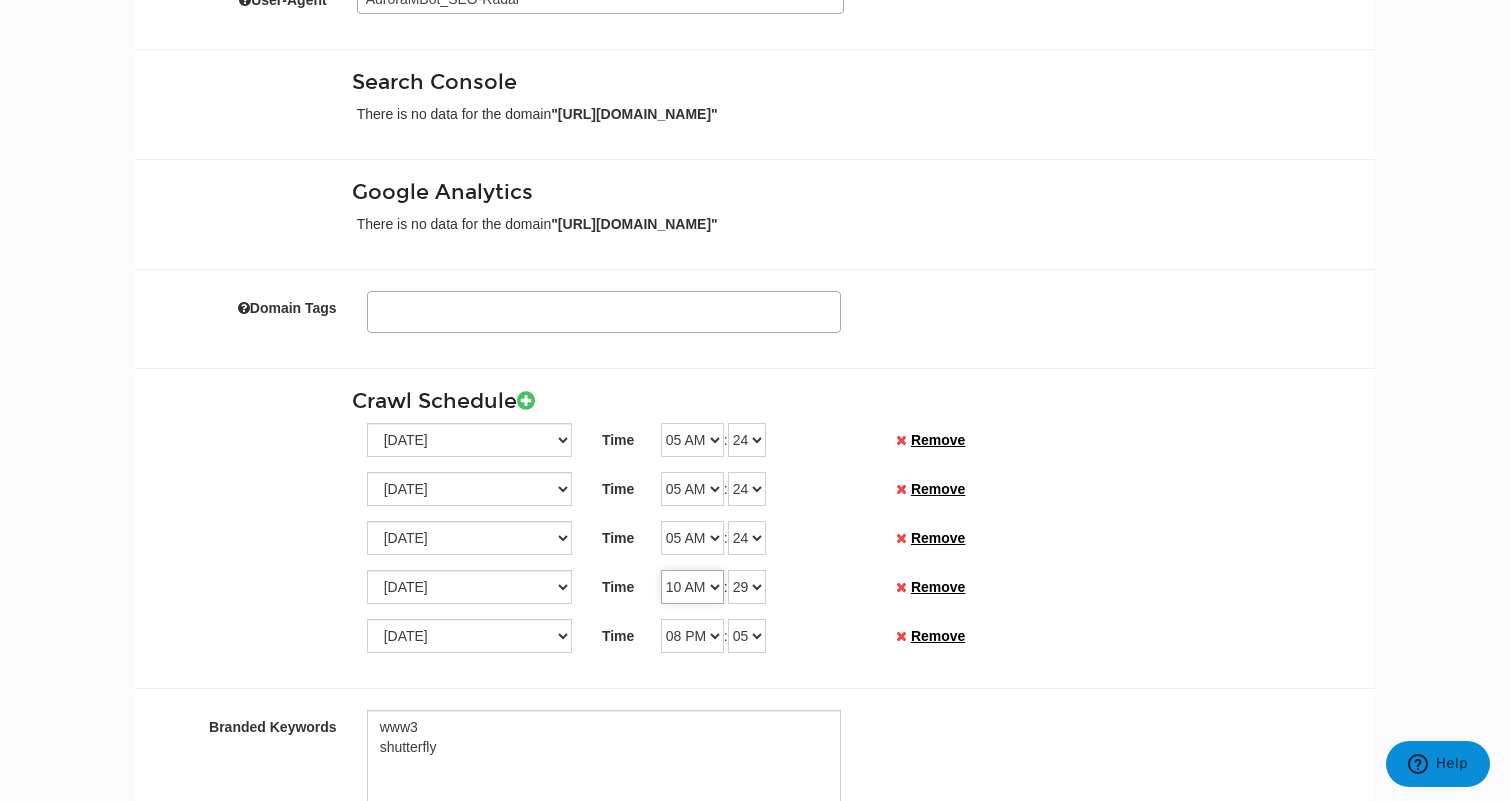 click on "12 AM
01 AM
02 AM
03 AM
04 AM
05 AM
06 AM
07 AM
08 AM
09 AM
10 AM
11 AM
12 PM
01 PM
02 PM
03 PM
04 PM
05 PM
06 PM
07 PM
08 PM
09 PM
10 PM
11 PM" at bounding box center [692, 587] 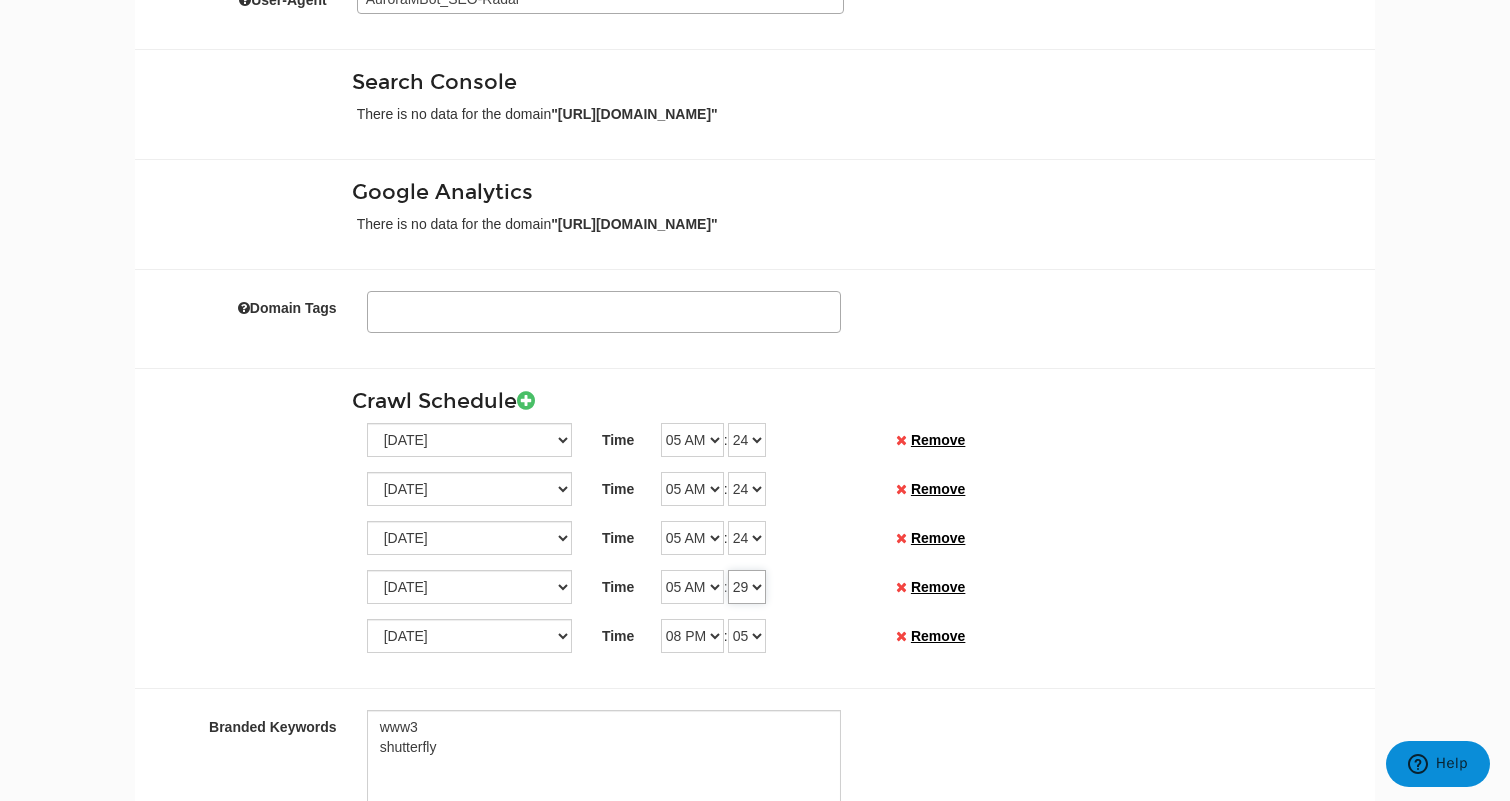 click on "00
01
02
03
04
05
06
07
08
09
10
11
12
13
14
15
16
17
18
19
20
21
22
23
24
25
26
27
28
29
30
31
32
33
34
35
36
37
38
39
40
41
42
43
44
45
46
47
48
49
50
51
52
53
54
55
56
57
58
59" at bounding box center (747, 587) 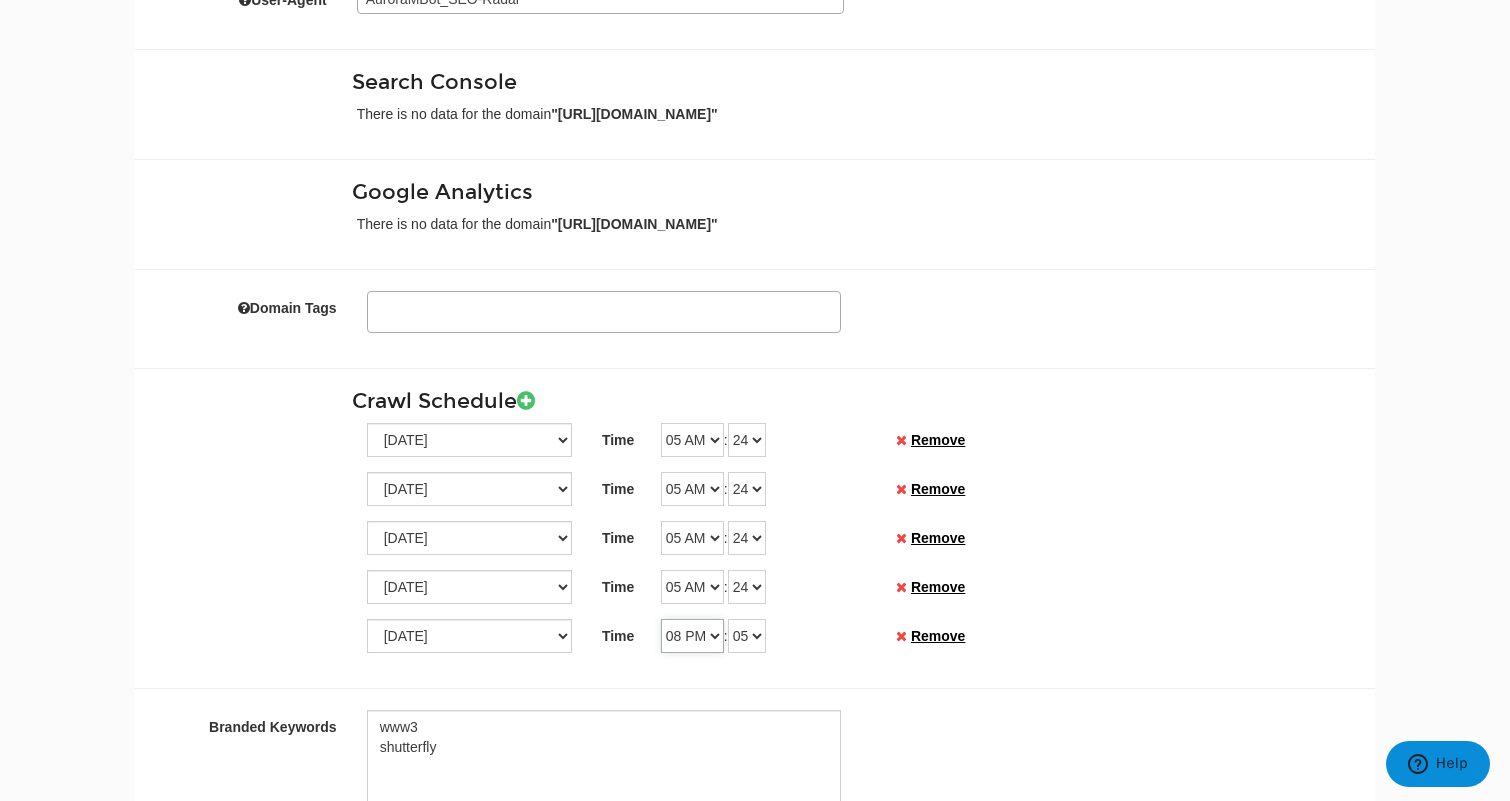 click on "12 AM
01 AM
02 AM
03 AM
04 AM
05 AM
06 AM
07 AM
08 AM
09 AM
10 AM
11 AM
12 PM
01 PM
02 PM
03 PM
04 PM
05 PM
06 PM
07 PM
08 PM
09 PM
10 PM
11 PM" at bounding box center (692, 636) 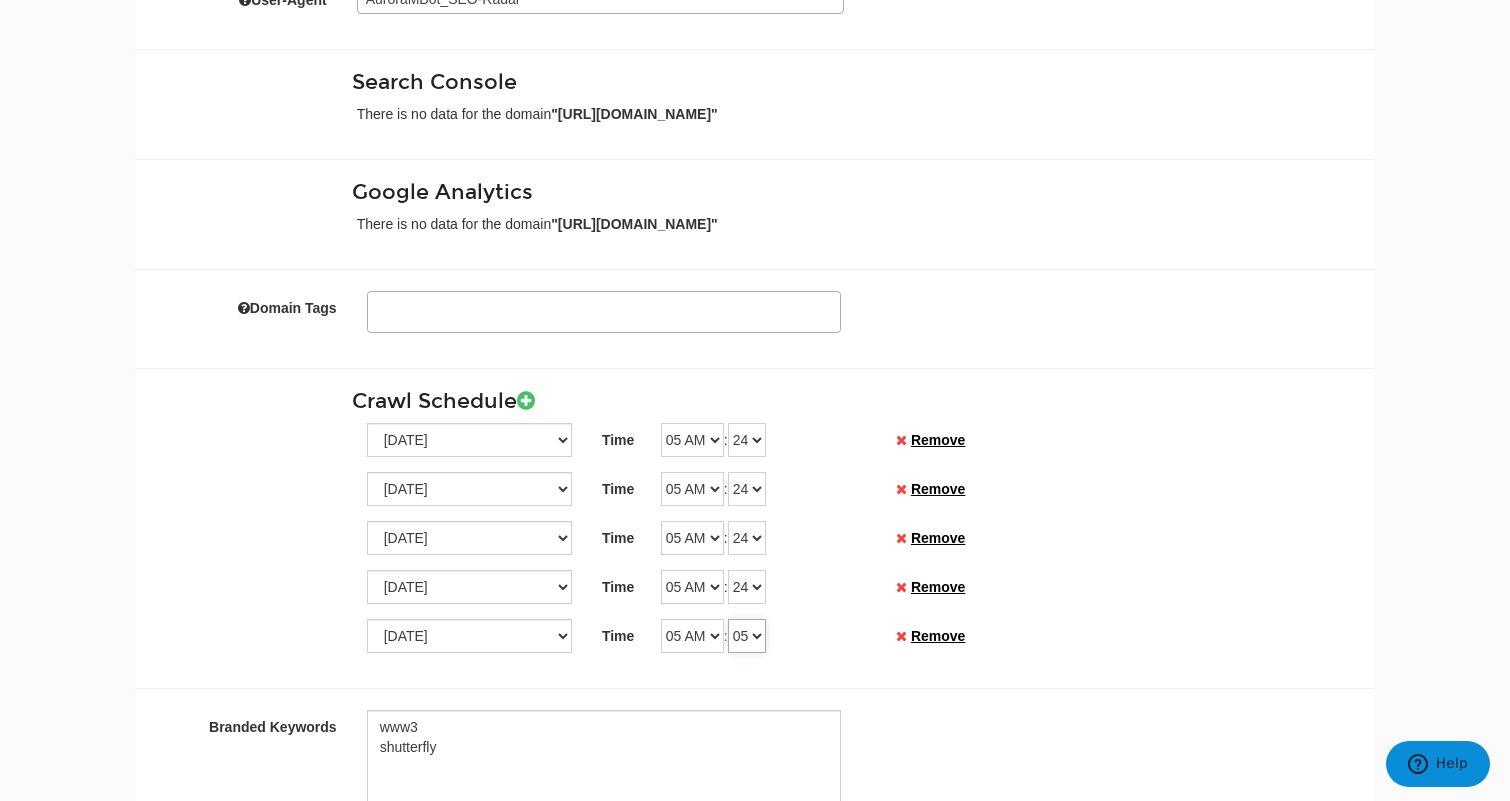 click on "00
01
02
03
04
05
06
07
08
09
10
11
12
13
14
15
16
17
18
19
20
21
22
23
24
25
26
27
28
29
30
31
32
33
34
35
36
37
38
39
40
41
42
43
44
45
46
47
48
49
50
51
52
53
54
55
56
57
58
59" at bounding box center [747, 636] 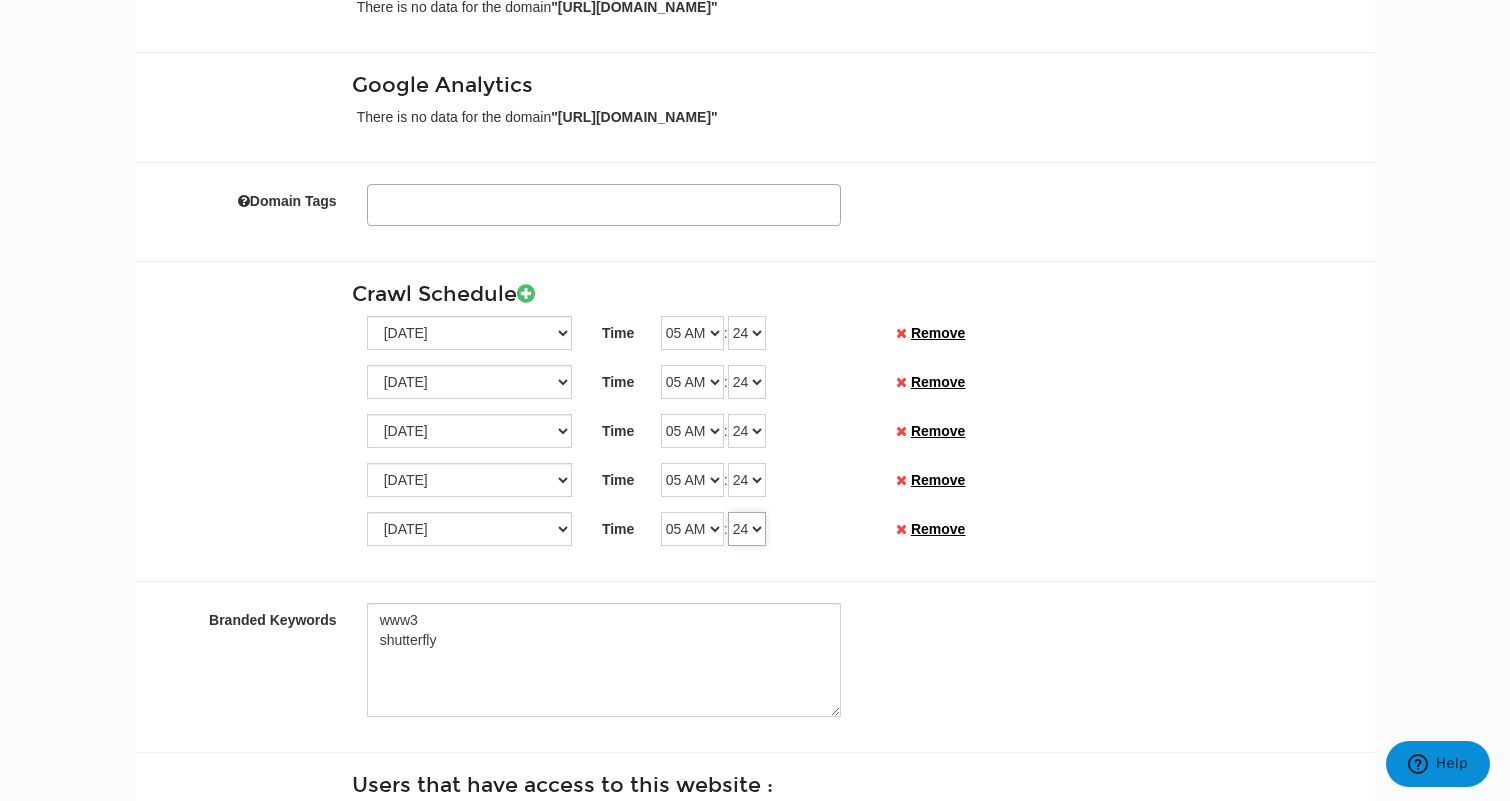 scroll, scrollTop: 509, scrollLeft: 0, axis: vertical 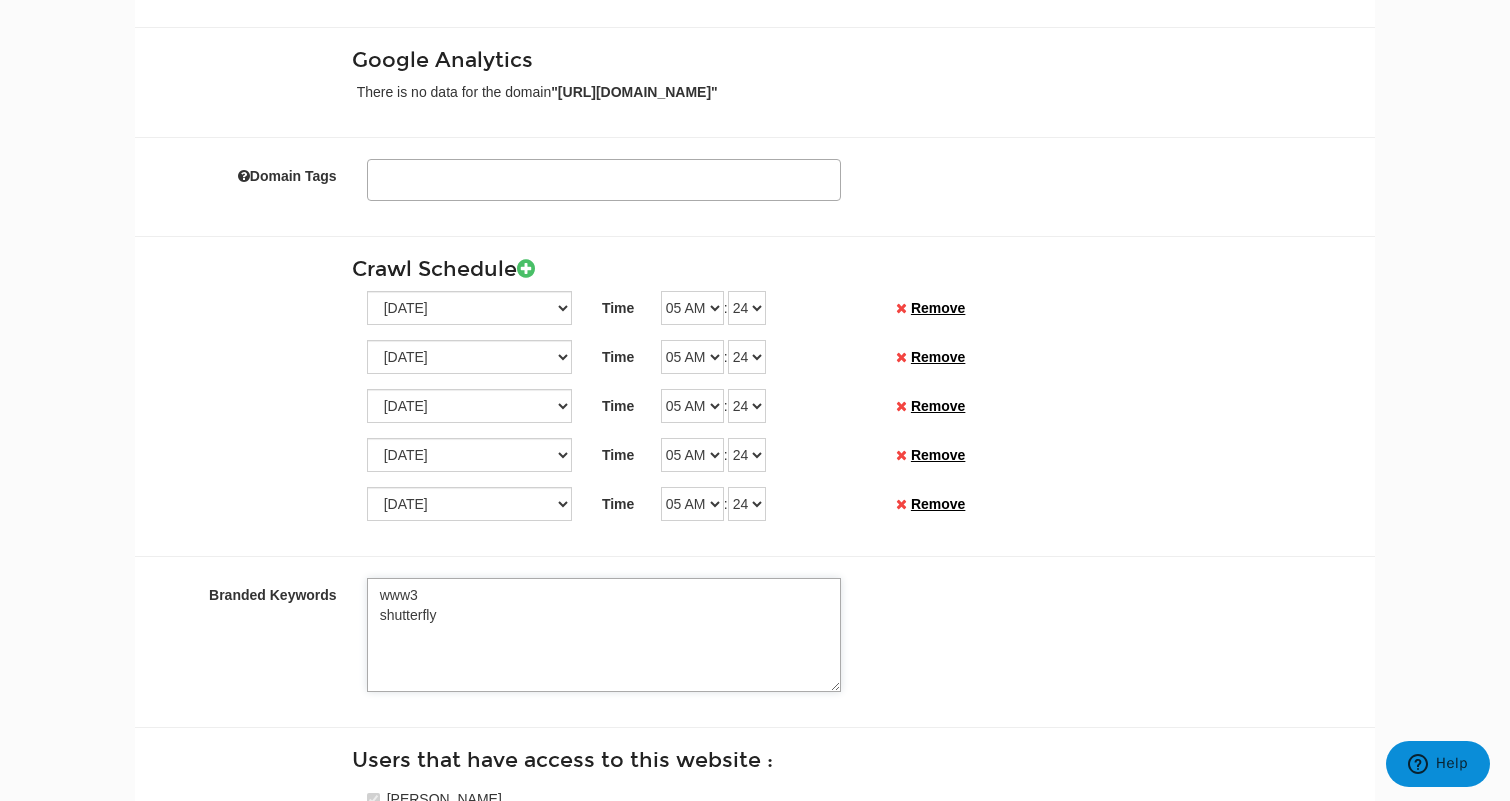 drag, startPoint x: 426, startPoint y: 590, endPoint x: 271, endPoint y: 590, distance: 155 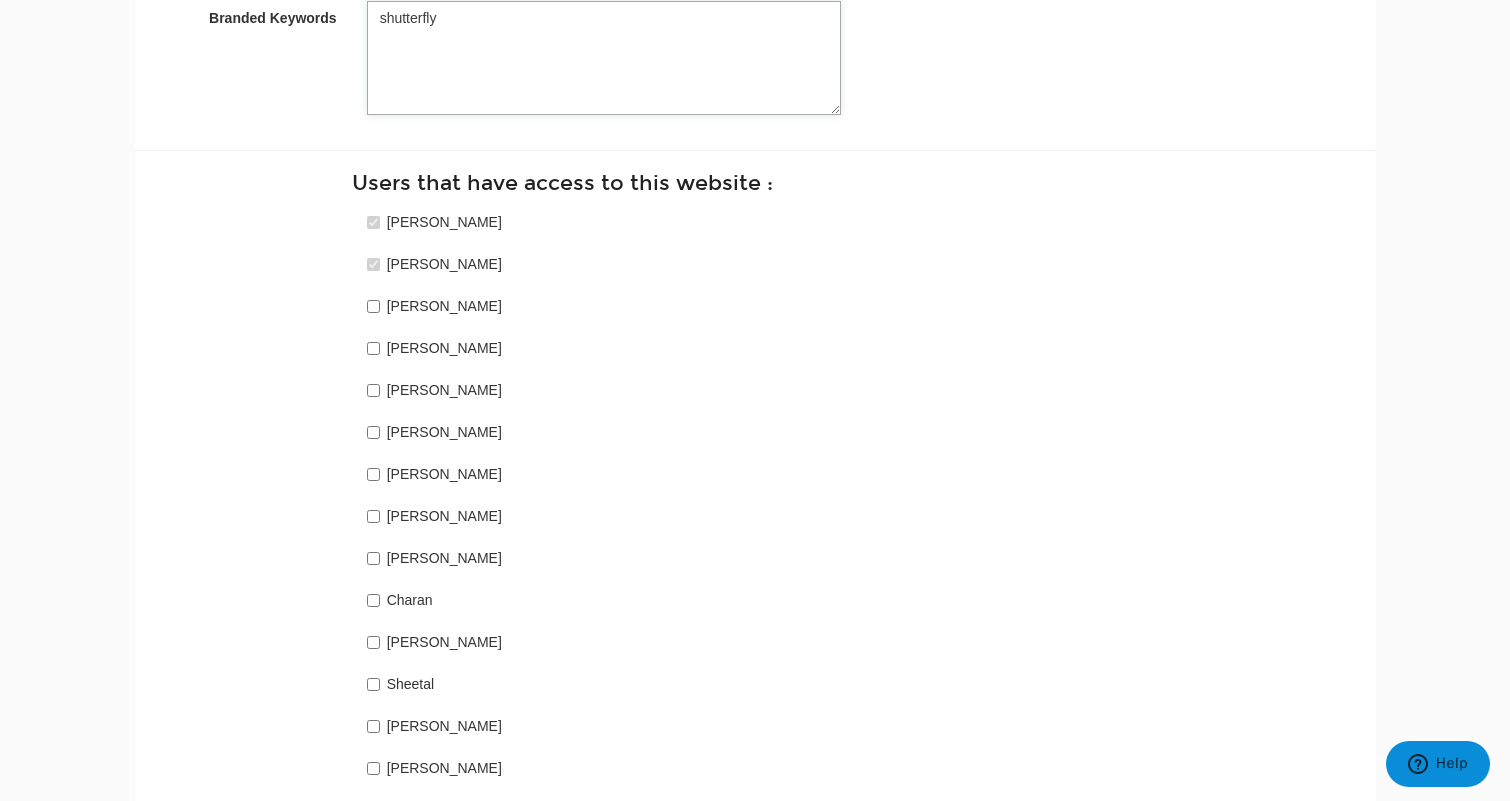 scroll, scrollTop: 1087, scrollLeft: 0, axis: vertical 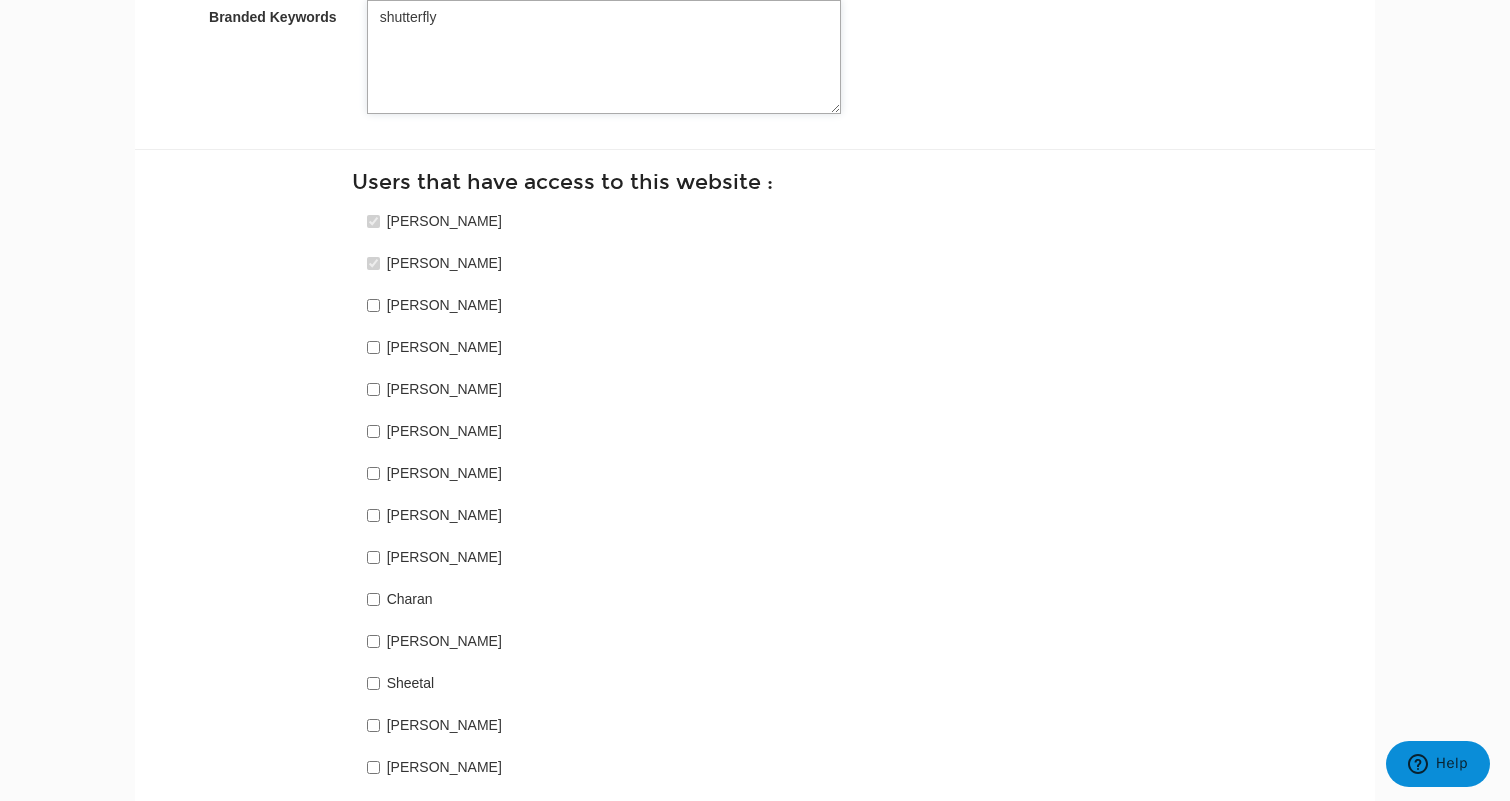 type on "shutterfly" 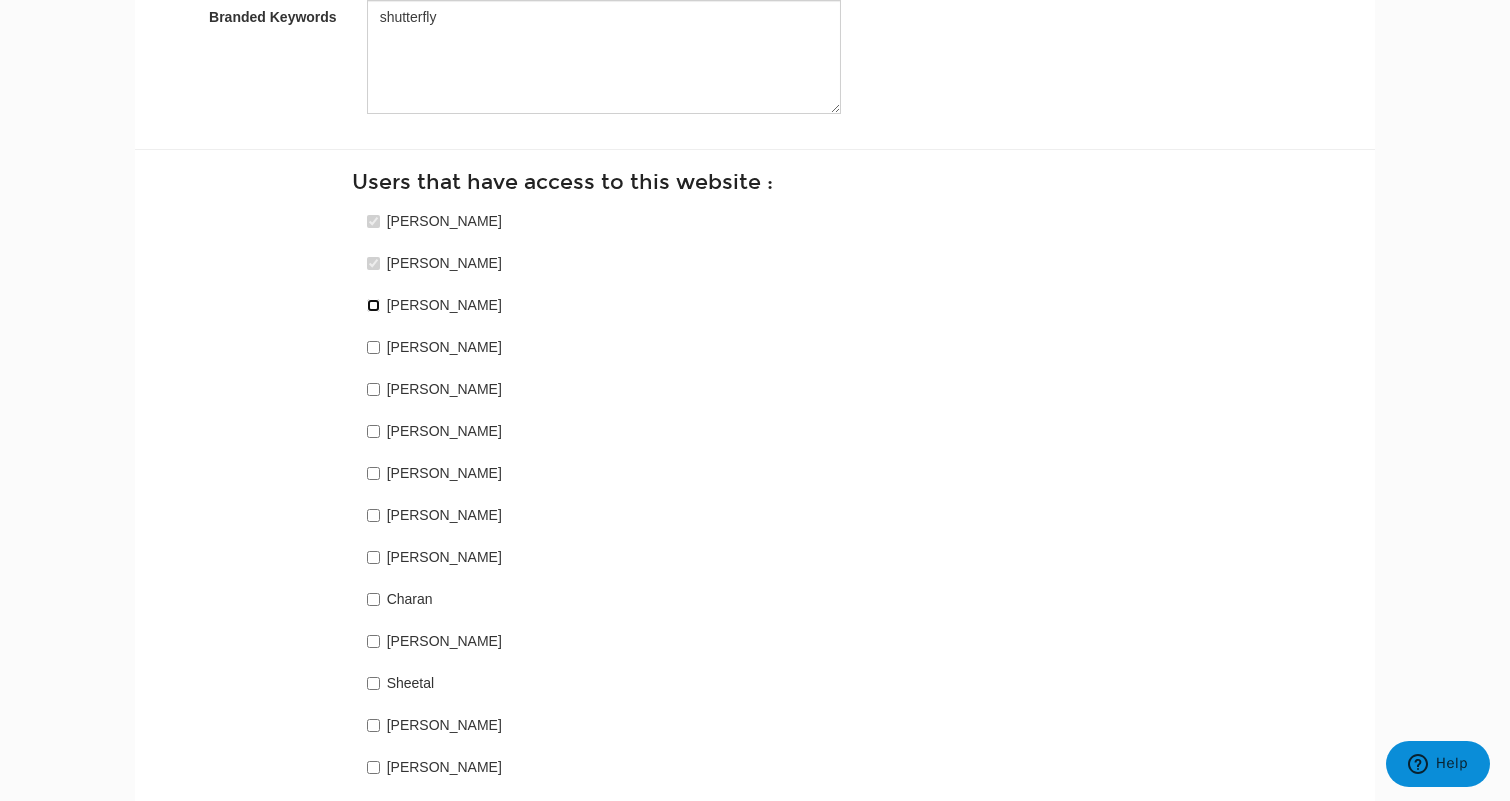 click on "Praveen Vutukuri" at bounding box center [373, 305] 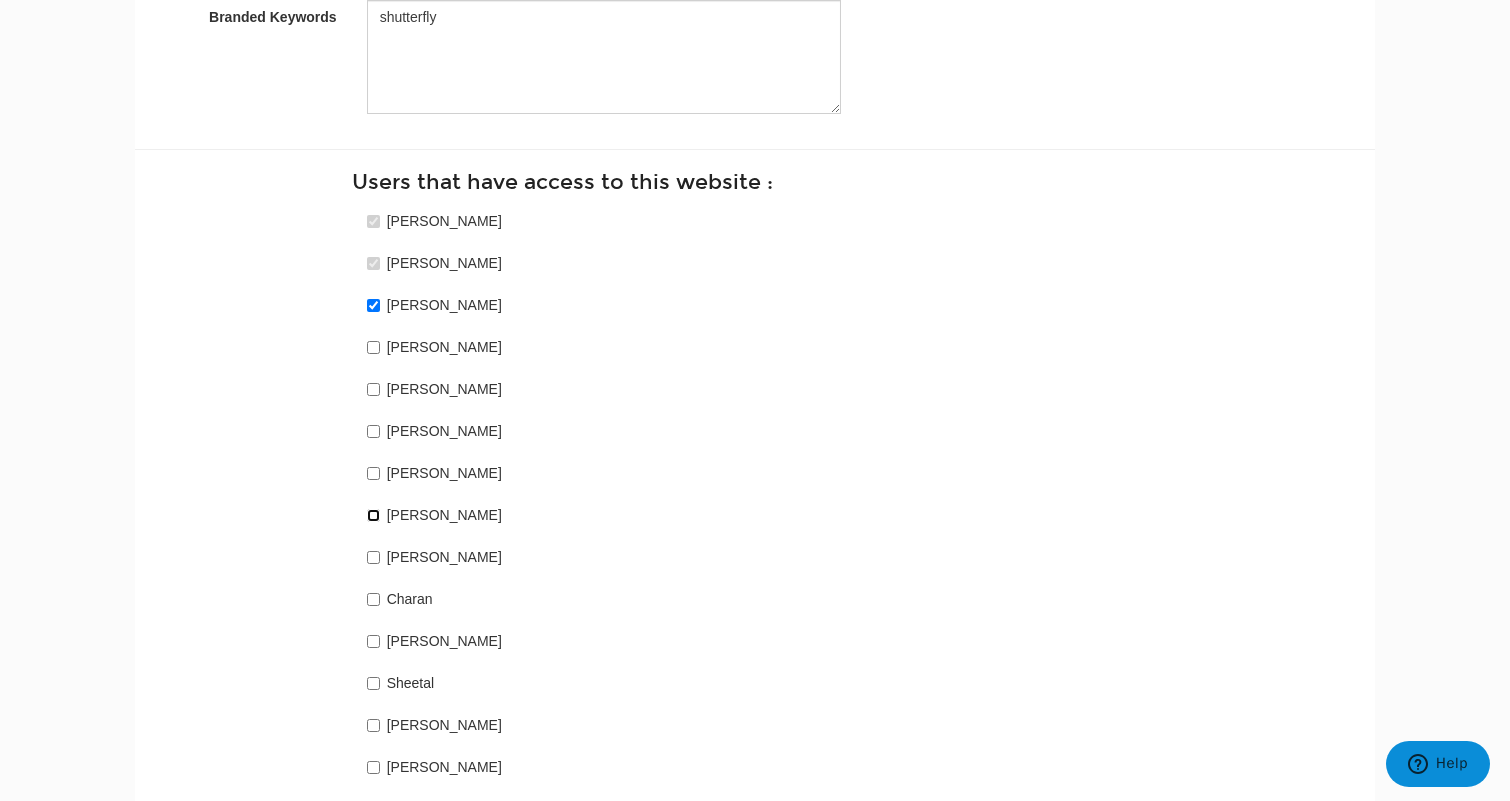 click on "Srinivas Manda" at bounding box center [373, 515] 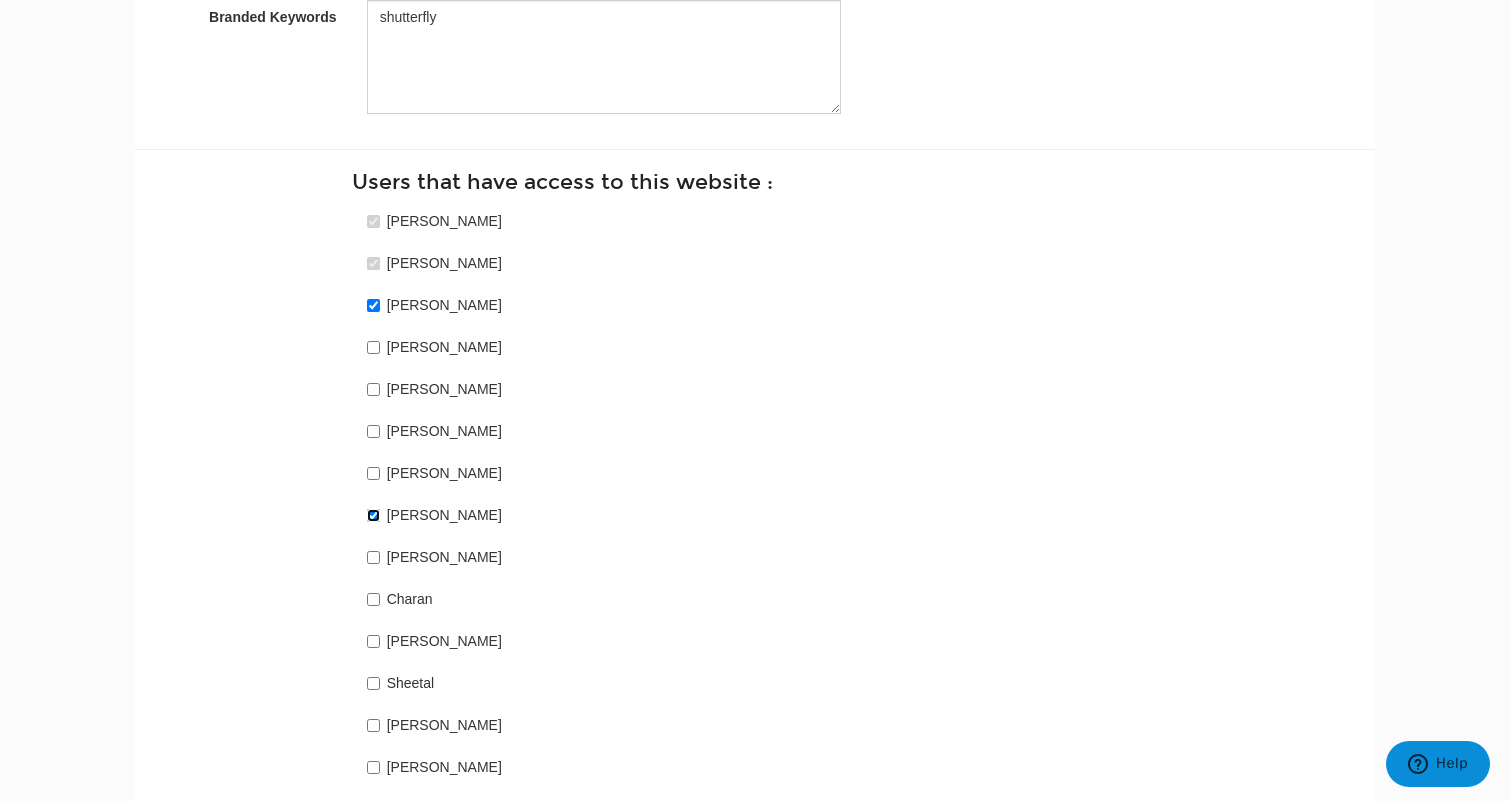 click on "Srinivas Manda" at bounding box center [373, 515] 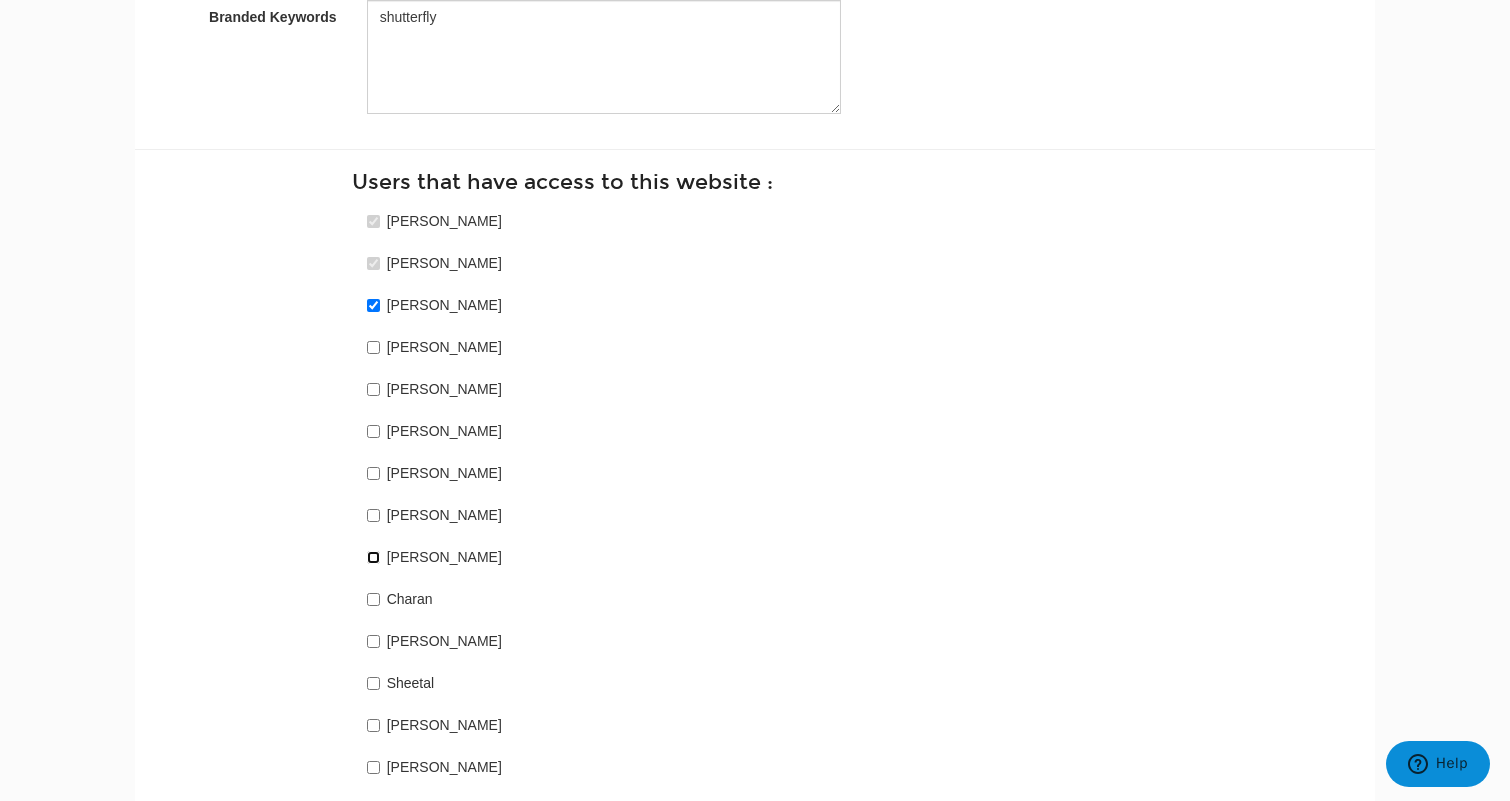 click on "Josh Volk" at bounding box center [373, 557] 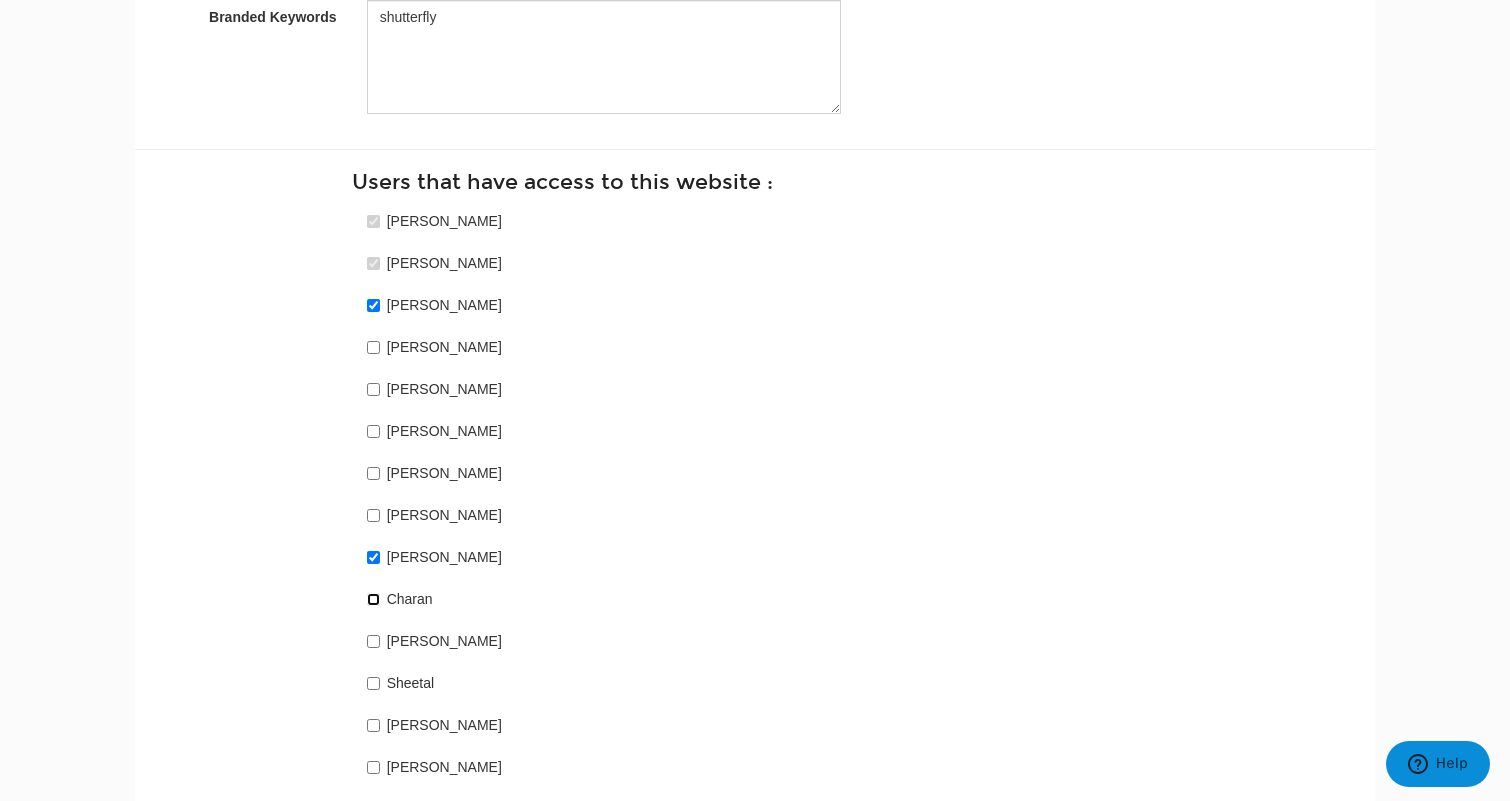 click on "Charan" at bounding box center (373, 599) 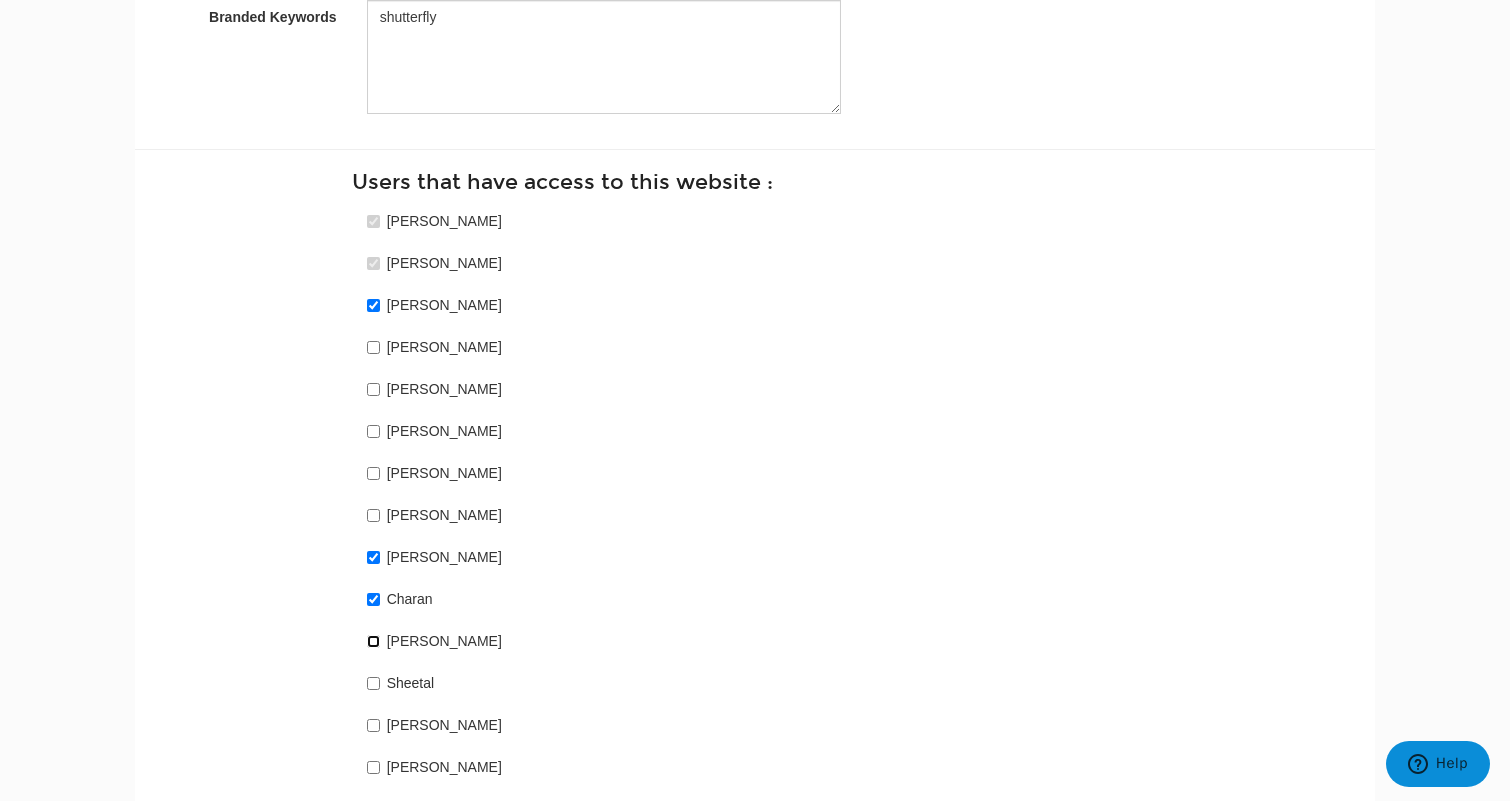 click on "Nithin" at bounding box center [373, 641] 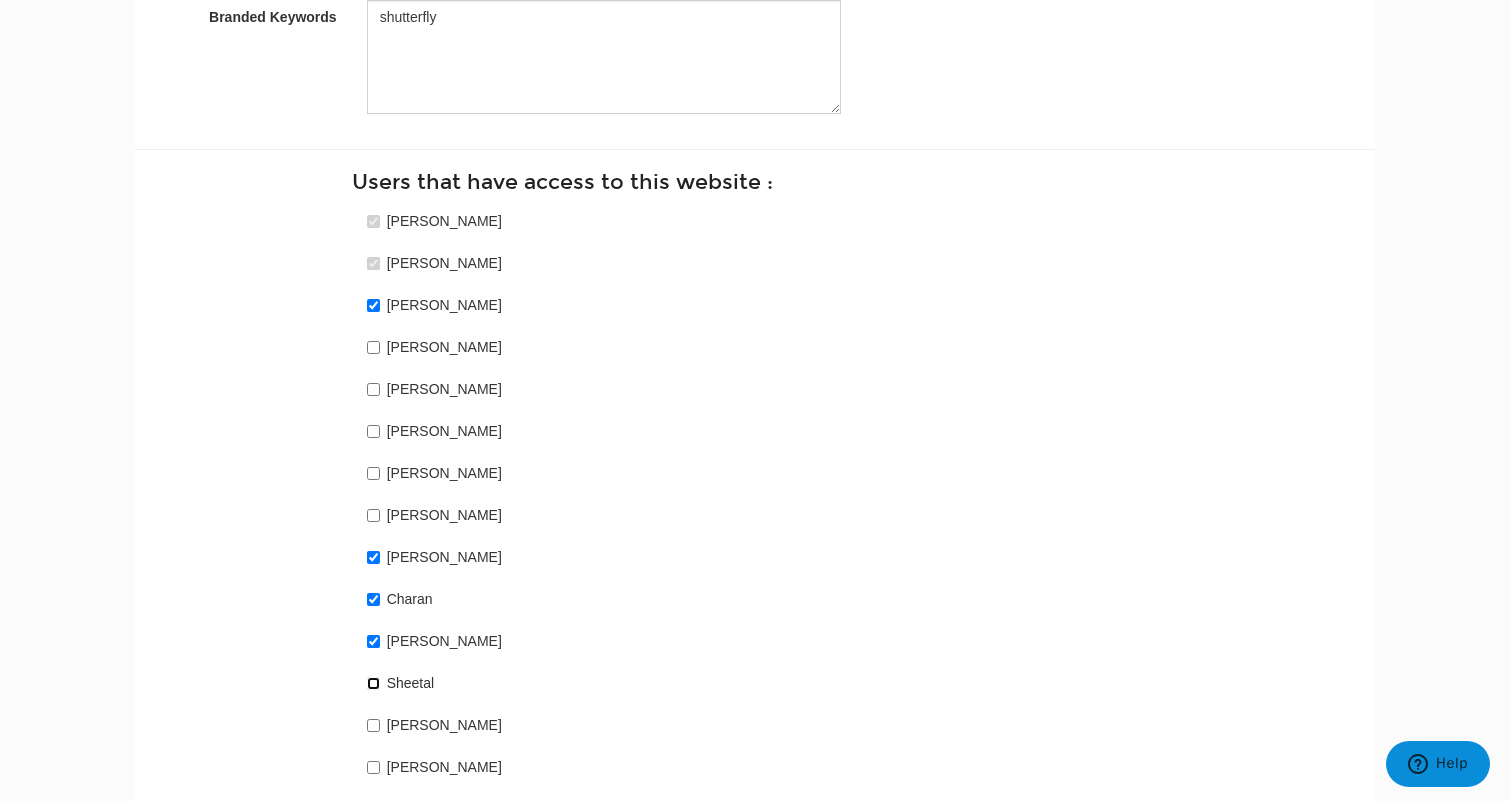 click on "Sheetal" at bounding box center (373, 683) 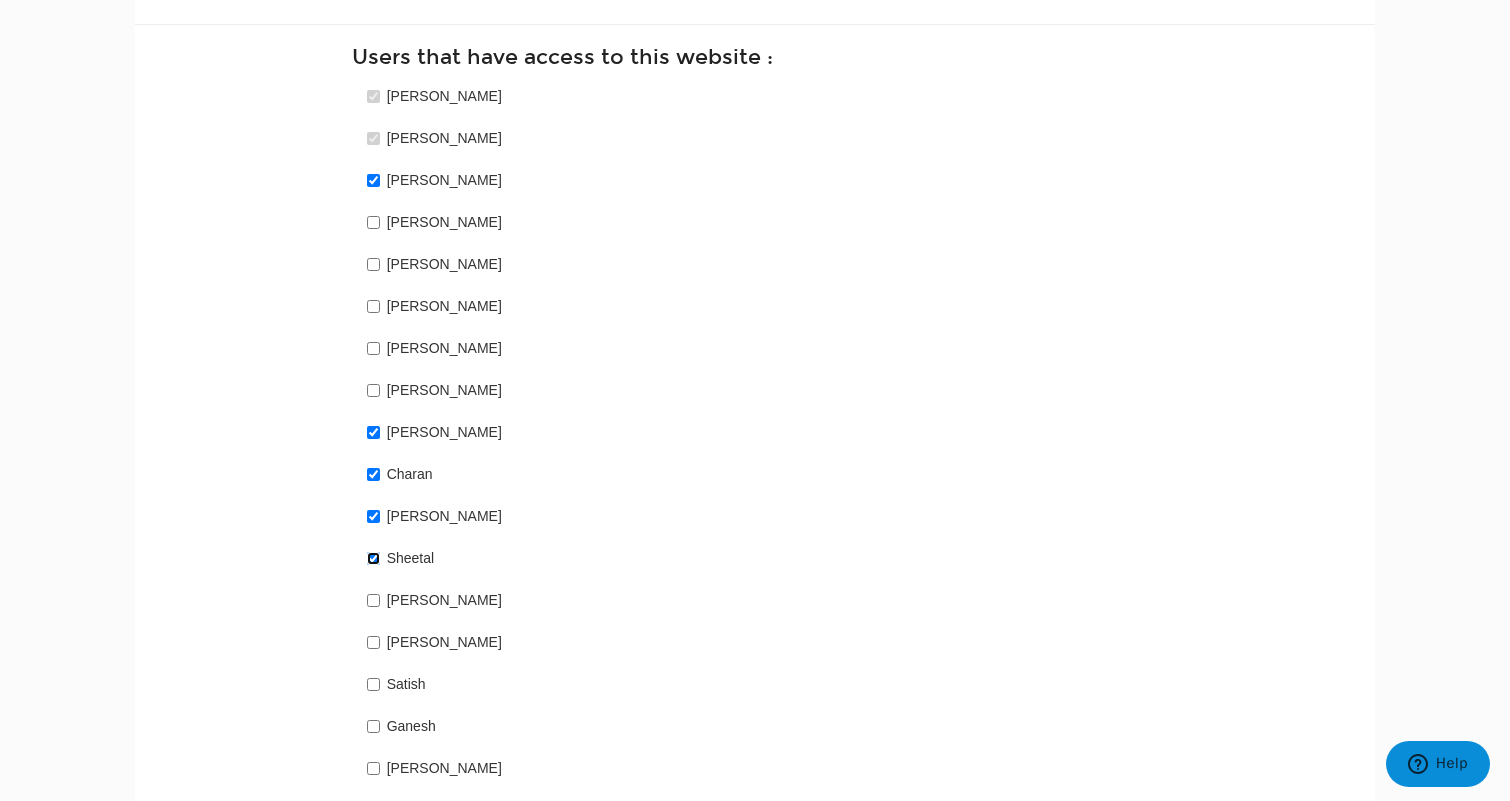 scroll, scrollTop: 1224, scrollLeft: 0, axis: vertical 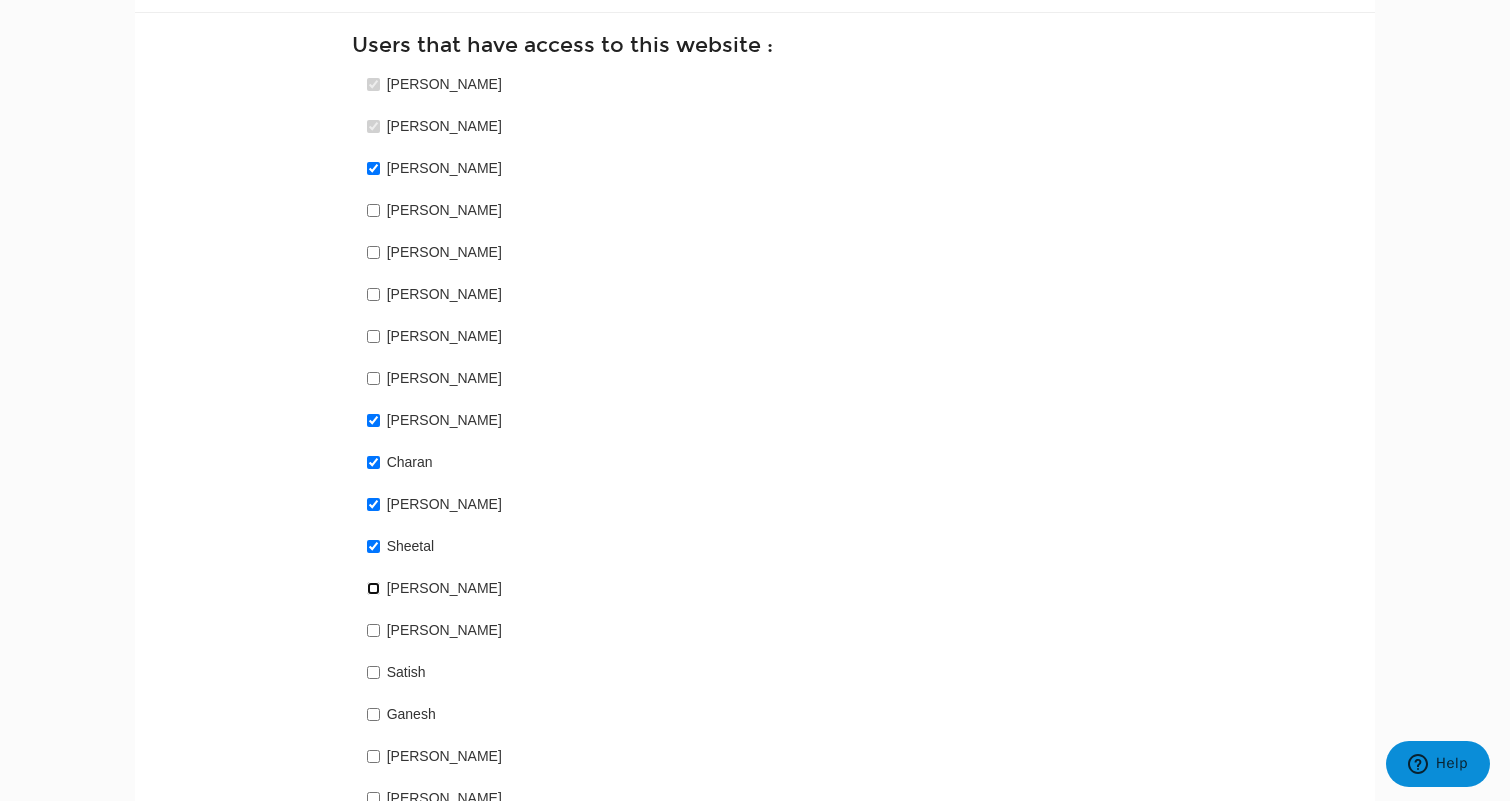 click on "Shashank Tangirala" at bounding box center [373, 588] 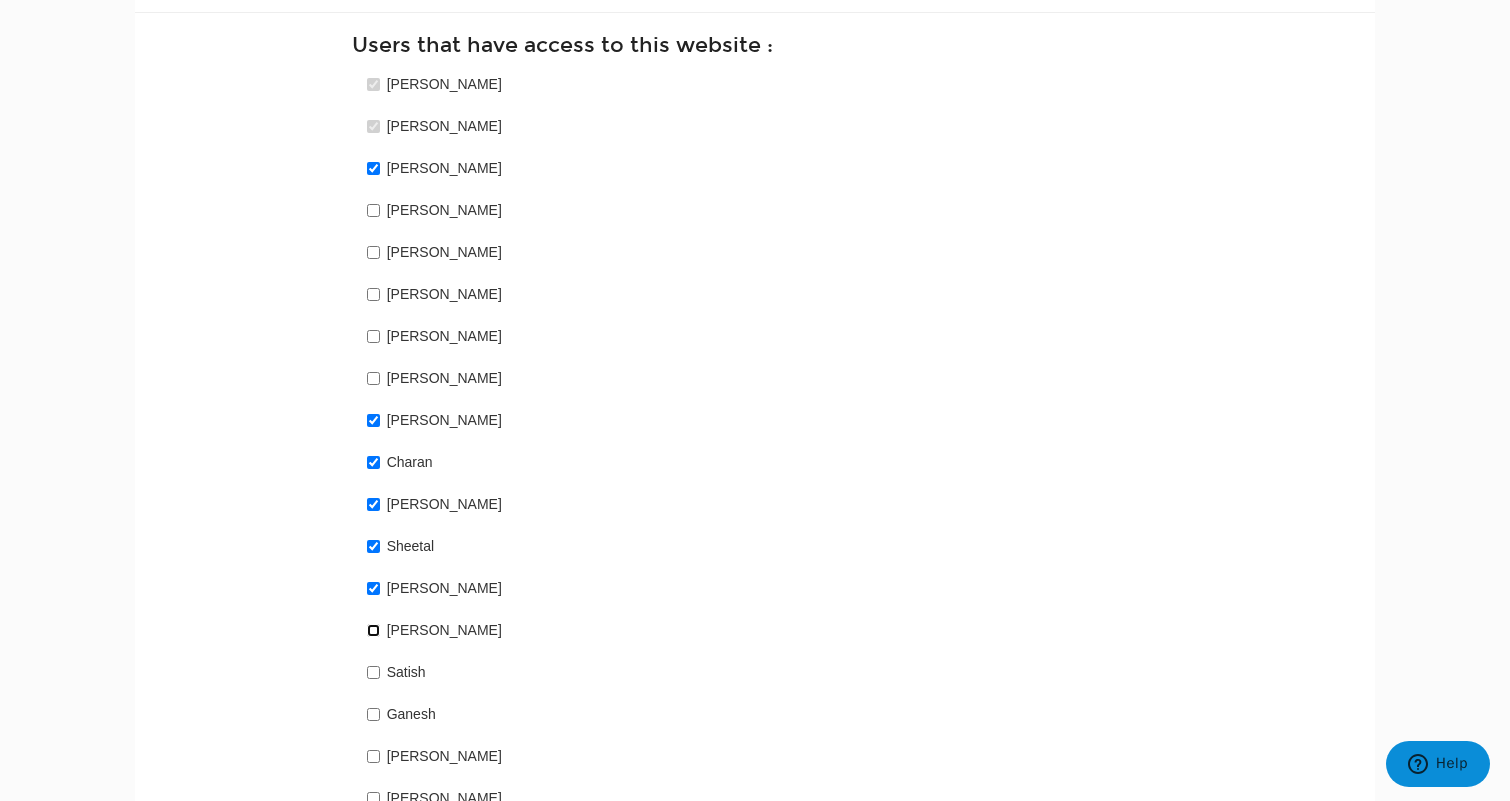 click on "Vijay" at bounding box center [373, 630] 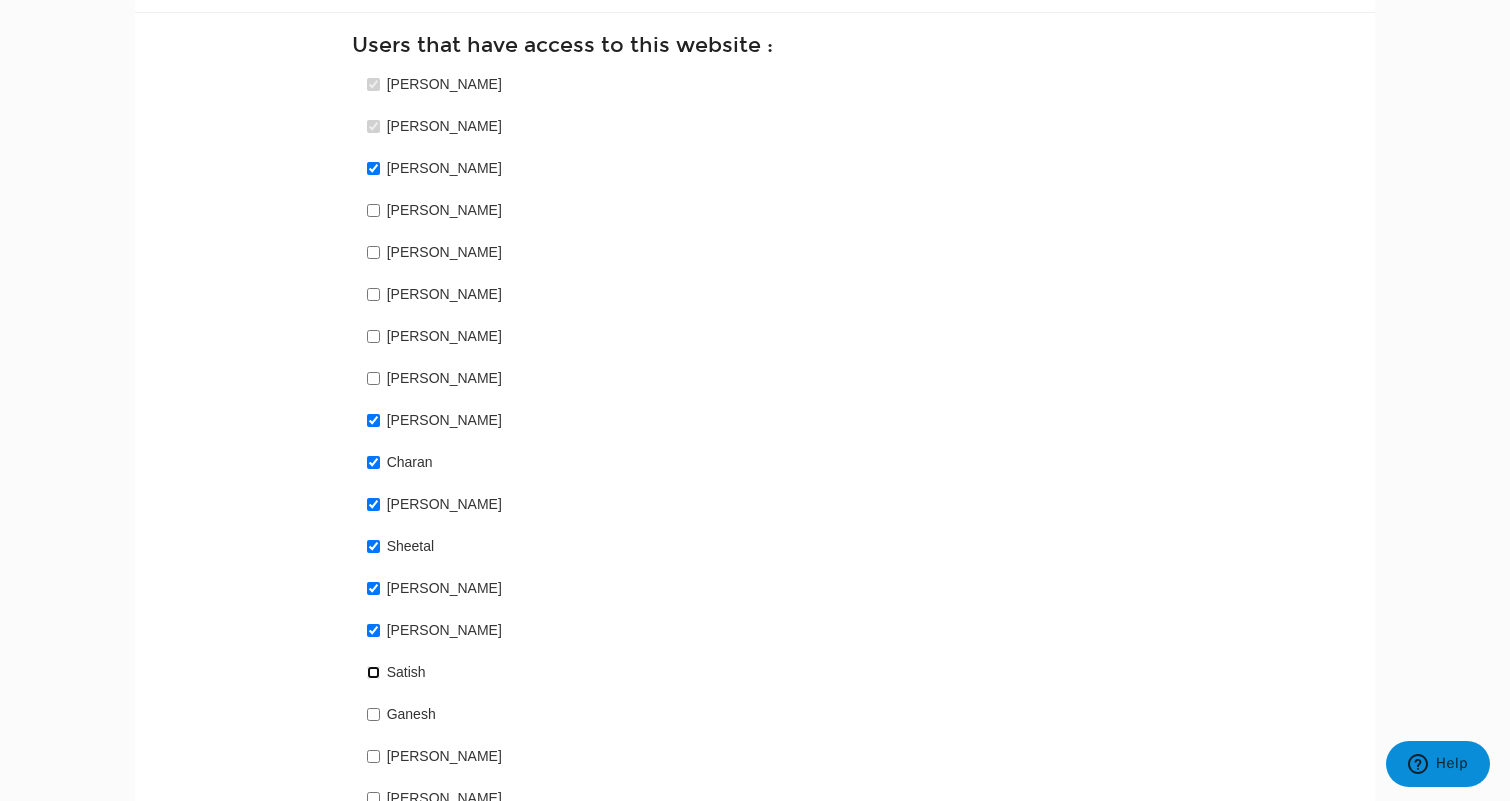 click on "Satish" at bounding box center (373, 672) 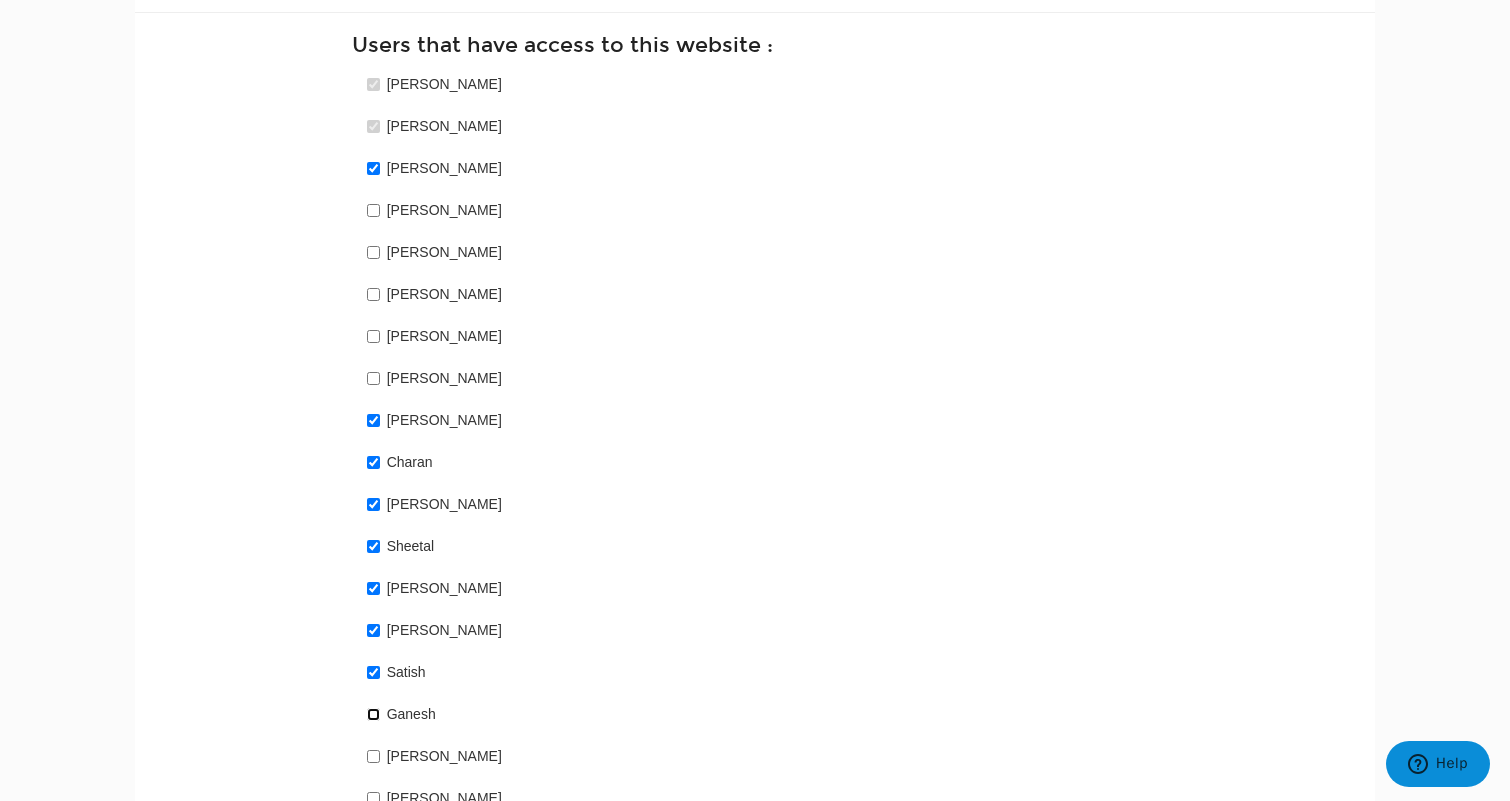 click on "Ganesh" at bounding box center [373, 714] 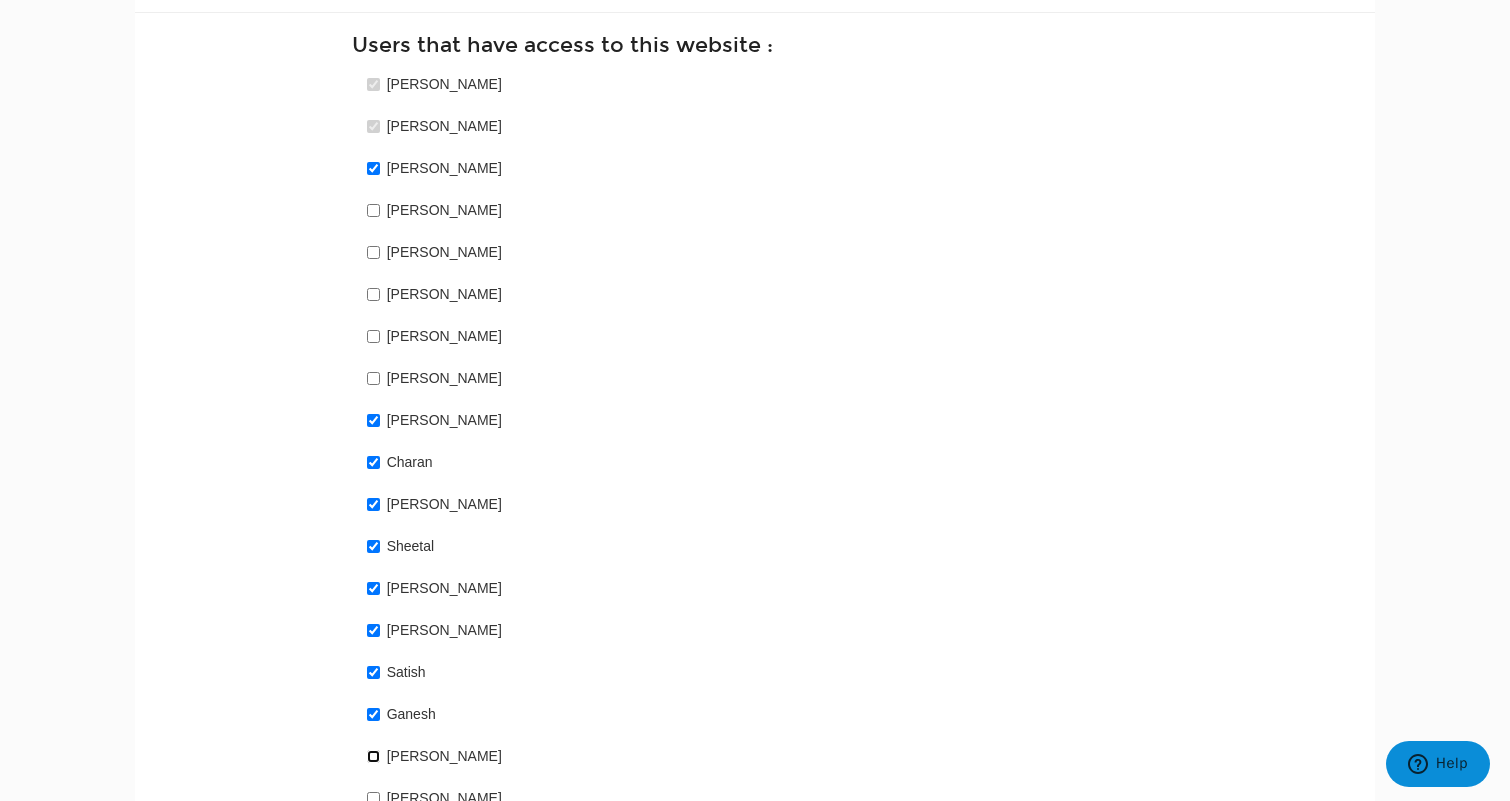 click on "Ravi Gujjarlapudi" at bounding box center [373, 756] 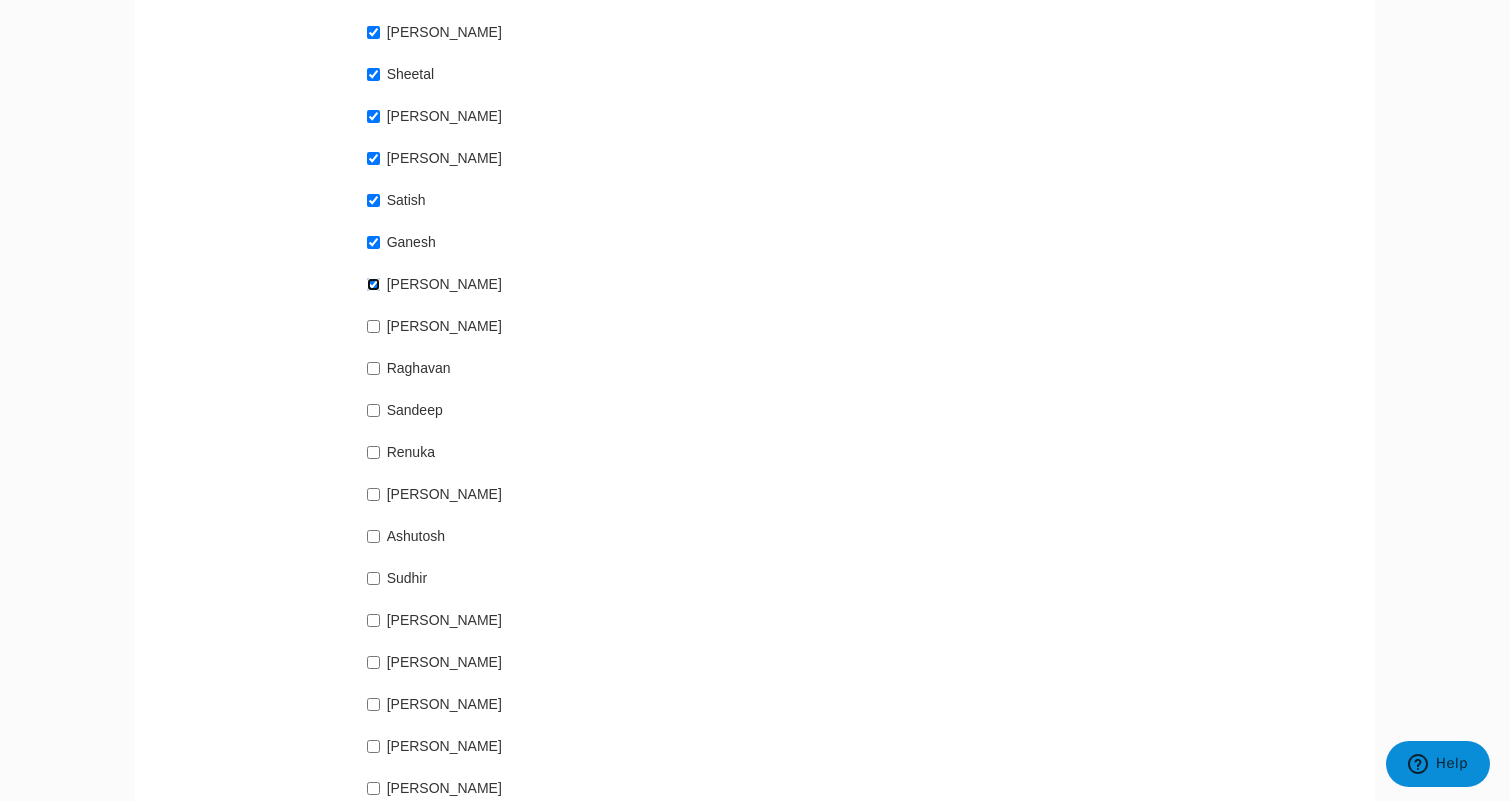 scroll, scrollTop: 1697, scrollLeft: 0, axis: vertical 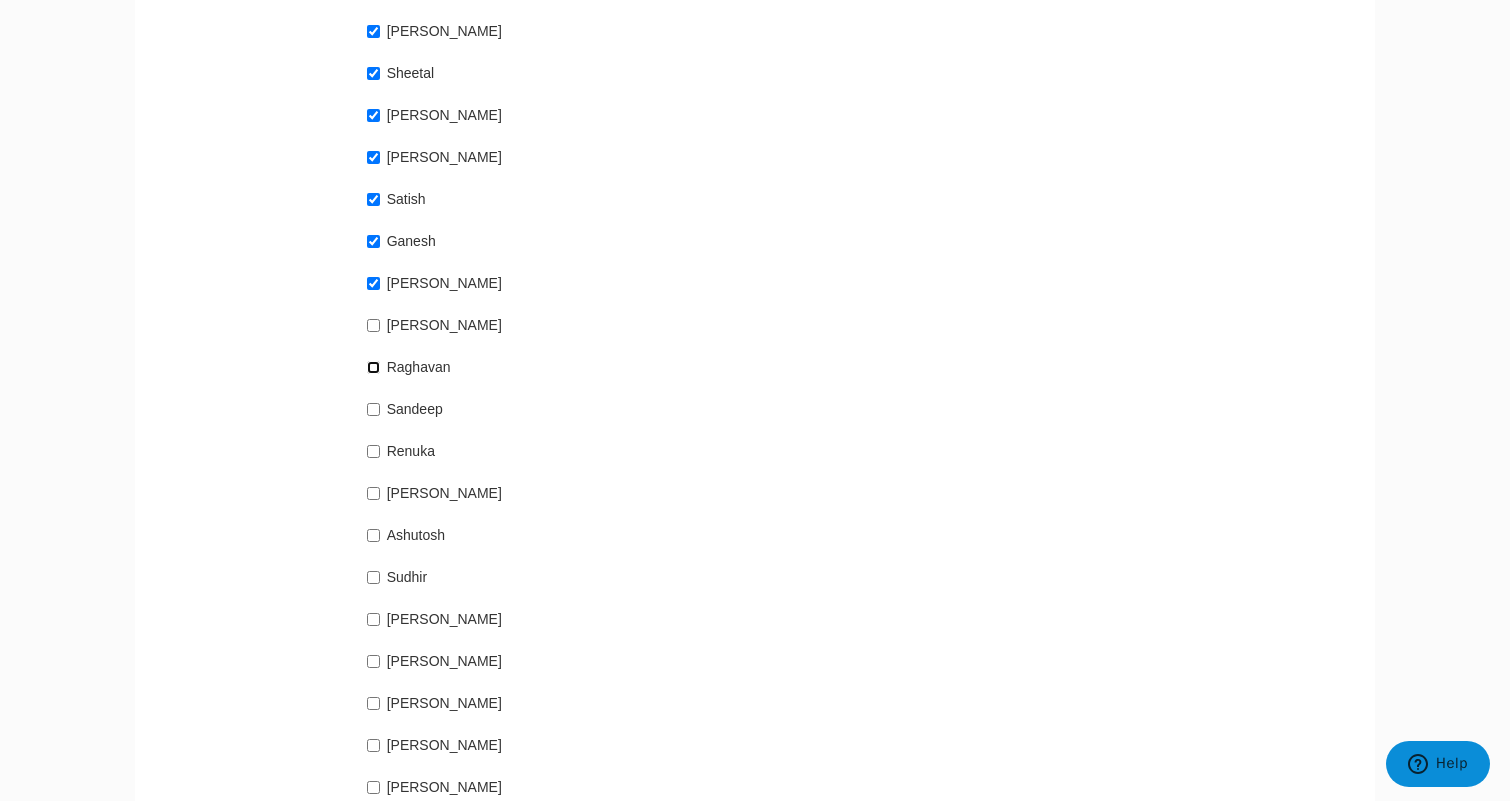 click on "Raghavan" at bounding box center (373, 367) 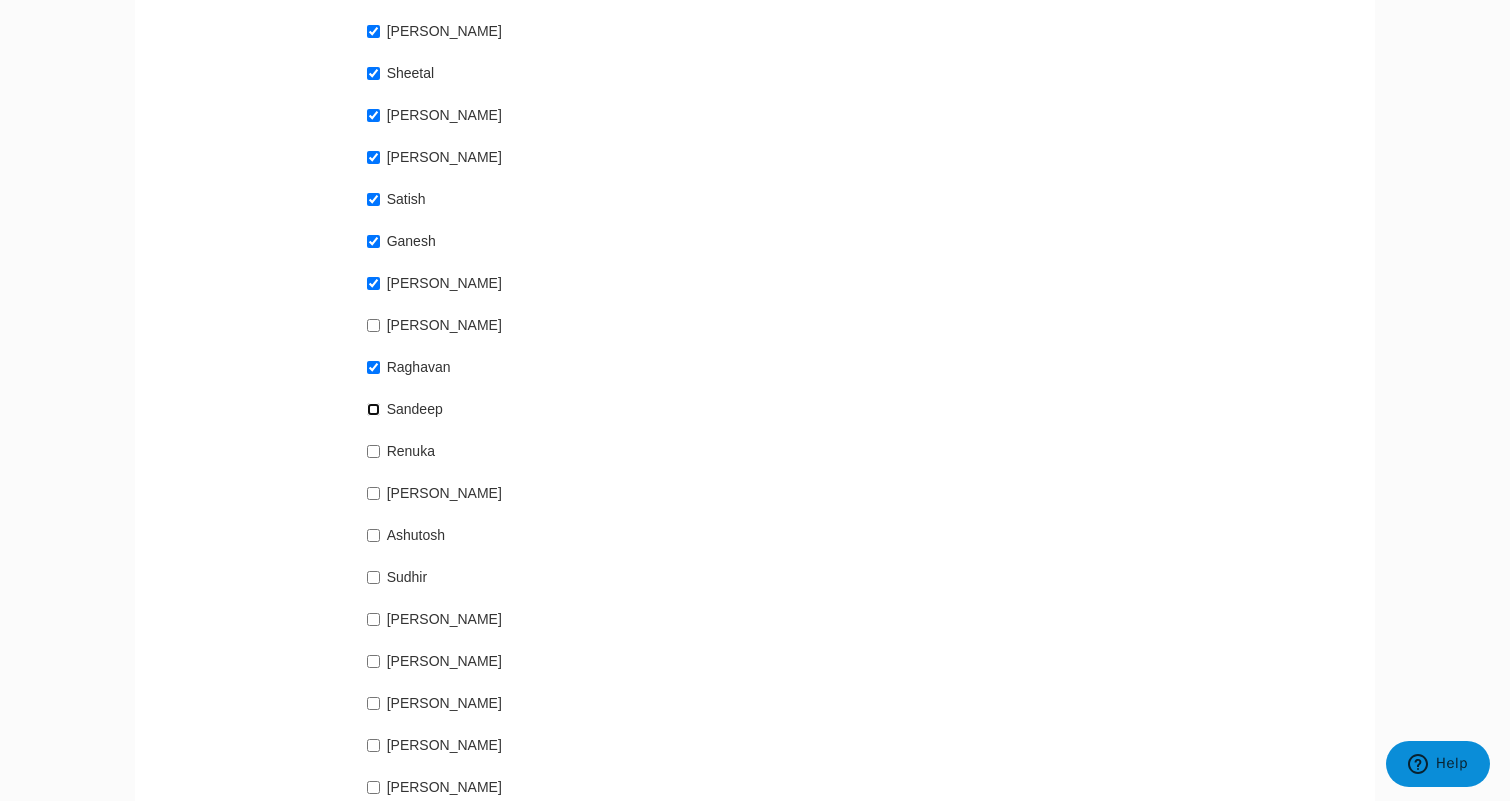 click on "Sandeep" at bounding box center [373, 409] 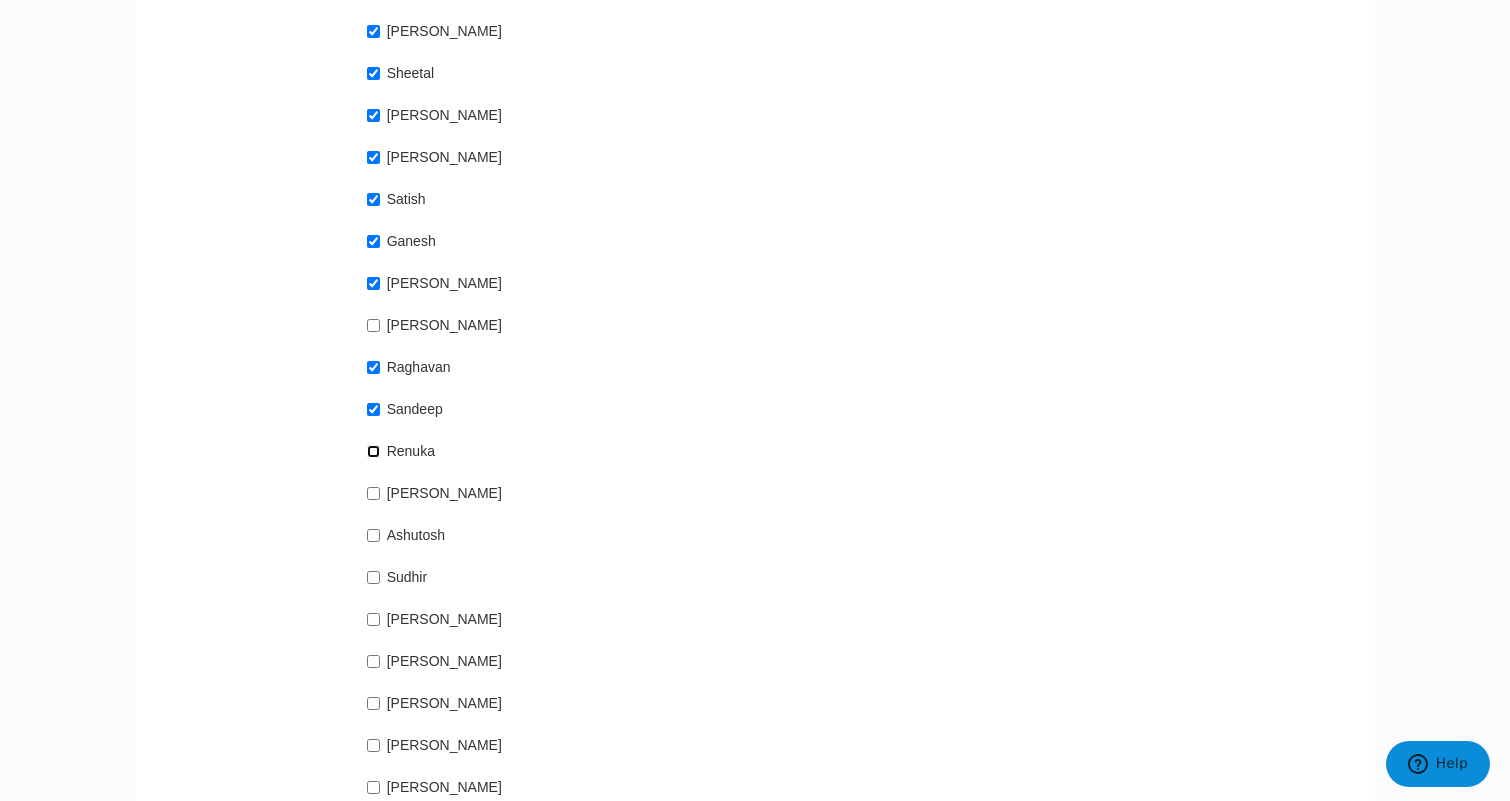 click on "Renuka" at bounding box center (373, 451) 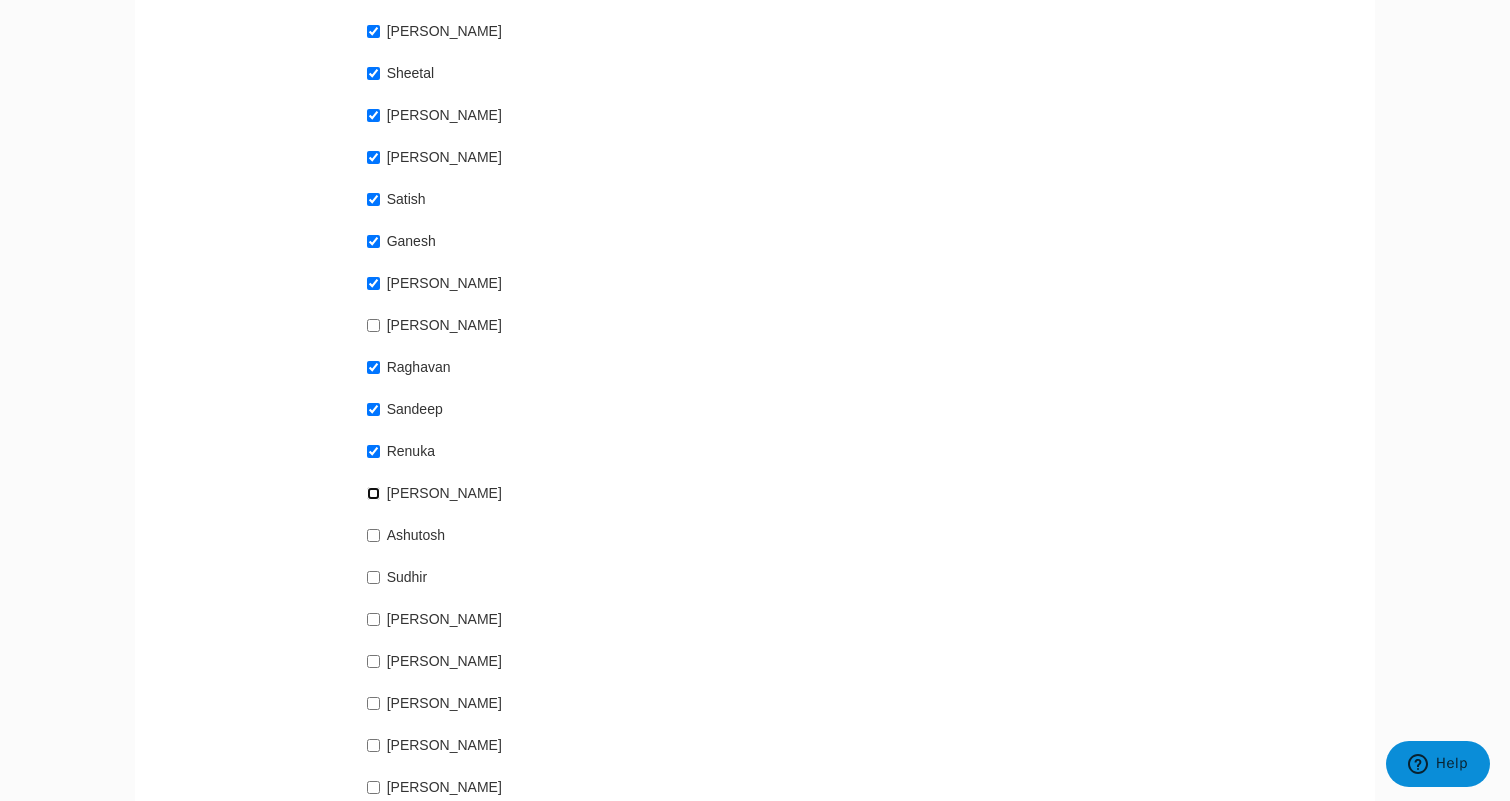 click on "Ira" at bounding box center (373, 493) 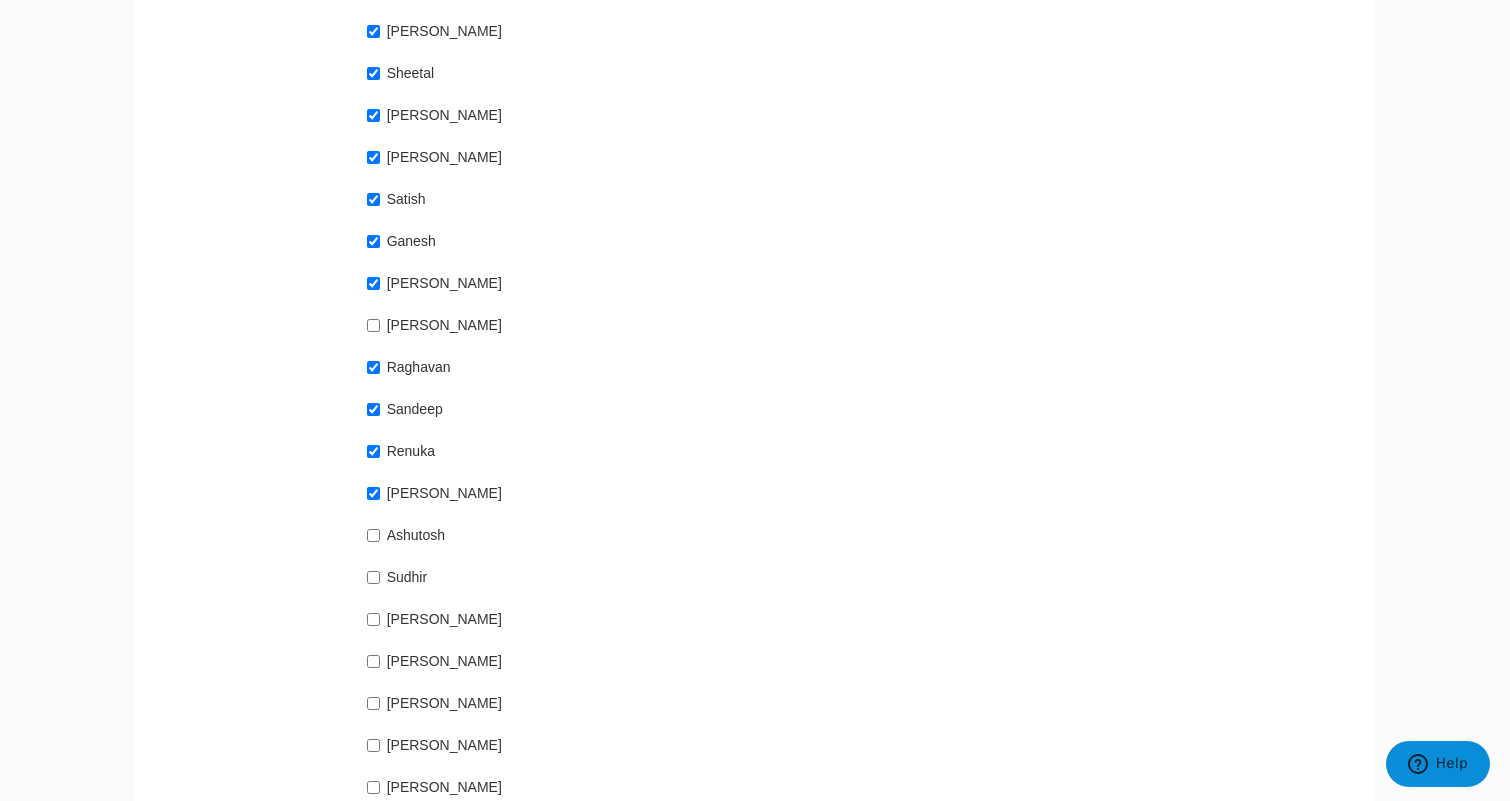 click on "Ashutosh" at bounding box center (604, 531) 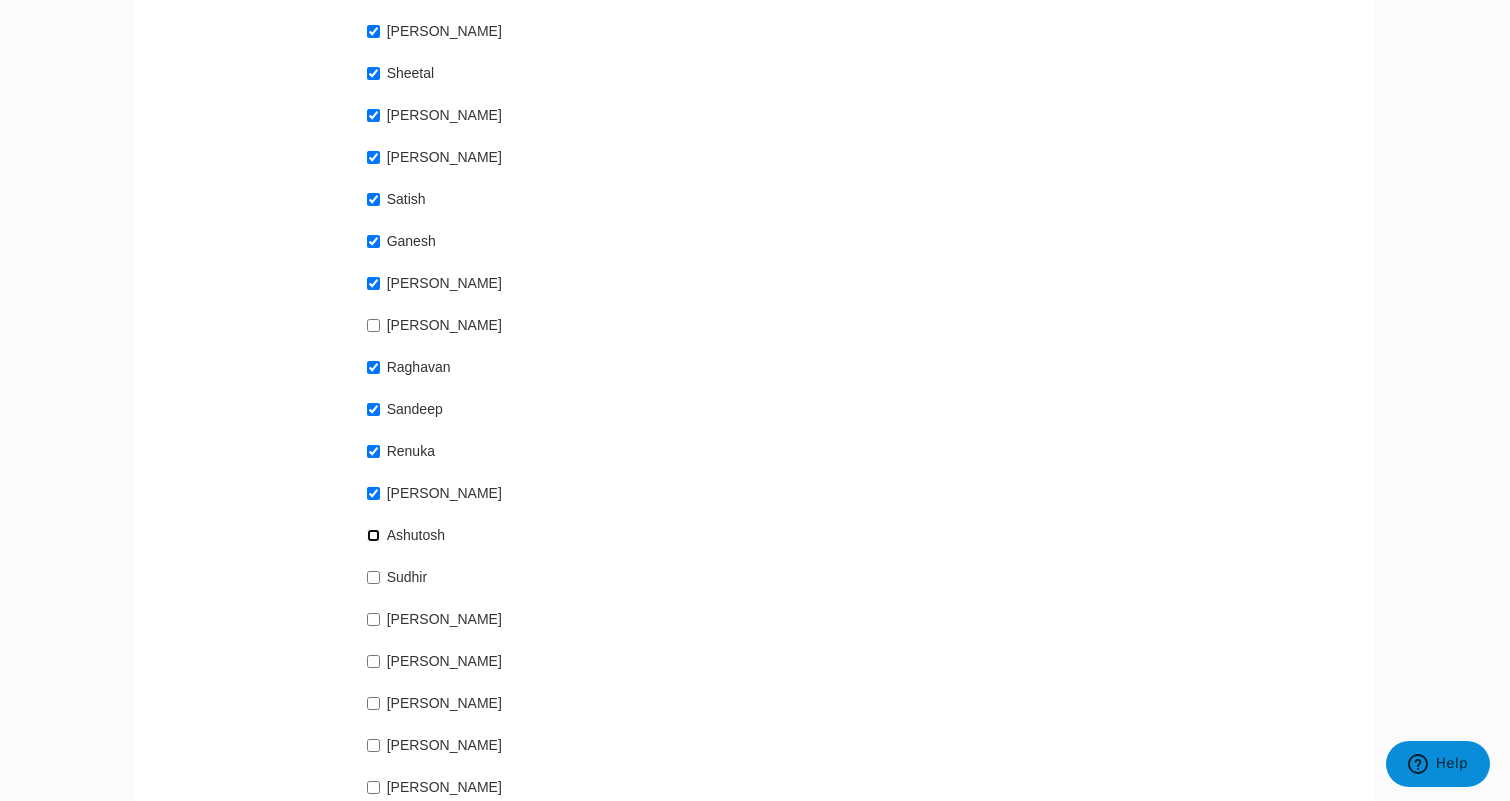 click on "Ashutosh" at bounding box center (373, 535) 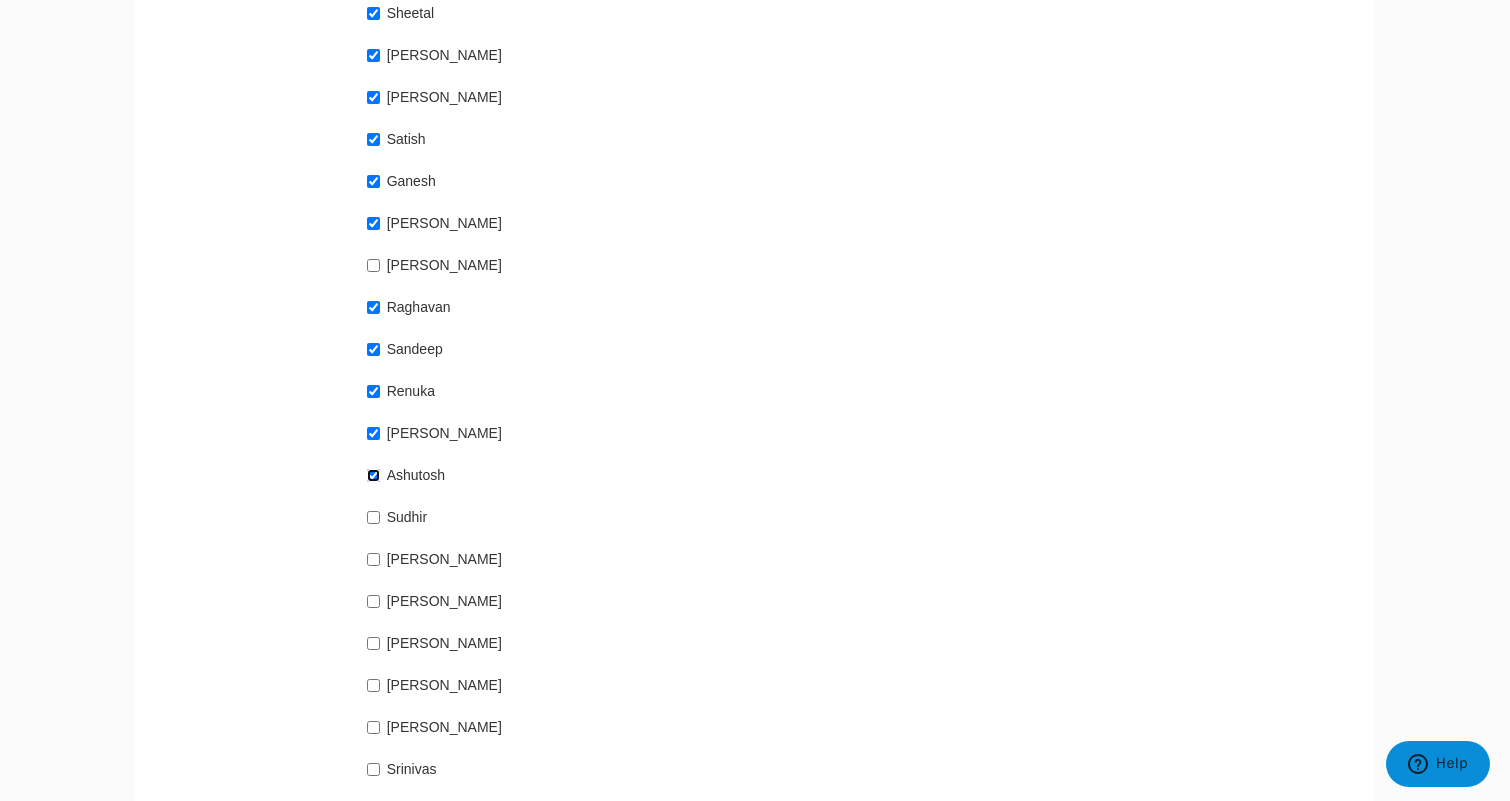 scroll, scrollTop: 1758, scrollLeft: 0, axis: vertical 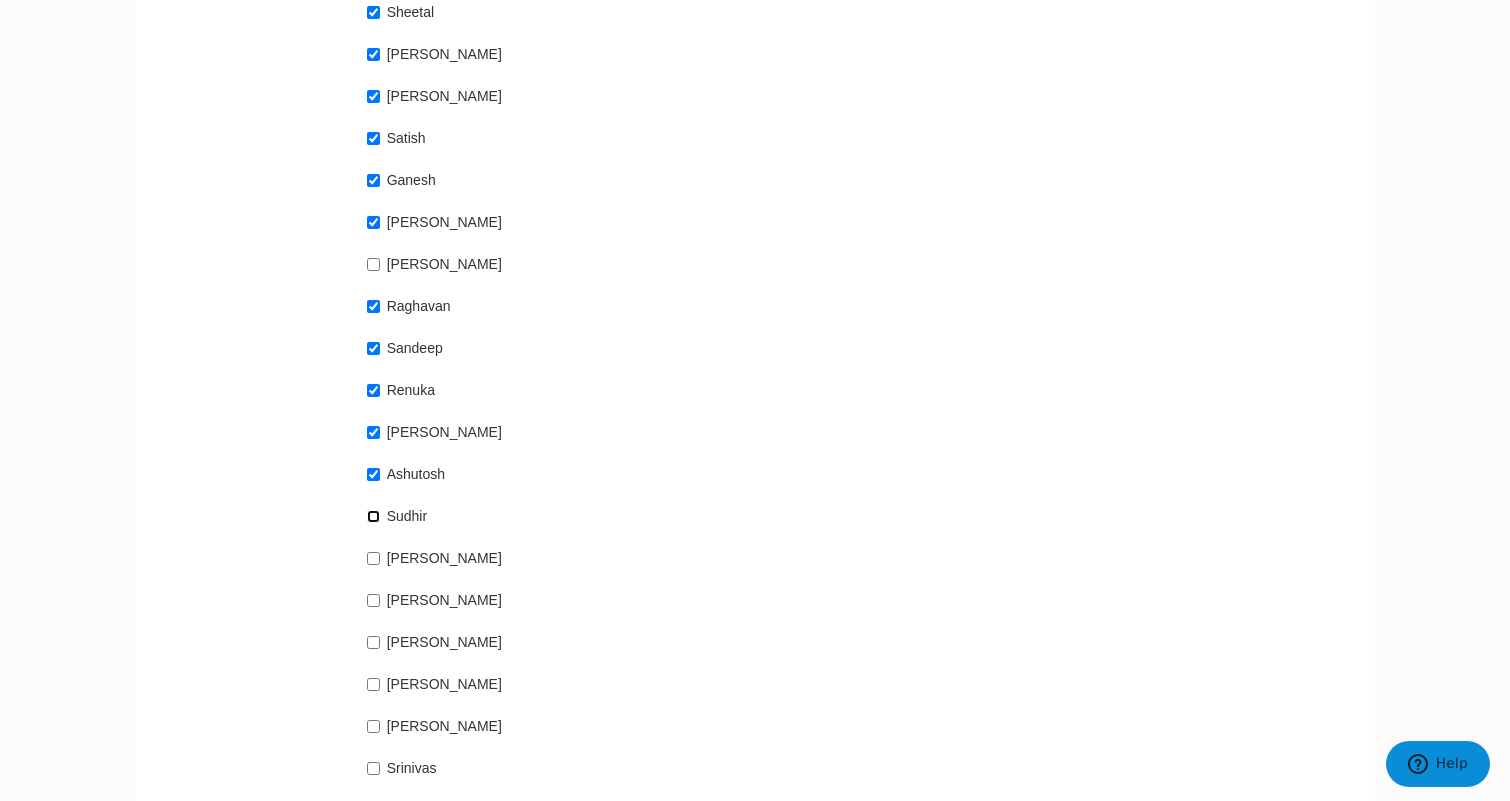 click on "Sudhir" at bounding box center [373, 516] 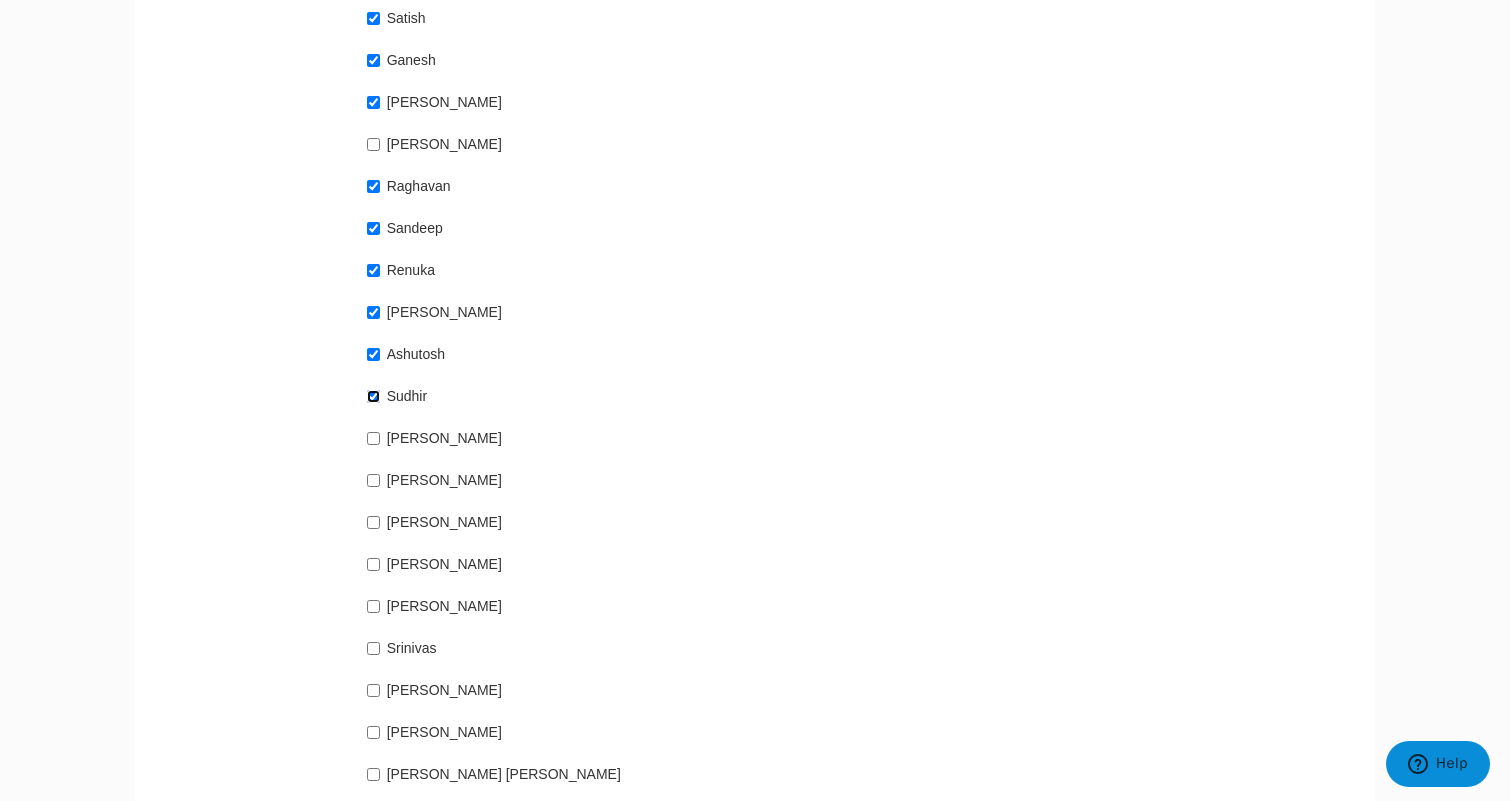 scroll, scrollTop: 1896, scrollLeft: 0, axis: vertical 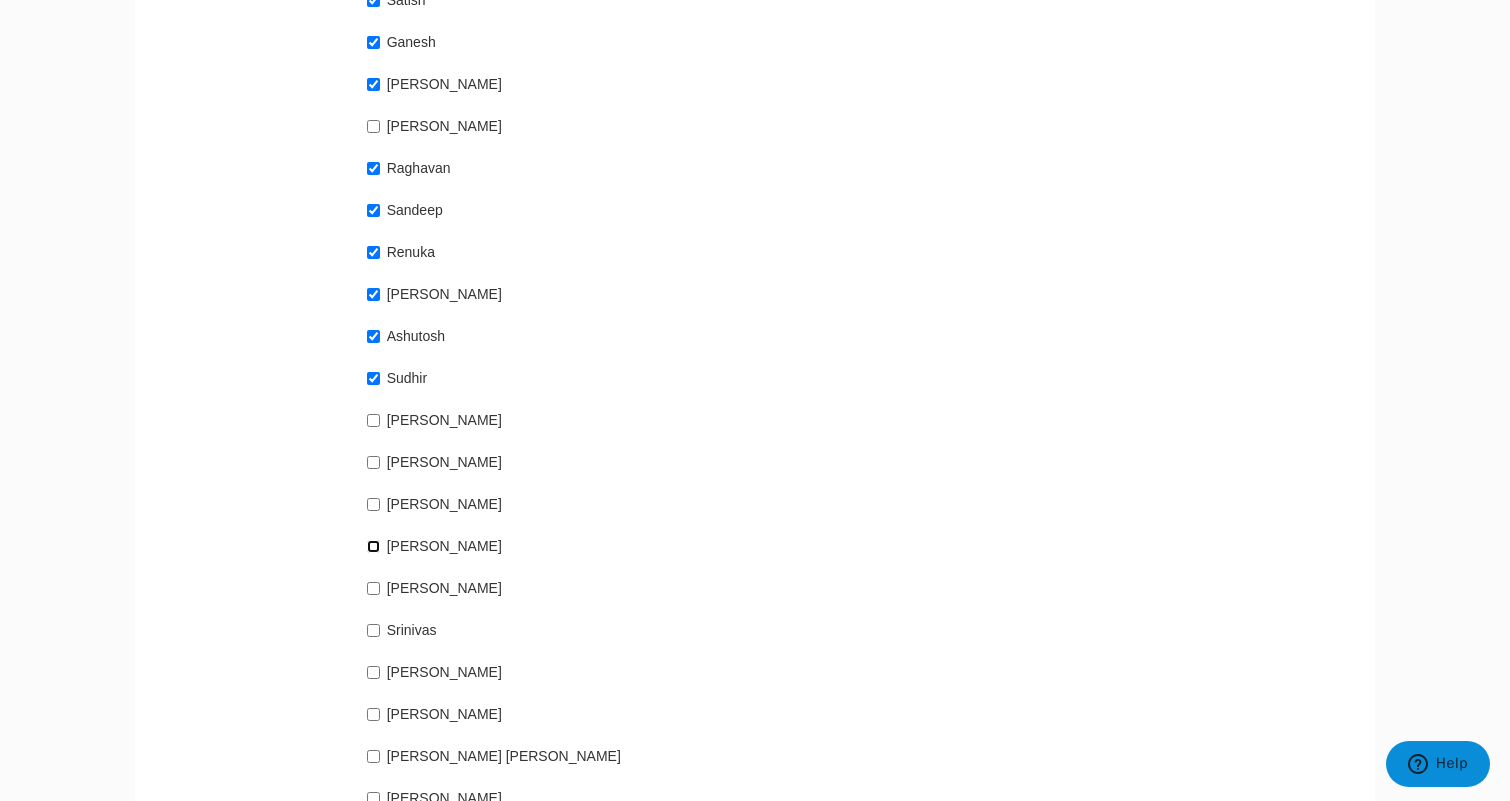 click on "Karthikeyan" at bounding box center (373, 546) 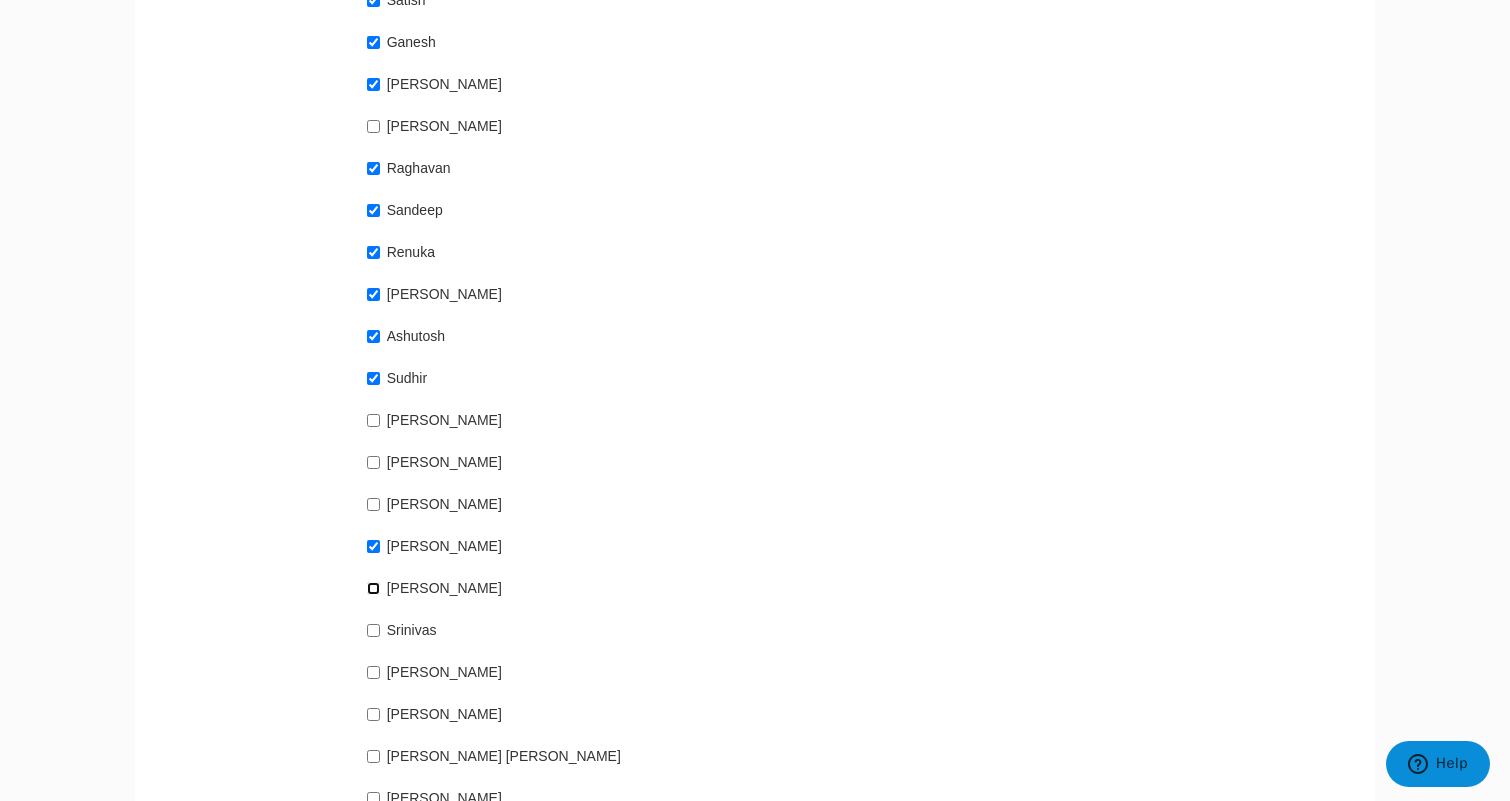 click on "Patrick" at bounding box center [373, 588] 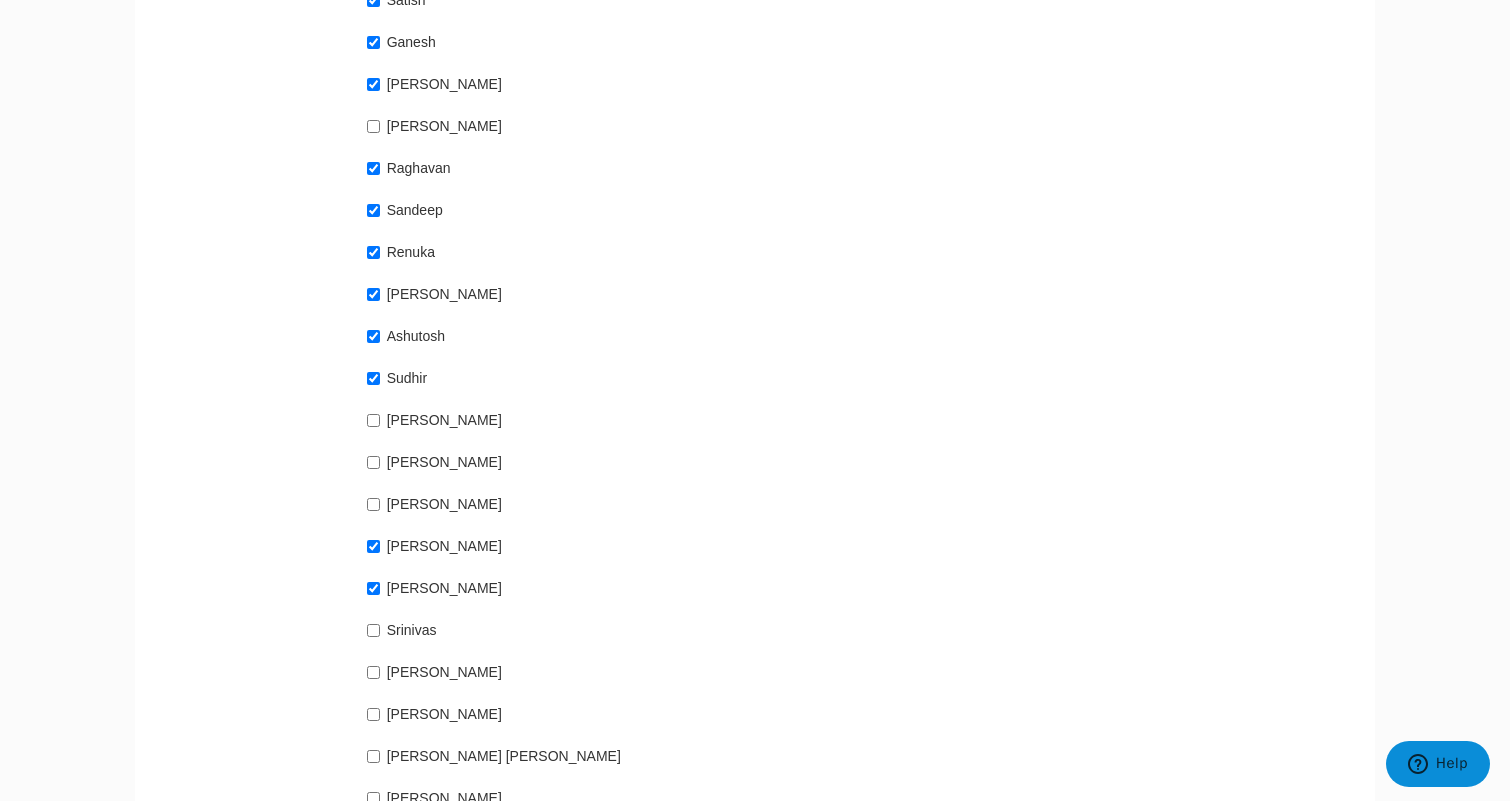 click on "Srinivas" at bounding box center [604, 626] 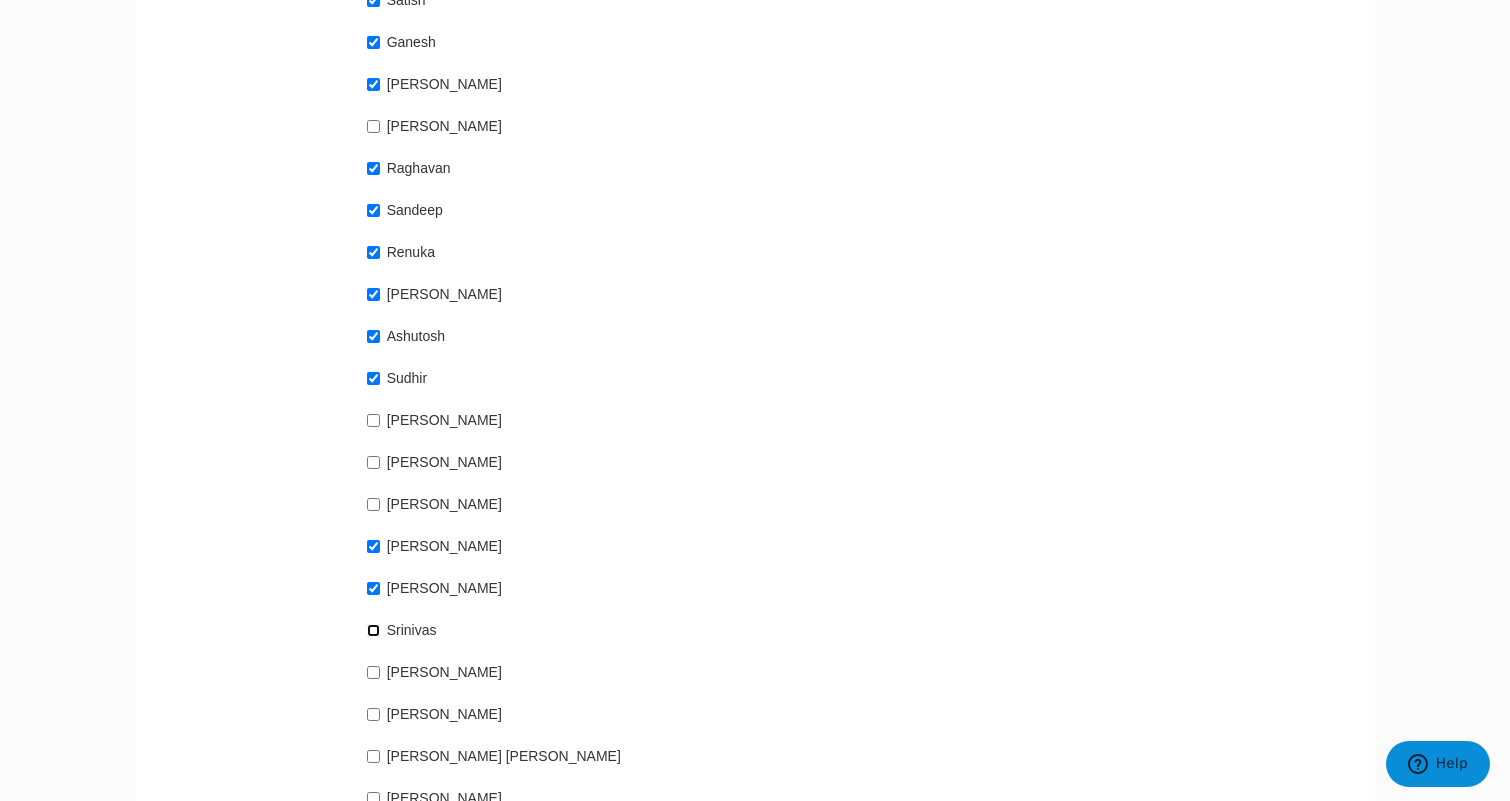 click on "Srinivas" at bounding box center [373, 630] 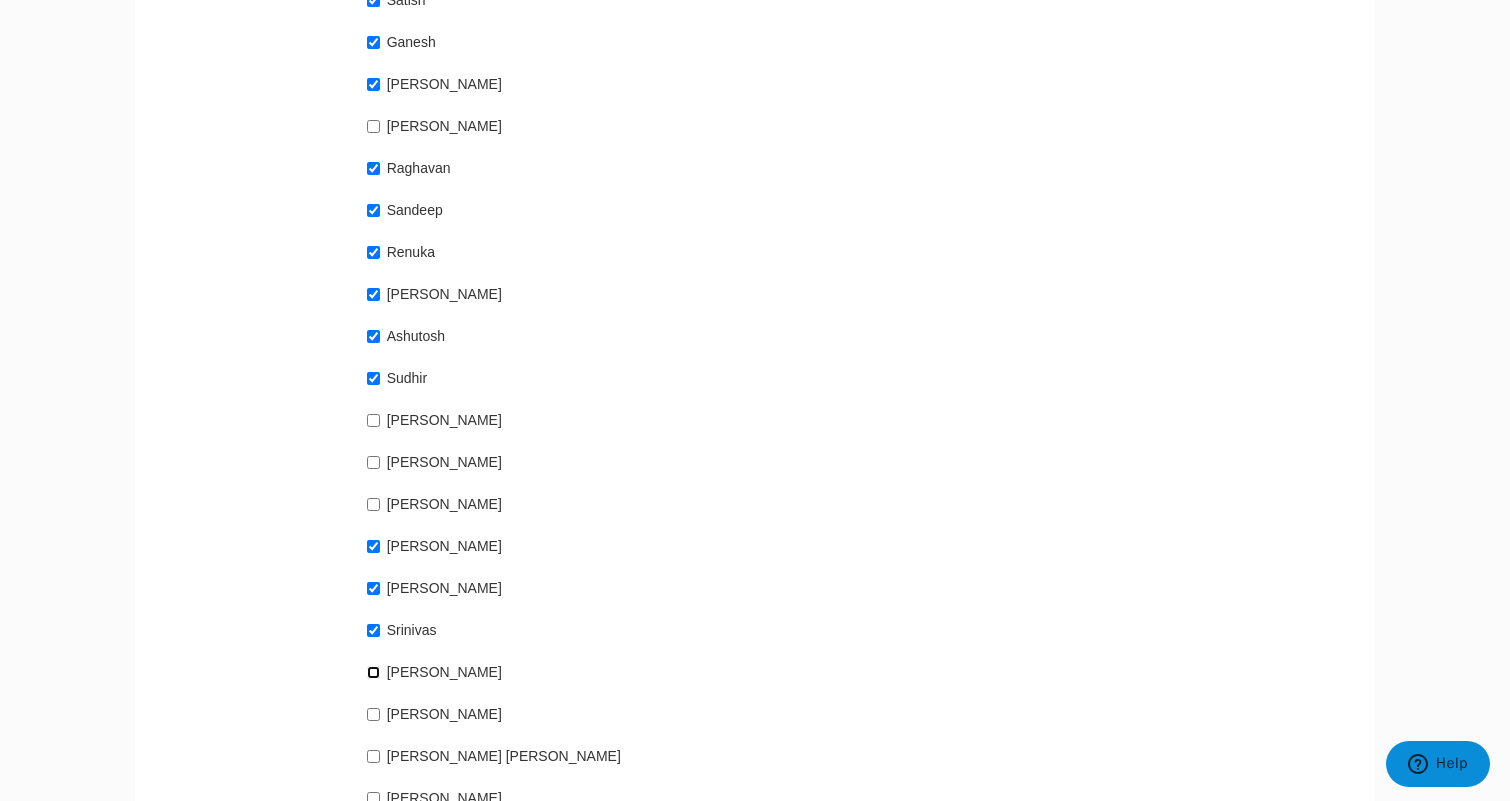 click on "Vivek Chandrasekhar" at bounding box center [373, 672] 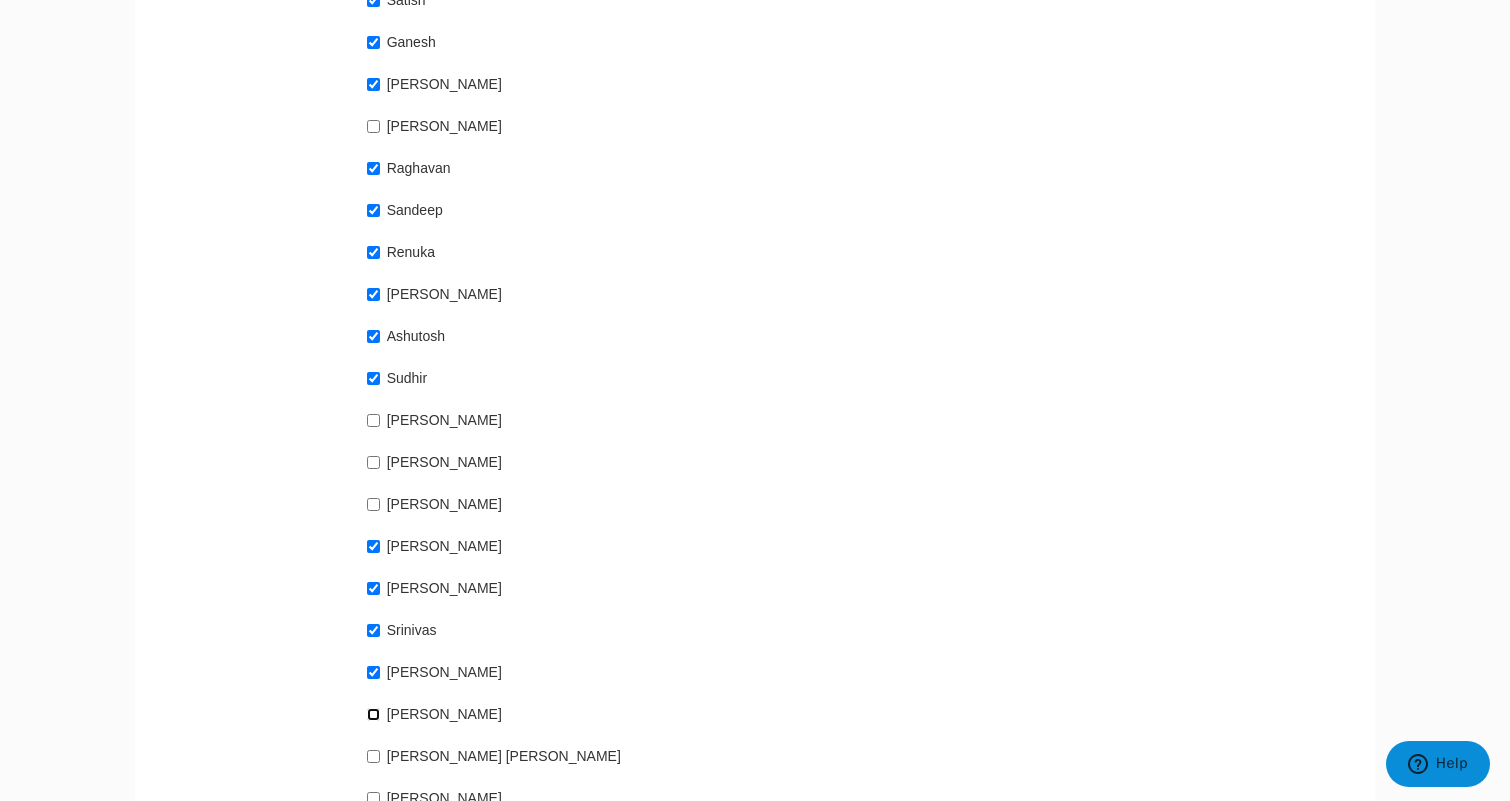 click on "Emily Dawson" at bounding box center [373, 714] 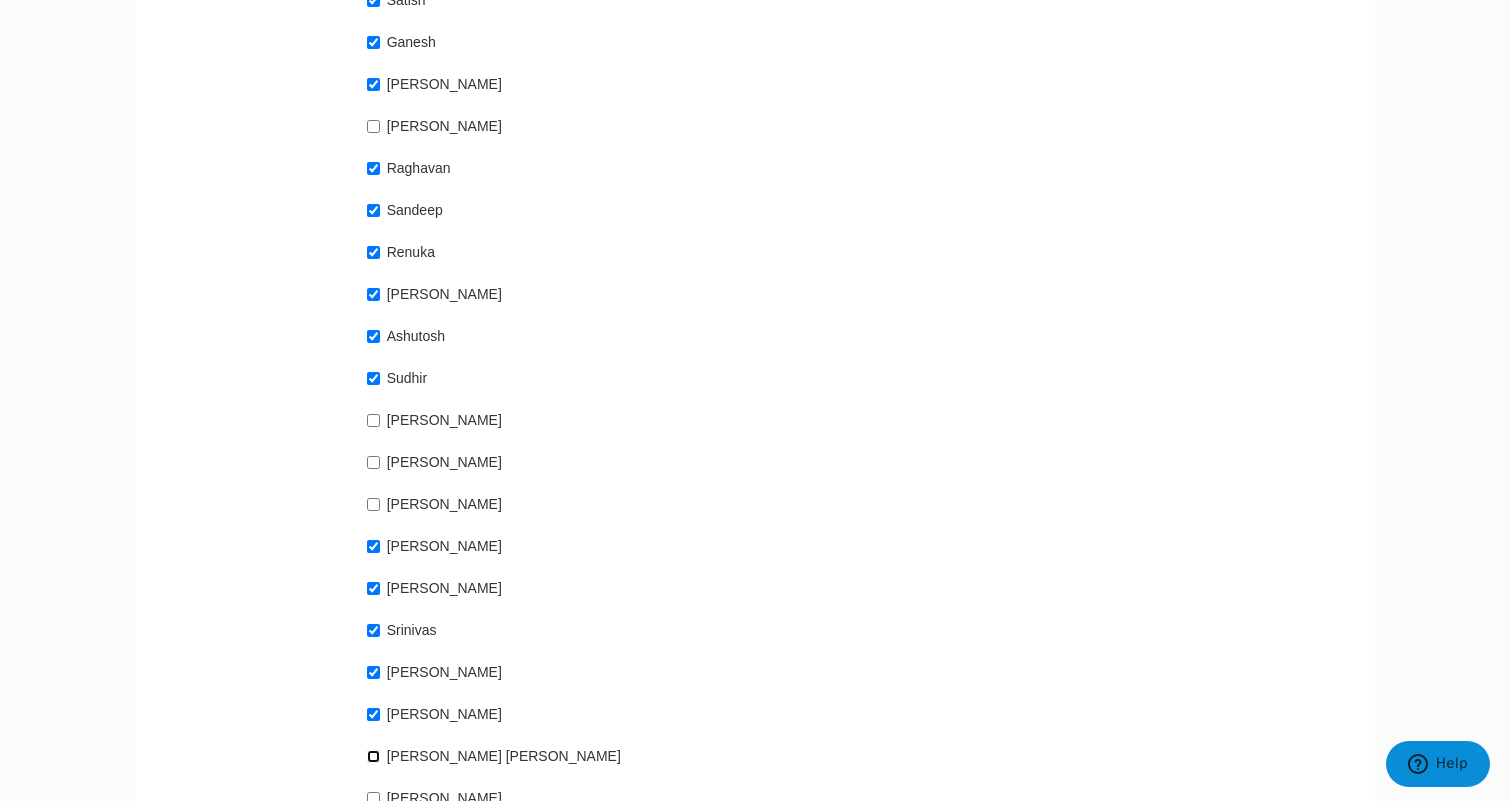 click on "Ramakrishnagoud Nomula" at bounding box center [373, 756] 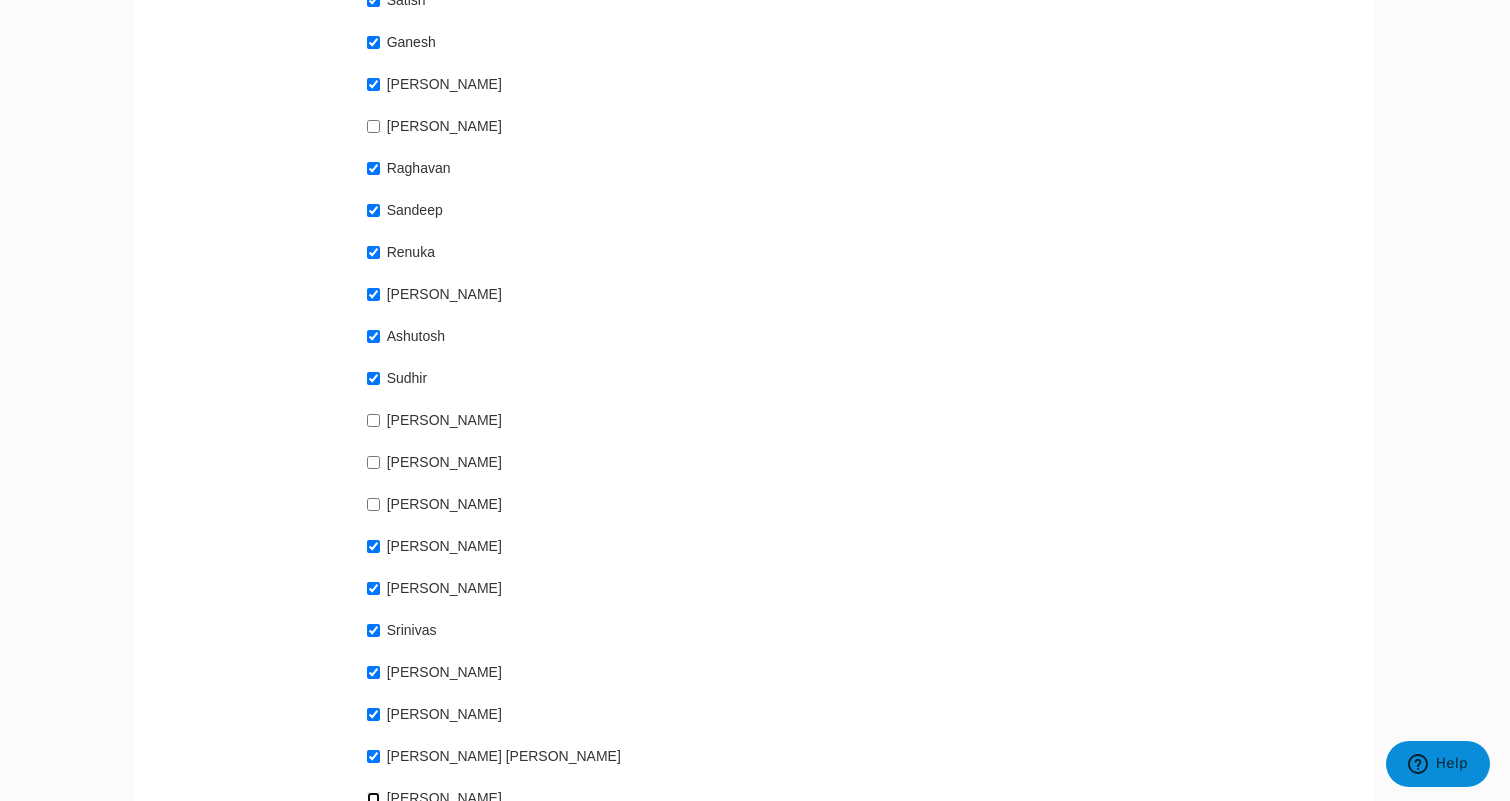 click on "Chitti Karri" at bounding box center [373, 798] 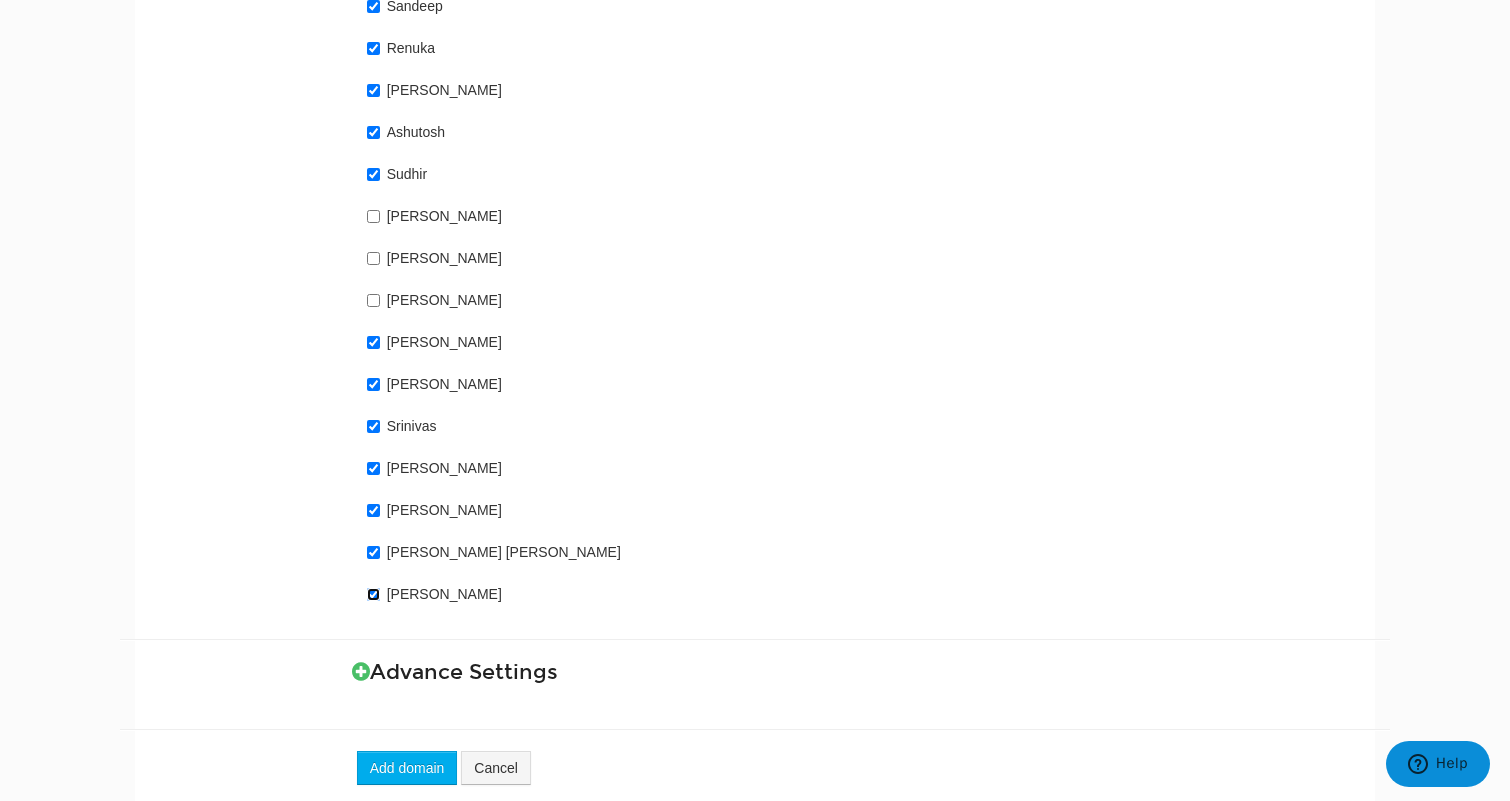 scroll, scrollTop: 2168, scrollLeft: 0, axis: vertical 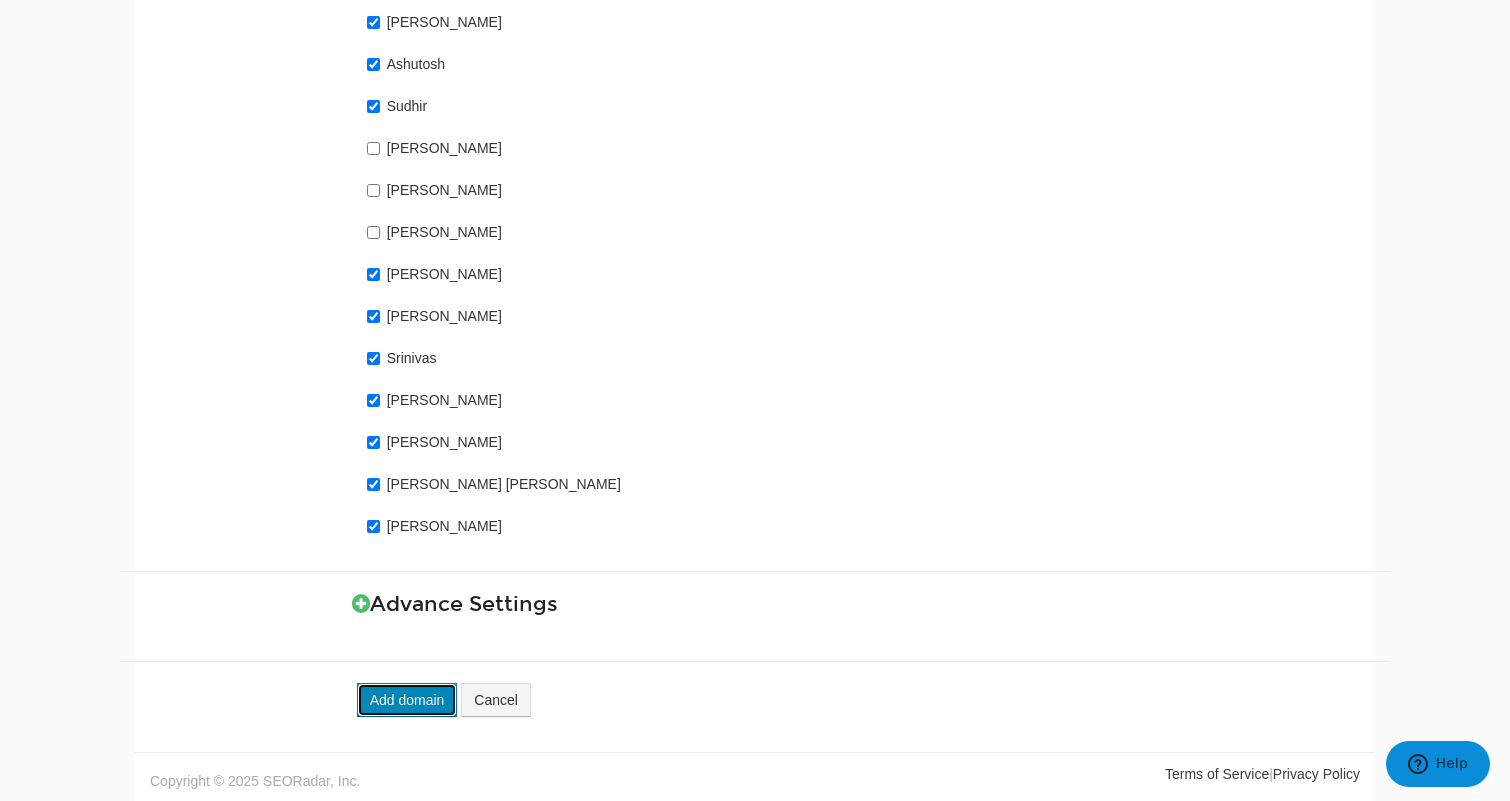 click on "Add domain" at bounding box center (407, 700) 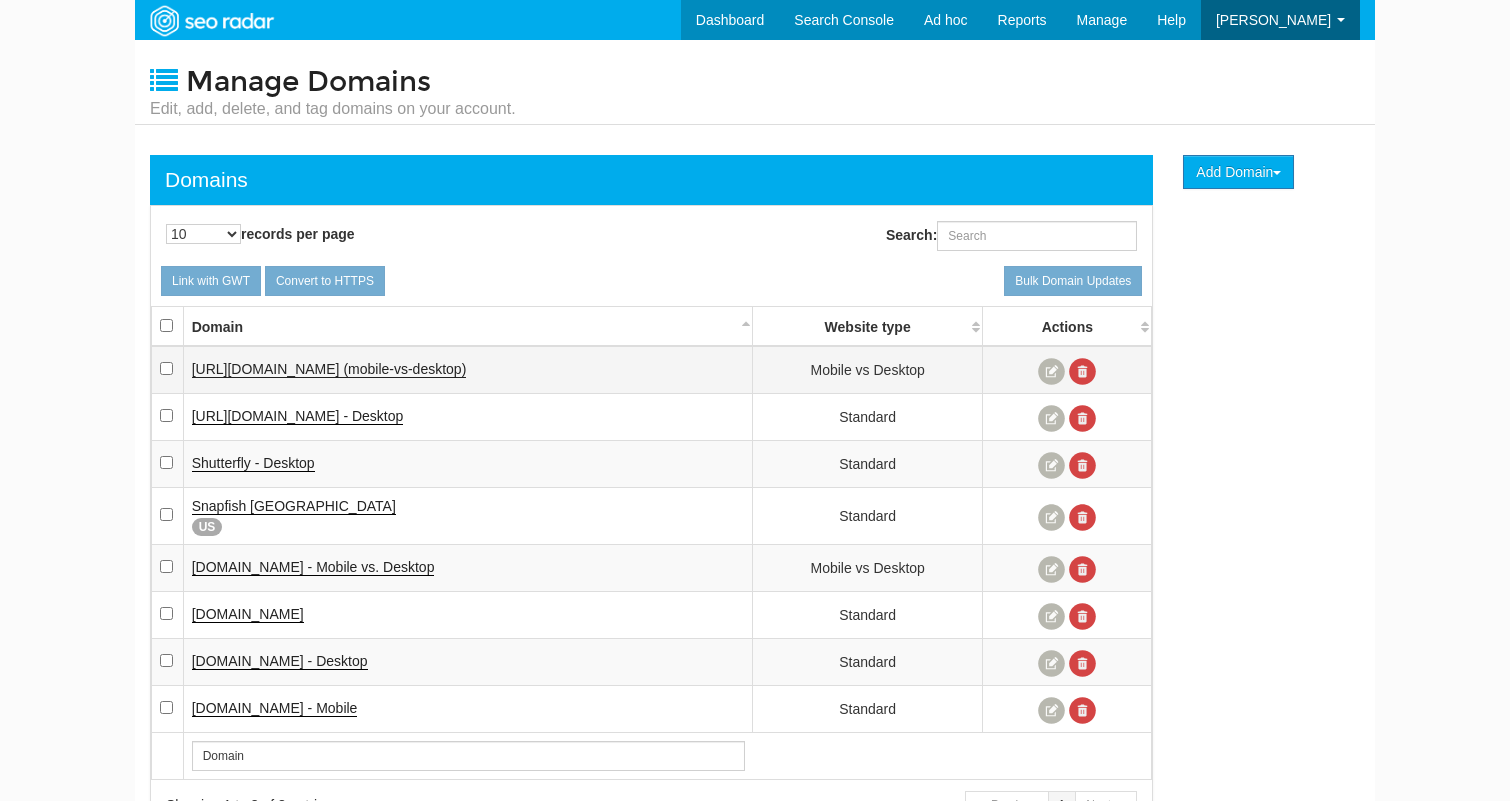 scroll, scrollTop: 0, scrollLeft: 0, axis: both 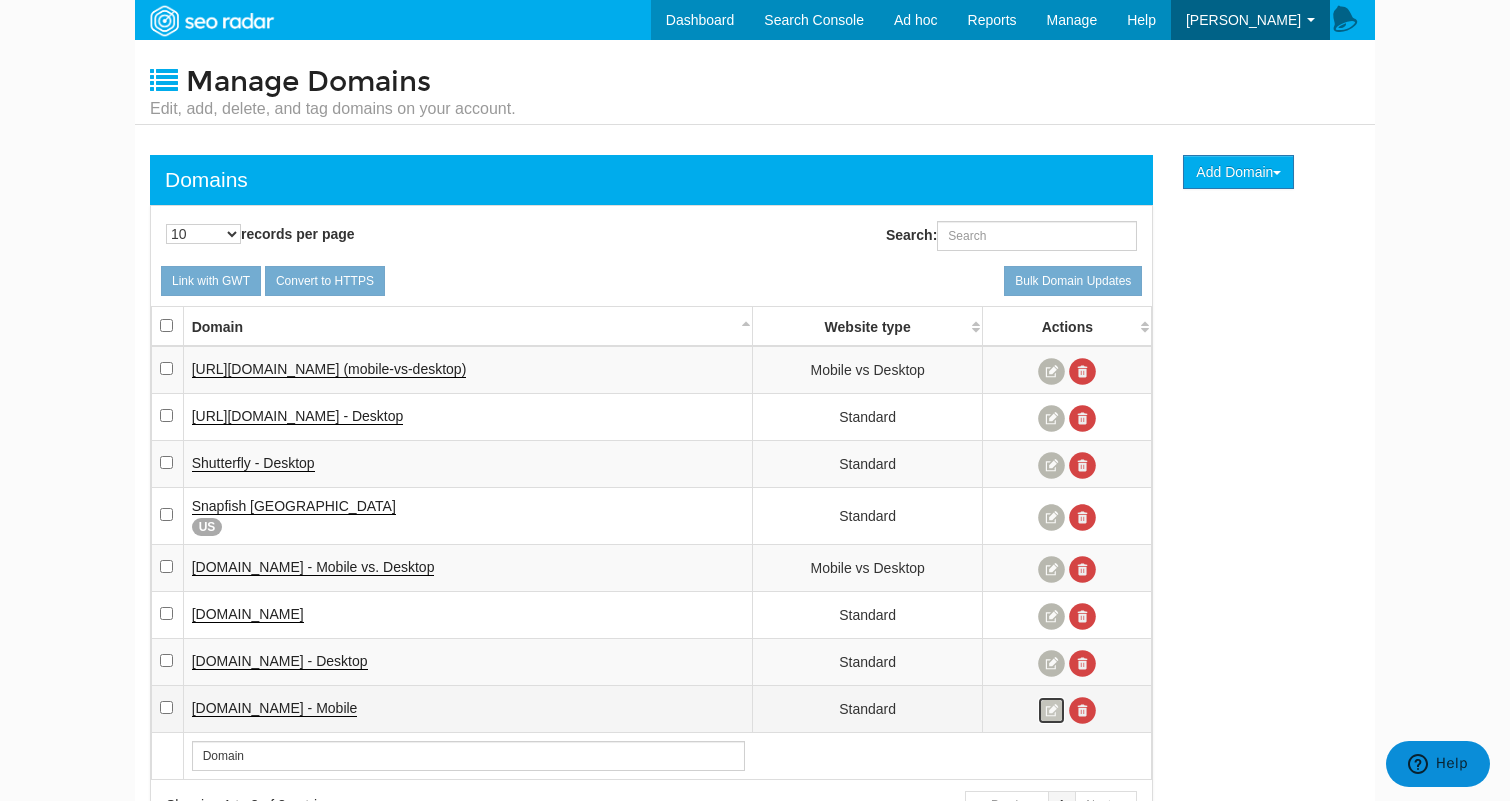 click at bounding box center [1051, 710] 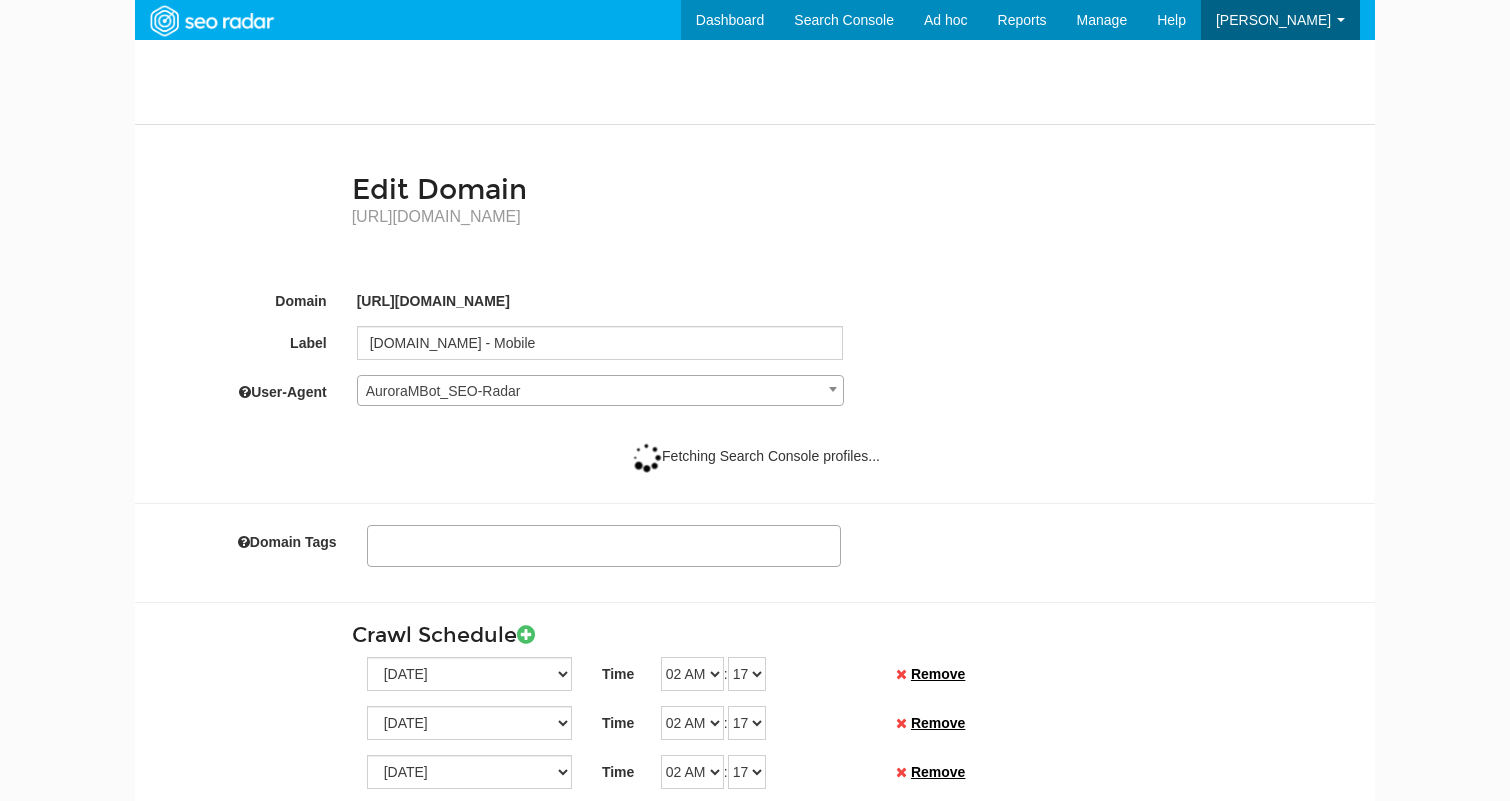 select 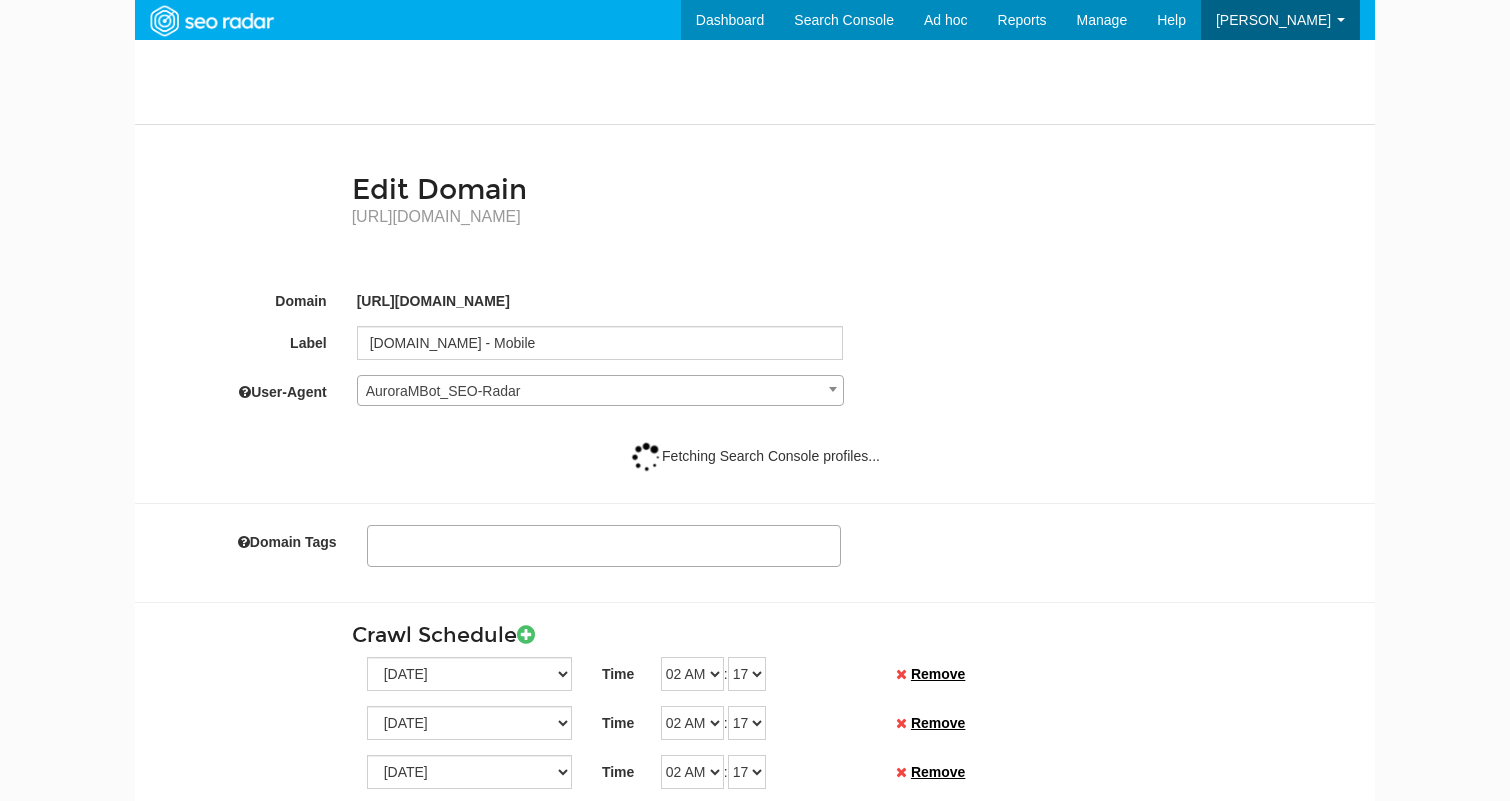 scroll, scrollTop: 0, scrollLeft: 0, axis: both 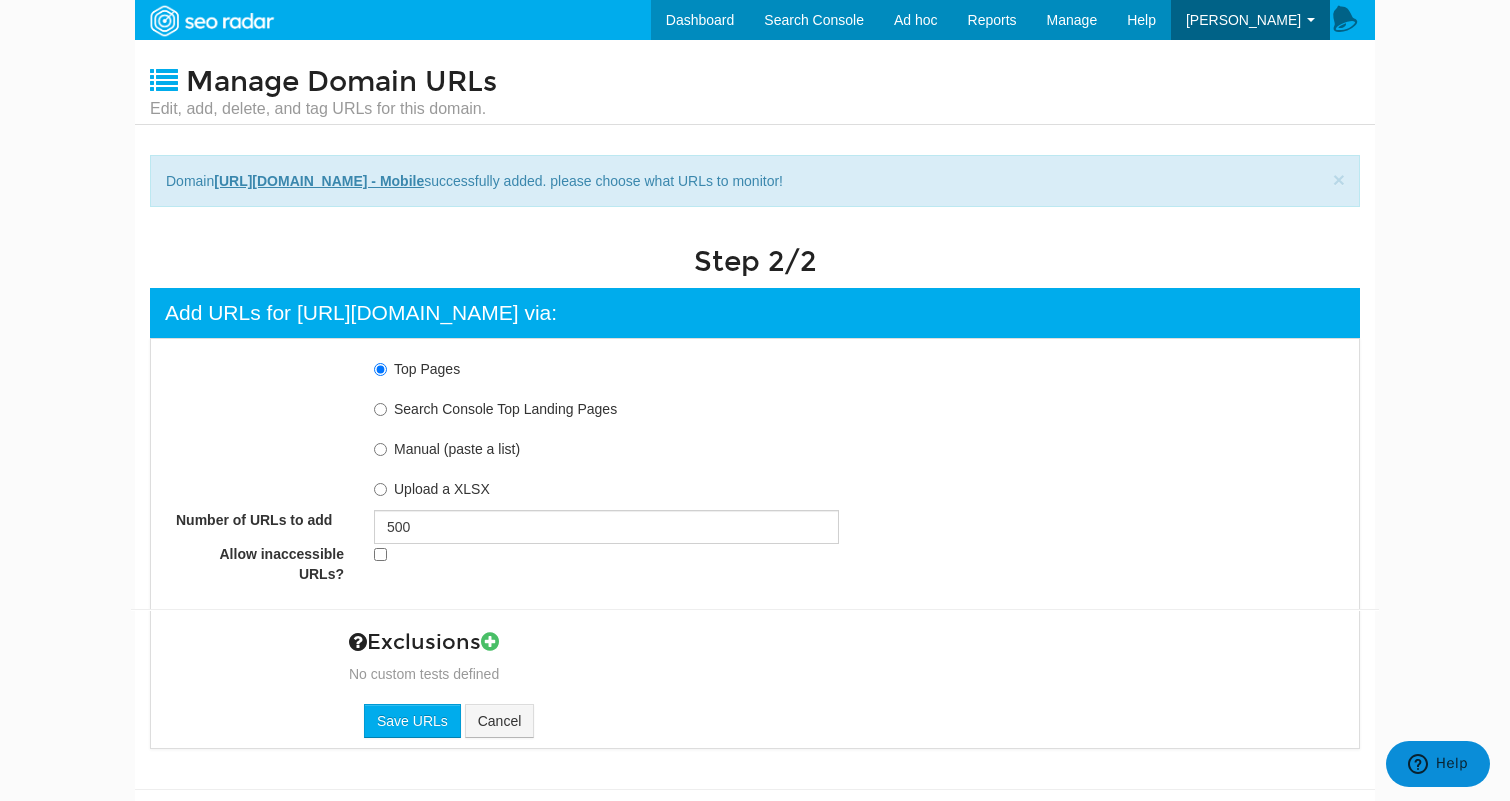 click on "Manual (paste a list)" at bounding box center [457, 449] 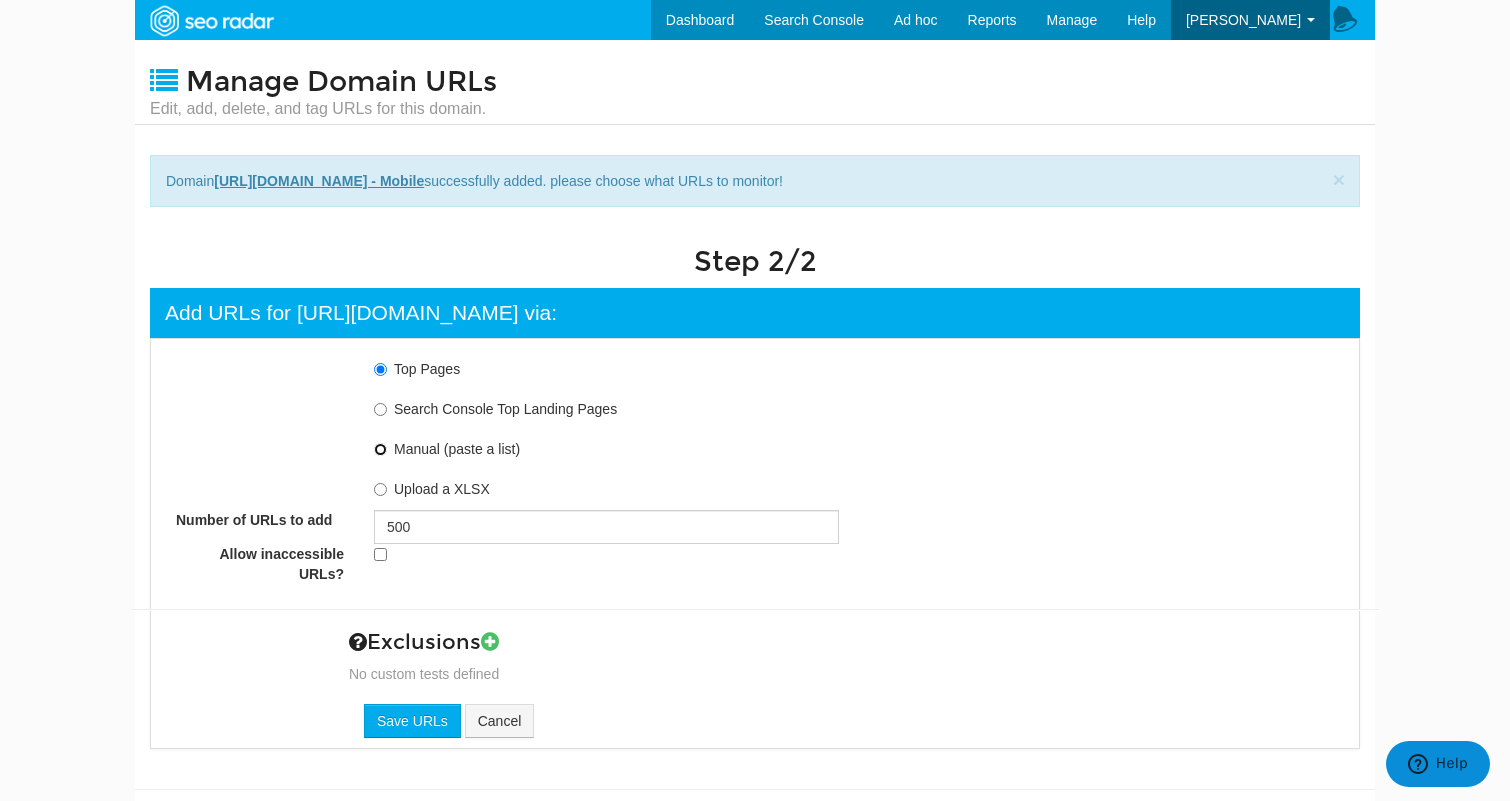 radio on "true" 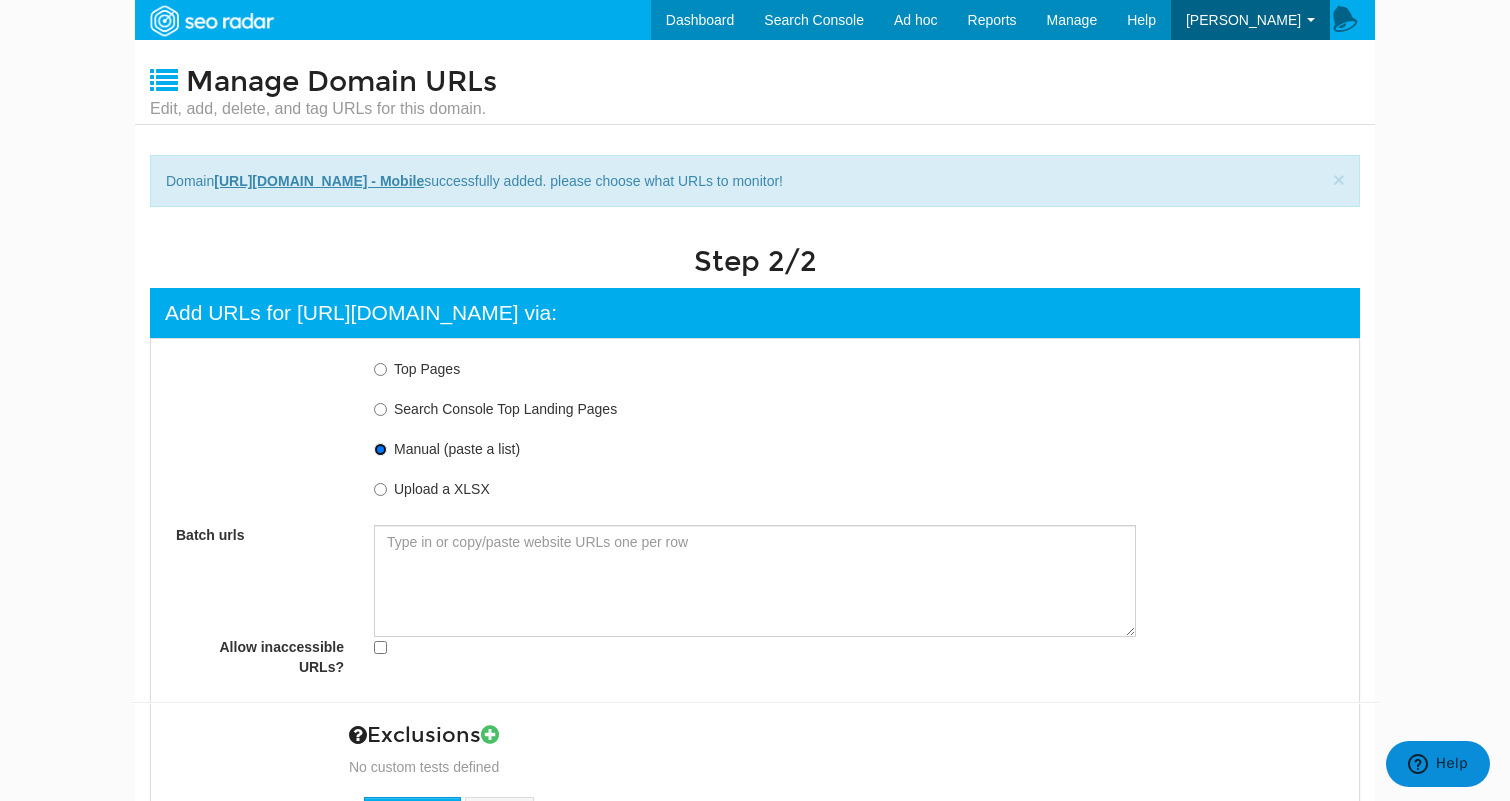 scroll, scrollTop: 26, scrollLeft: 0, axis: vertical 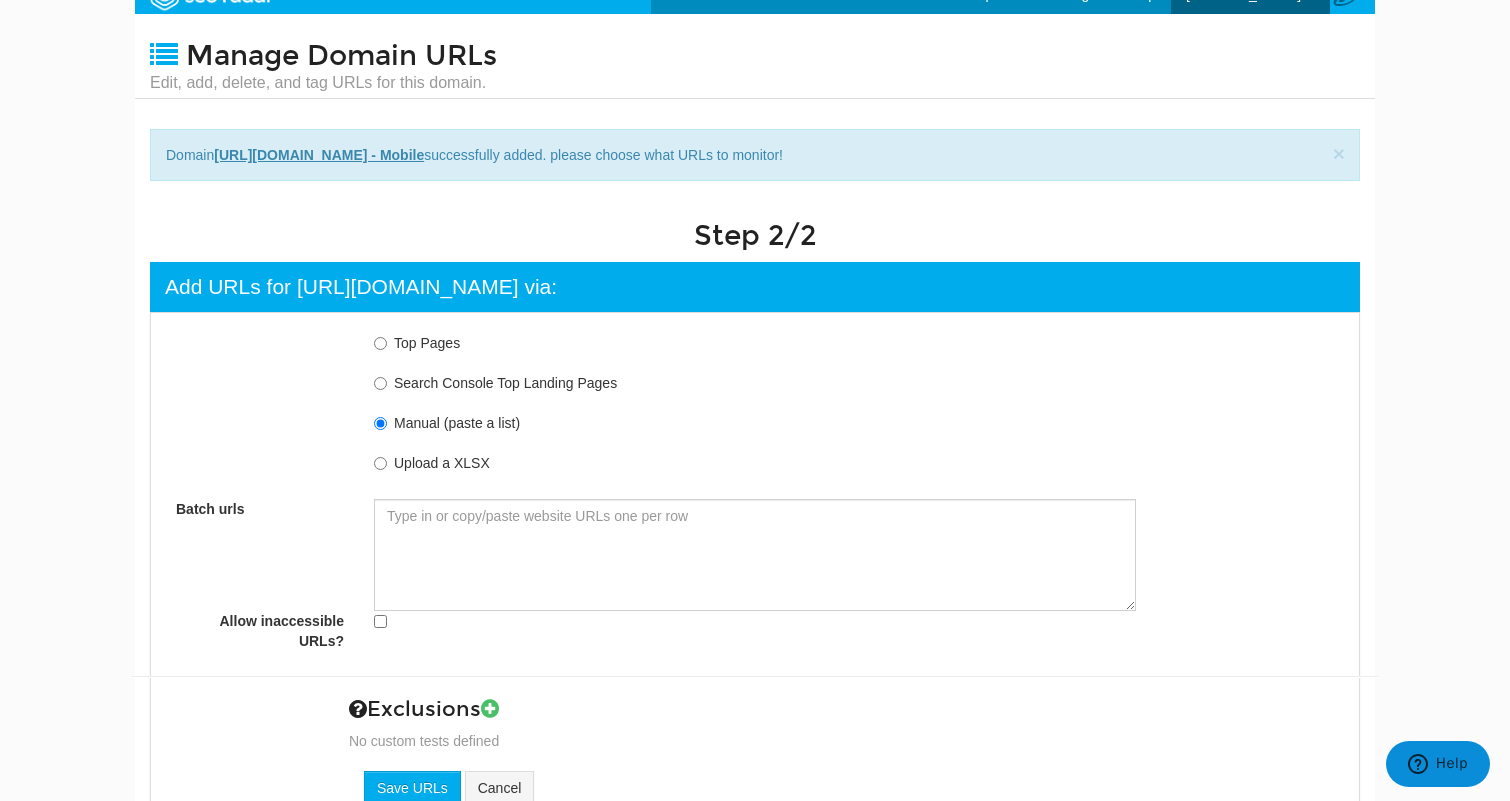 click on "Upload a XLSX" at bounding box center [442, 463] 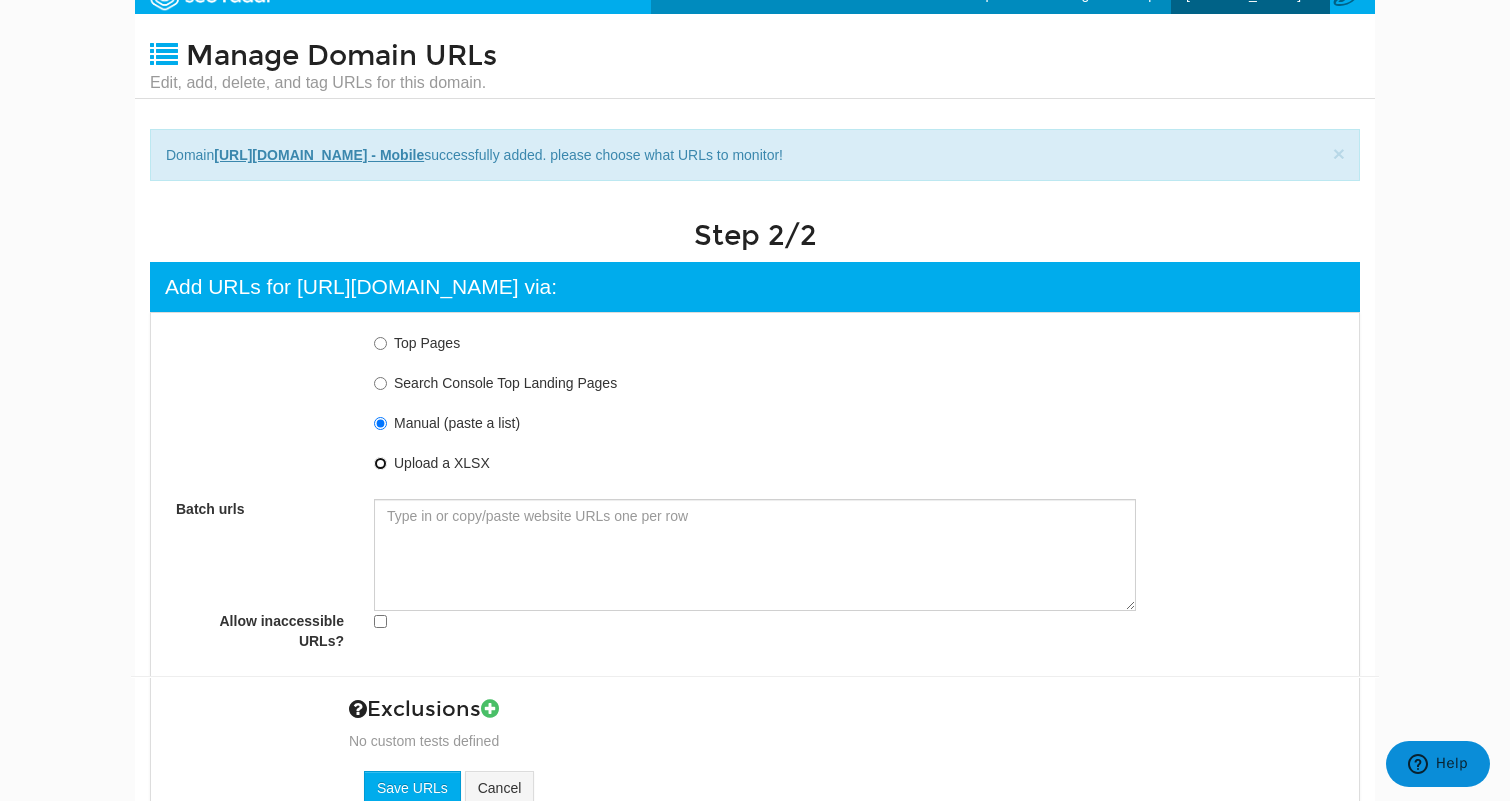 radio on "true" 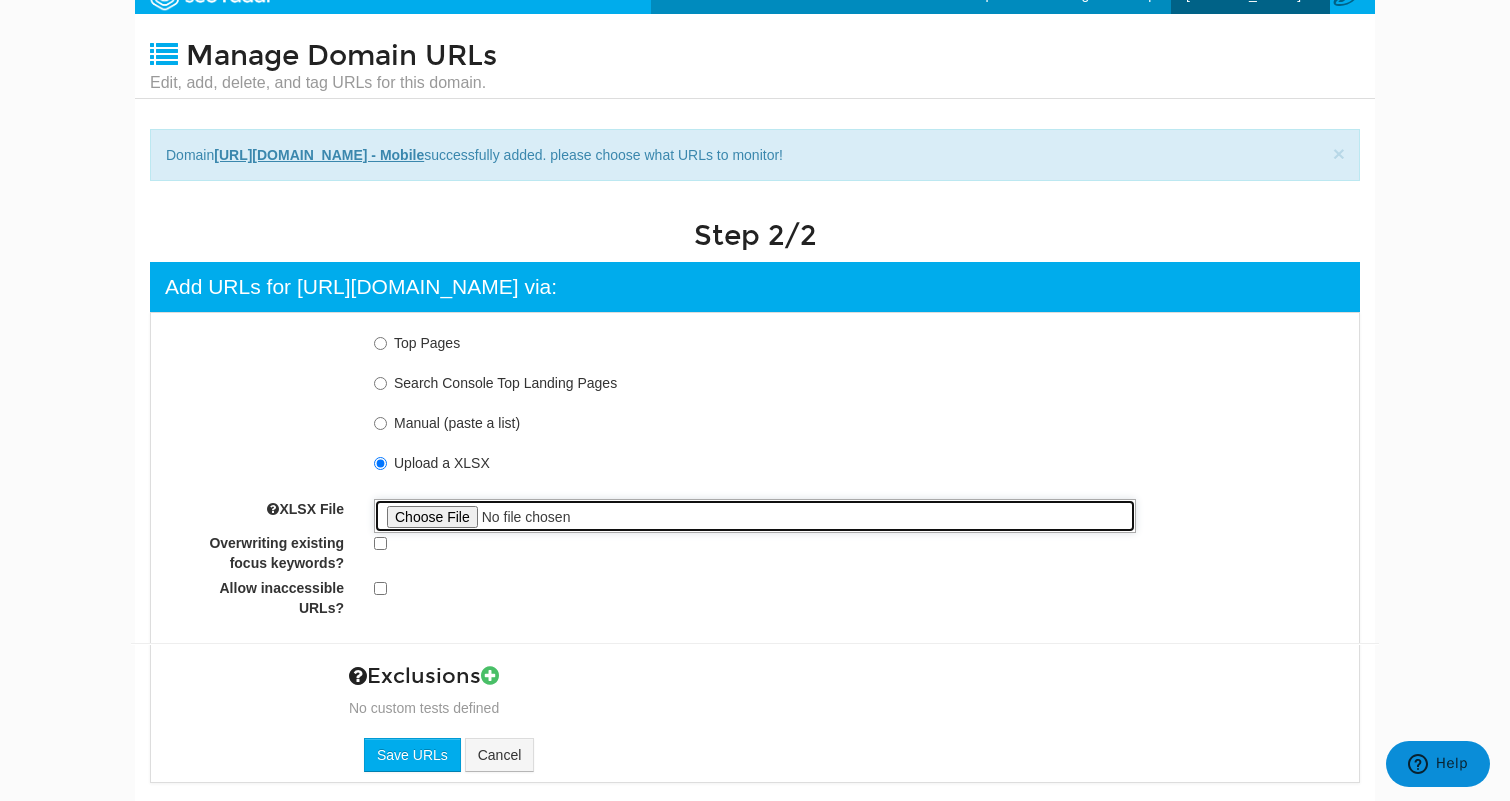 click on "XLSX File" at bounding box center [755, 516] 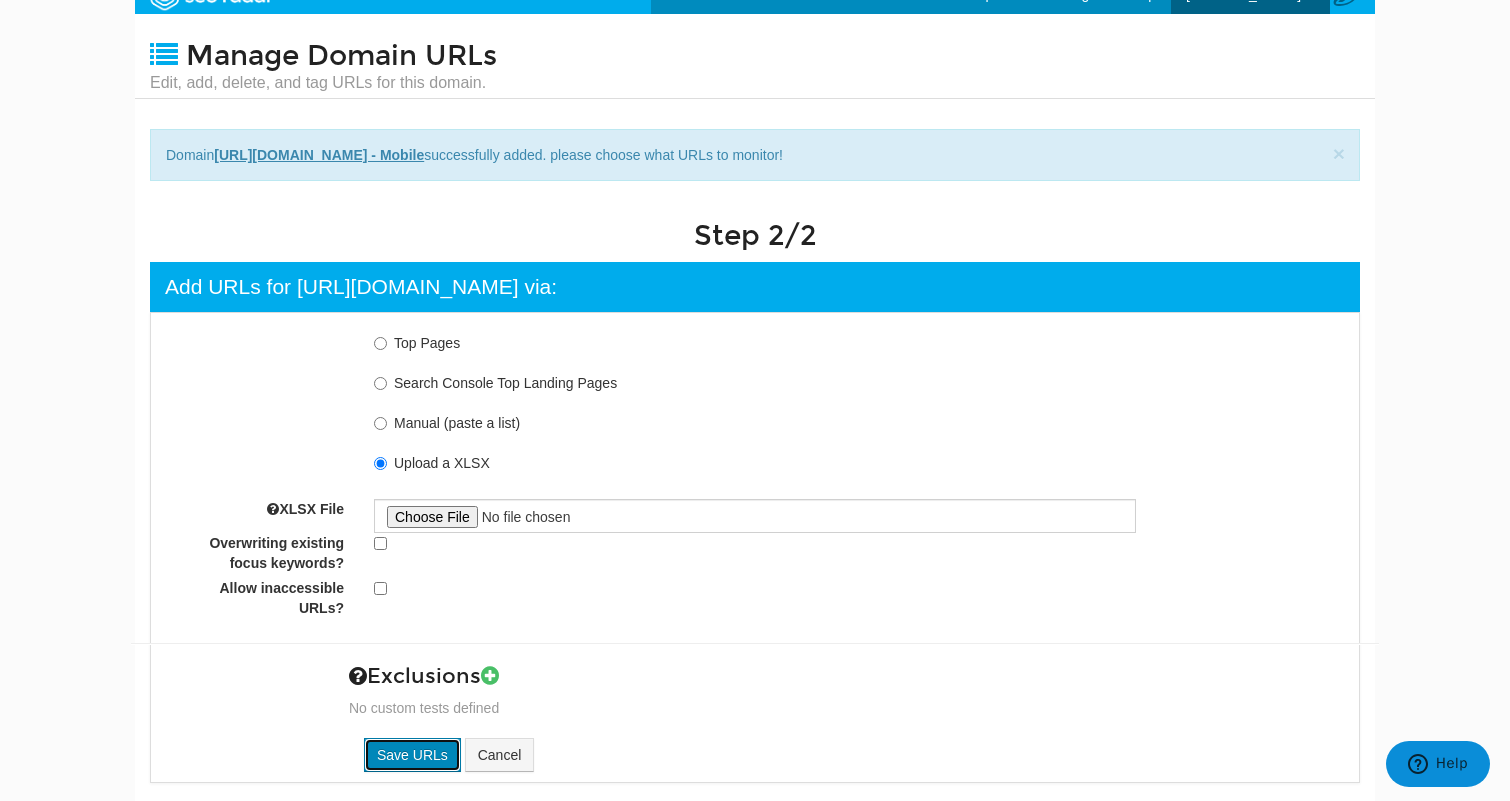 click on "Save  URLs" at bounding box center [412, 755] 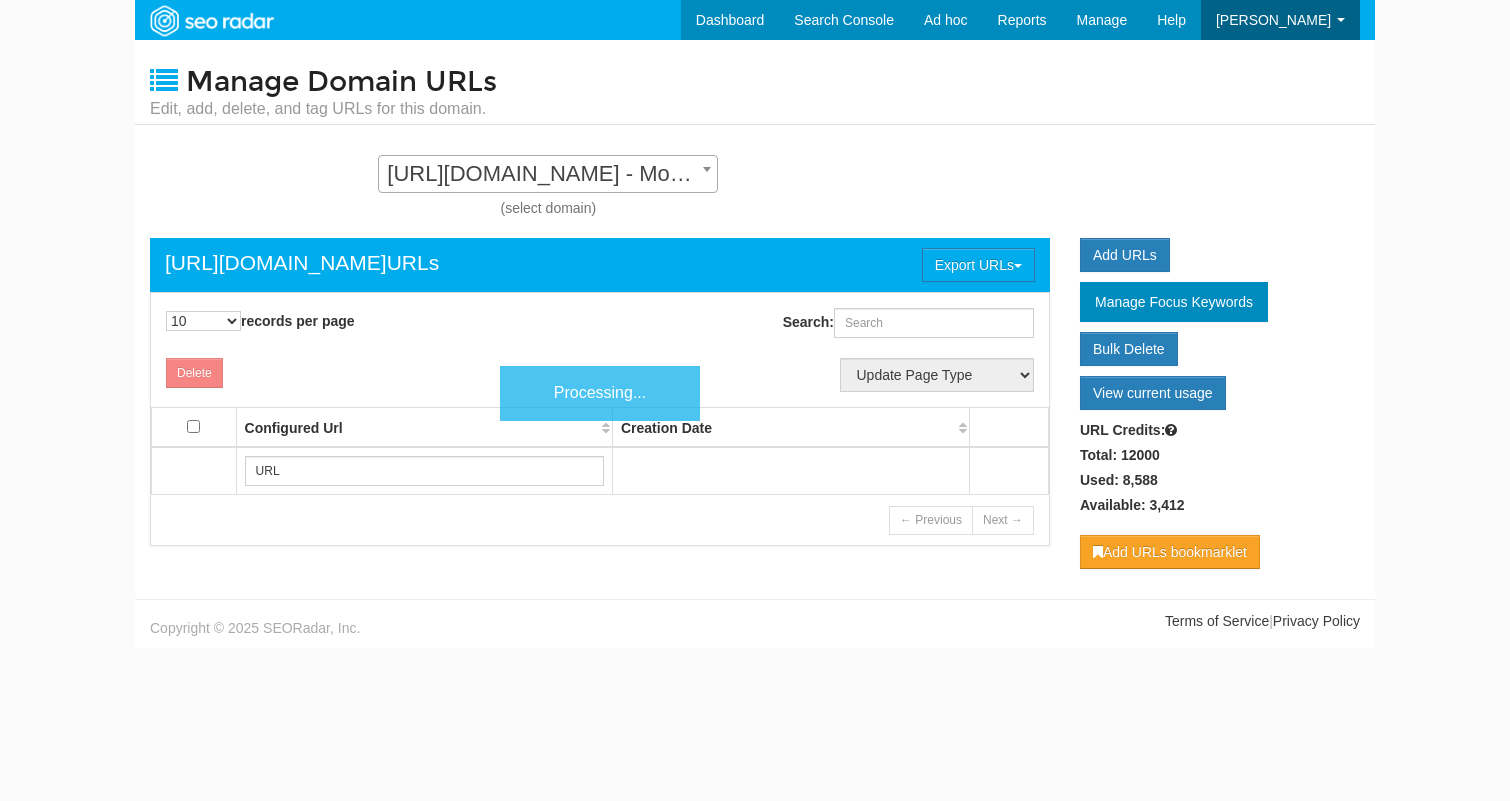 scroll, scrollTop: 0, scrollLeft: 0, axis: both 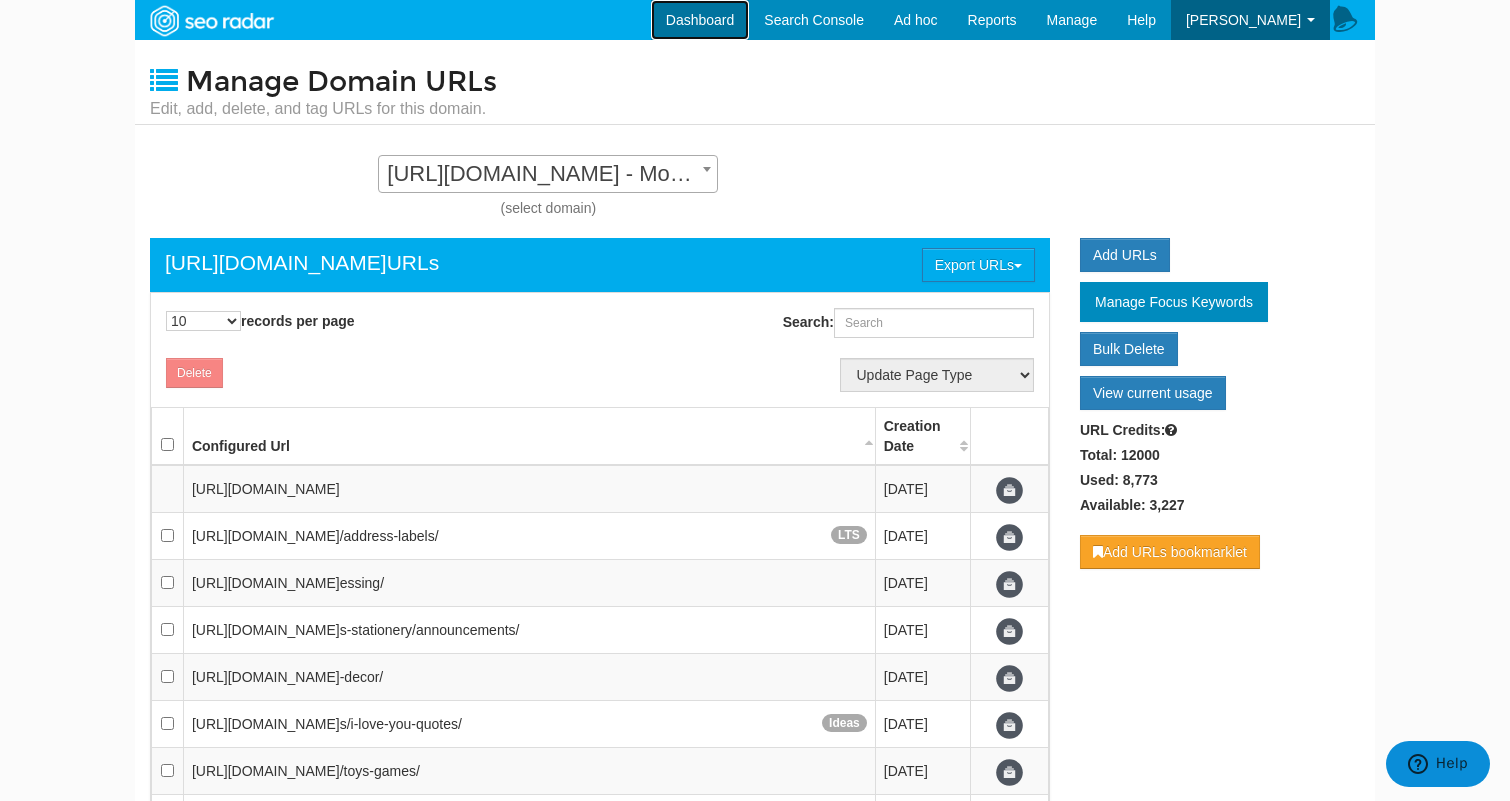 click on "Dashboard" at bounding box center [700, 20] 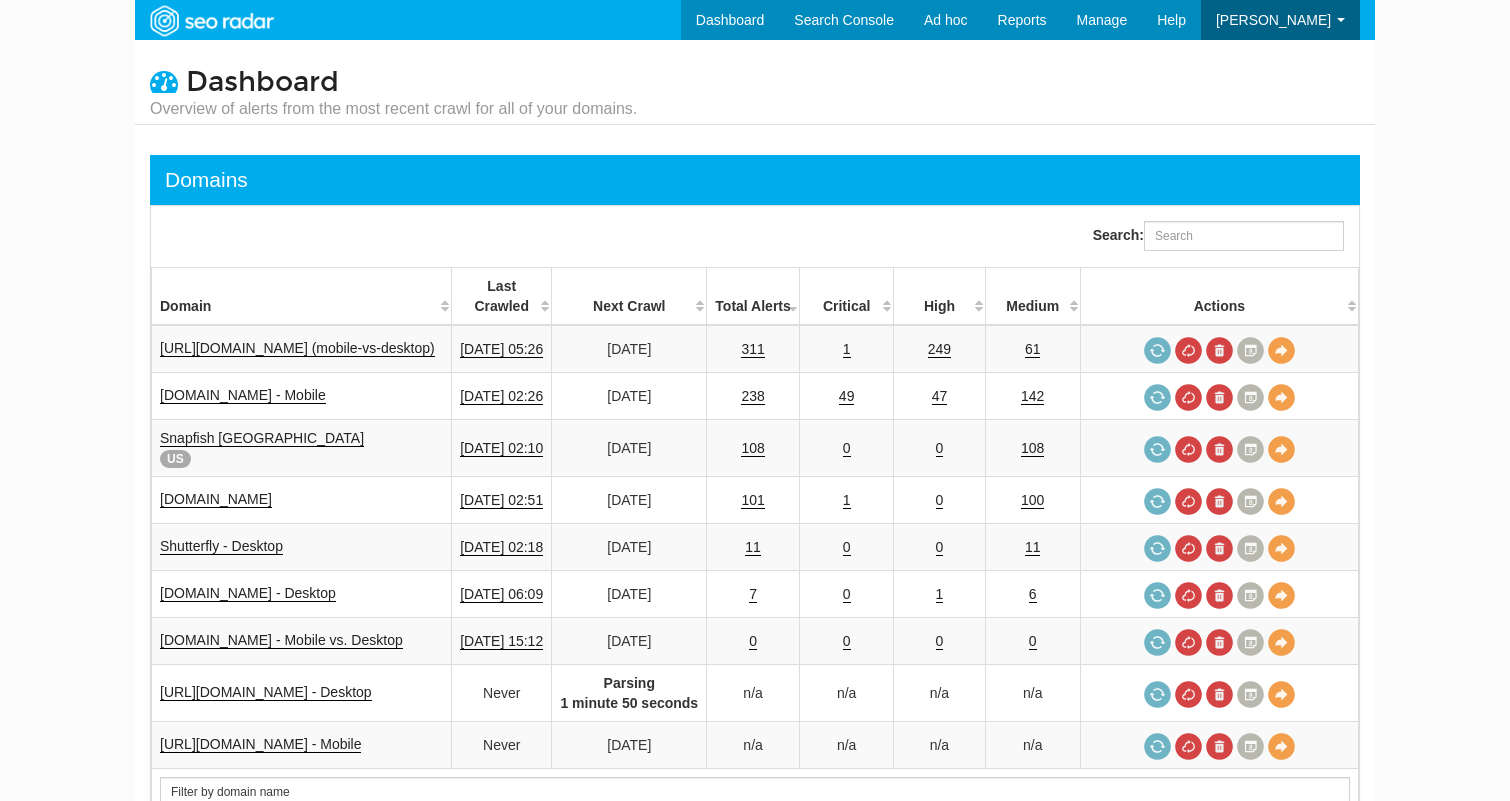 scroll, scrollTop: 0, scrollLeft: 0, axis: both 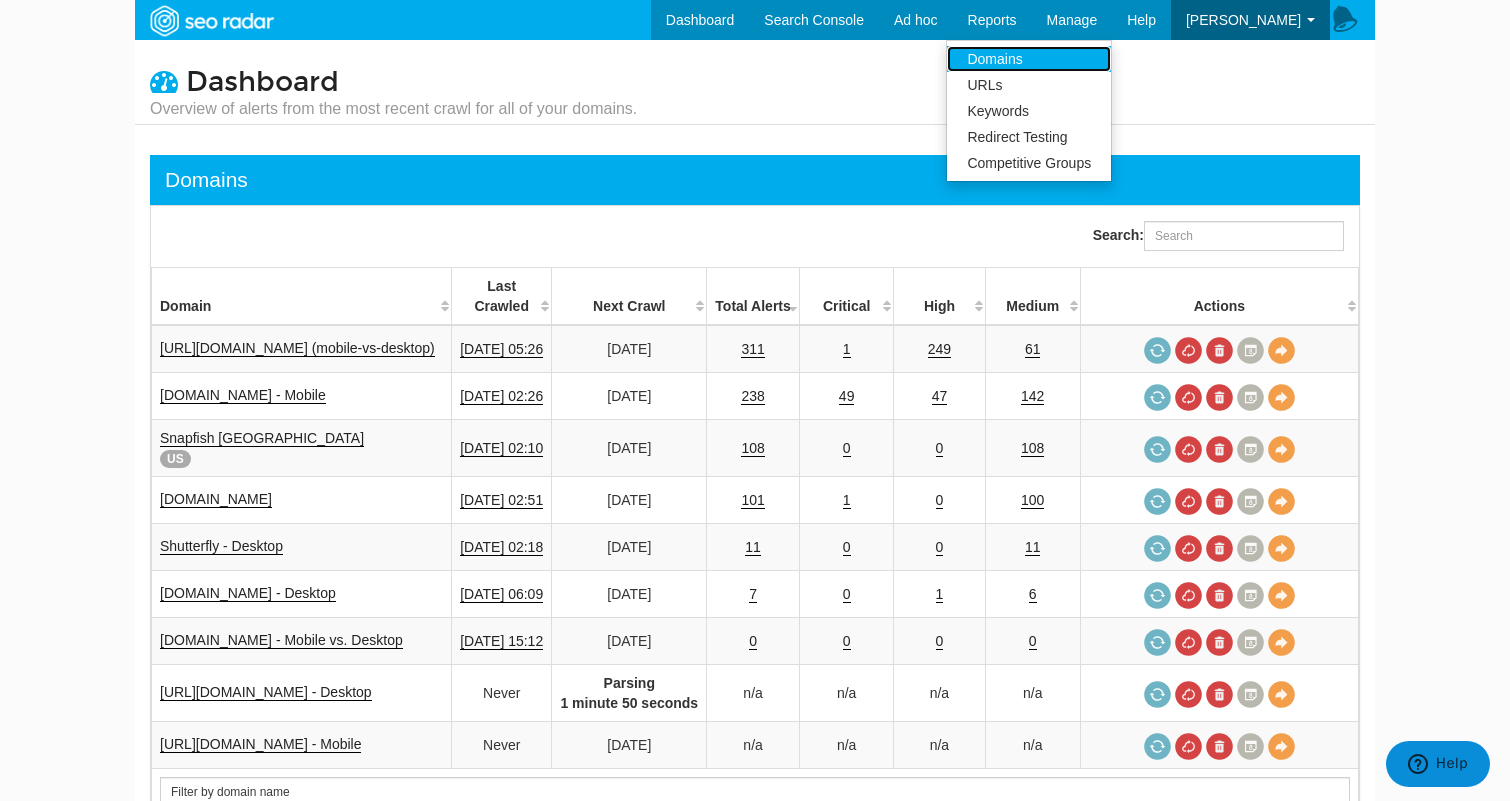 click on "Domains" at bounding box center [1029, 59] 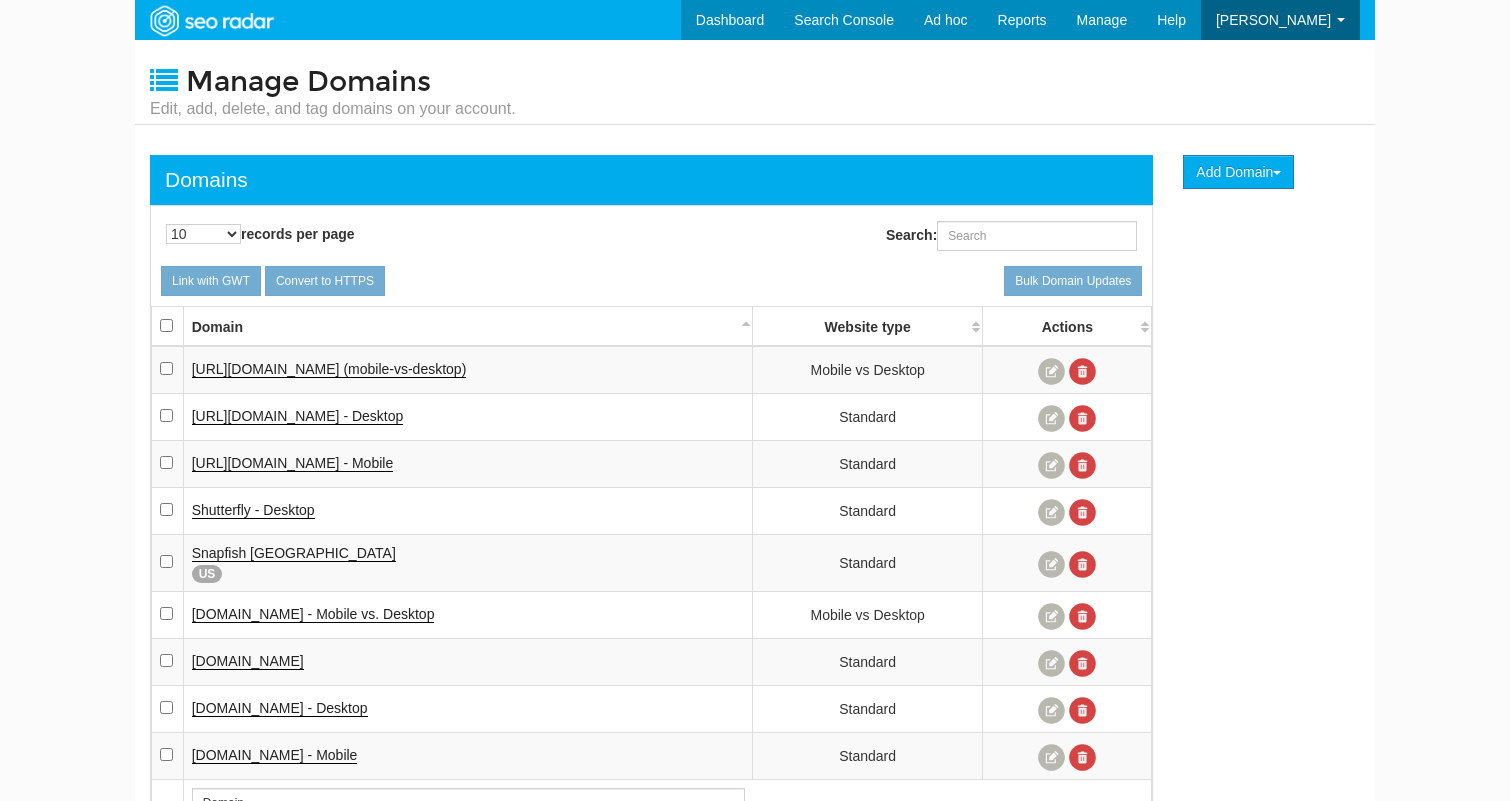 scroll, scrollTop: 0, scrollLeft: 0, axis: both 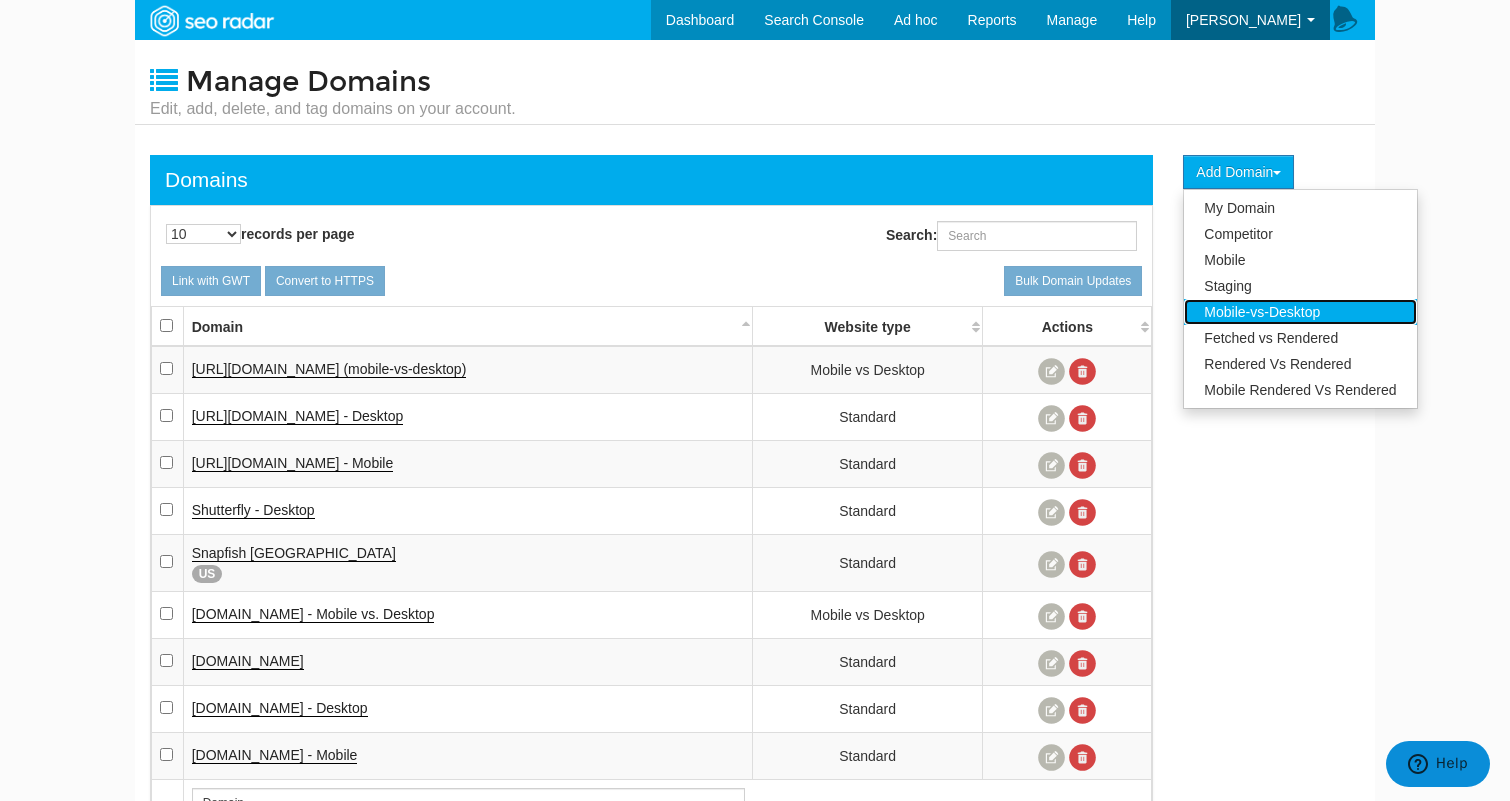 click on "Mobile-vs-Desktop" at bounding box center (1300, 312) 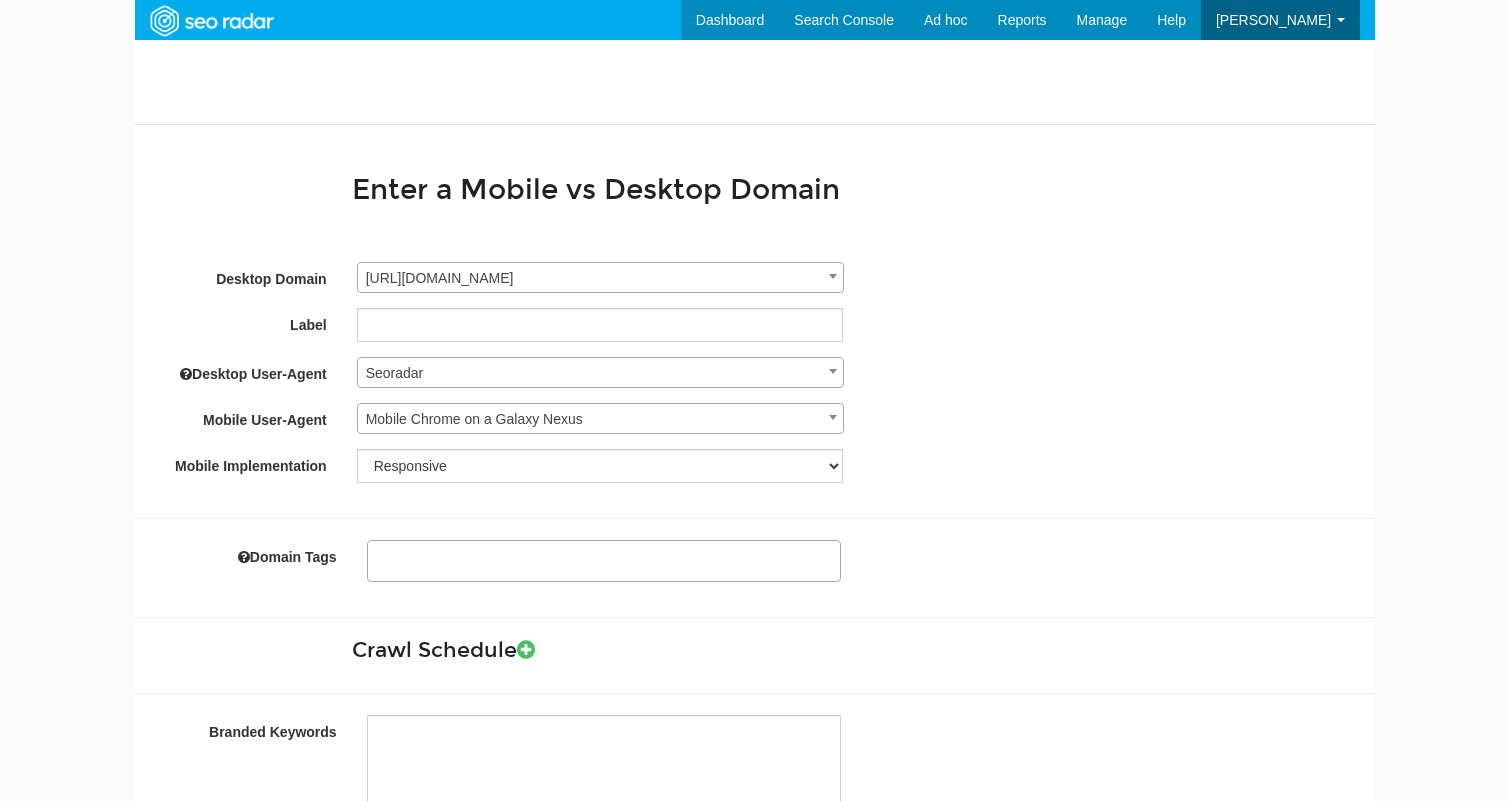 select 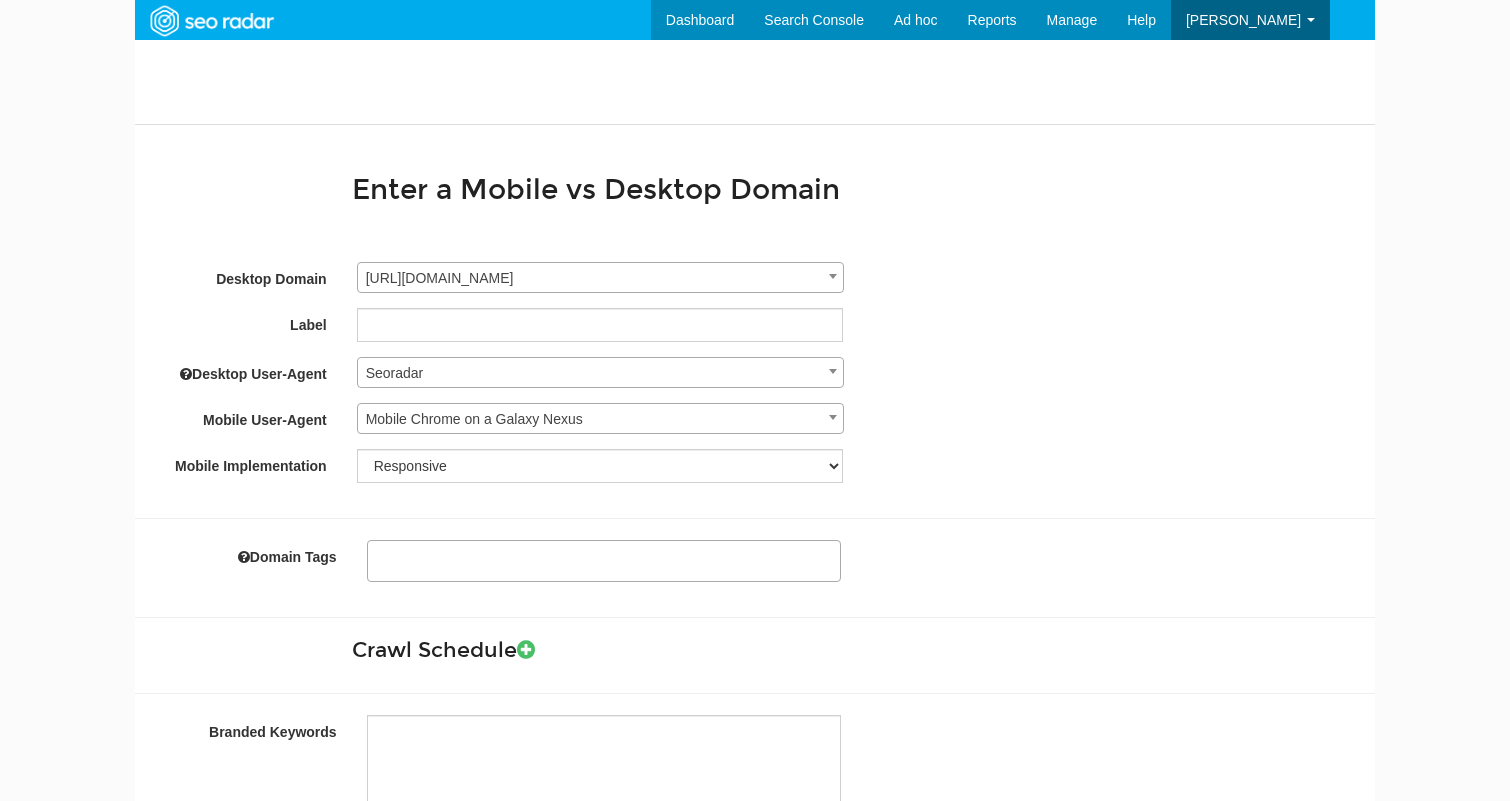 scroll, scrollTop: 0, scrollLeft: 0, axis: both 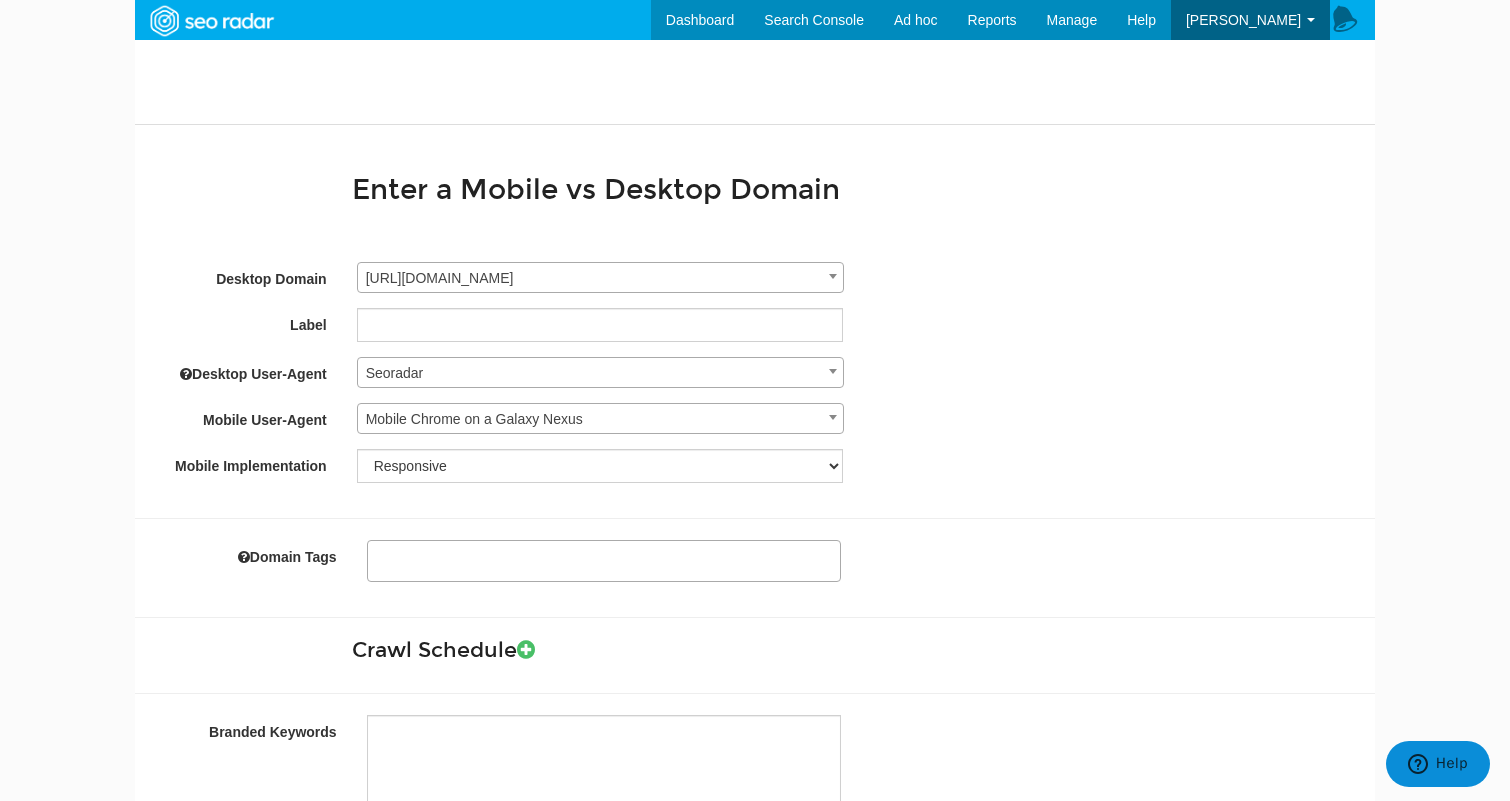 click on "https://www.spoonflower.com/" at bounding box center (600, 278) 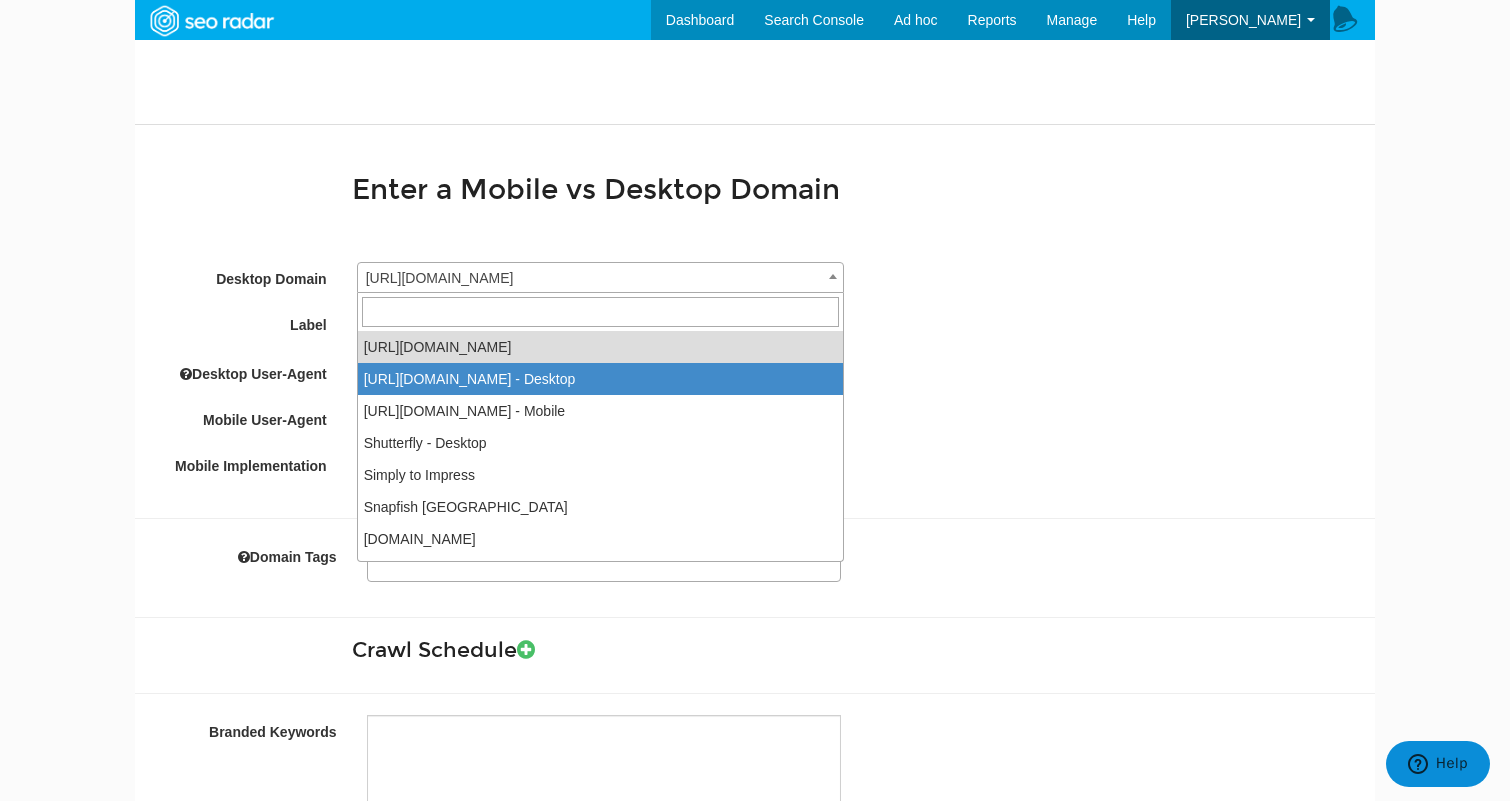 select on "15750" 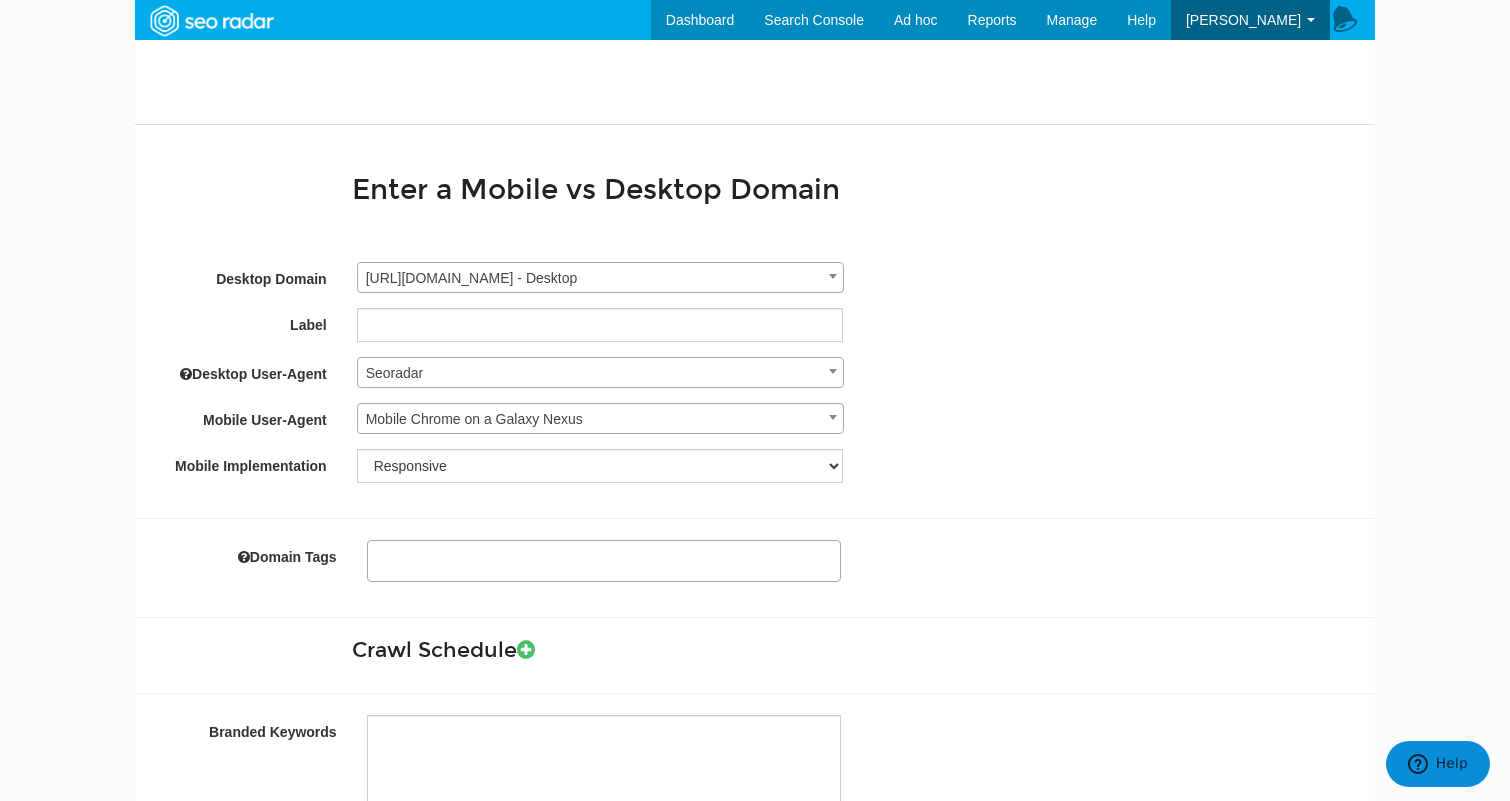 click on "Seoradar" at bounding box center [600, 373] 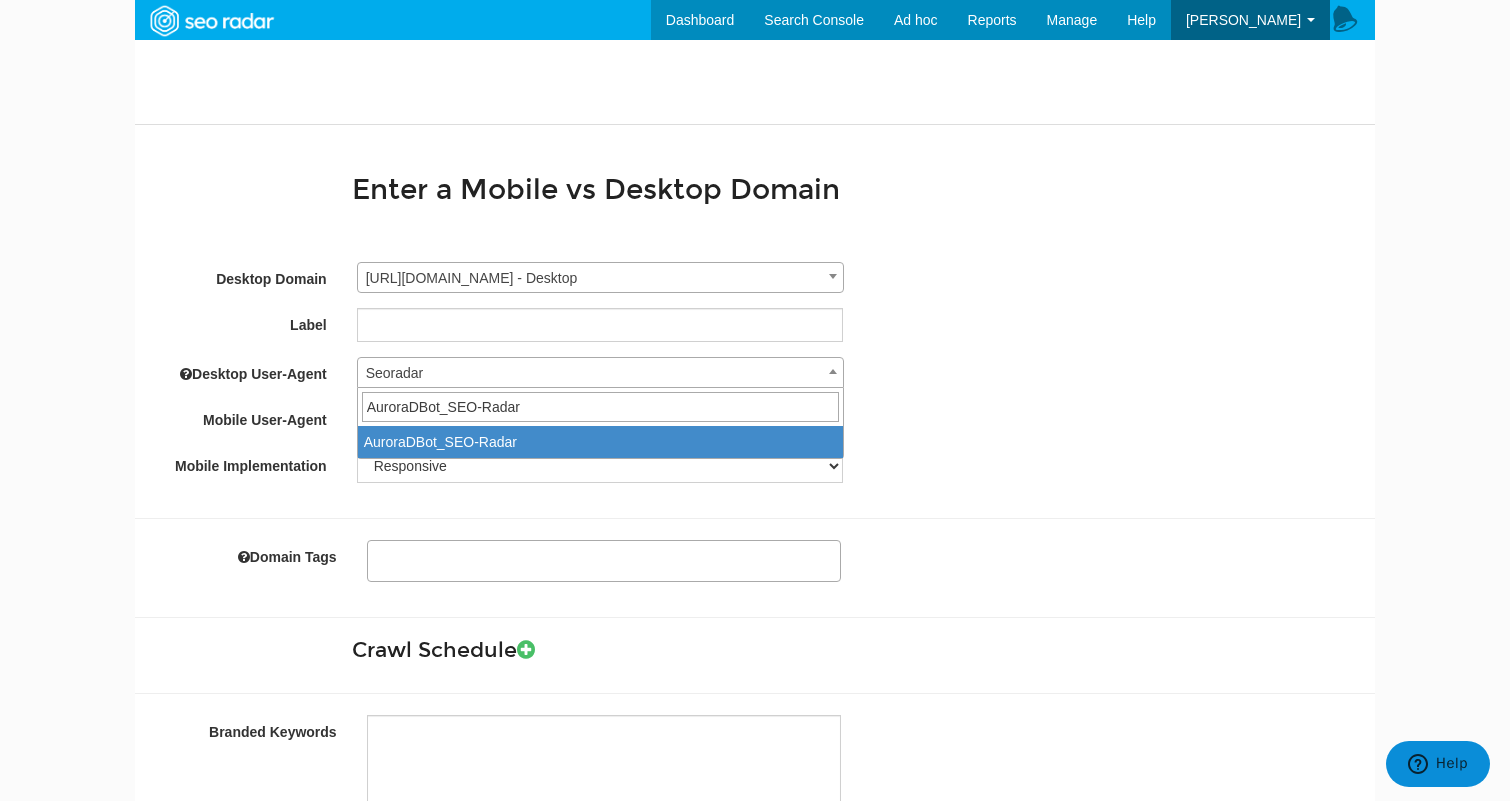 type on "AuroraDBot_SEO-Radar" 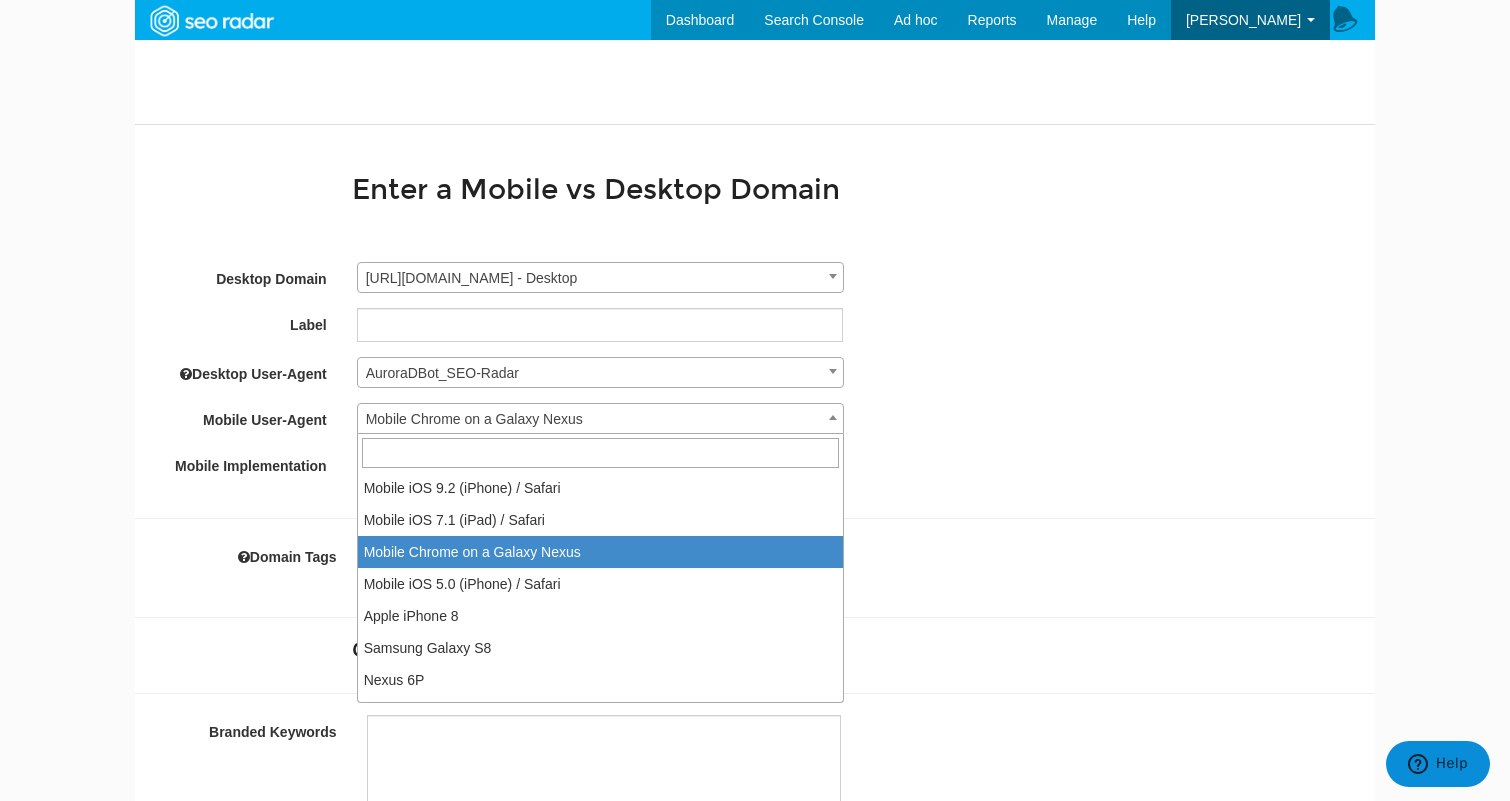 click on "Mobile Chrome on a Galaxy Nexus" at bounding box center (600, 419) 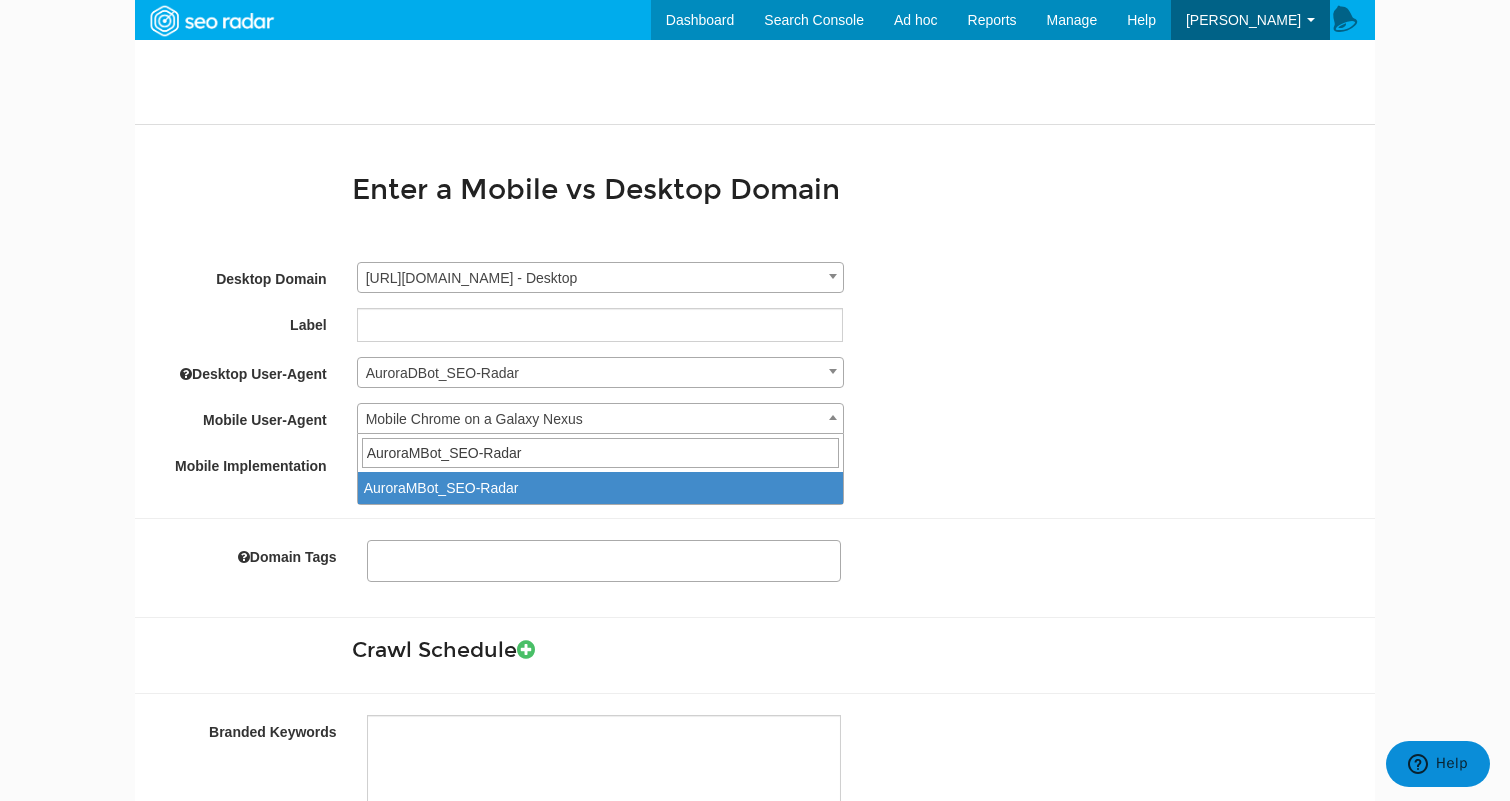type on "AuroraMBot_SEO-Radar" 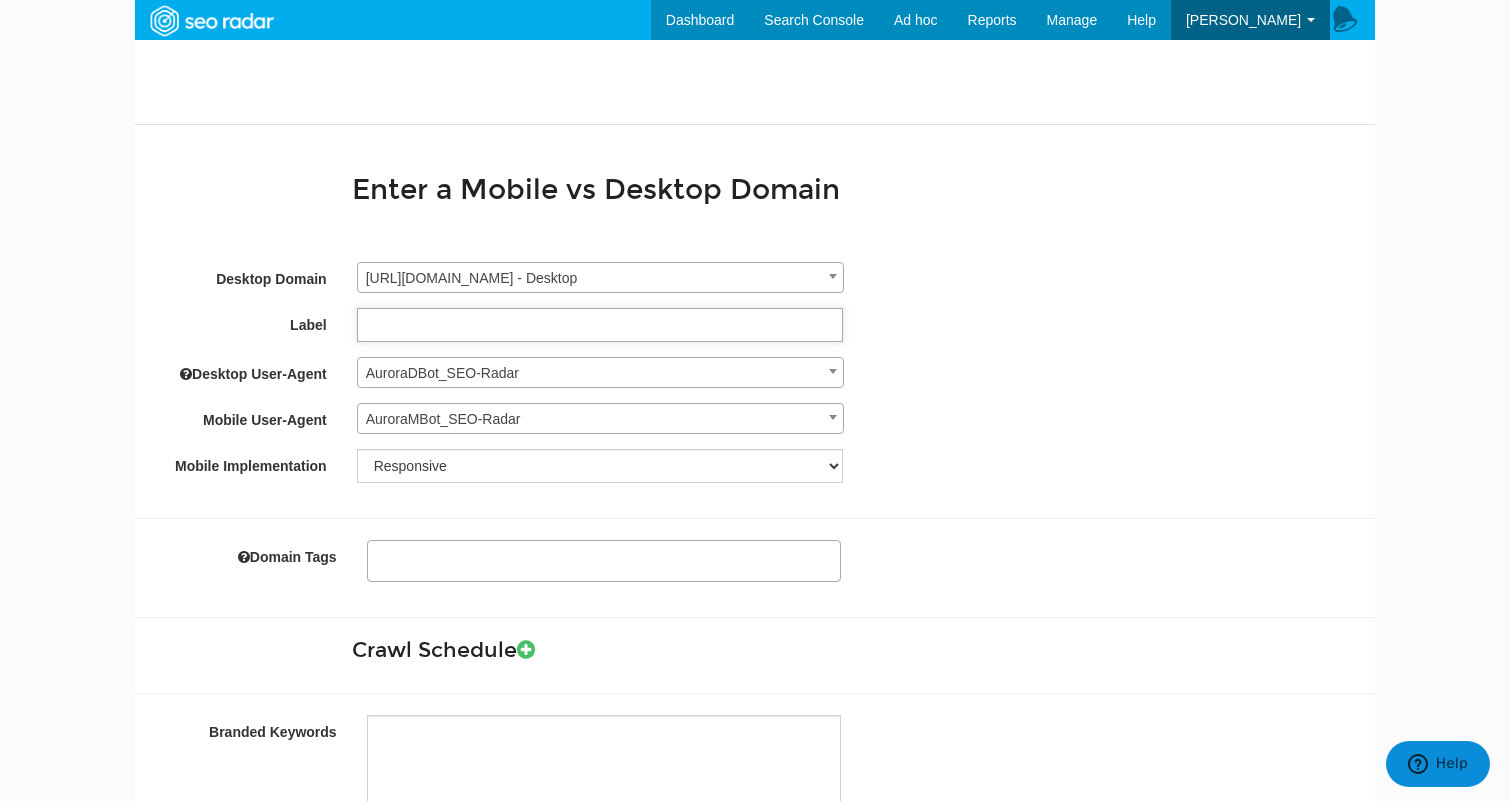 click on "Label" at bounding box center [600, 325] 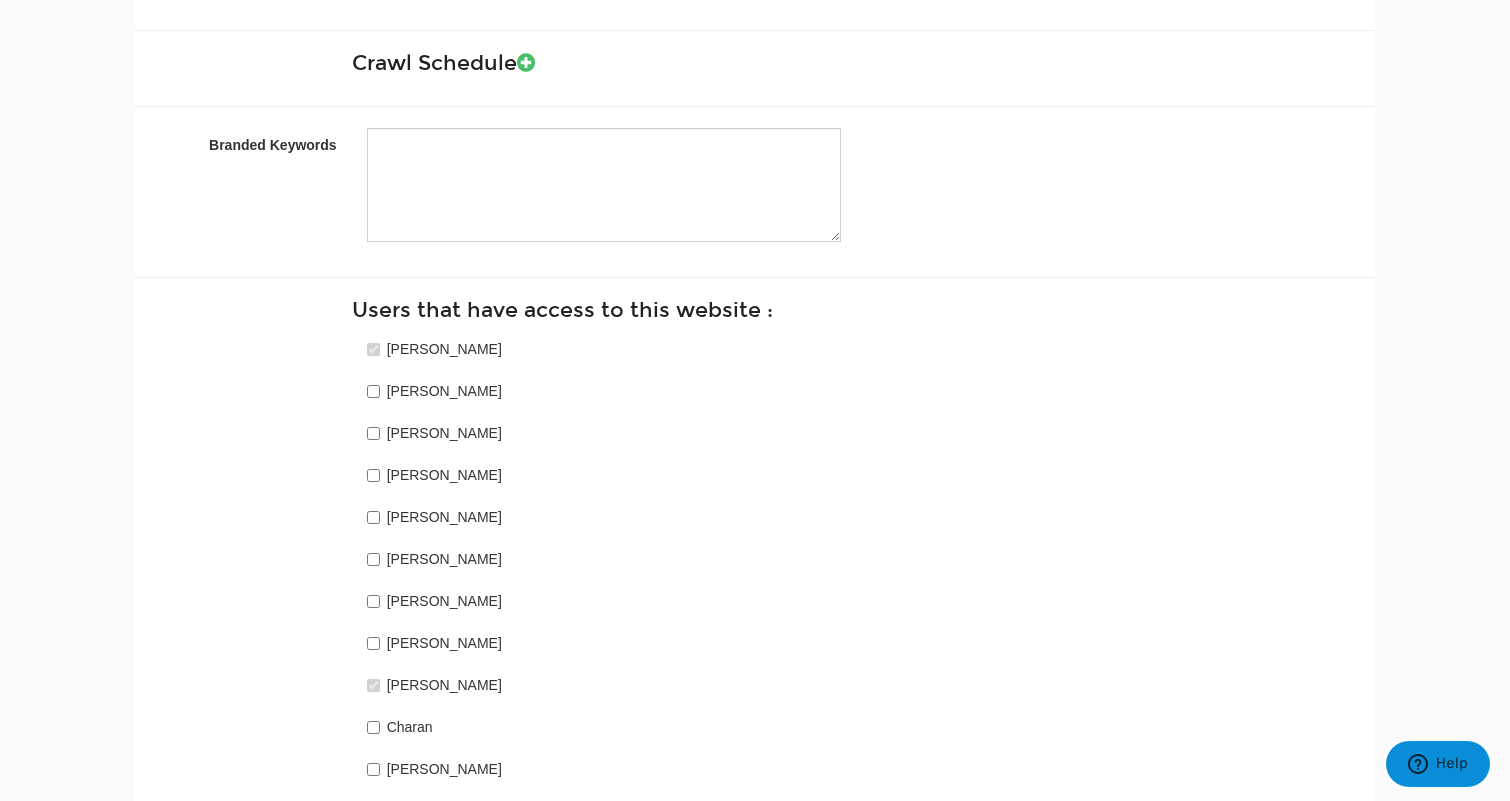 scroll, scrollTop: 588, scrollLeft: 0, axis: vertical 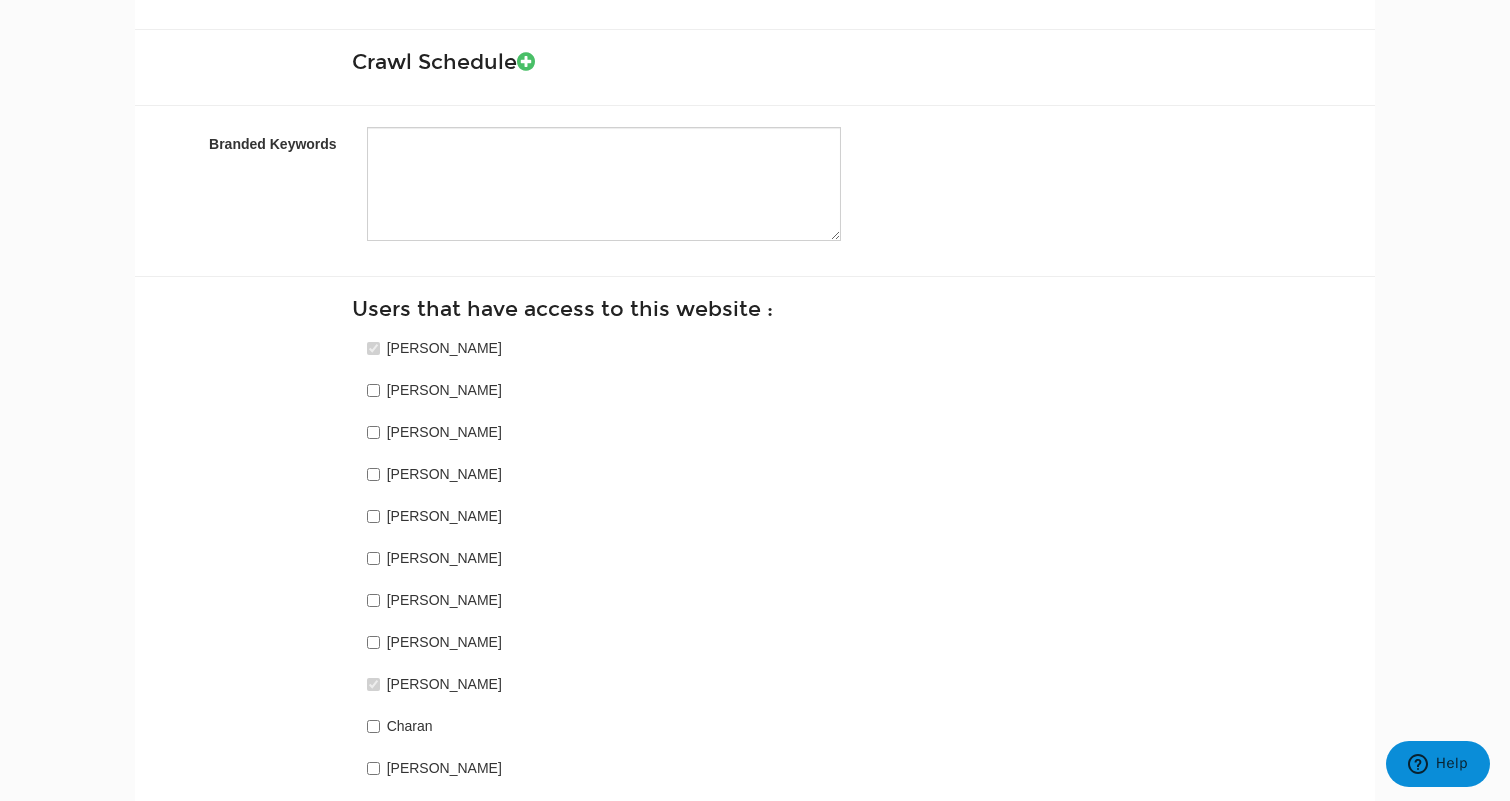 type on "https://www3.shutterfly.com/ - Mobile vs. Desktop" 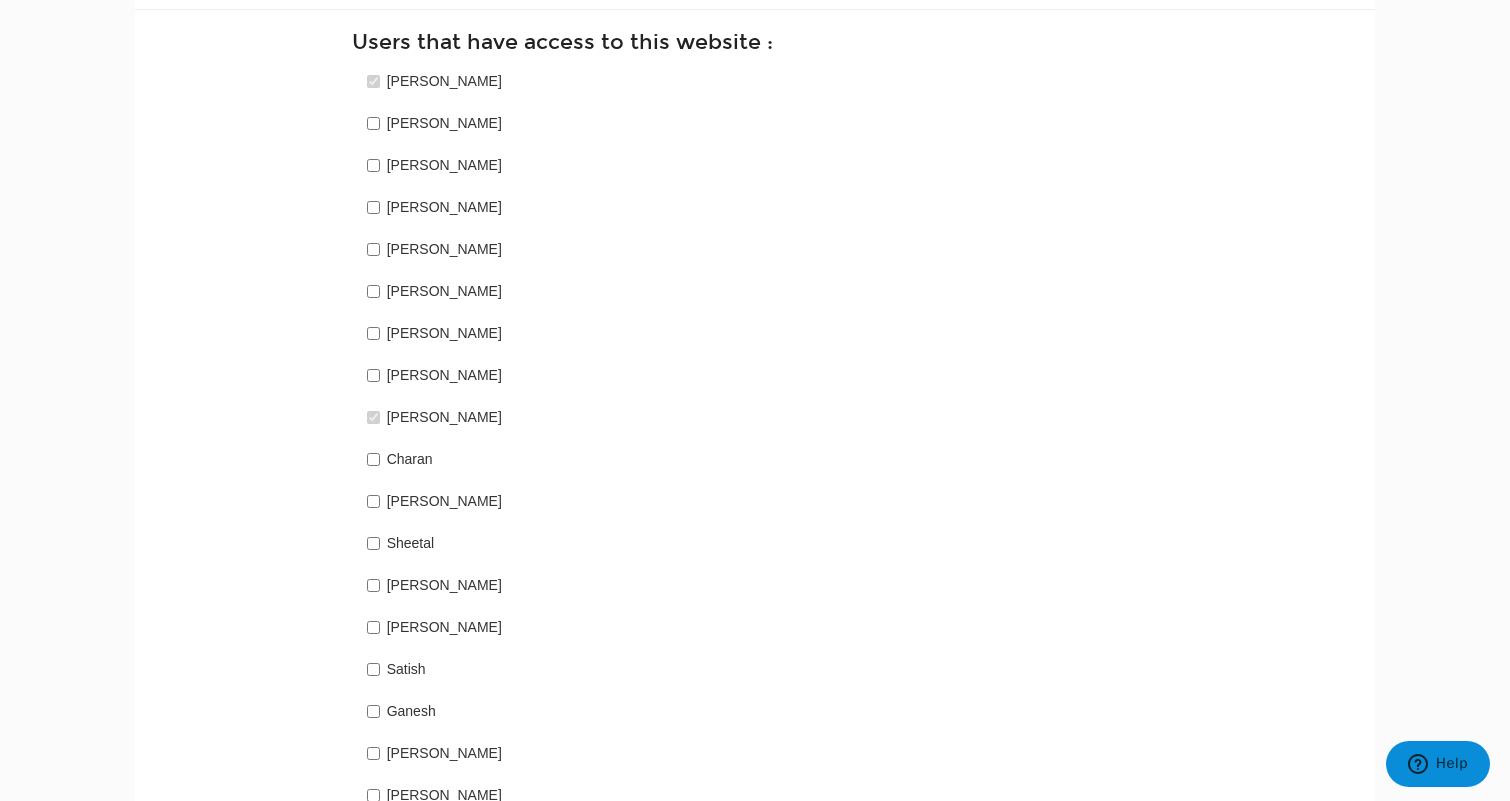 scroll, scrollTop: 976, scrollLeft: 0, axis: vertical 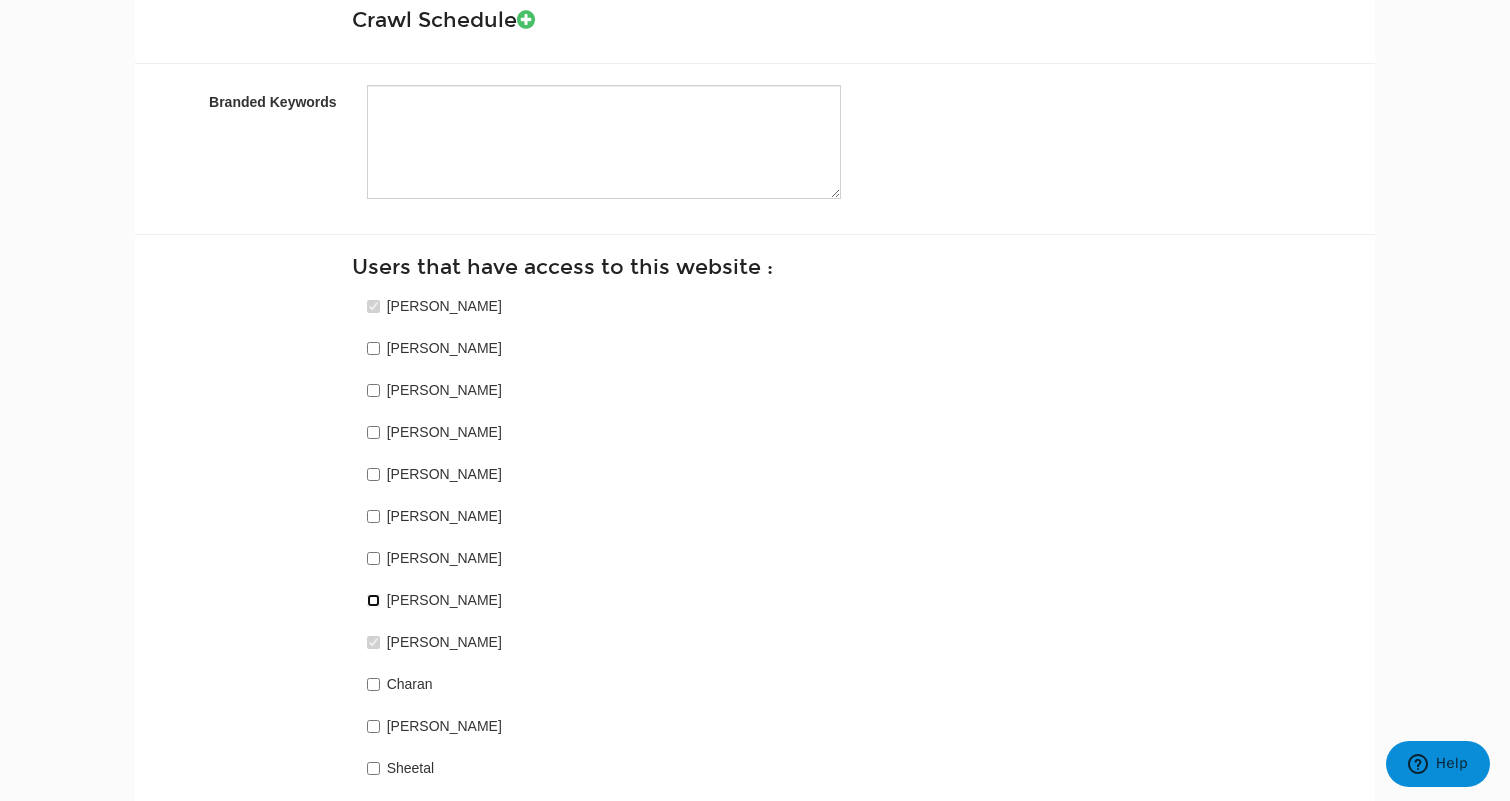 click on "Josh Volk" at bounding box center (373, 600) 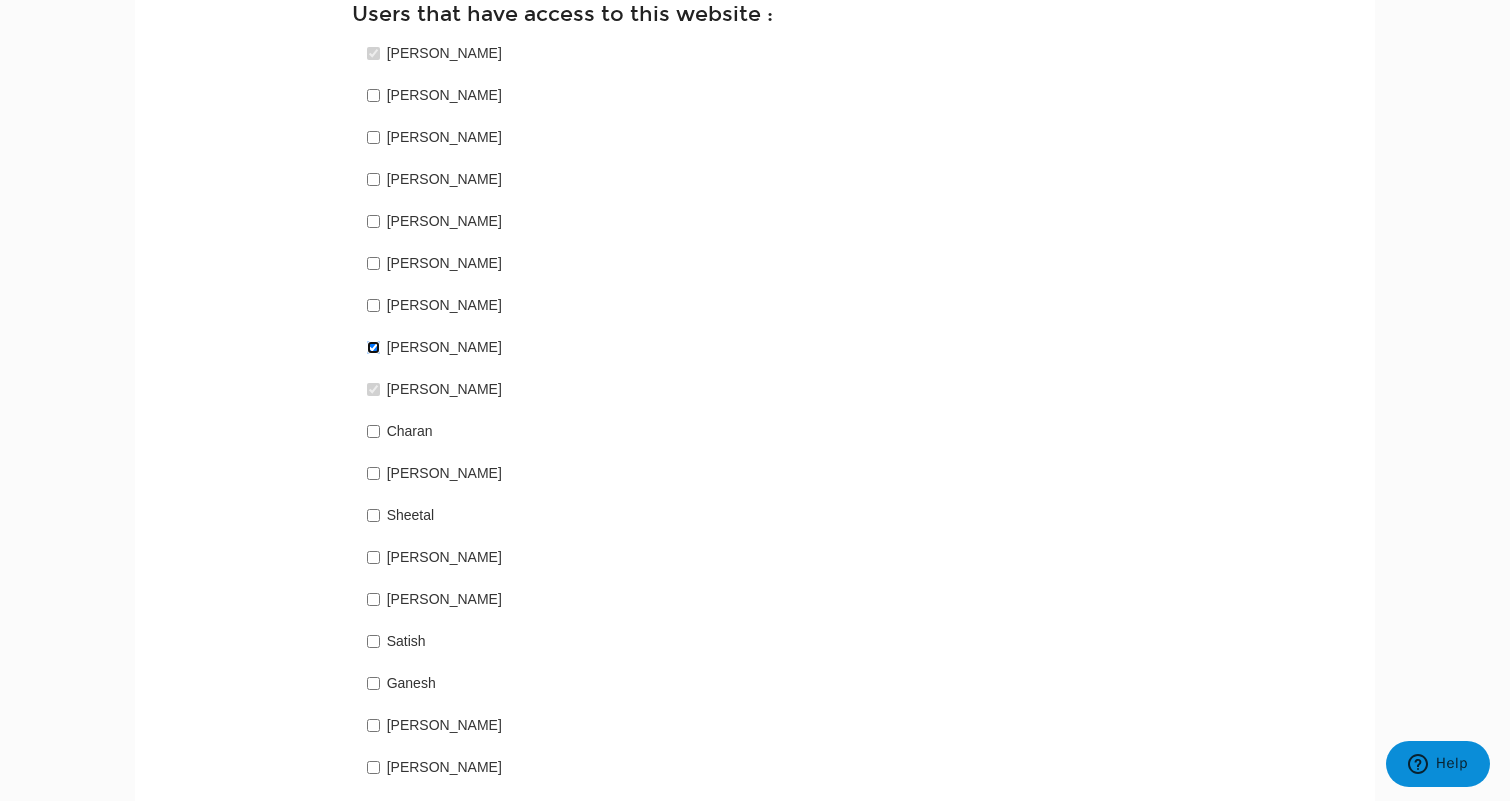 scroll, scrollTop: 896, scrollLeft: 0, axis: vertical 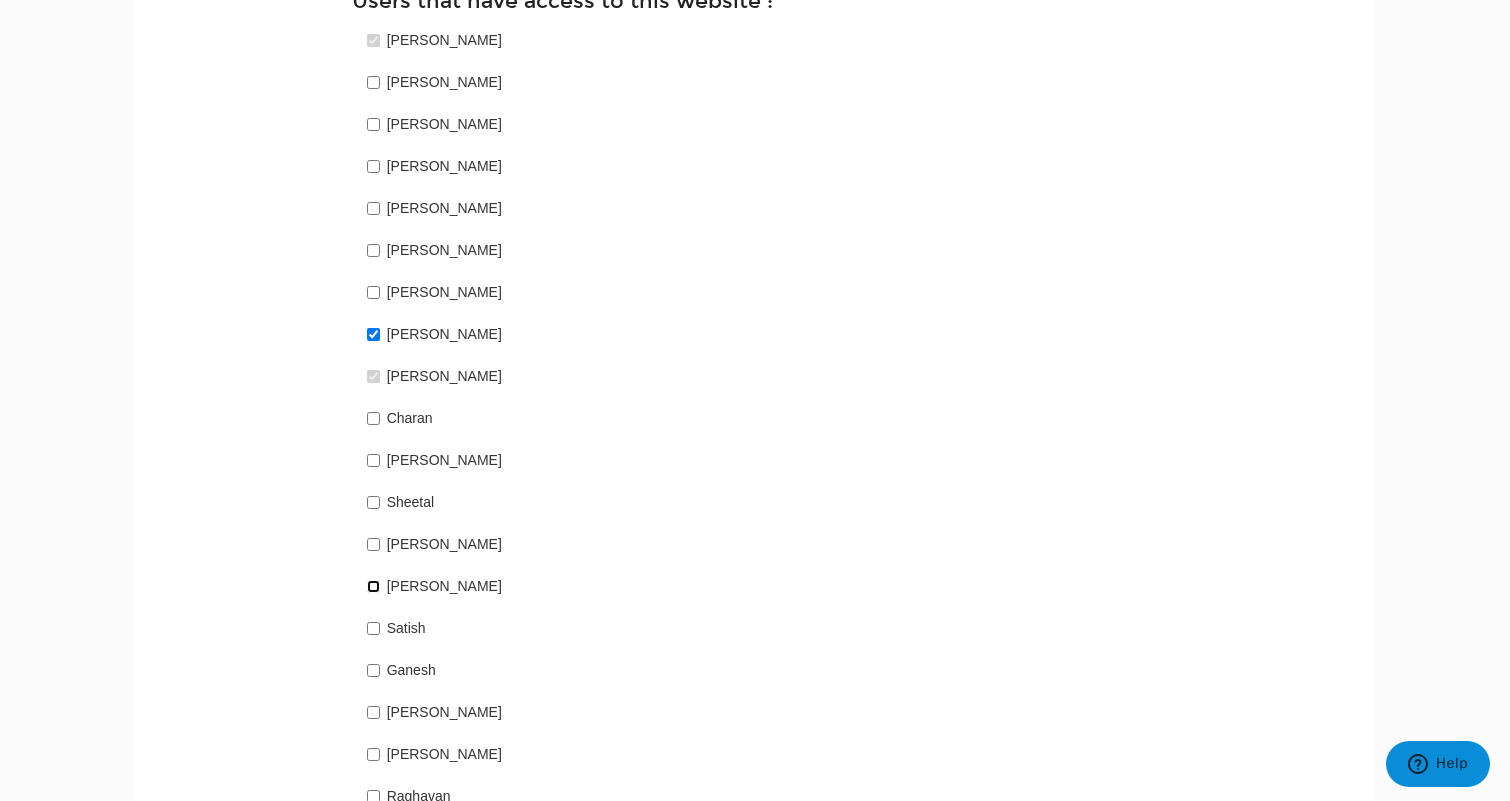 click on "Vijay" at bounding box center [373, 586] 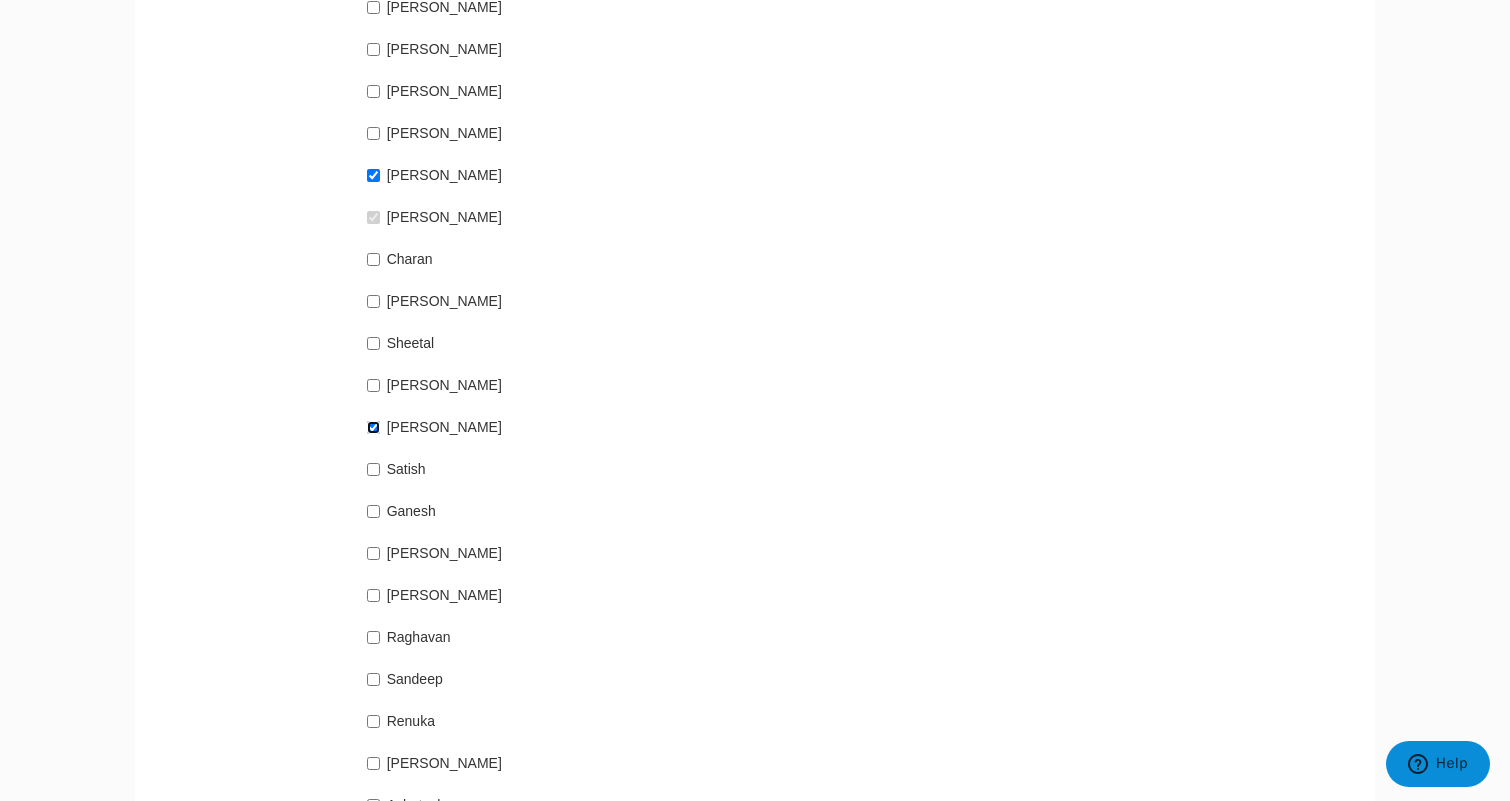 scroll, scrollTop: 1072, scrollLeft: 0, axis: vertical 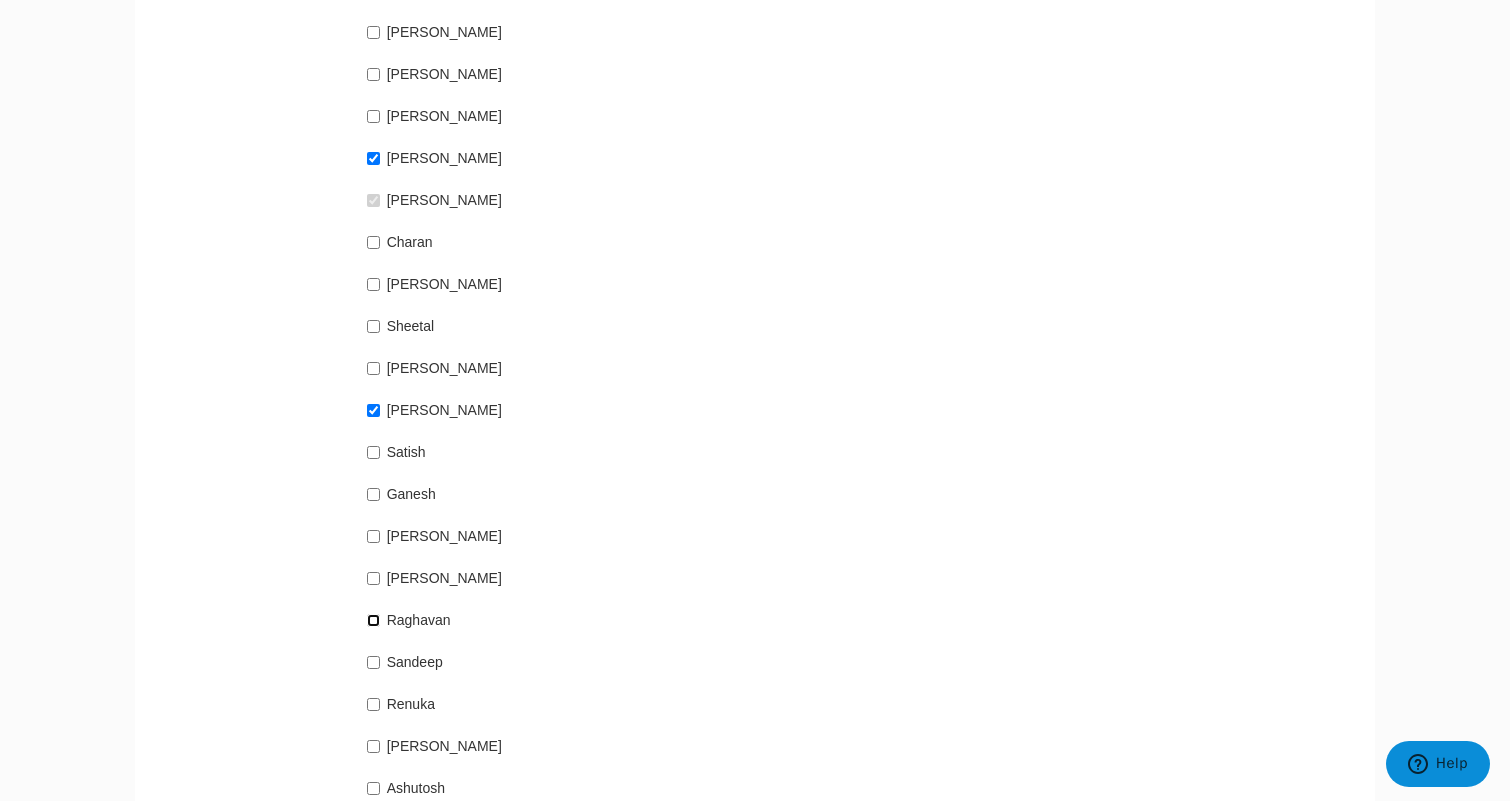 click on "Raghavan" at bounding box center [373, 620] 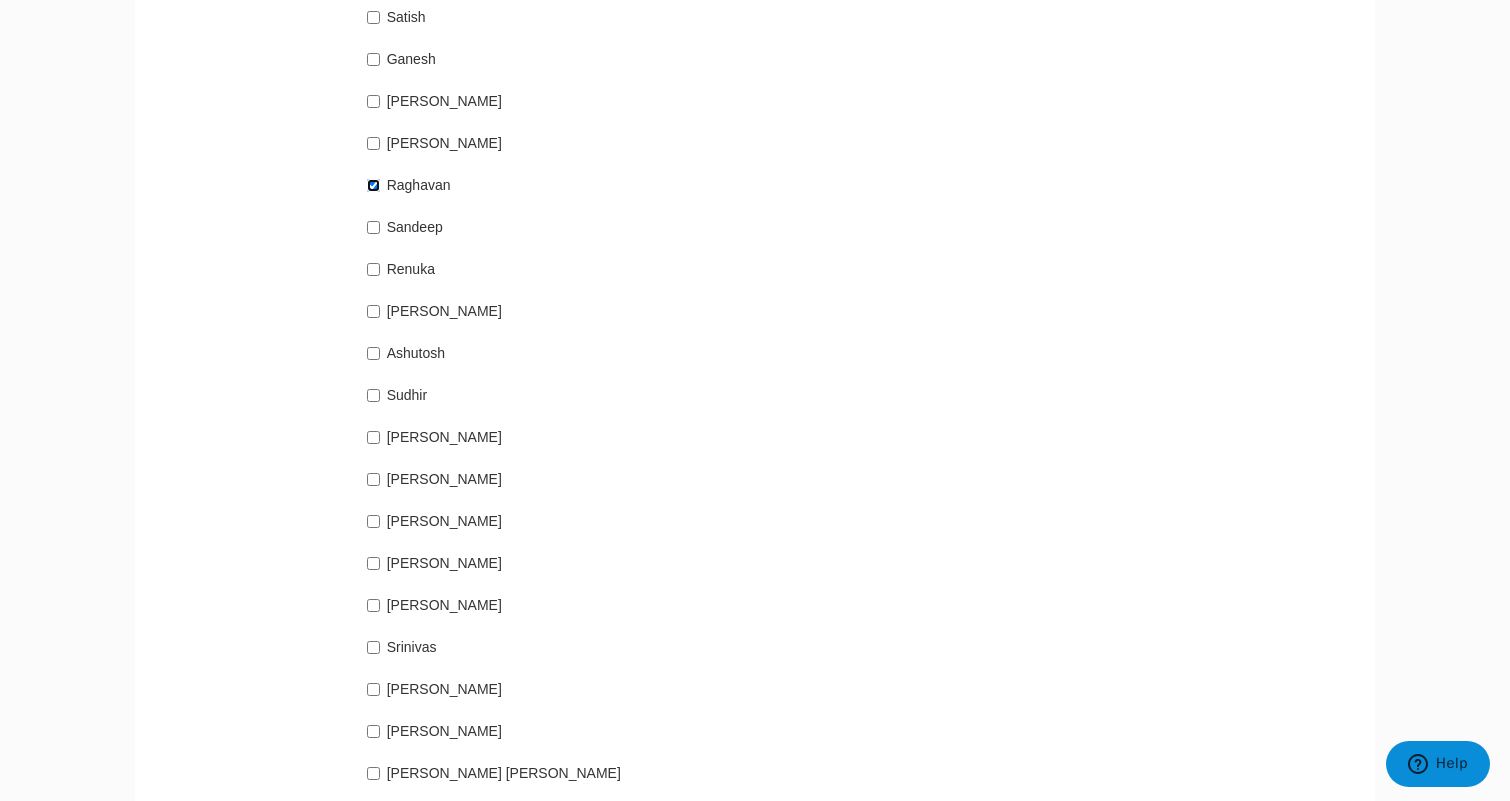 scroll, scrollTop: 1581, scrollLeft: 0, axis: vertical 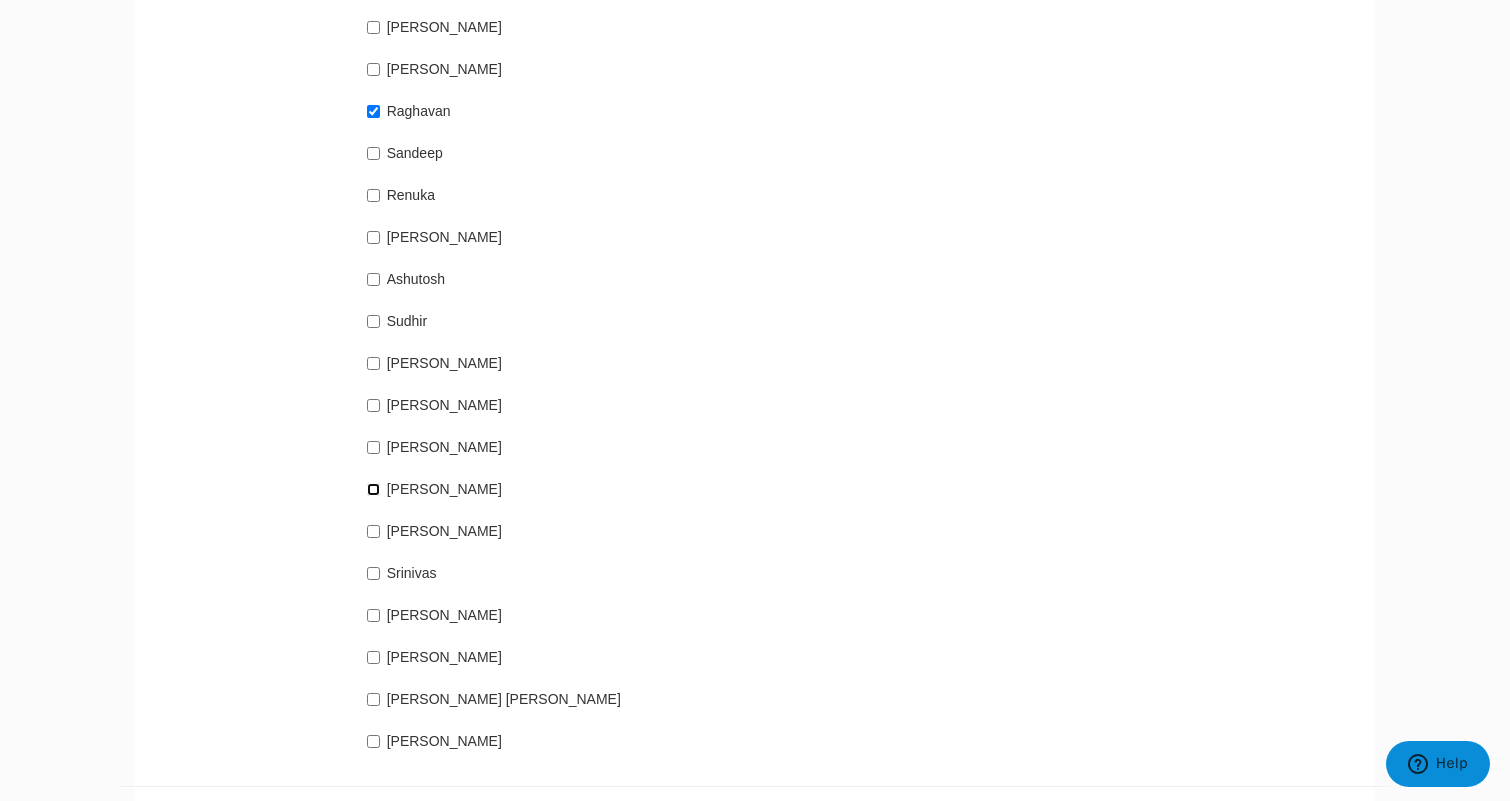 click on "Karthikeyan" at bounding box center (373, 489) 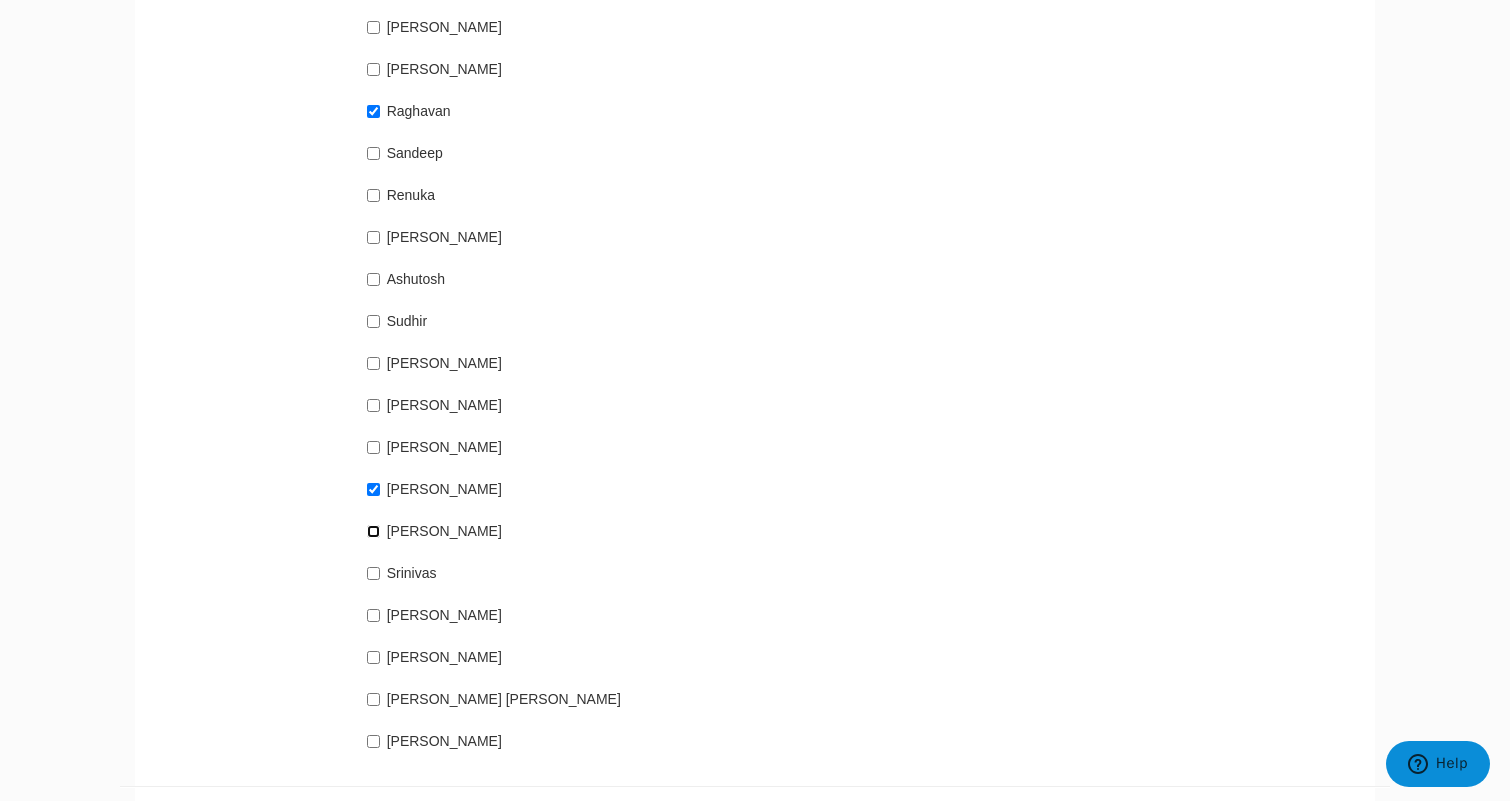 click on "Patrick" at bounding box center [373, 531] 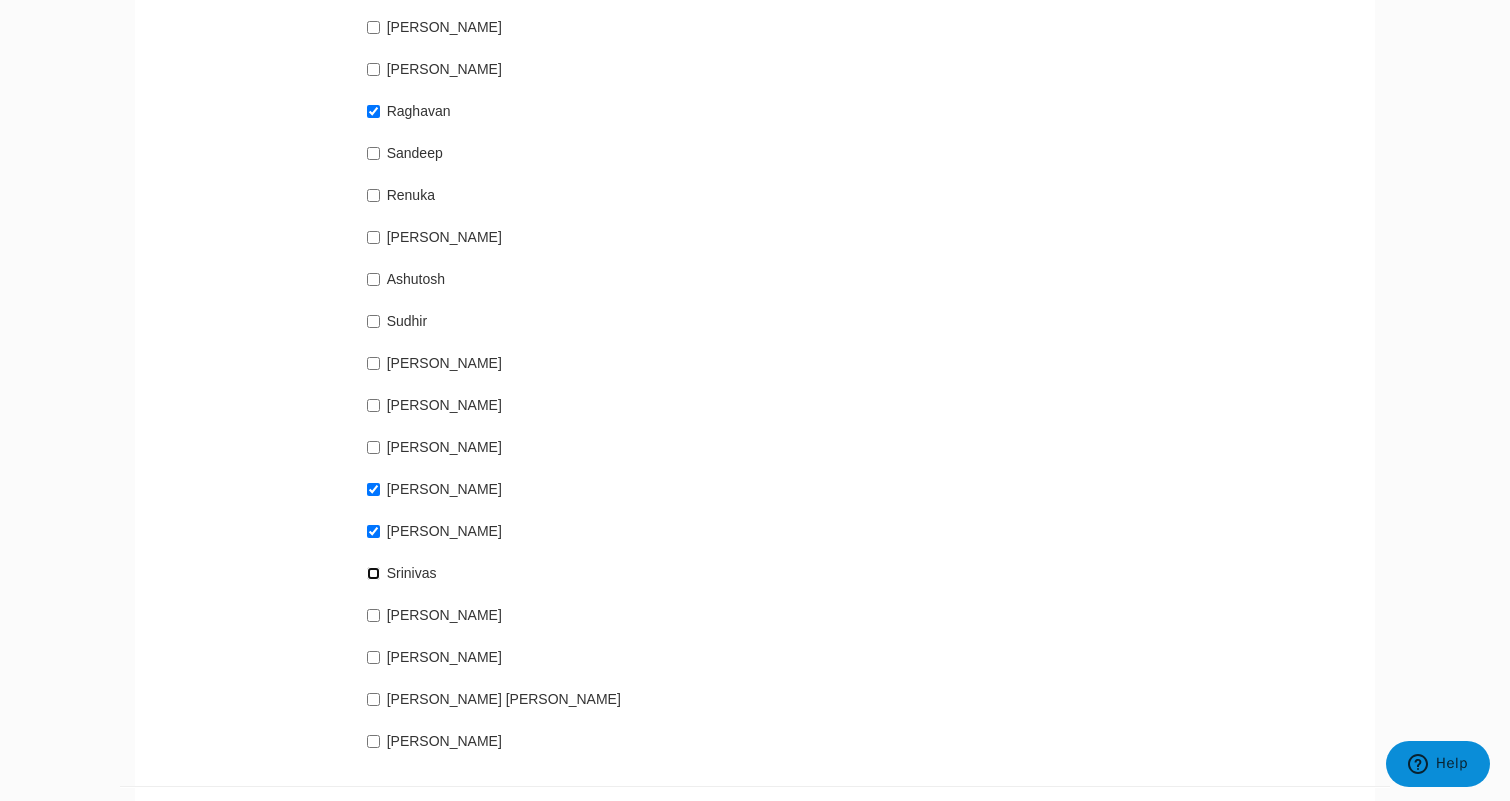 click on "Srinivas" at bounding box center (373, 573) 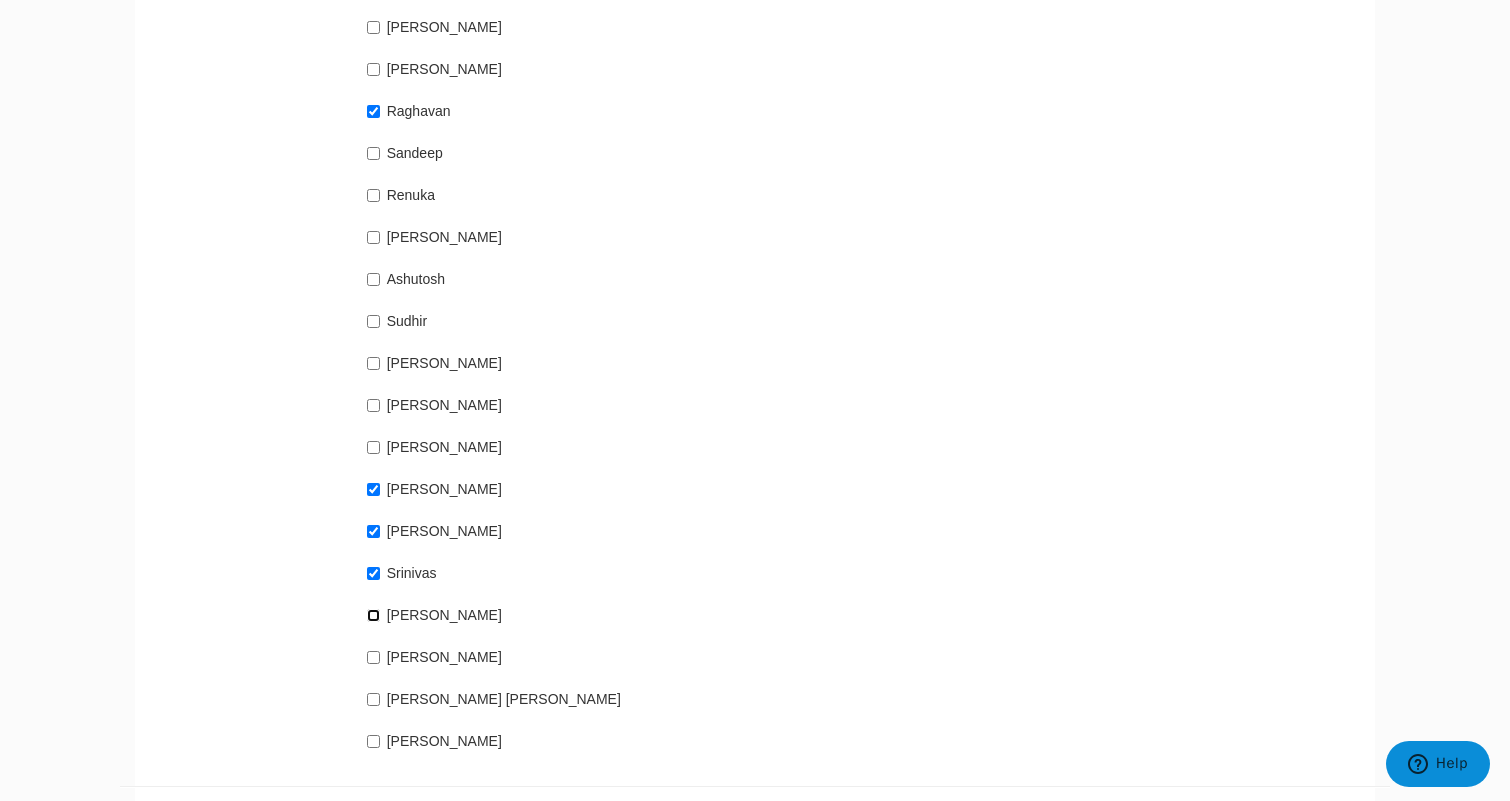 click on "Vivek Chandrasekhar" at bounding box center (373, 615) 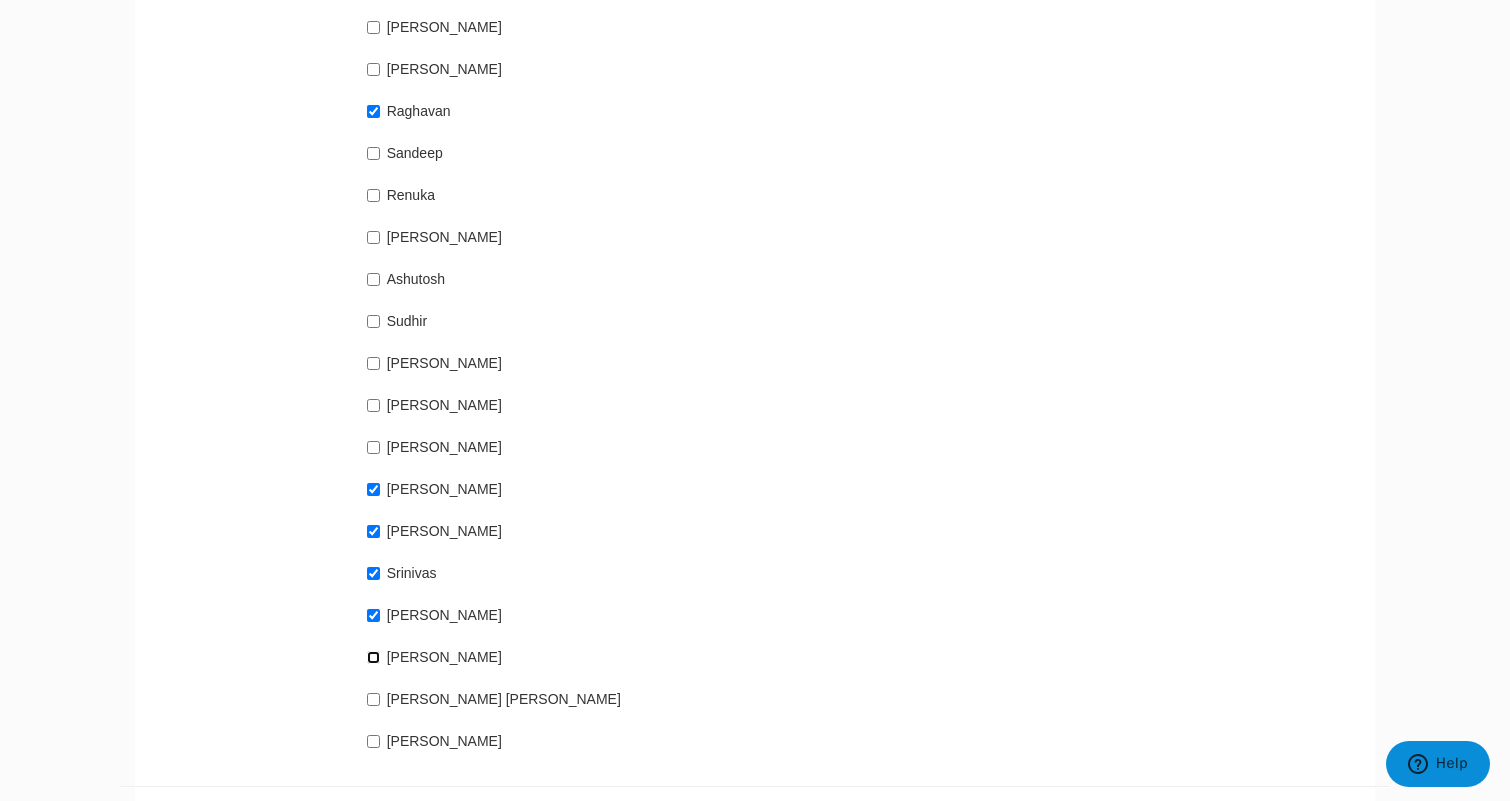 click on "Emily Dawson" at bounding box center (373, 657) 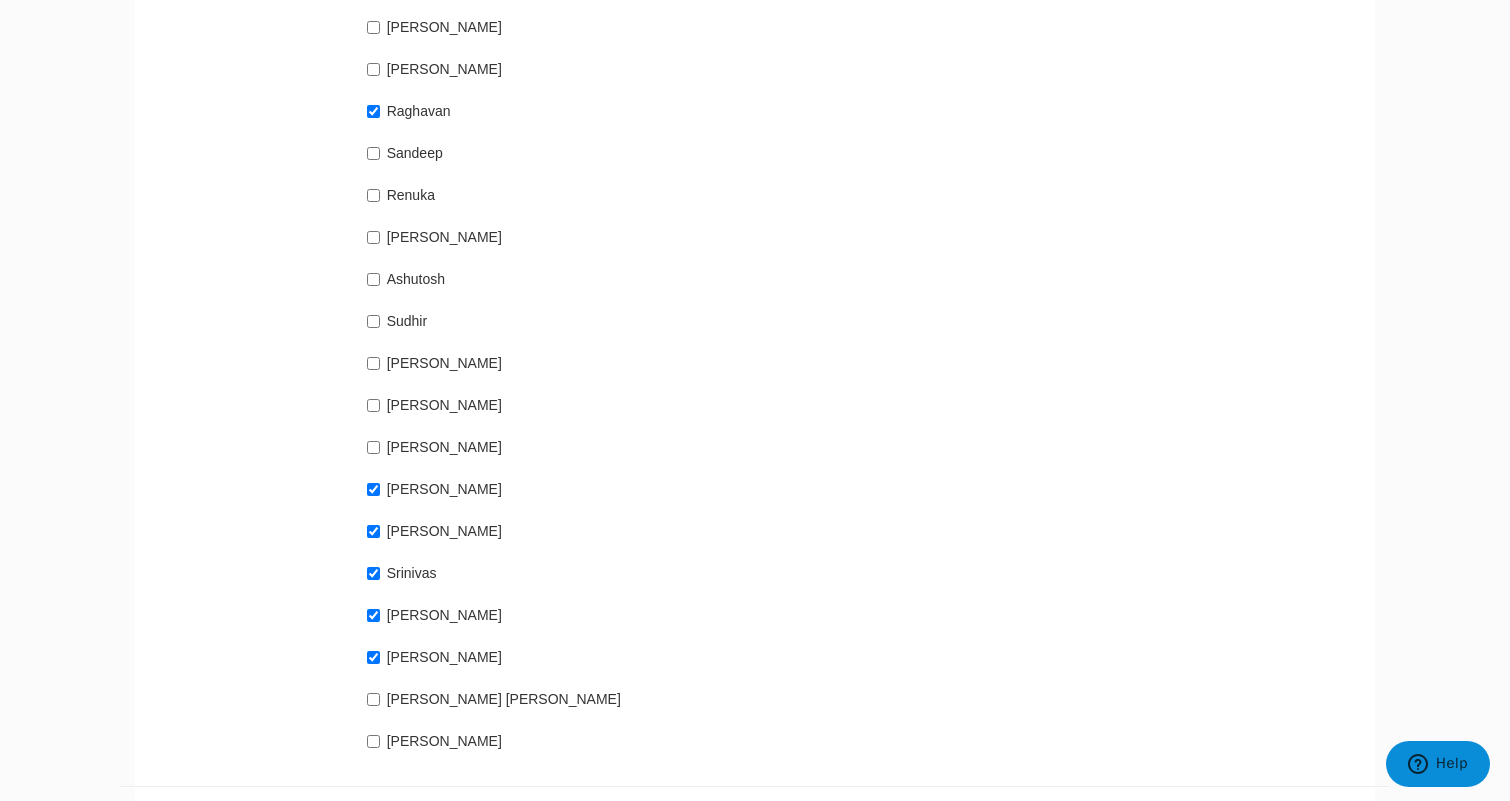 click on "Ramakrishnagoud Nomula" at bounding box center (604, 695) 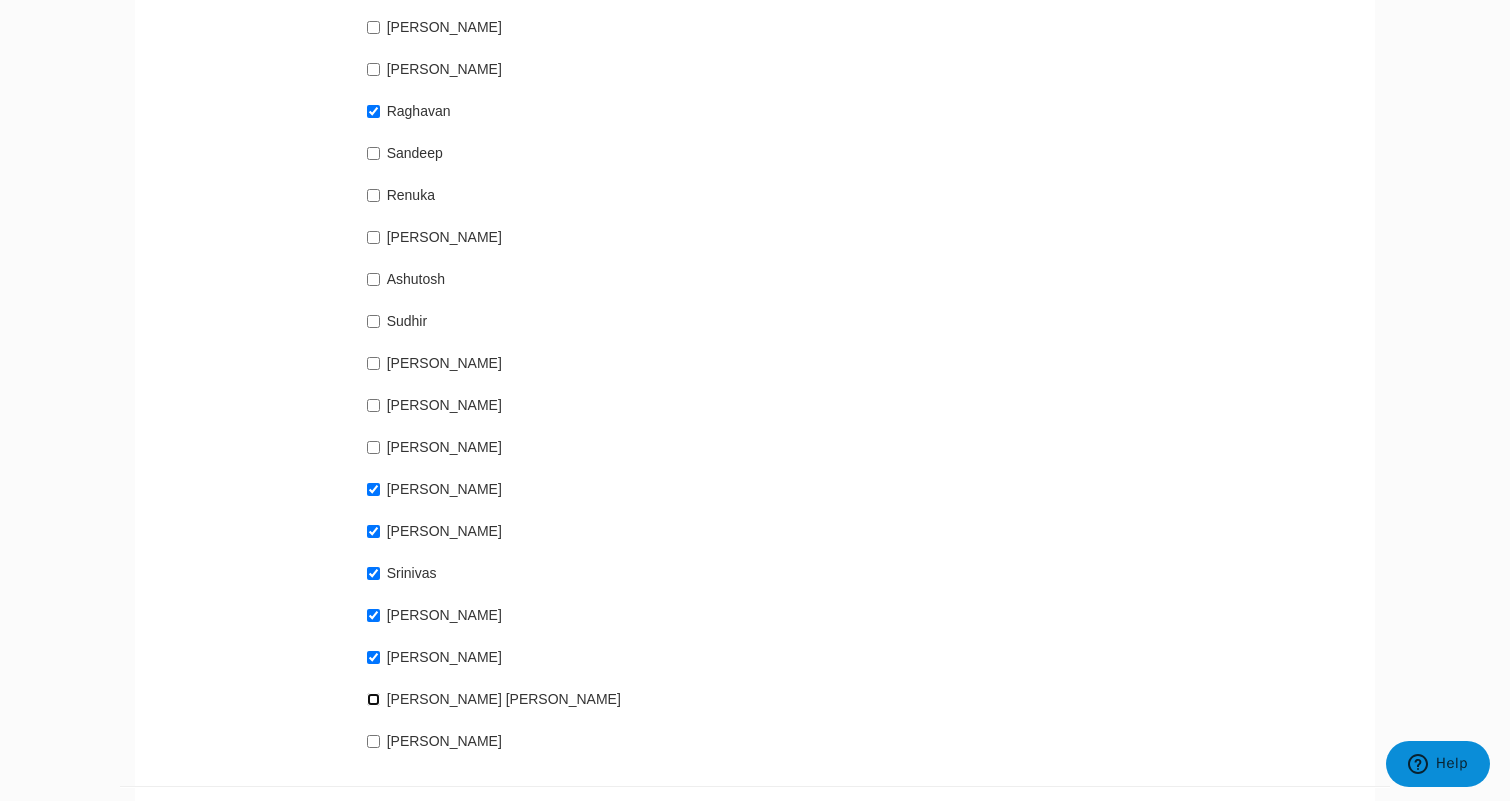 click on "Ramakrishnagoud Nomula" at bounding box center (373, 699) 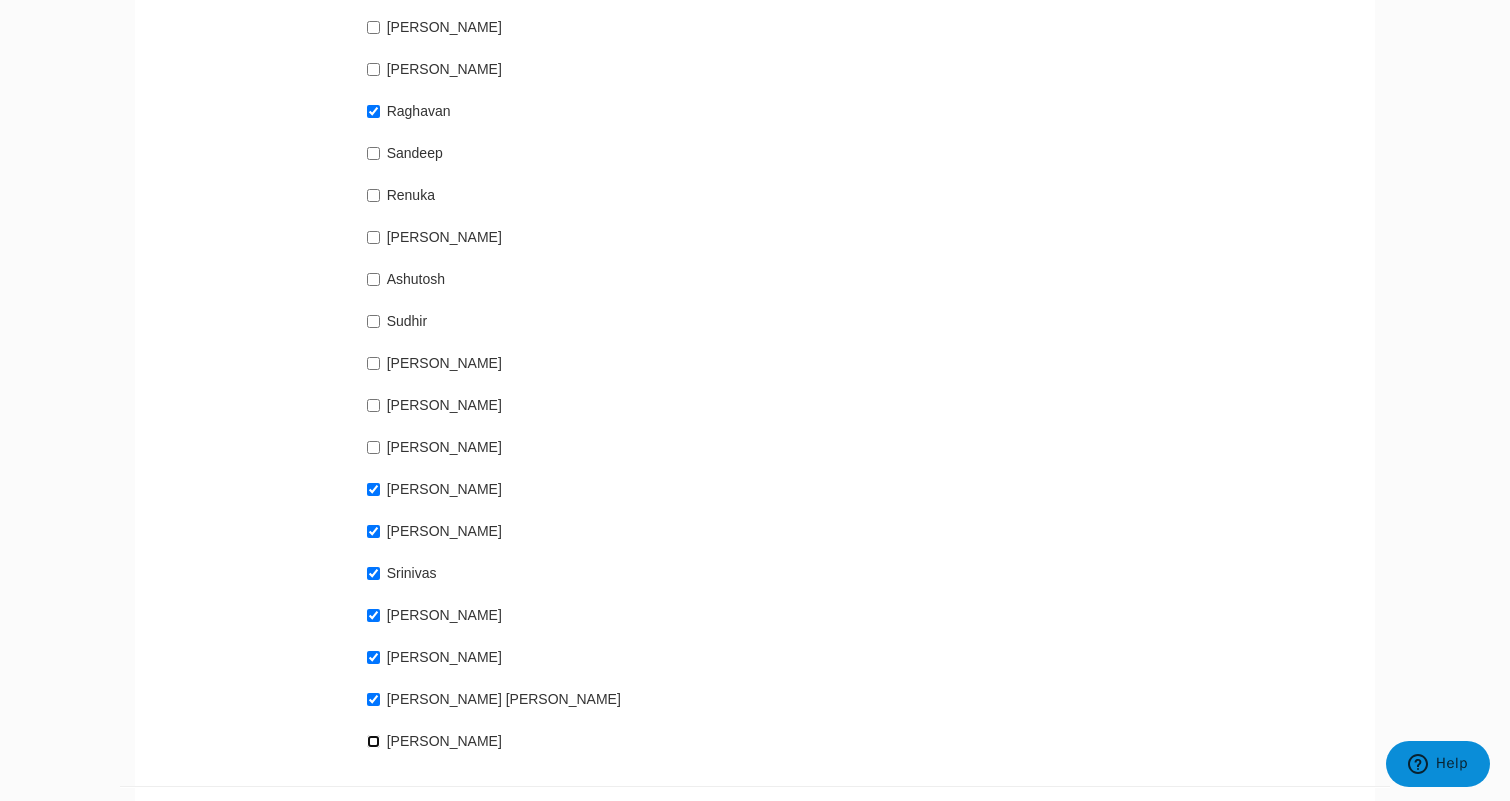 click on "Chitti Karri" at bounding box center [373, 741] 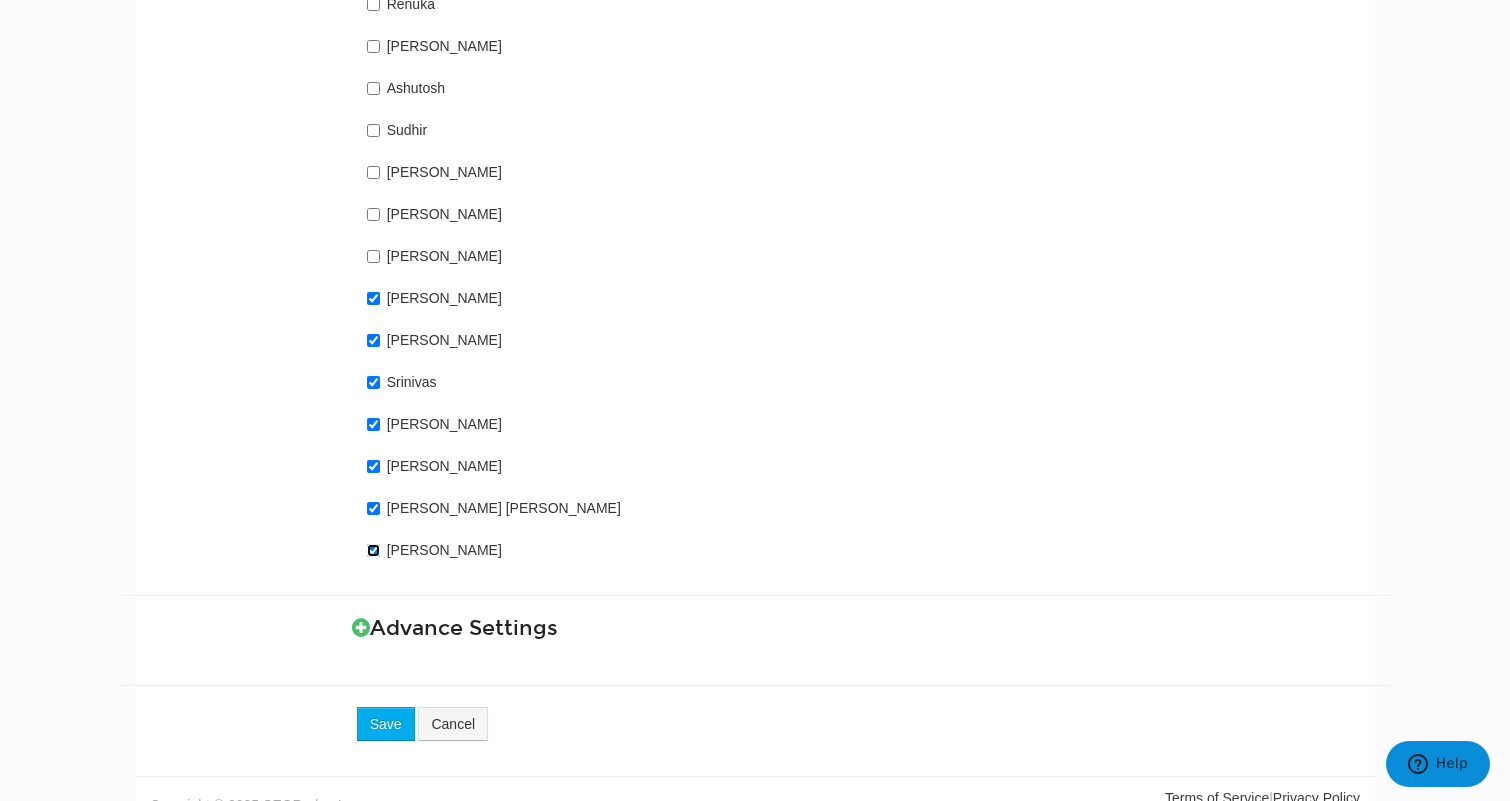 scroll, scrollTop: 1796, scrollLeft: 0, axis: vertical 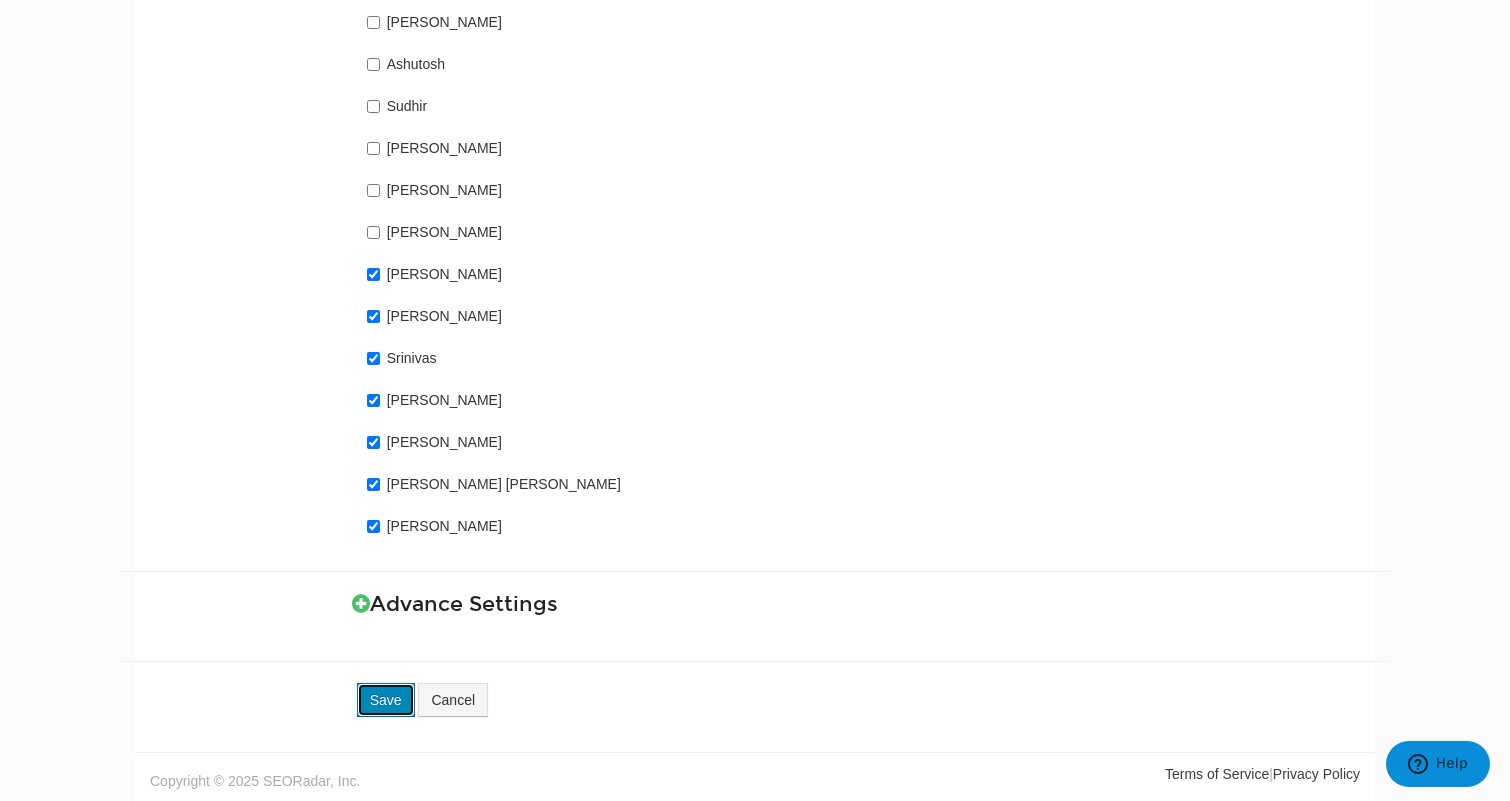 click on "Save" at bounding box center [386, 700] 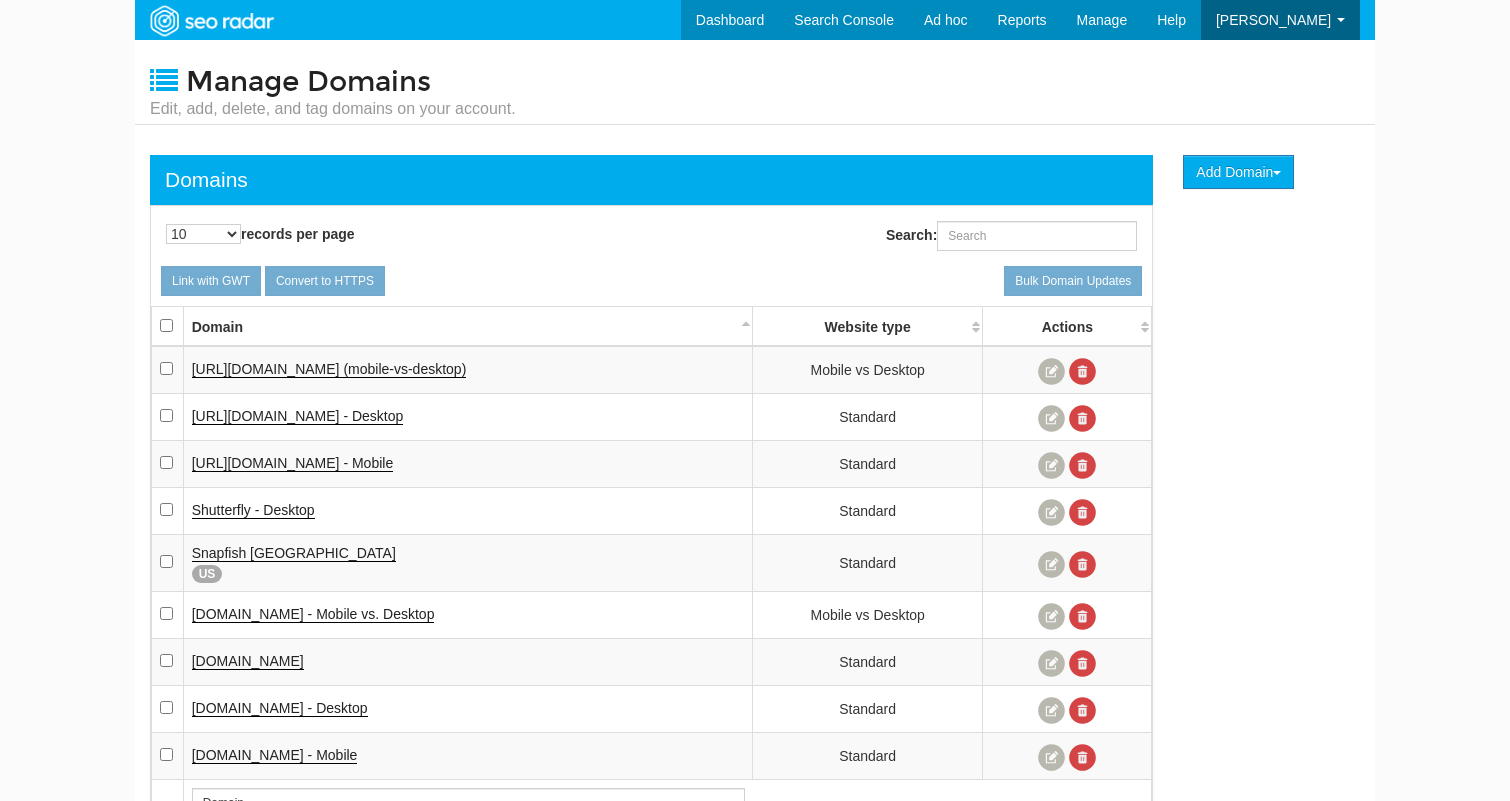 scroll, scrollTop: 0, scrollLeft: 0, axis: both 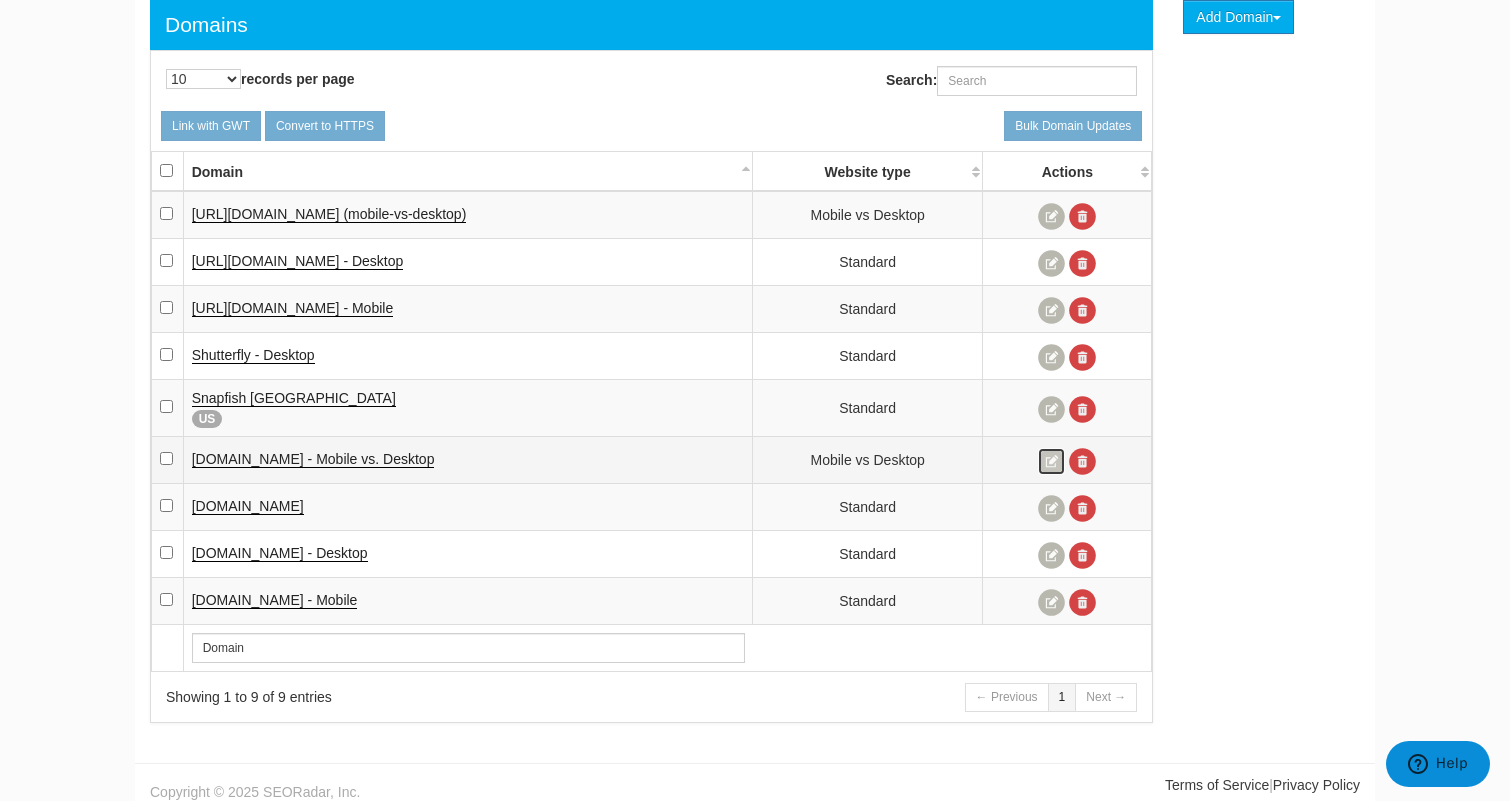 click at bounding box center (1051, 461) 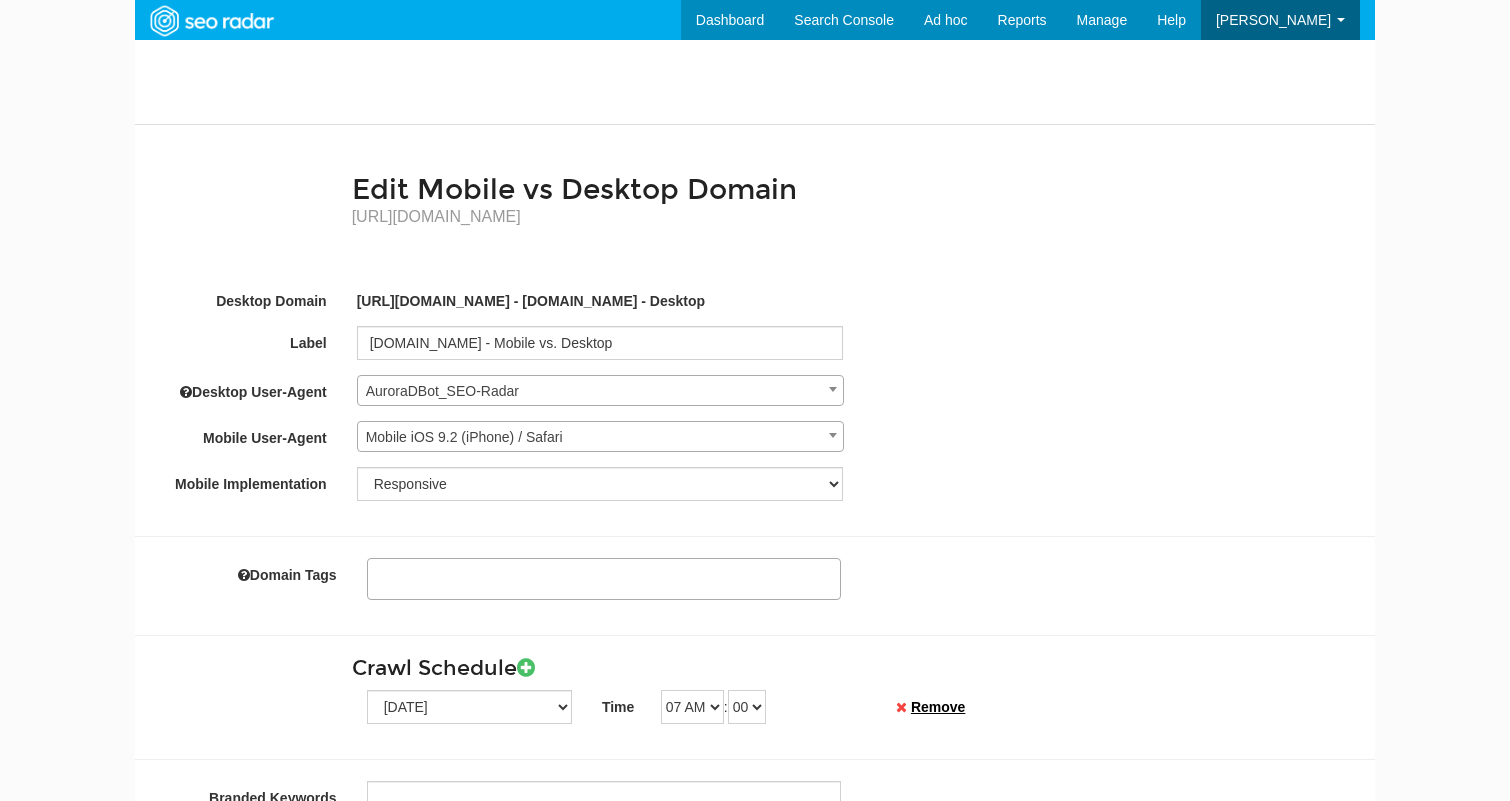 select 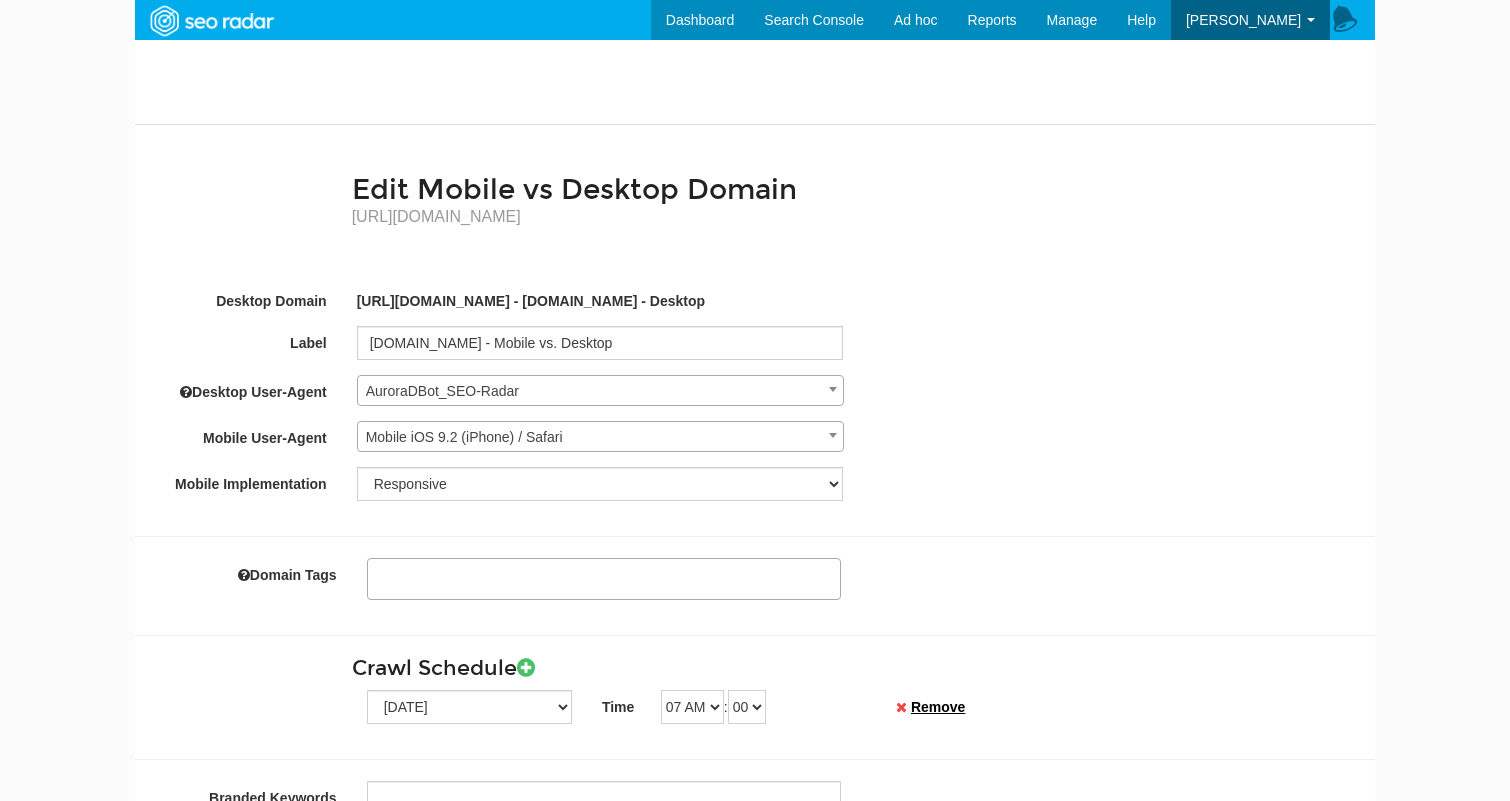 scroll, scrollTop: 0, scrollLeft: 0, axis: both 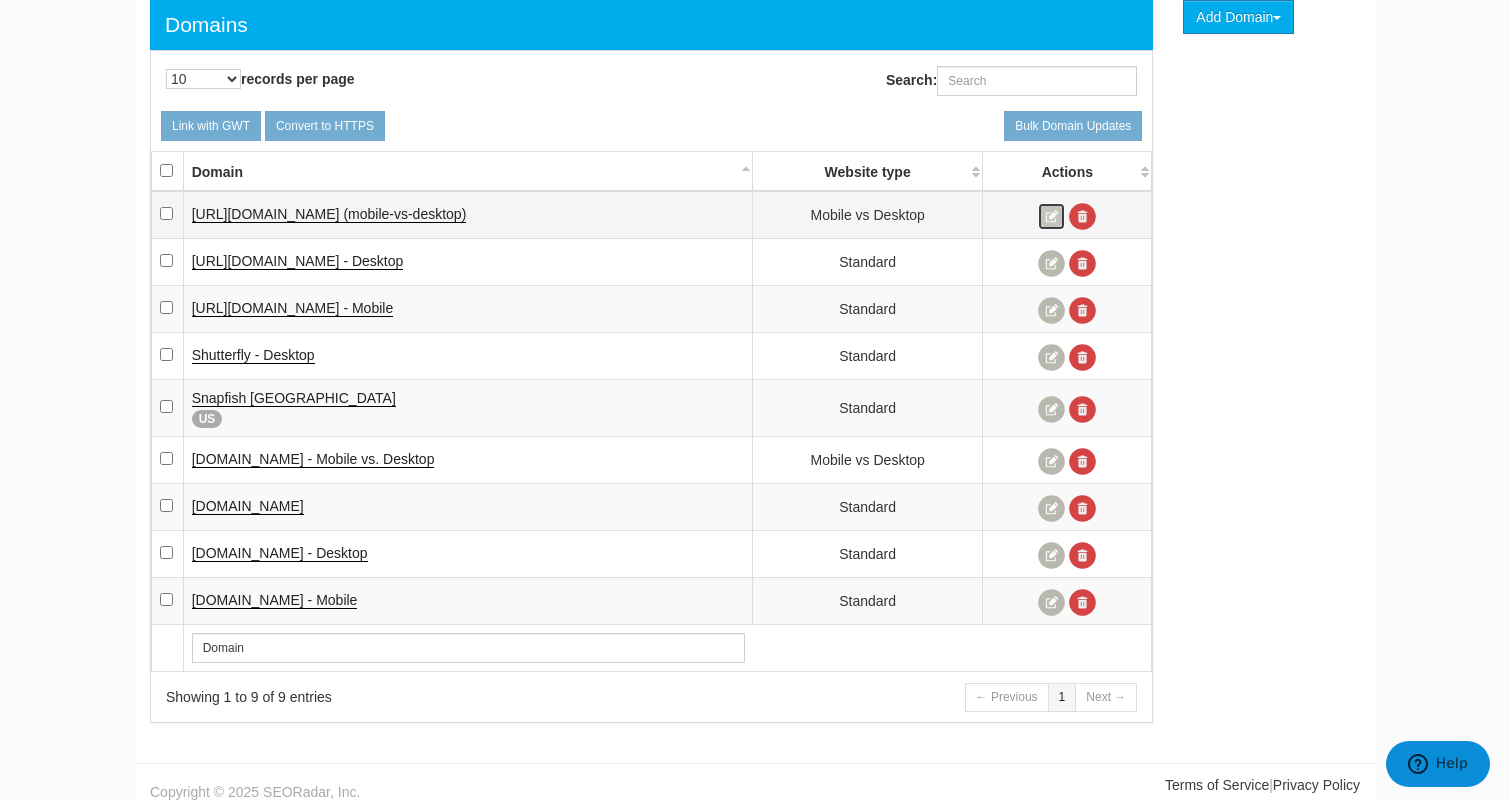 click at bounding box center (1051, 216) 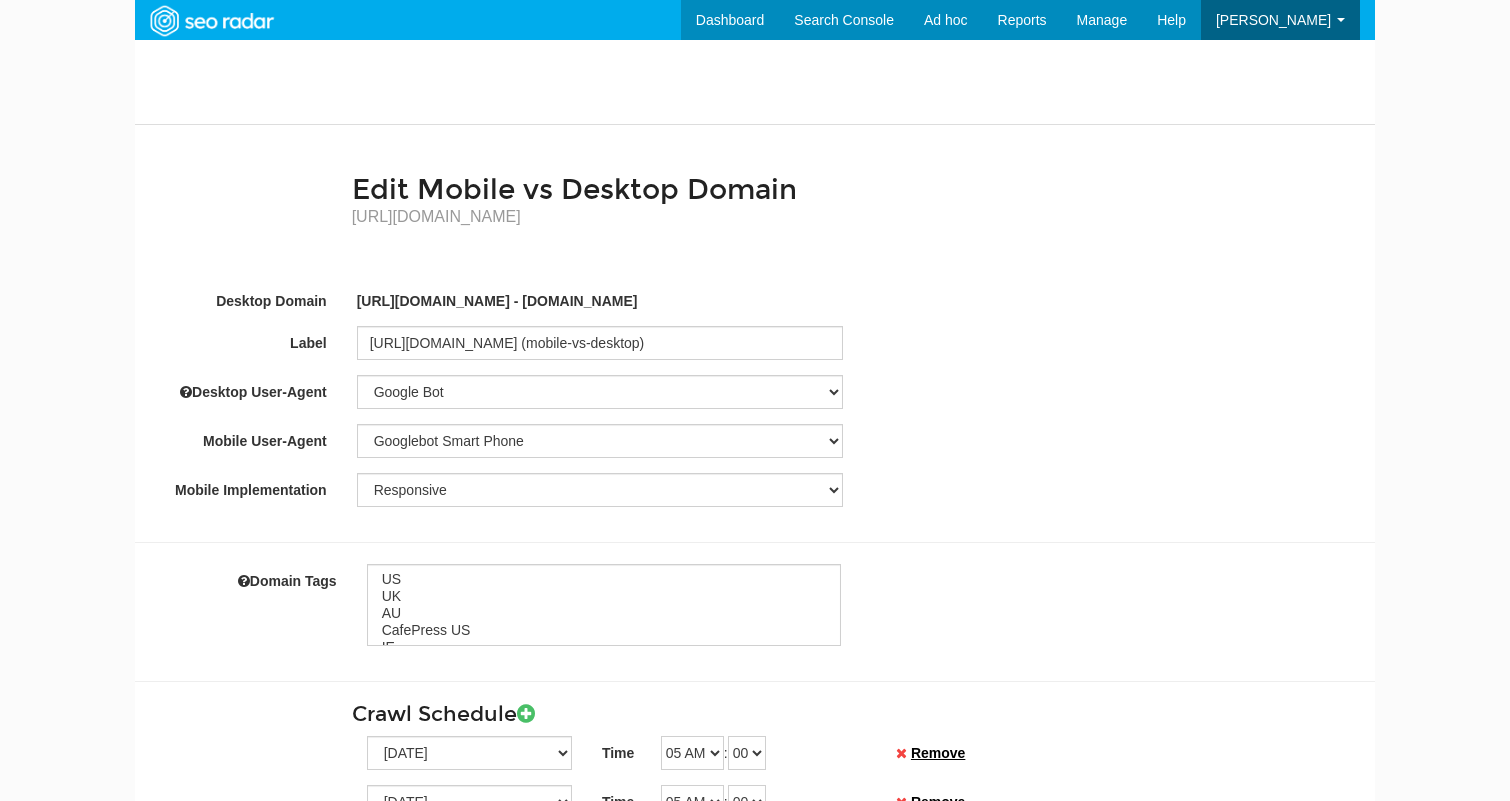 select 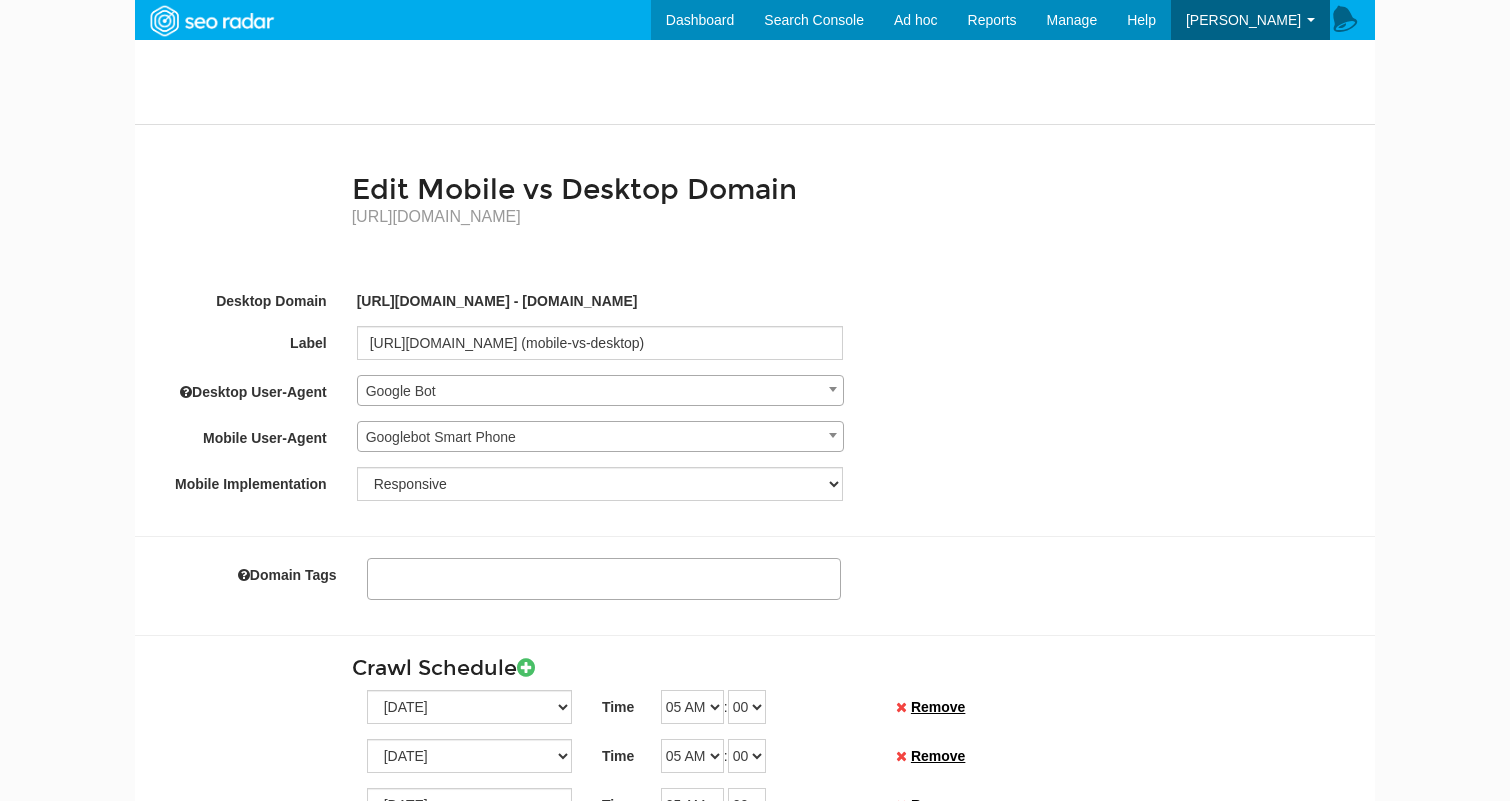scroll, scrollTop: 80, scrollLeft: 0, axis: vertical 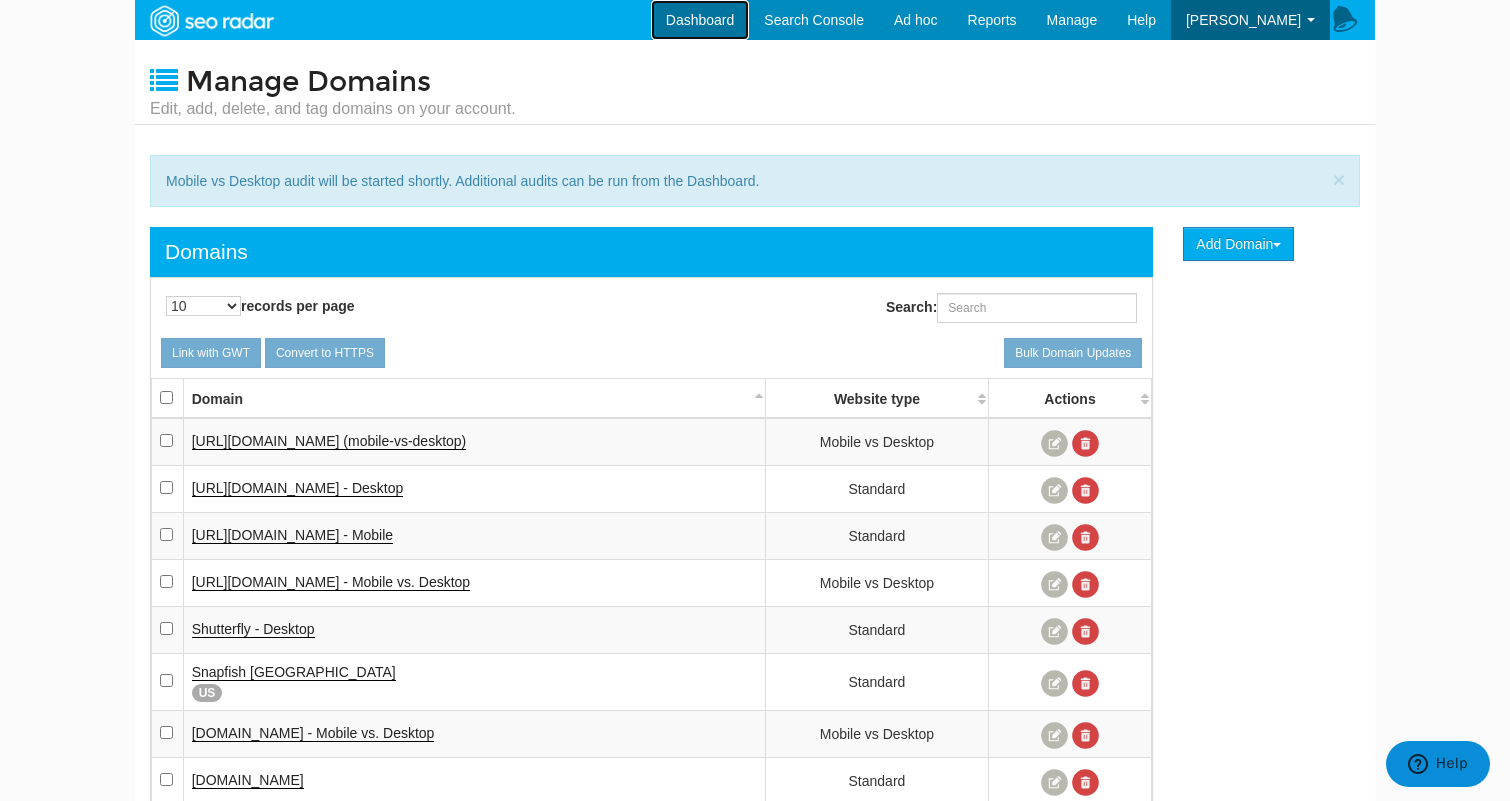 click on "Dashboard" at bounding box center [700, 20] 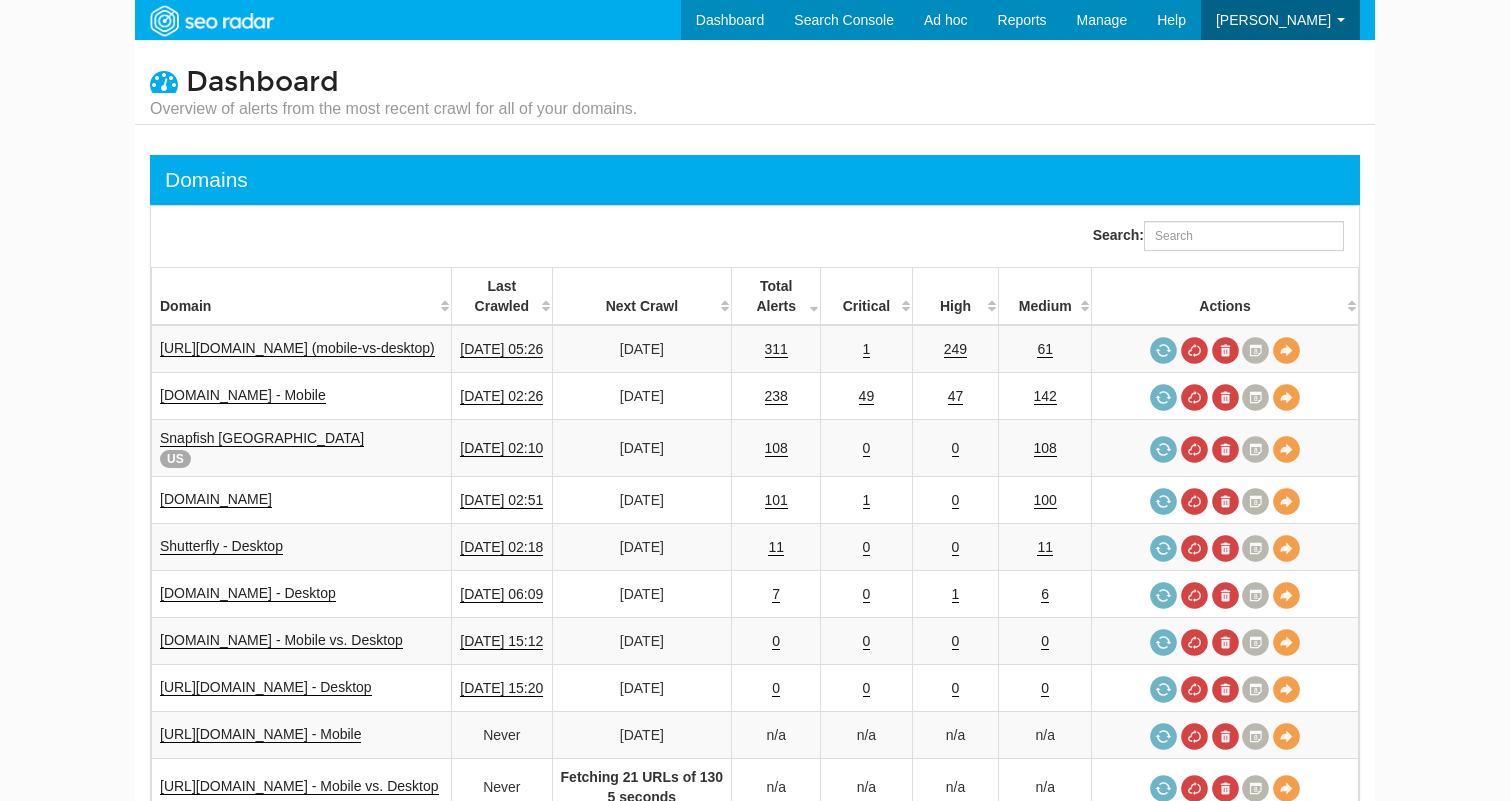 scroll, scrollTop: 0, scrollLeft: 0, axis: both 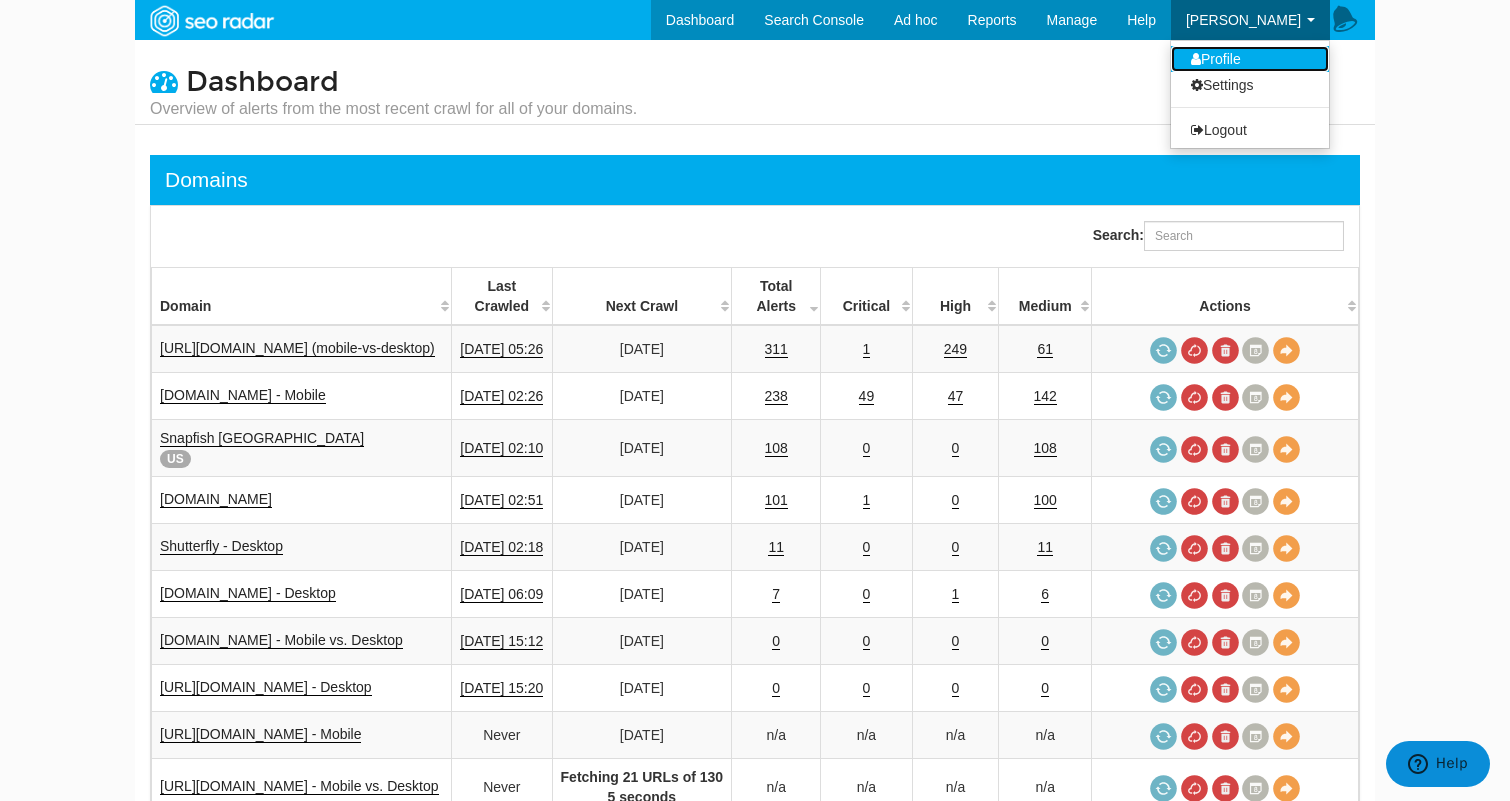 click on "Profile" at bounding box center [1250, 59] 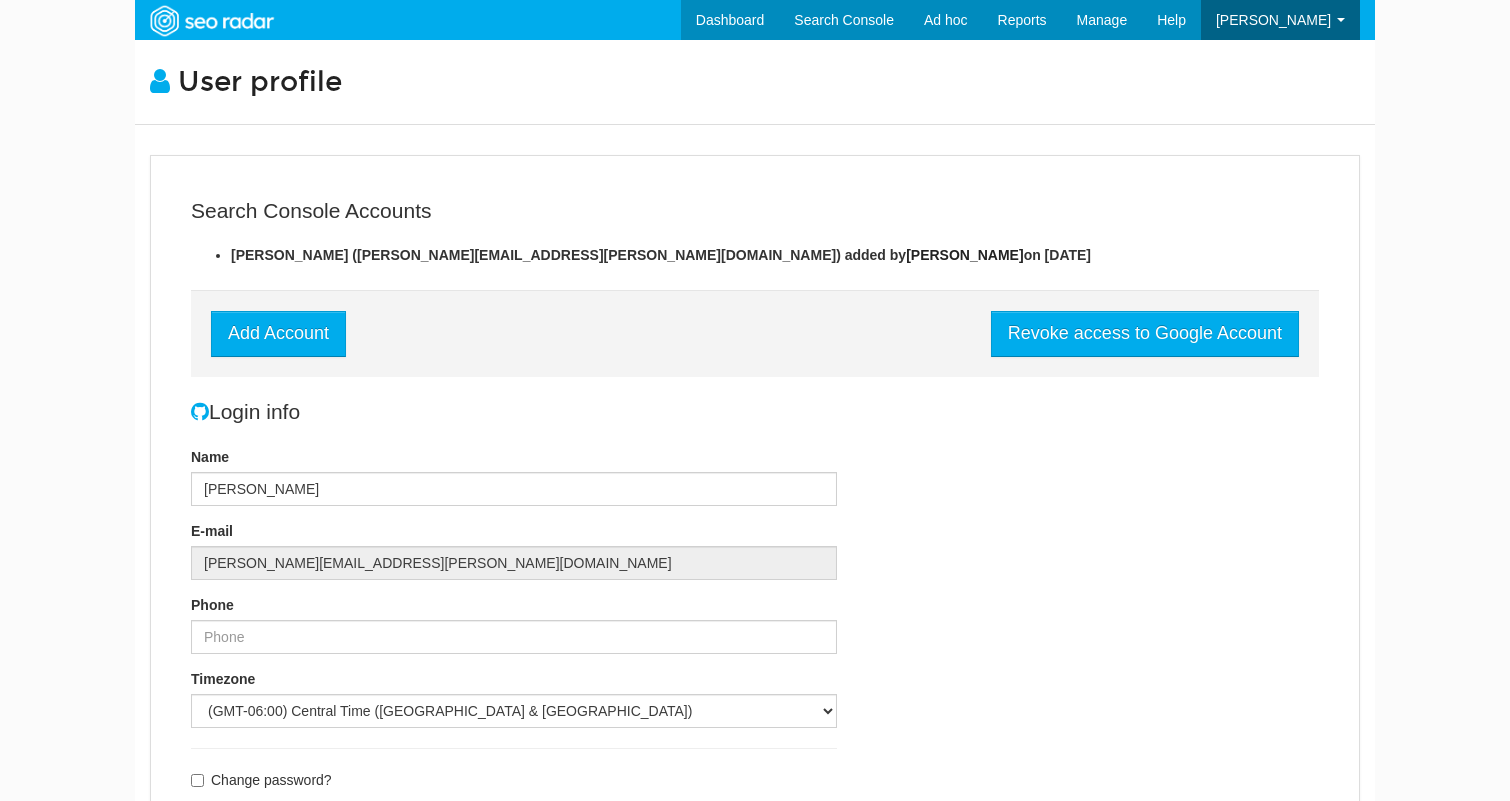 scroll, scrollTop: 0, scrollLeft: 0, axis: both 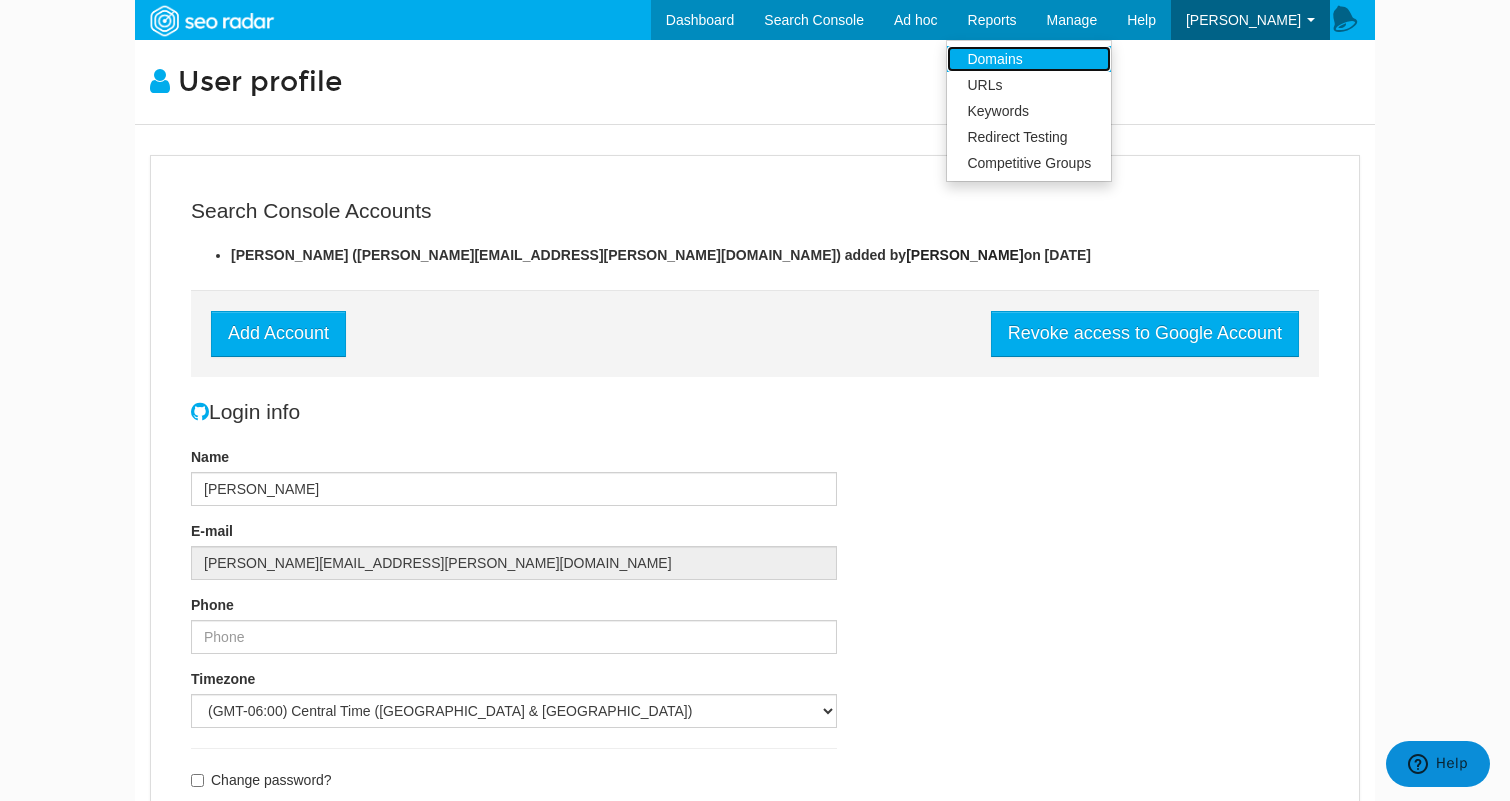 click on "Domains" at bounding box center [1029, 59] 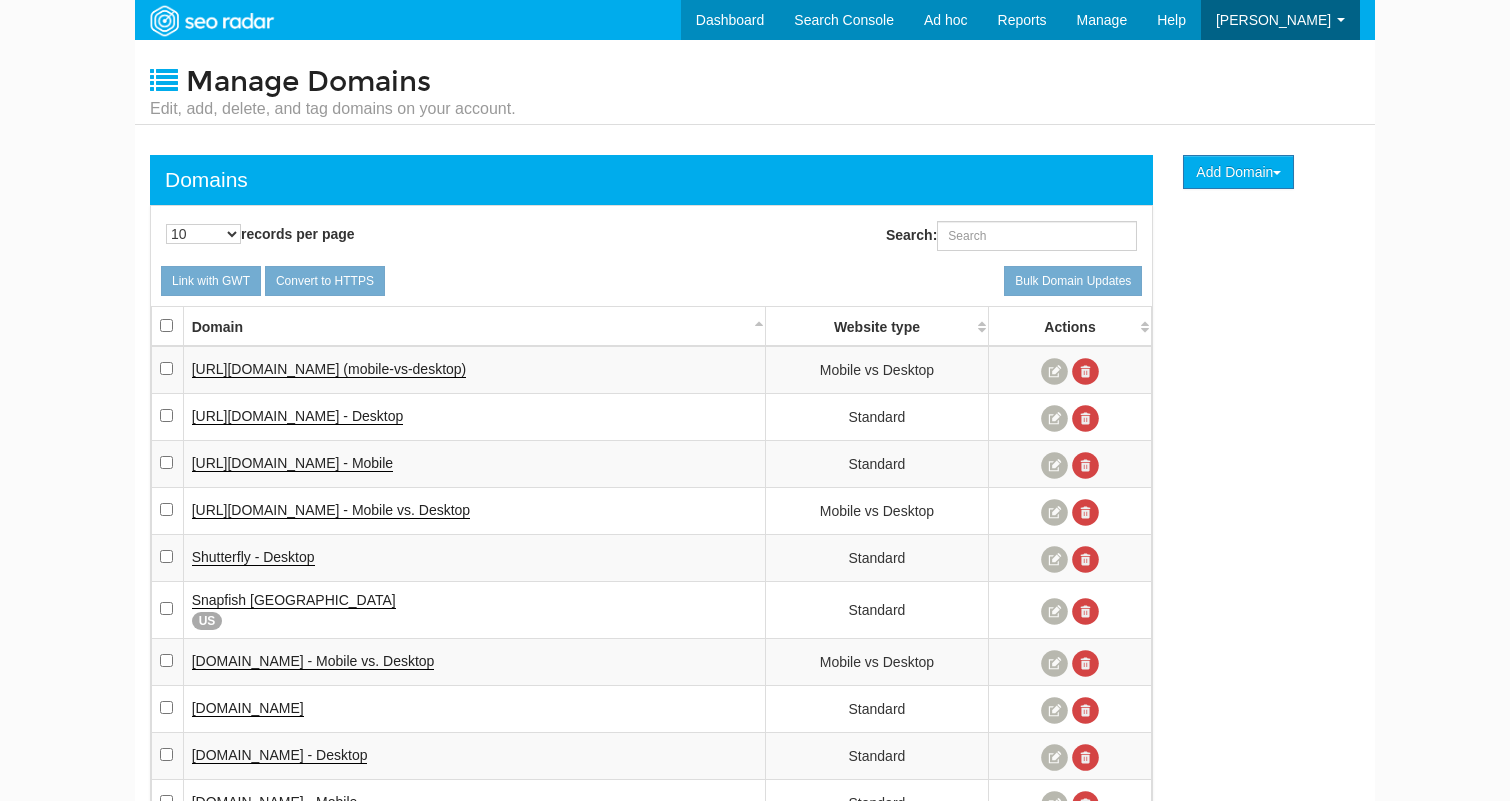 scroll, scrollTop: 0, scrollLeft: 0, axis: both 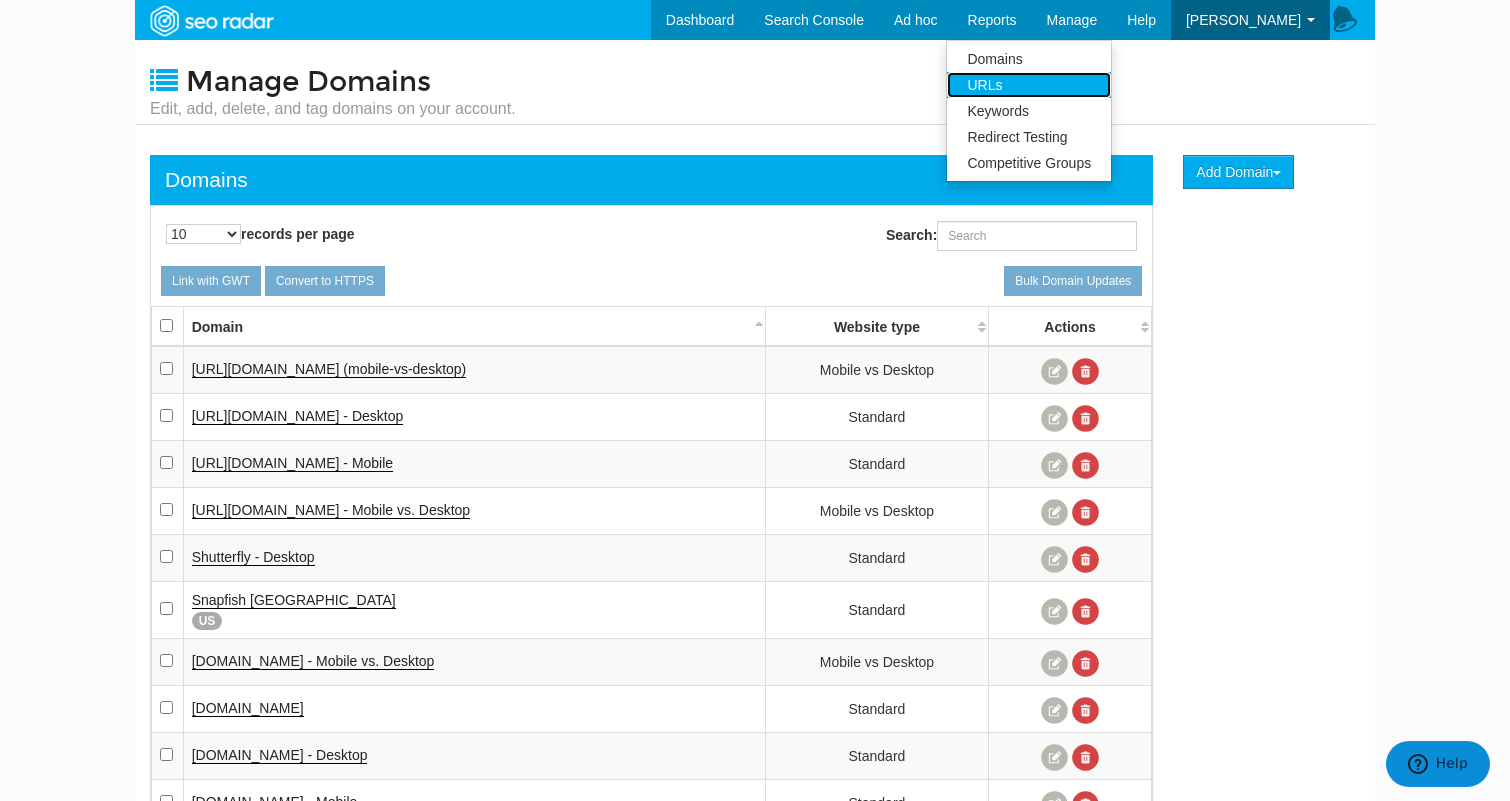 click on "URLs" at bounding box center (1029, 85) 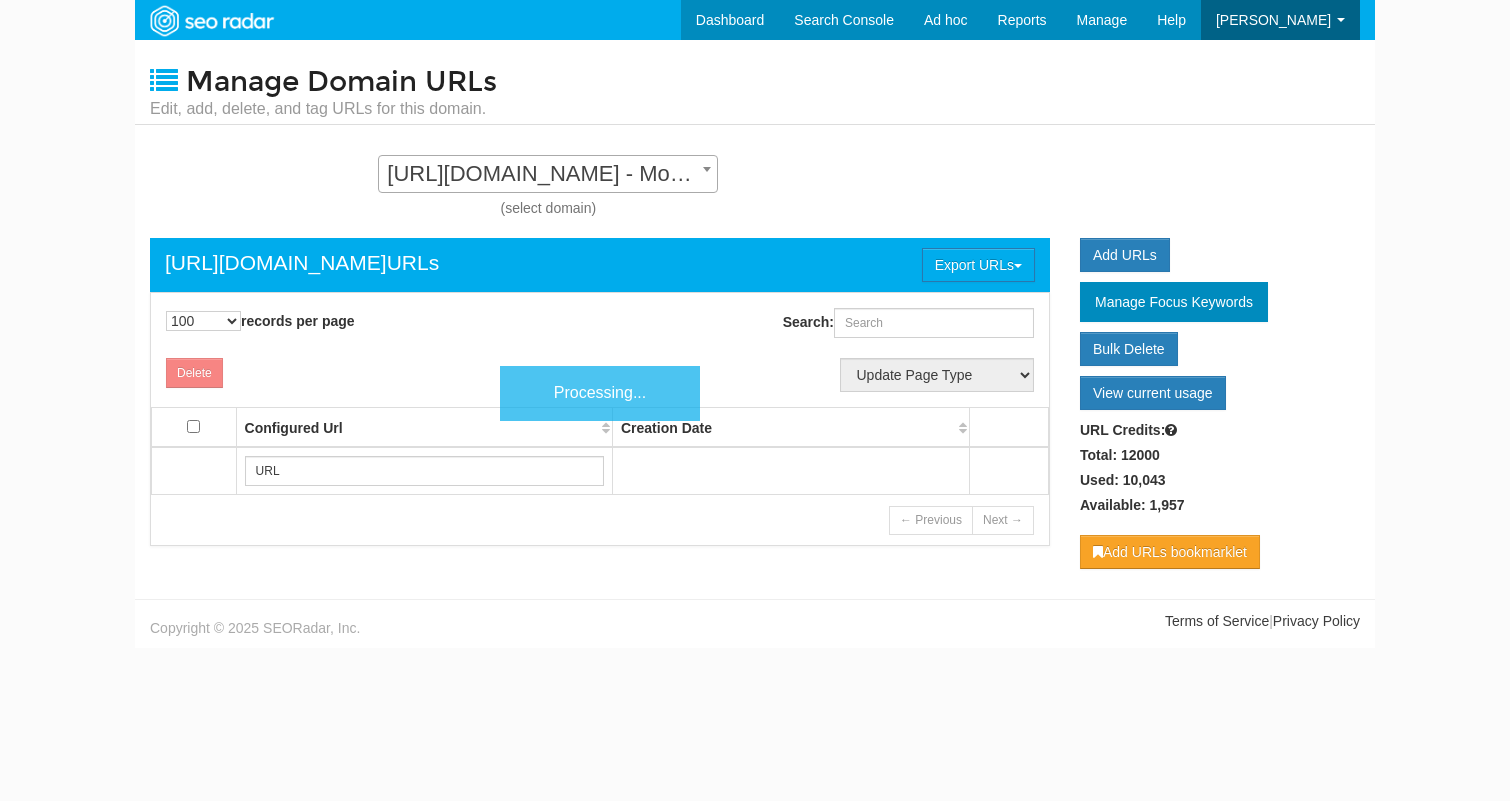 select on "100" 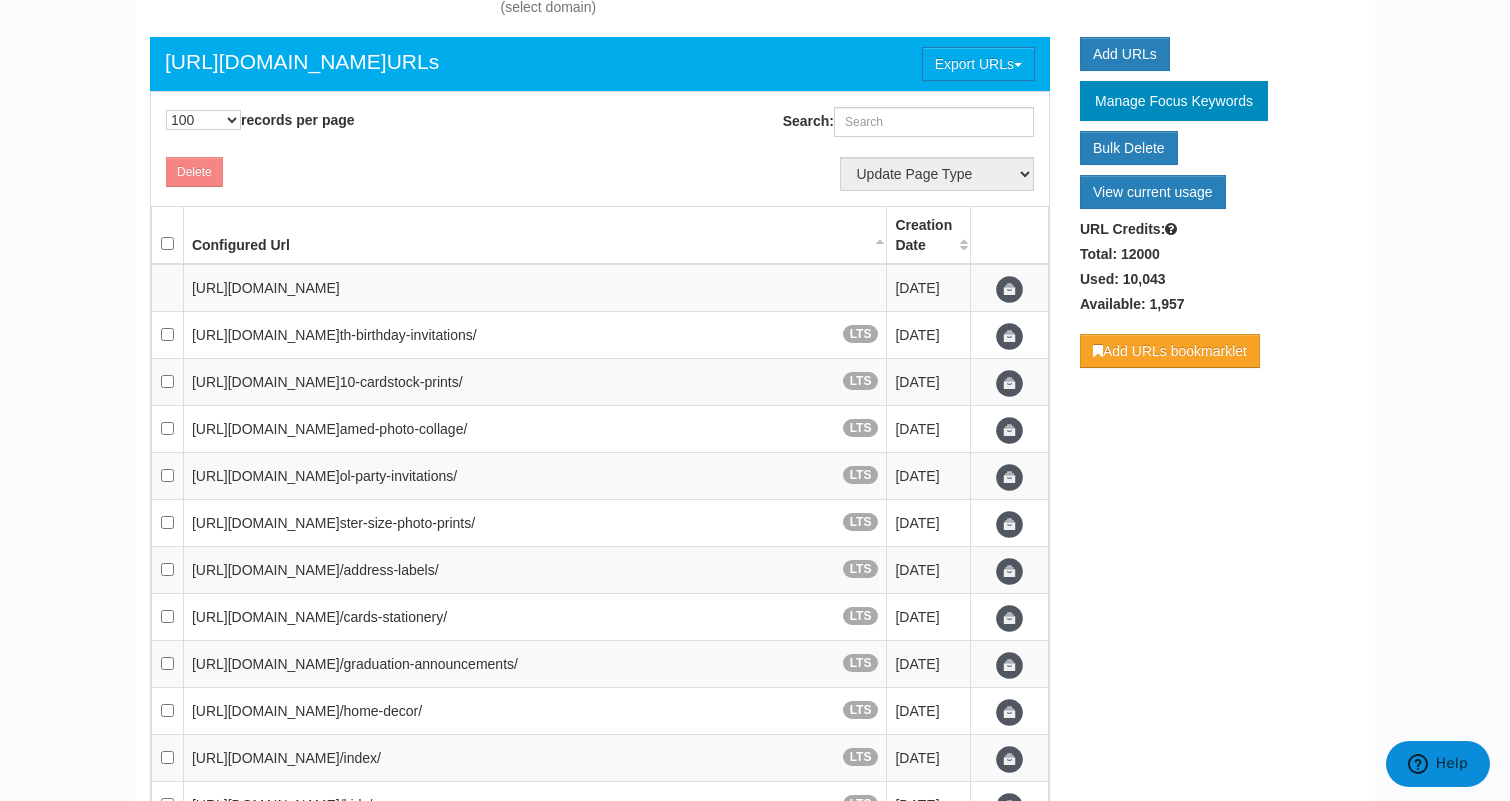 scroll, scrollTop: 0, scrollLeft: 0, axis: both 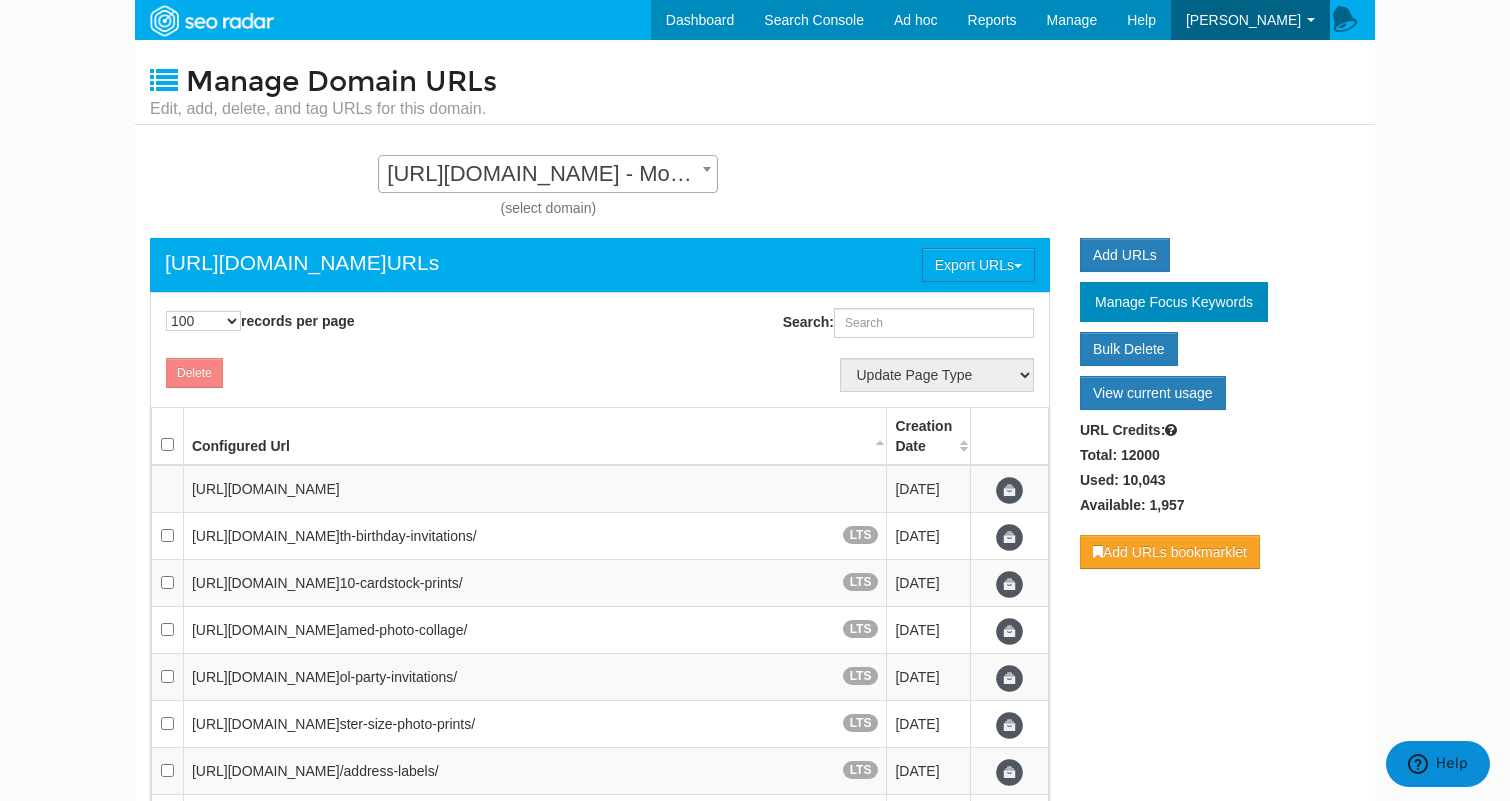 click on "[URL][DOMAIN_NAME] - Mobile - Standard" at bounding box center (548, 174) 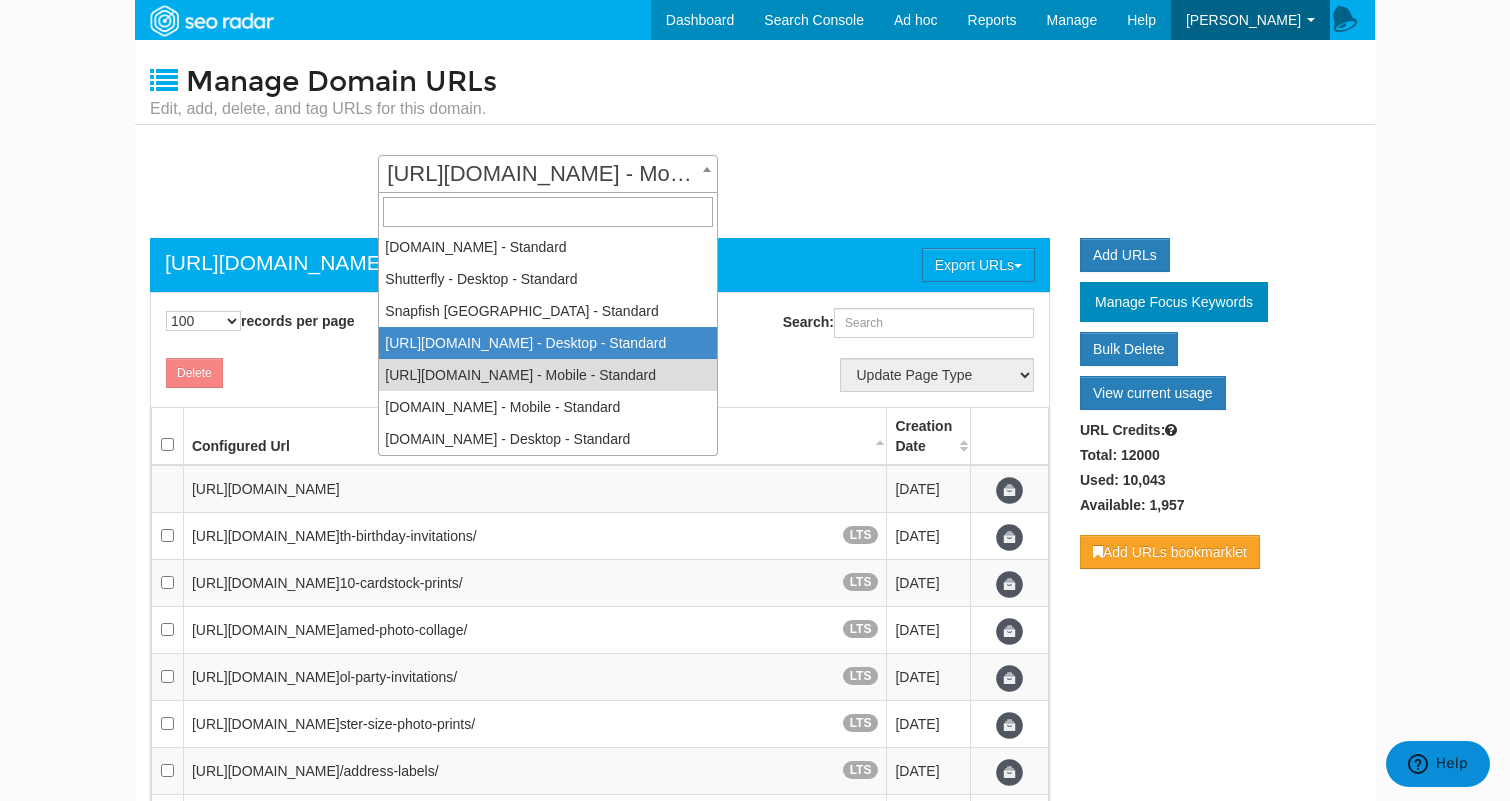 select on "15750" 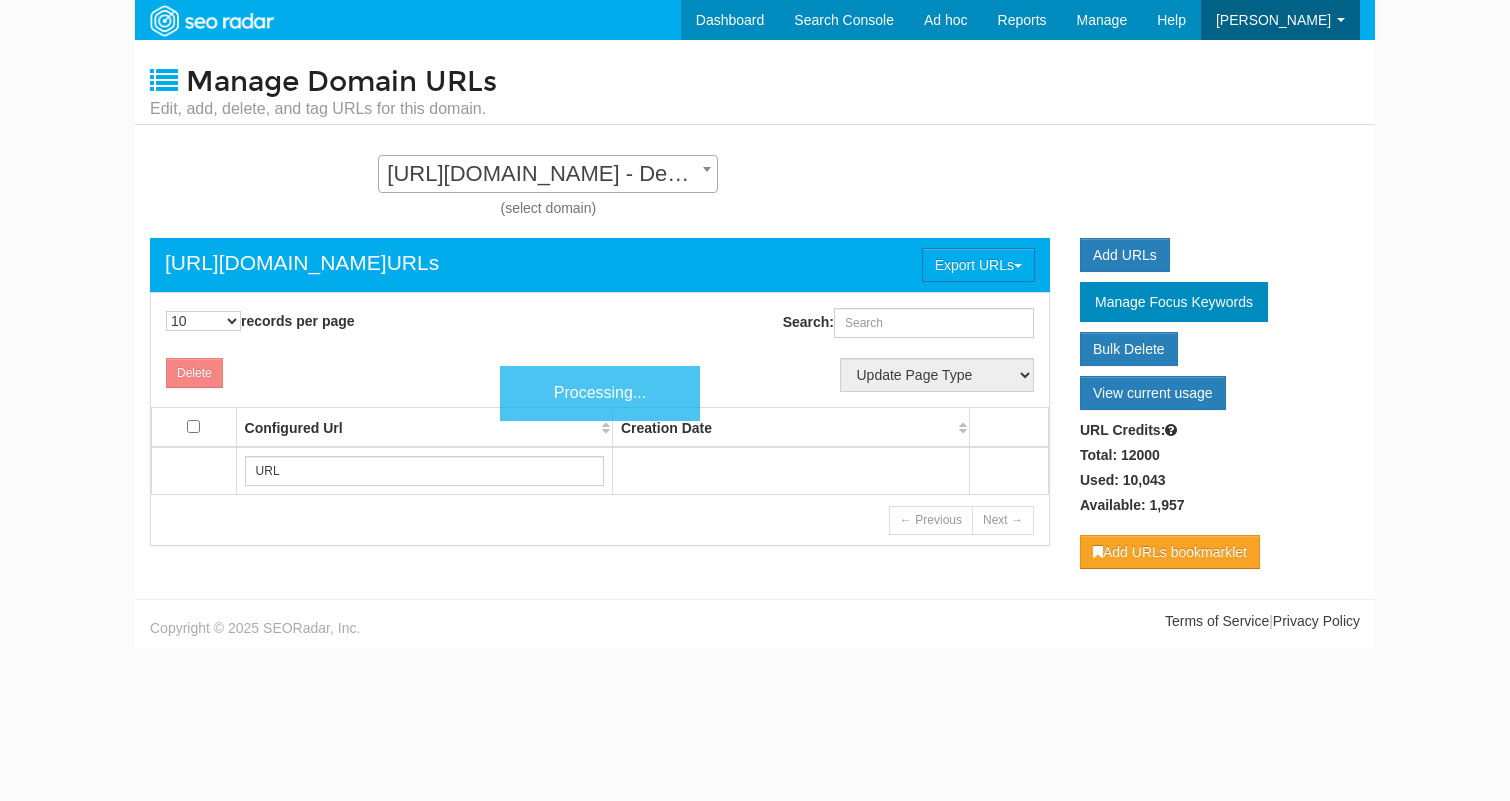 scroll, scrollTop: 0, scrollLeft: 0, axis: both 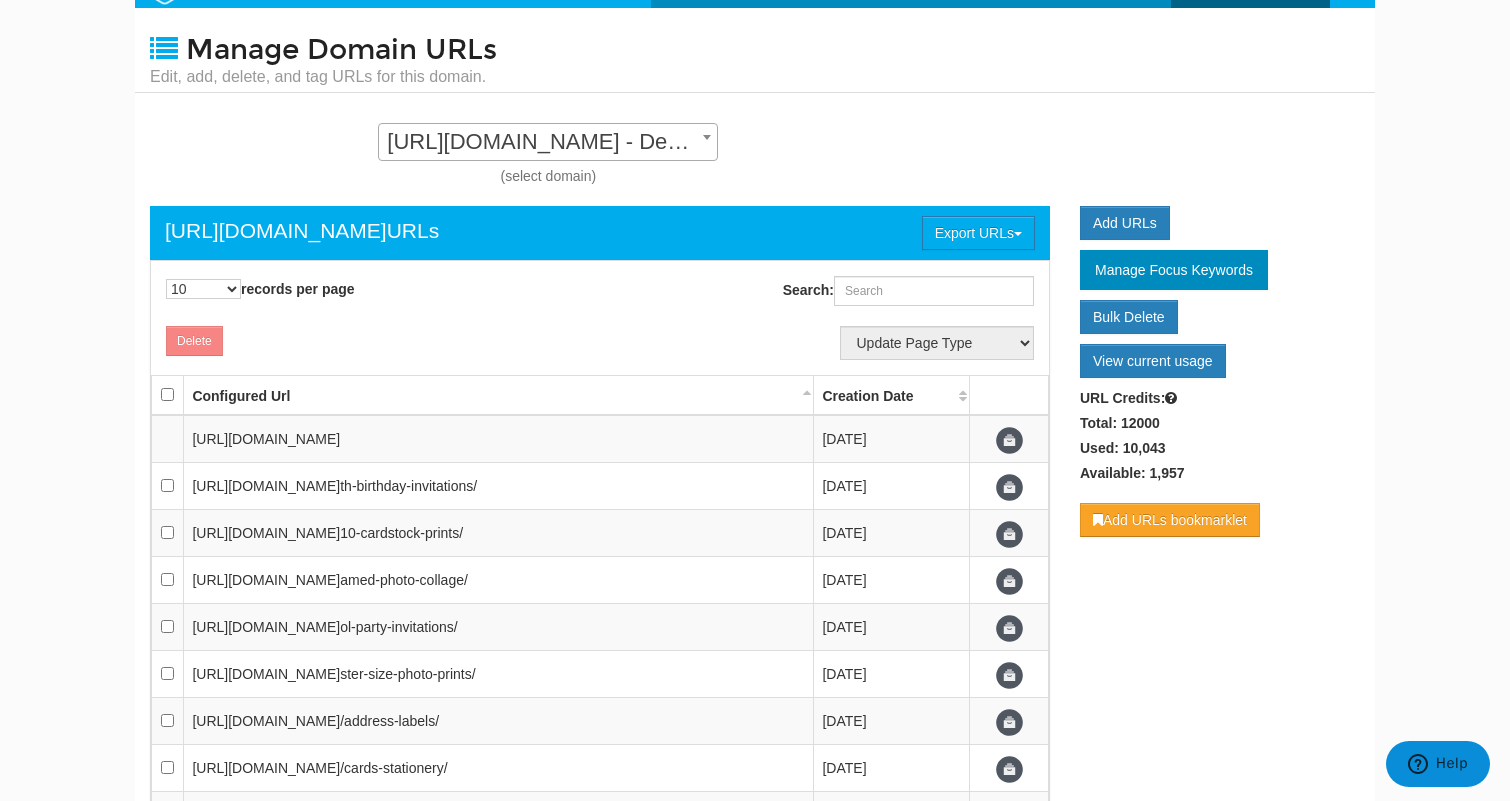 click on "[URL][DOMAIN_NAME] - Desktop - Standard" at bounding box center (548, 142) 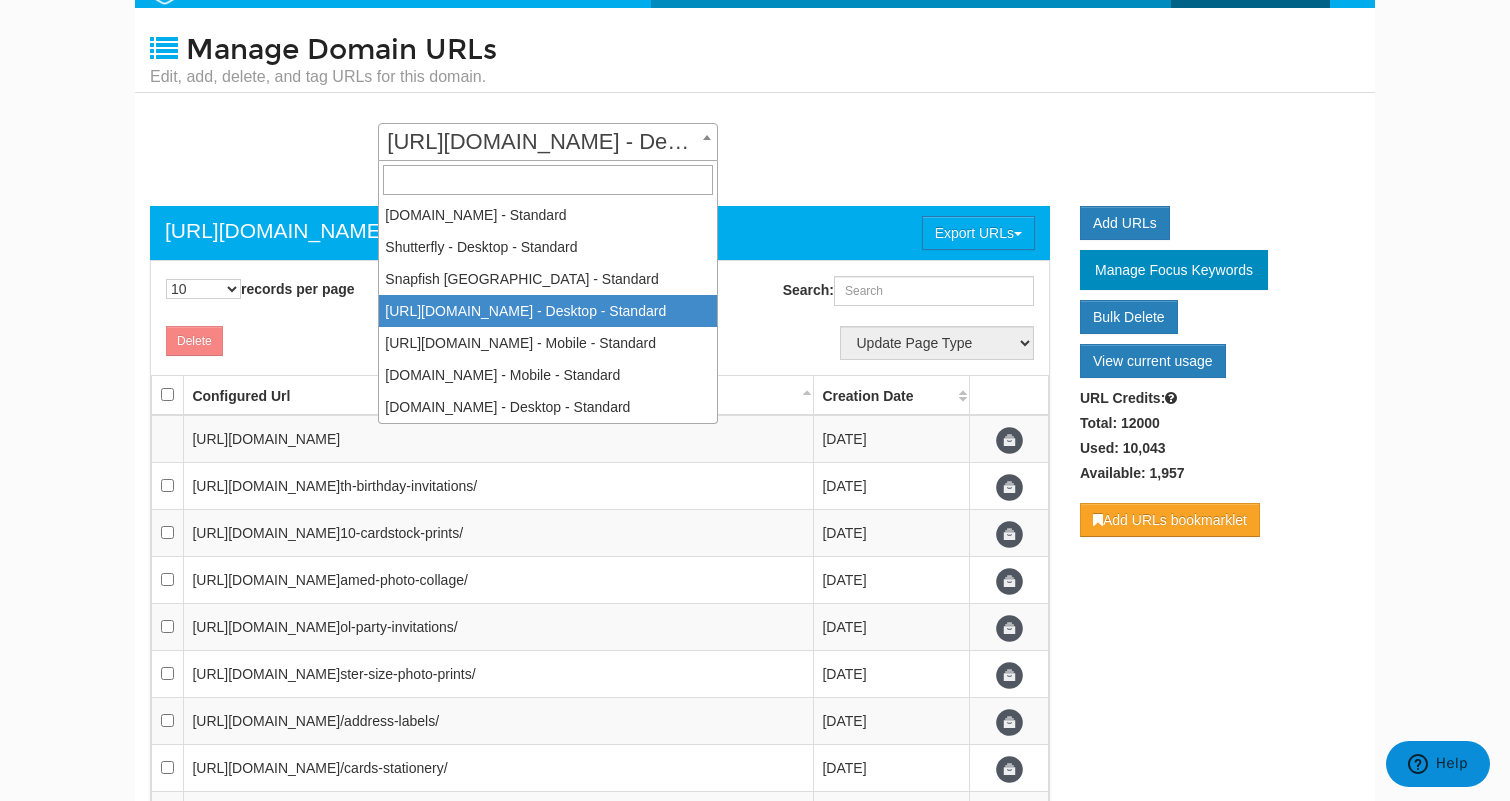 click on "[URL][DOMAIN_NAME] - Desktop - Standard" at bounding box center [548, 142] 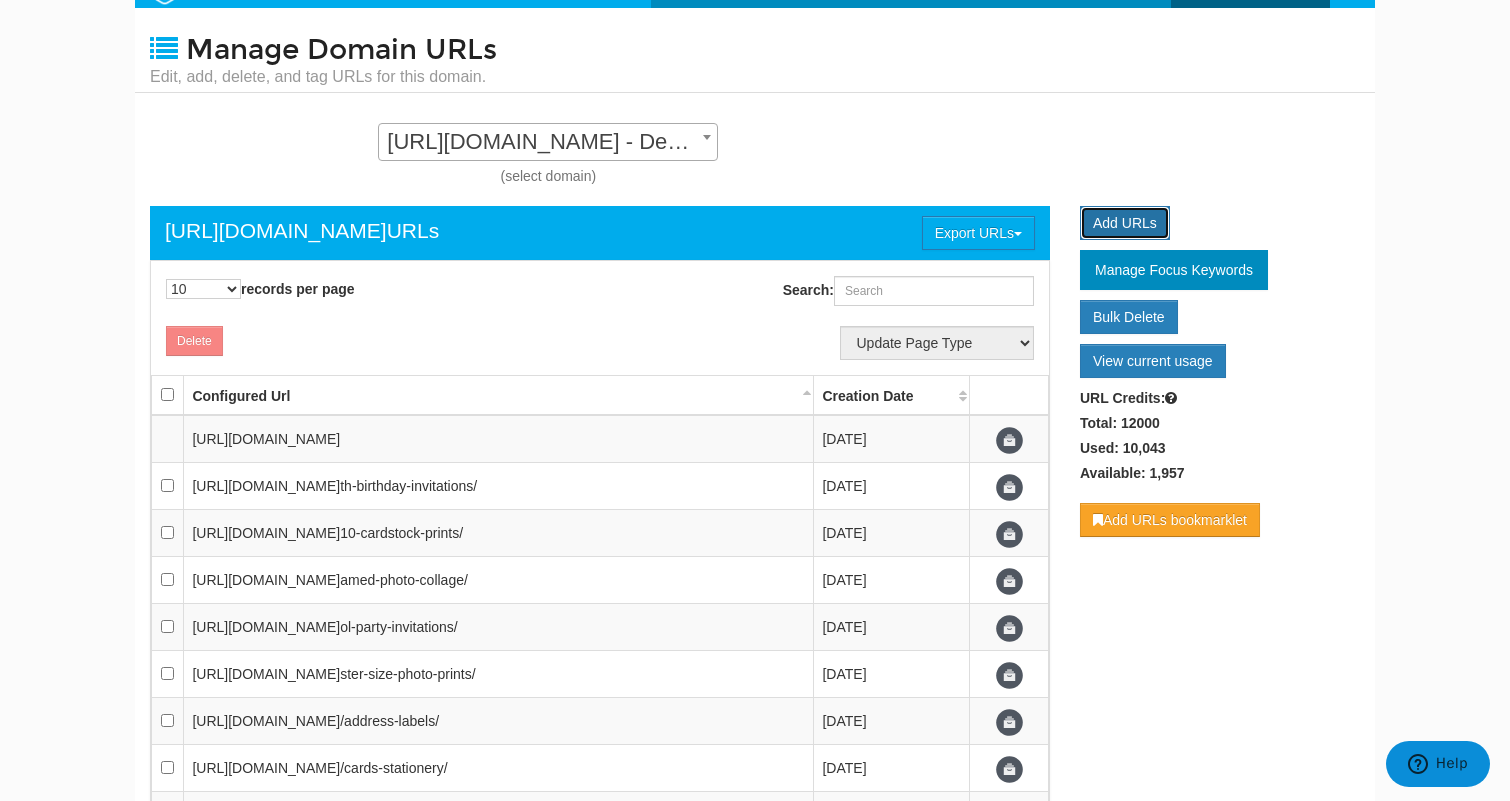 click on "Add URLs" at bounding box center [1125, 223] 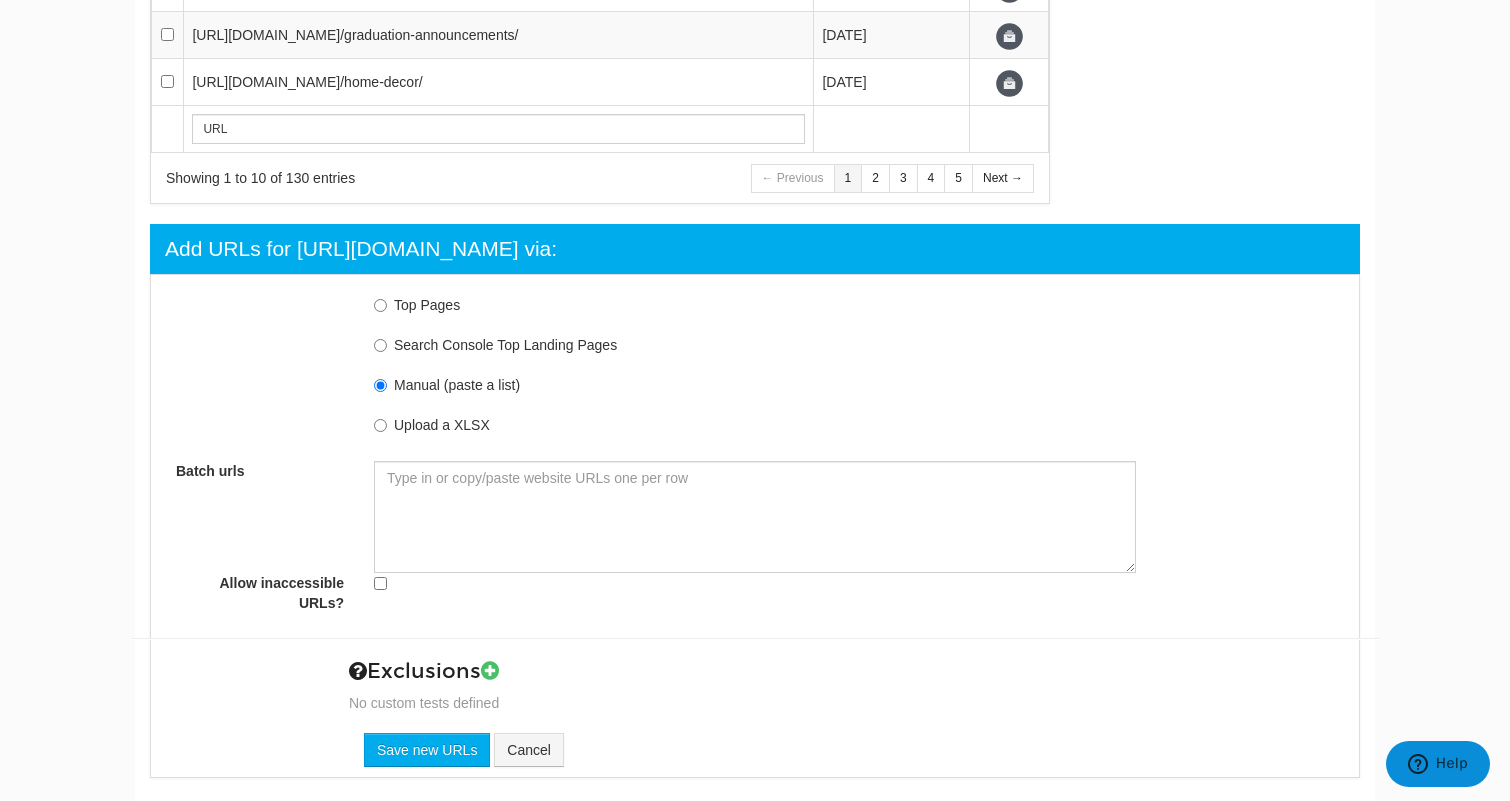 scroll, scrollTop: 878, scrollLeft: 0, axis: vertical 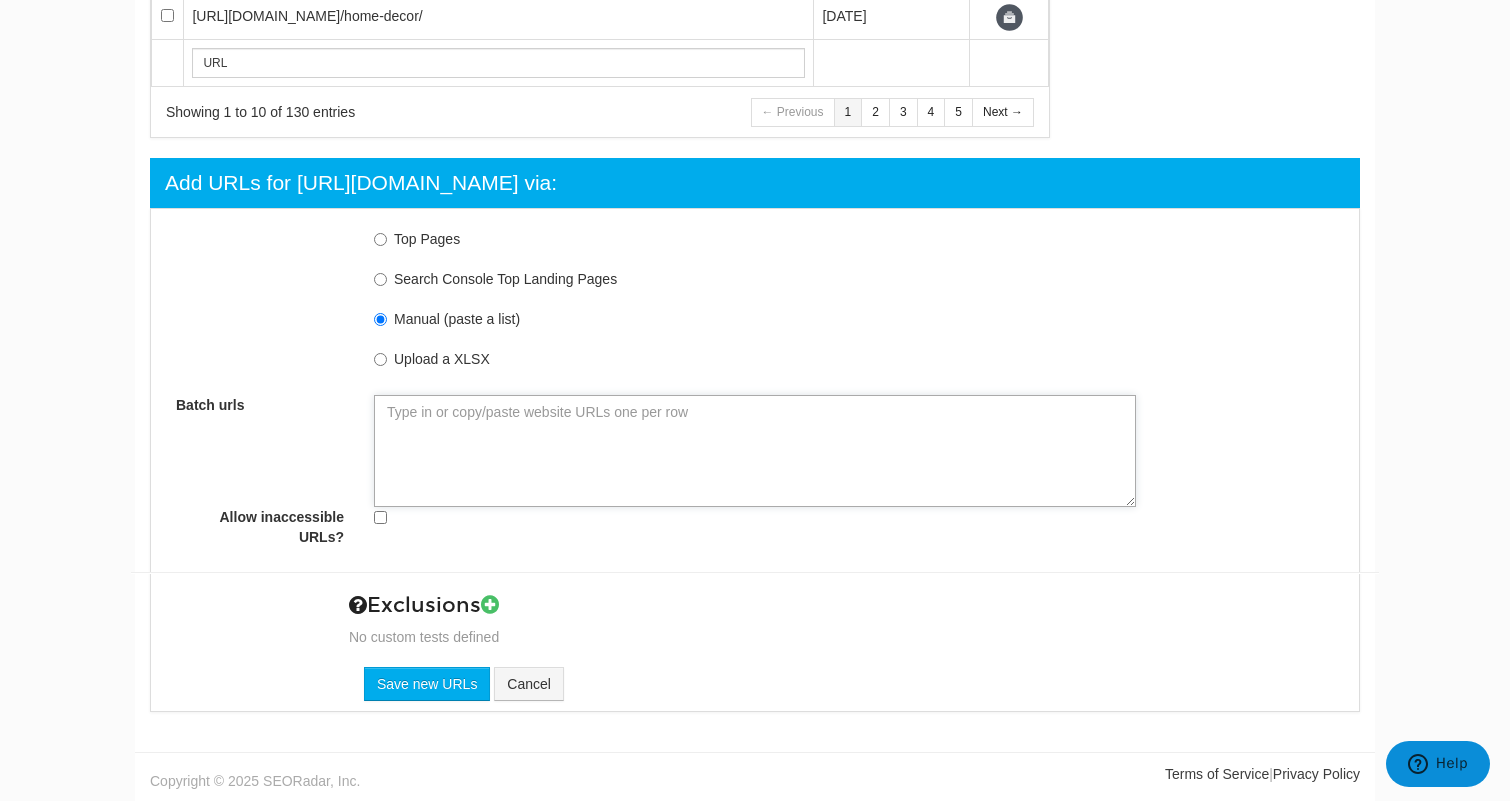 click on "Batch urls" at bounding box center (755, 451) 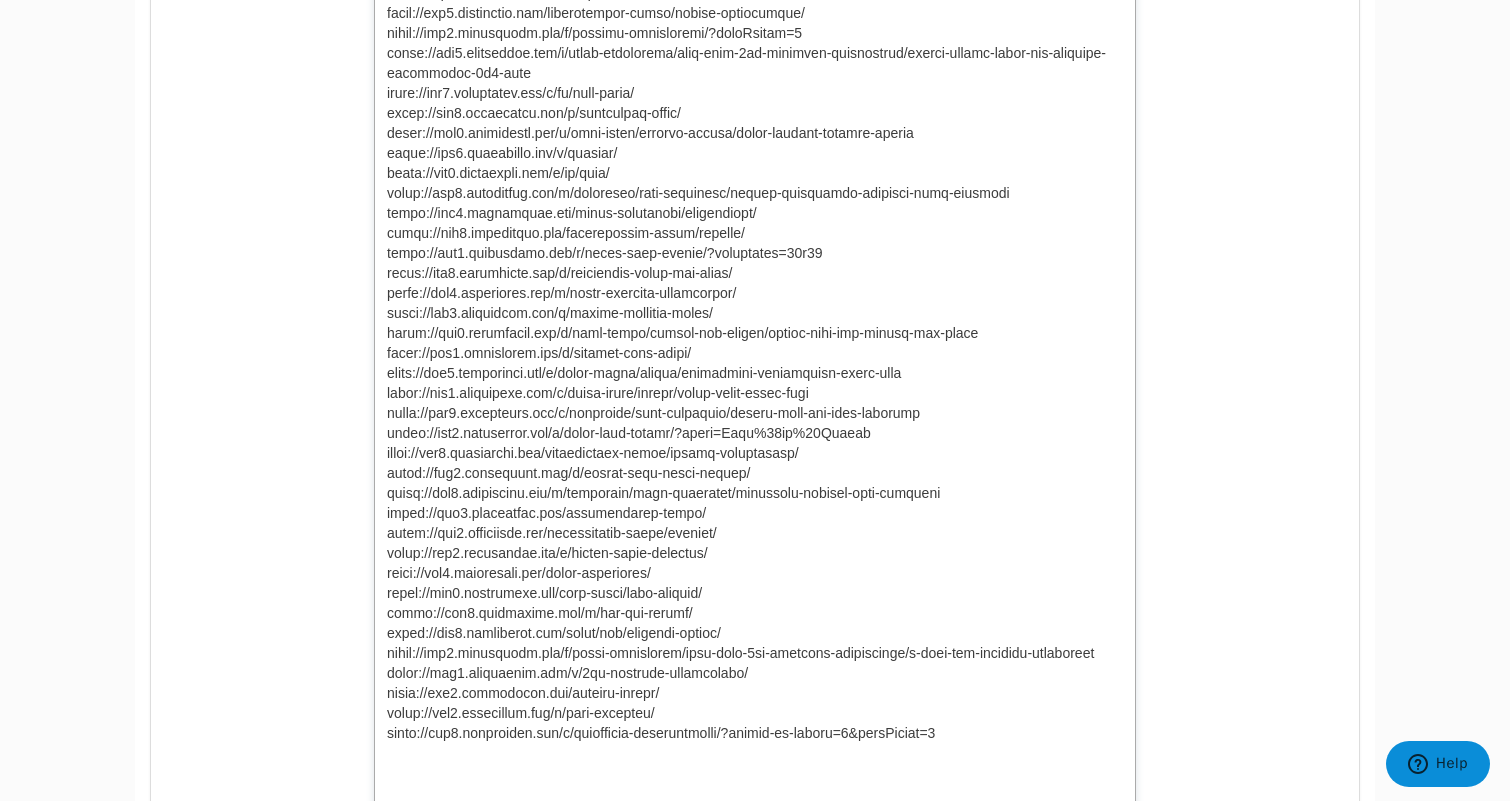 scroll, scrollTop: 4384, scrollLeft: 0, axis: vertical 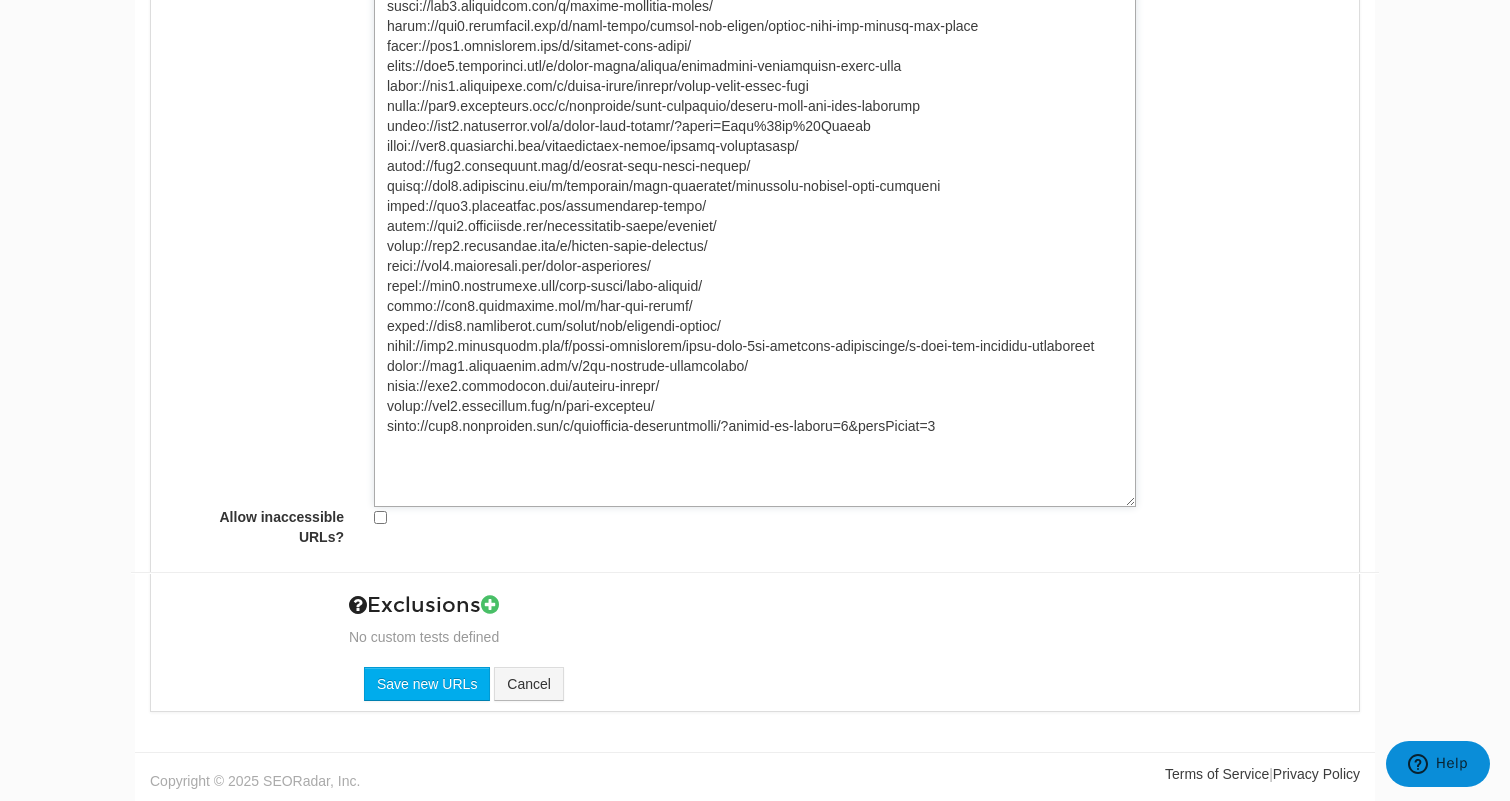 type on "https://www3.shutterfly.com/t/rsvp-cards/
https://www3.shutterfly.com/kids/toys-games/
https://www3.shutterfly.com/p/cards-stationery/address-labels/monogram-expression-address-label
https://www3.shutterfly.com/wedding/
https://www3.shutterfly.com/addressing/
https://www3.shutterfly.com/cards-stationery/announcements/
https://www3.shutterfly.com/t/save-the-date/
https://www3.shutterfly.com/t/collage-poster-prints/
https://www3.shutterfly.com/ideas/i-love-you-quotes/
https://www3.shutterfly.com/t/napkins/
https://www3.shutterfly.com/t/journals/
https://www3.shutterfly.com/
https://www3.shutterfly.com/a/pt/address-labels/
https://www3.shutterfly.com/home-decor/
https://www3.shutterfly.com/t/tabletop-frames/
https://www3.shutterfly.com/p/photo-books/styles/everyday-rustic-photo-book
https://www3.shutterfly.com/t/glass-prints/
https://www3.shutterfly.com/t/fleece-photo-blankets/?default-number-of-photos=5+&material-name=Sherpa&pageNumber=2
https://www3.shutterfly.com/t/custom-iphone-cases/
https://www3.shutter..." 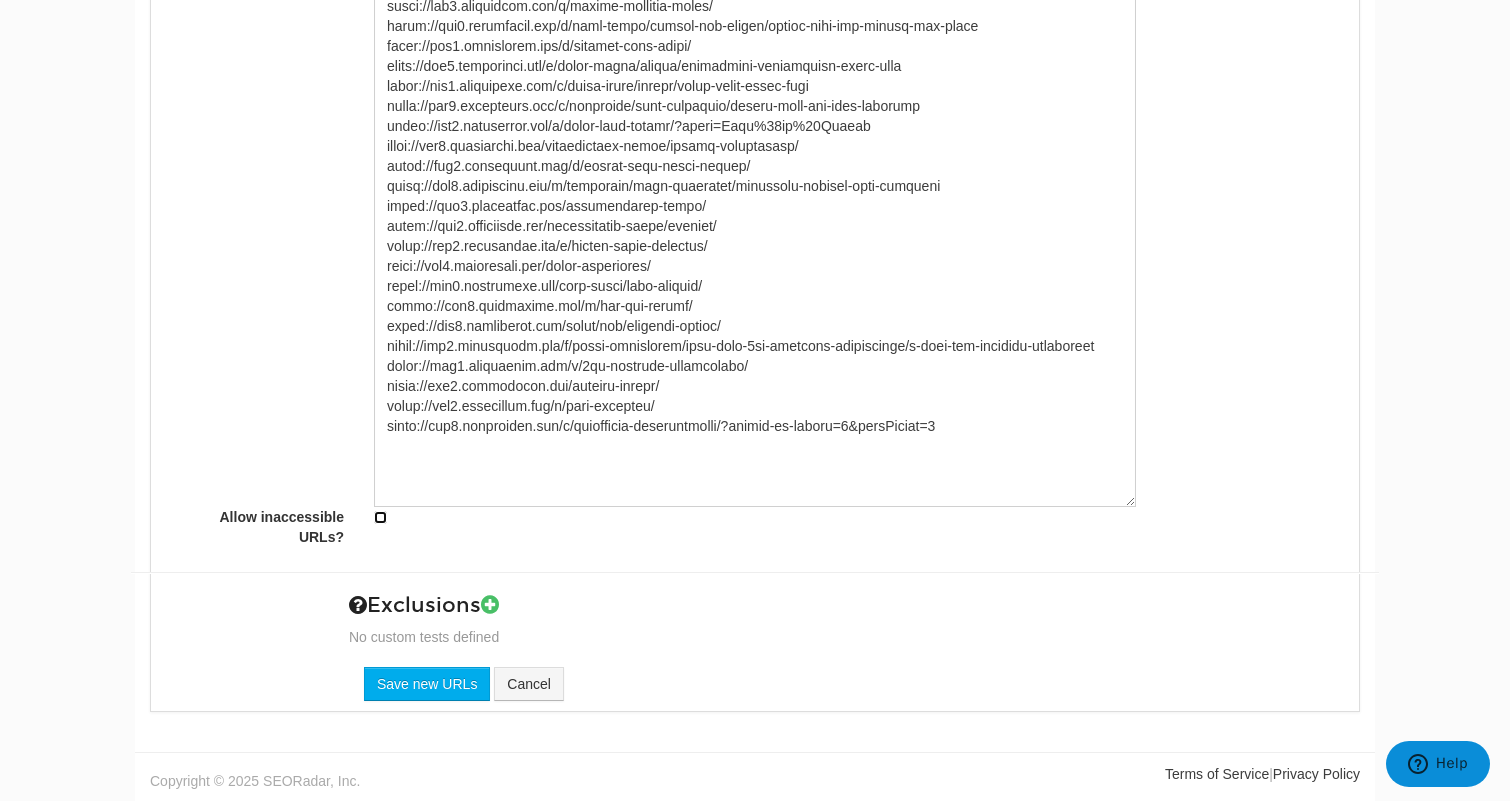 click at bounding box center [380, 517] 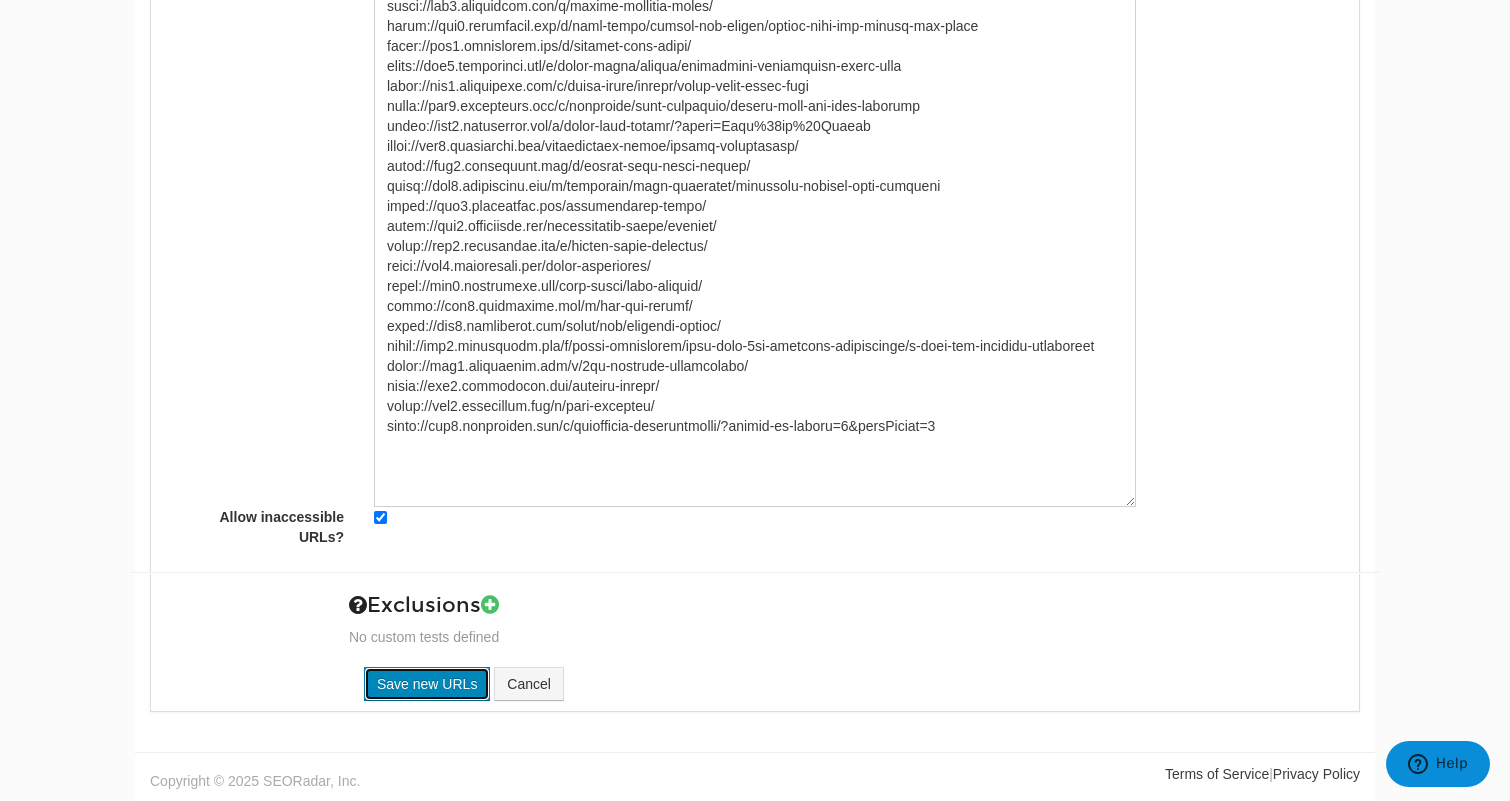 click on "Save new URLs" at bounding box center (427, 684) 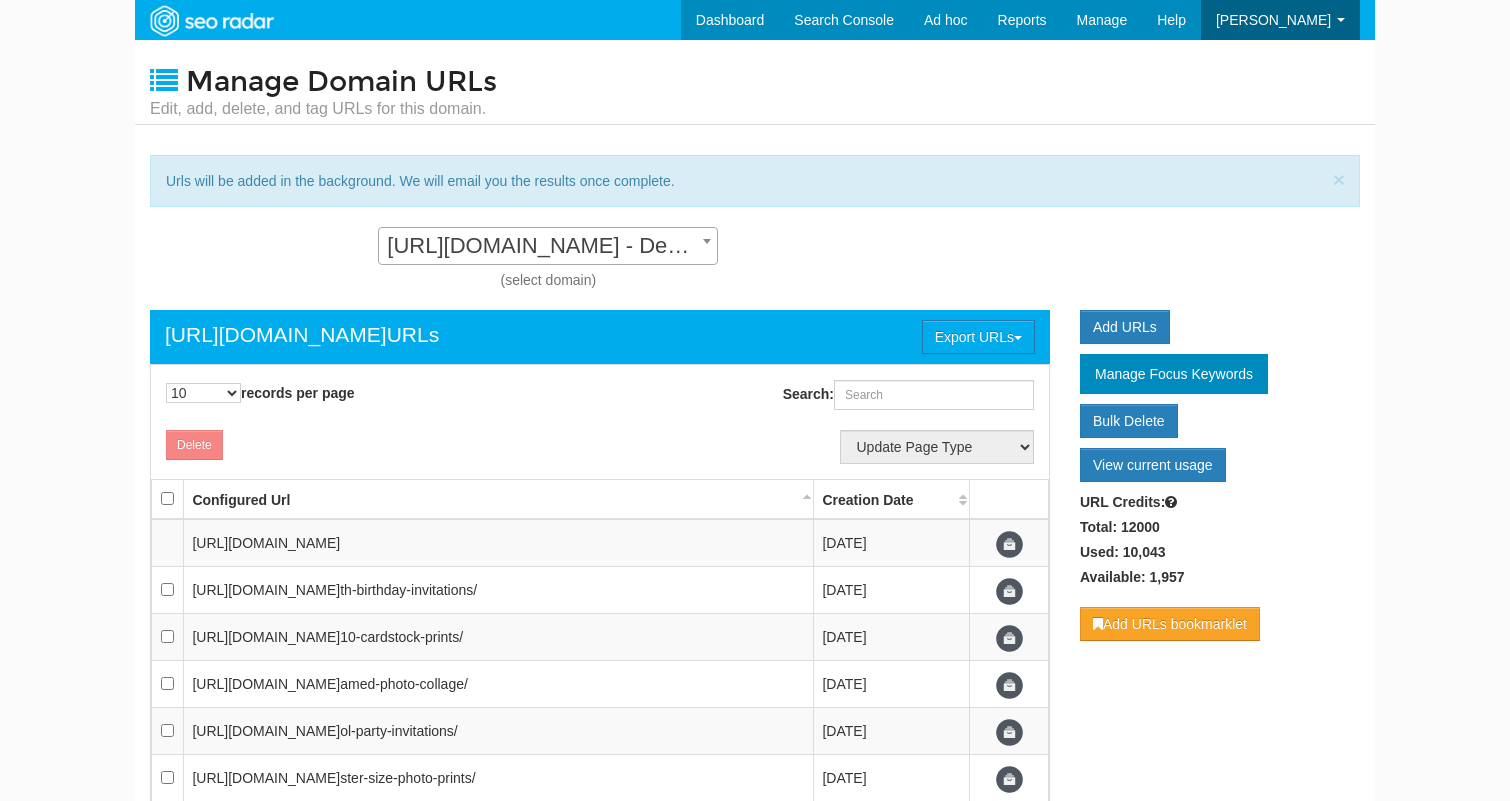 scroll, scrollTop: 0, scrollLeft: 0, axis: both 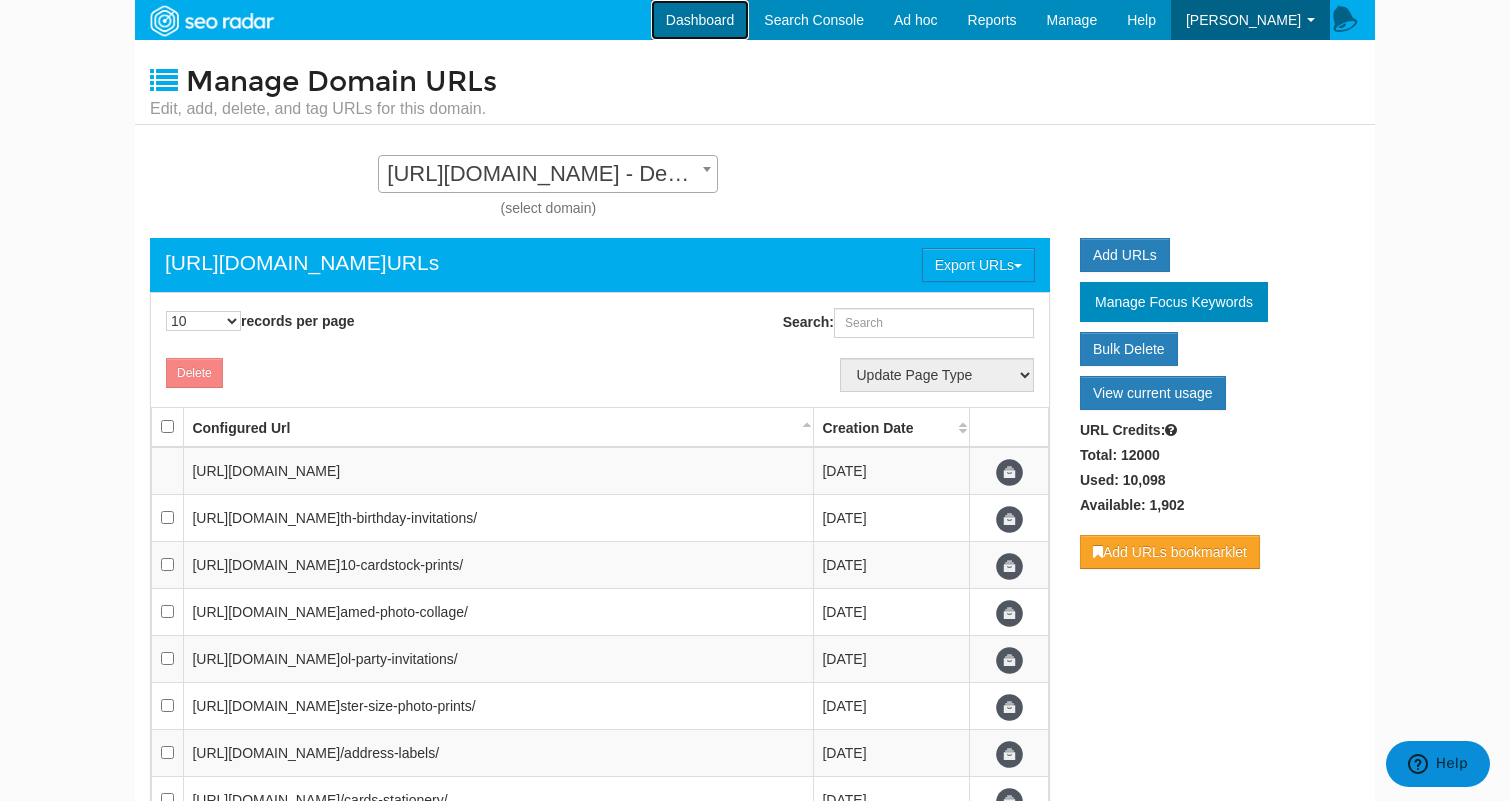 click on "Dashboard" at bounding box center [700, 20] 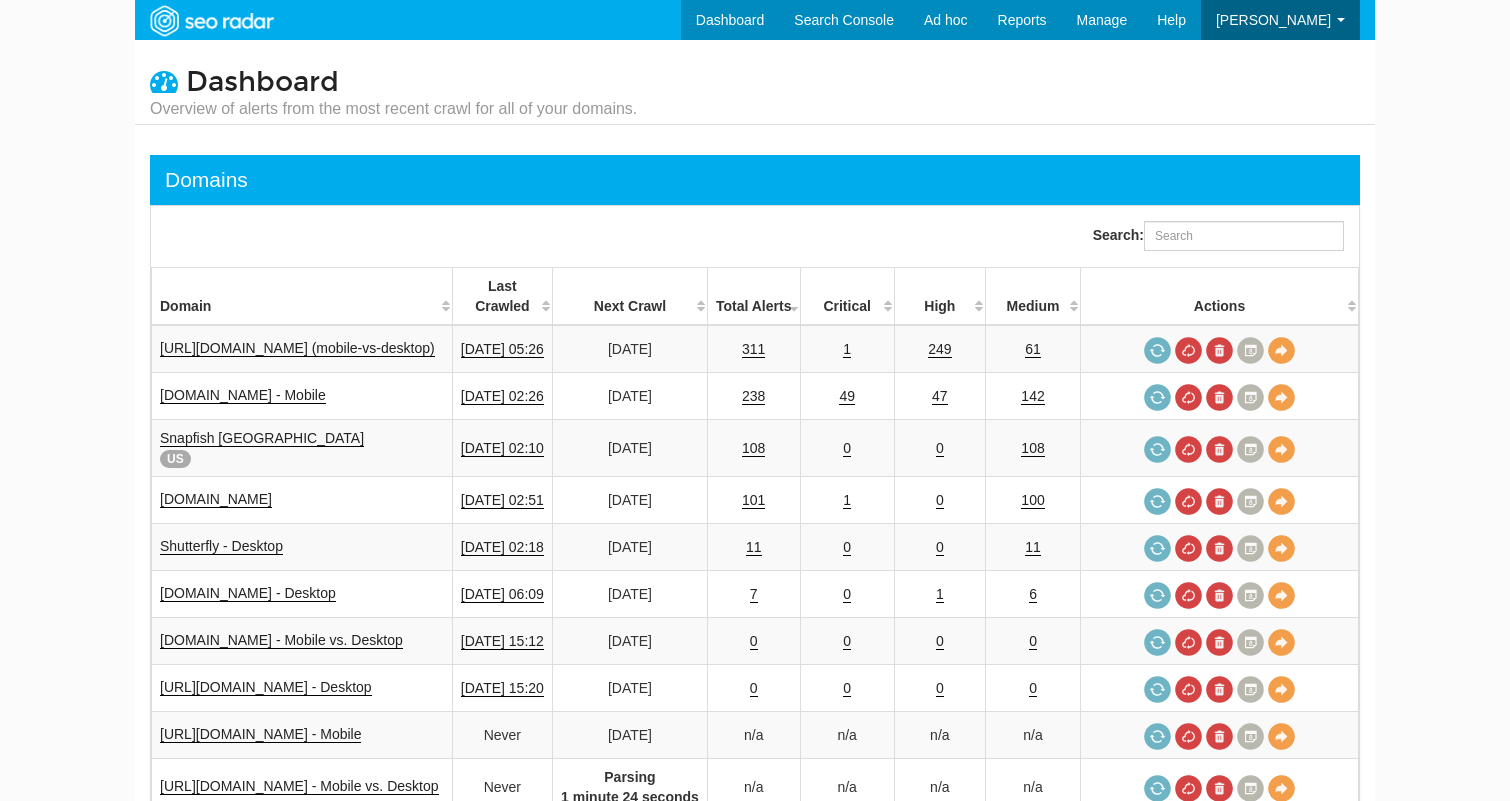 scroll, scrollTop: 0, scrollLeft: 0, axis: both 